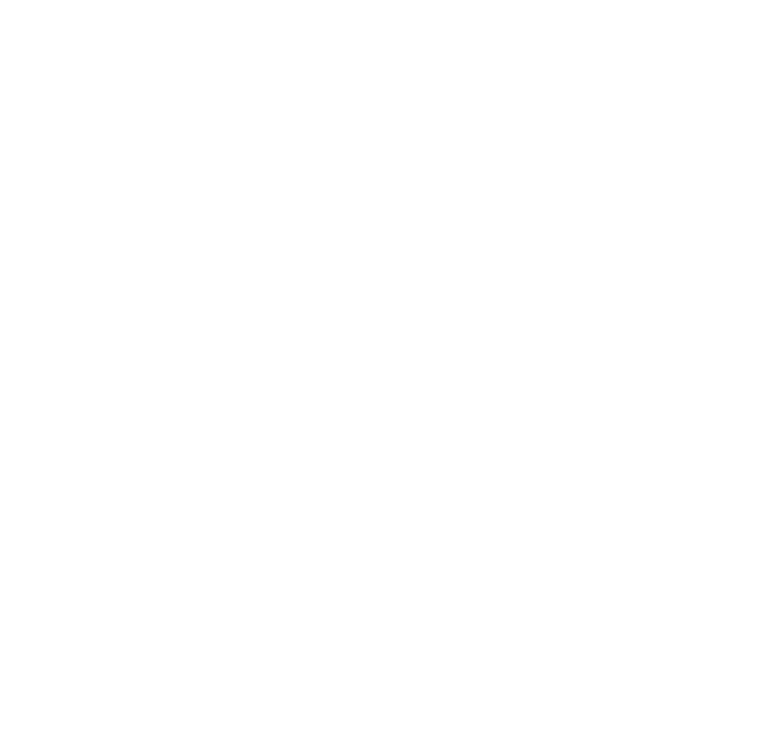 scroll, scrollTop: 0, scrollLeft: 0, axis: both 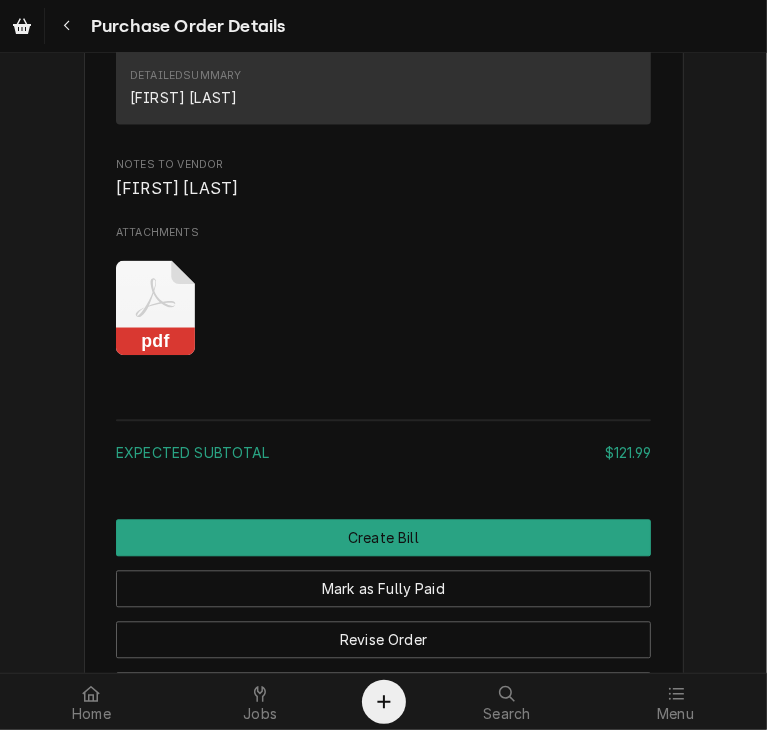click 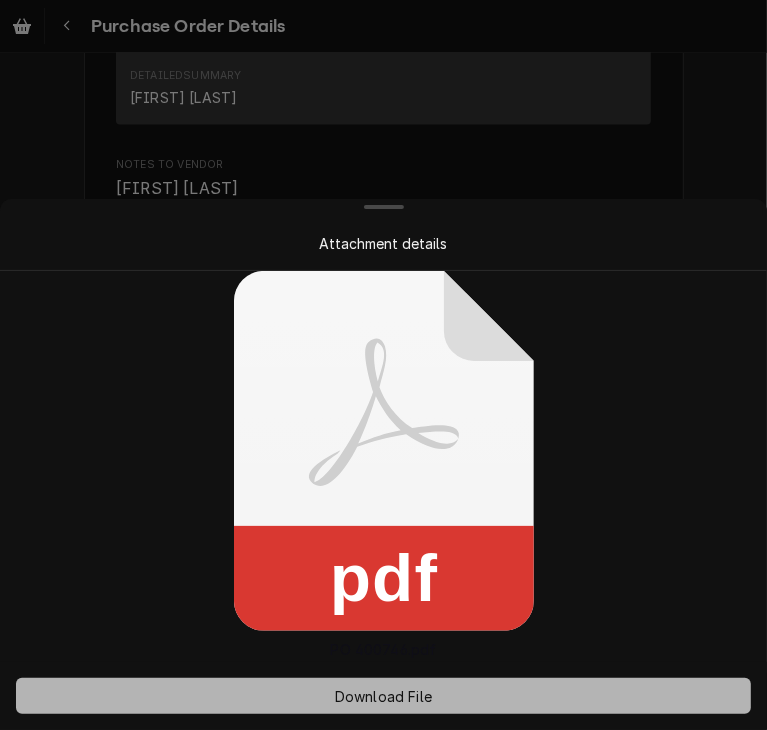 click on "Download File" at bounding box center [383, 696] 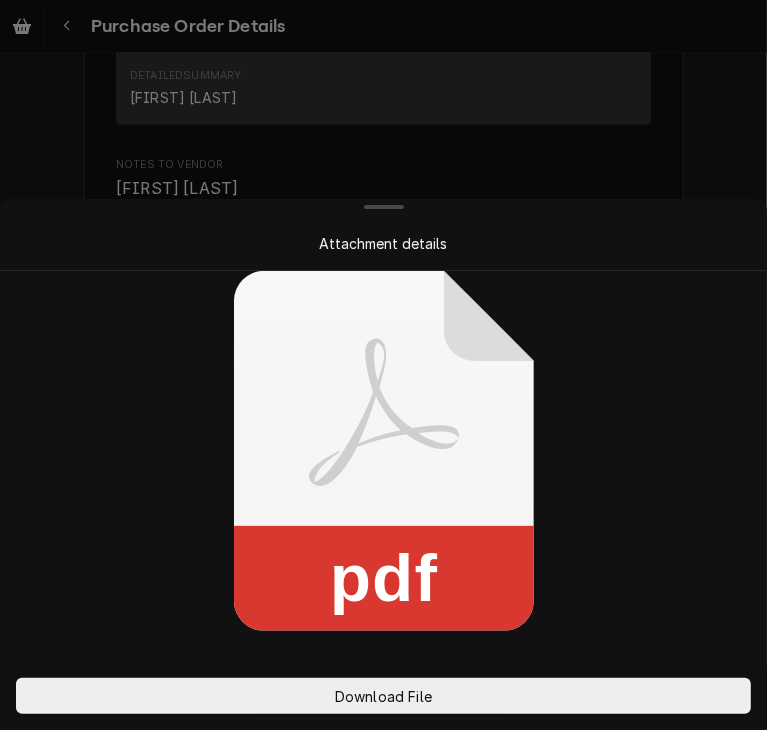 drag, startPoint x: 700, startPoint y: 86, endPoint x: 690, endPoint y: 81, distance: 11.18034 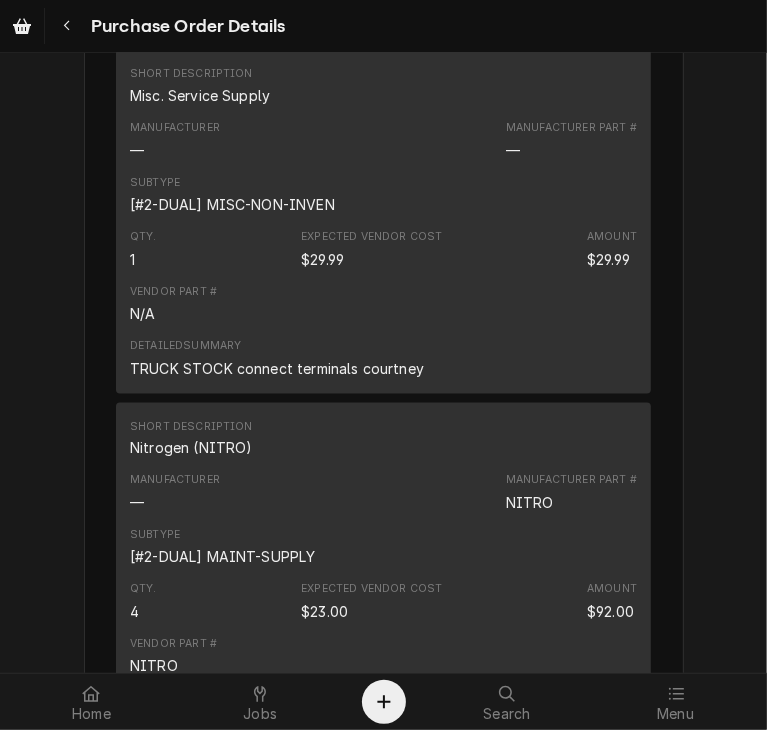 scroll, scrollTop: 1543, scrollLeft: 0, axis: vertical 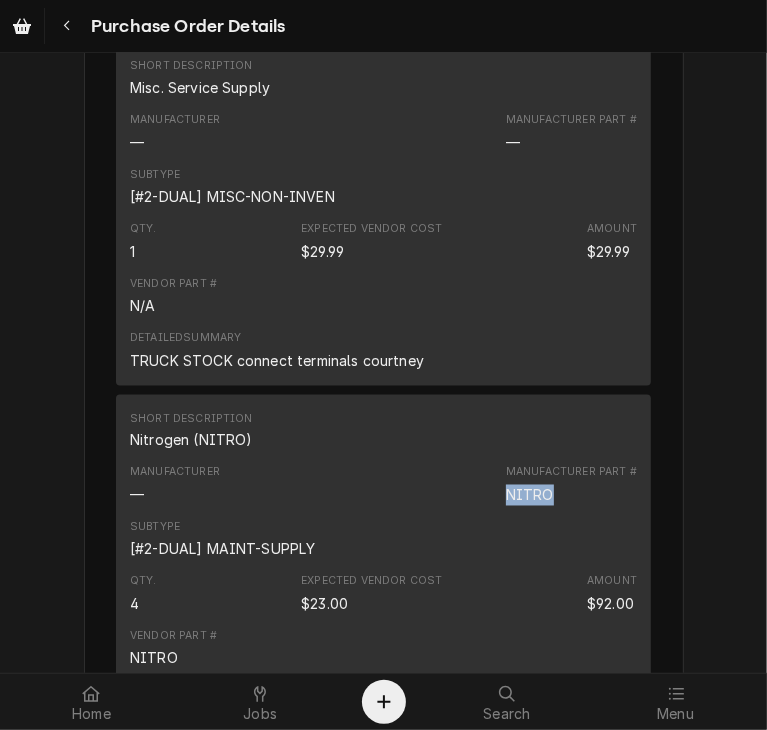 drag, startPoint x: 547, startPoint y: 489, endPoint x: 484, endPoint y: 496, distance: 63.387695 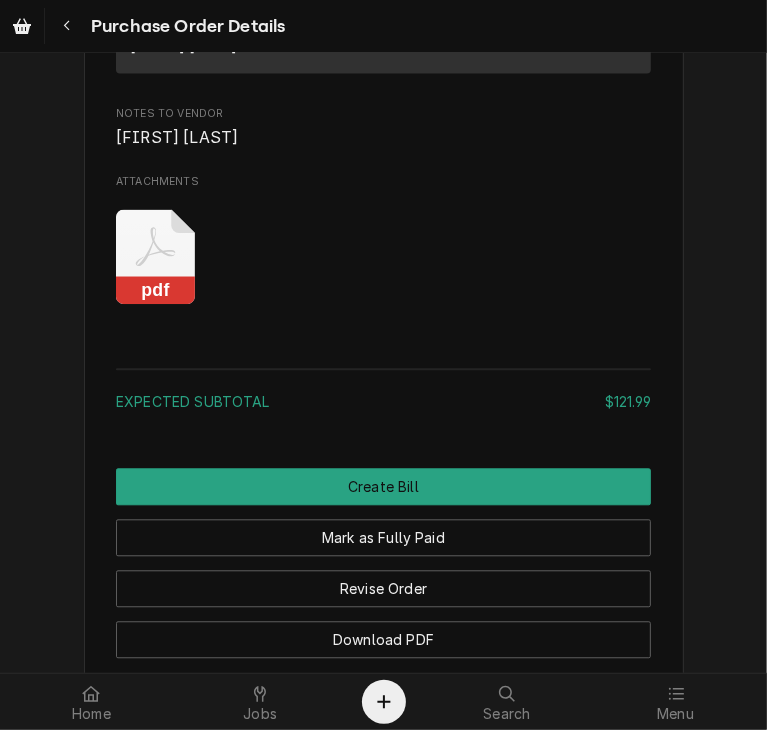 scroll, scrollTop: 2329, scrollLeft: 0, axis: vertical 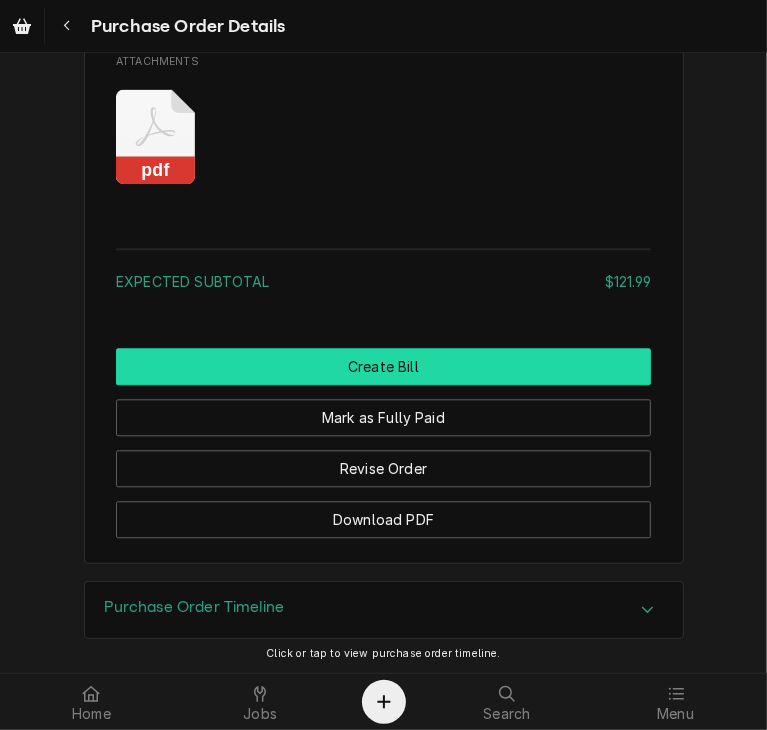 click on "Create Bill" at bounding box center [383, 366] 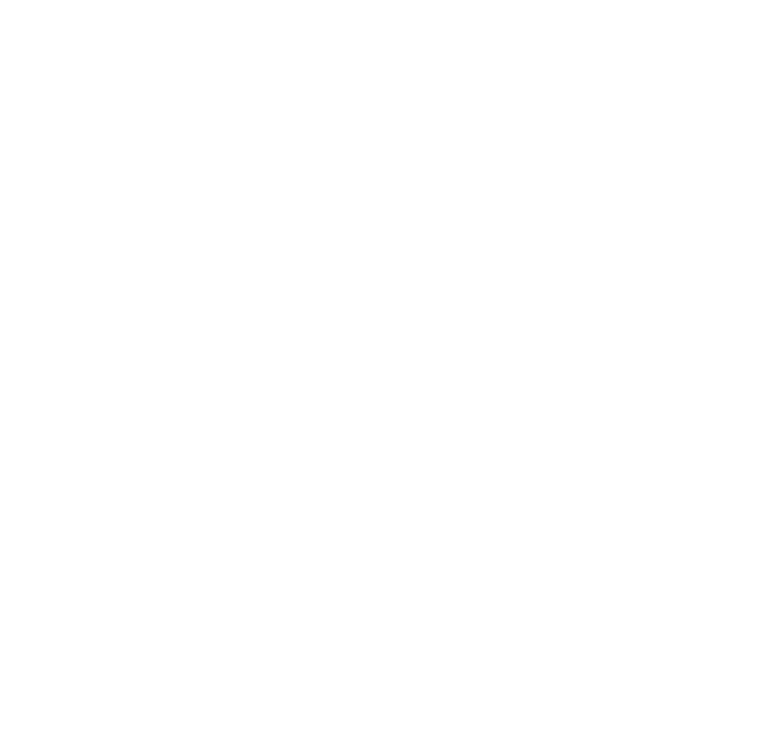scroll, scrollTop: 0, scrollLeft: 0, axis: both 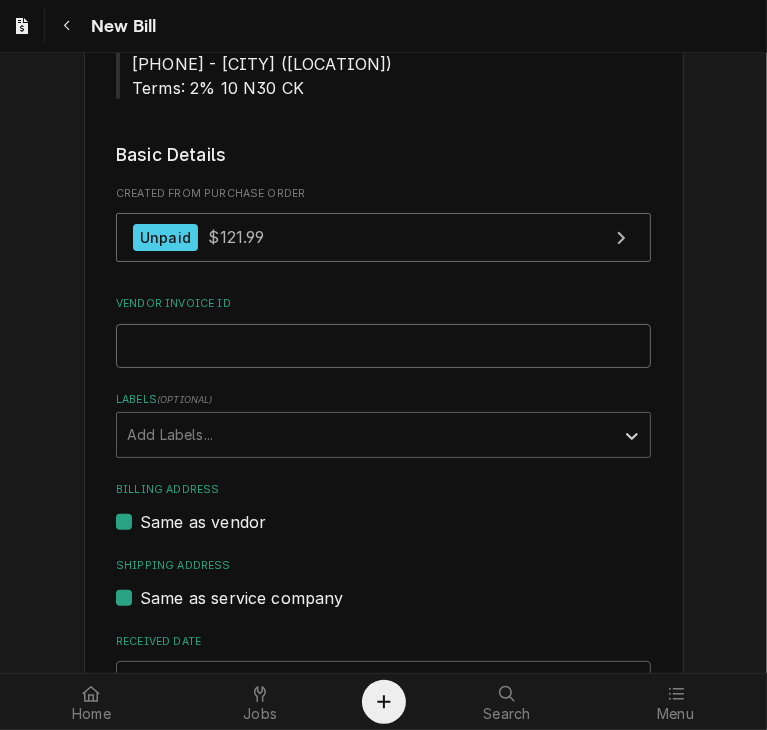 click on "Vendor Invoice ID" at bounding box center (383, 346) 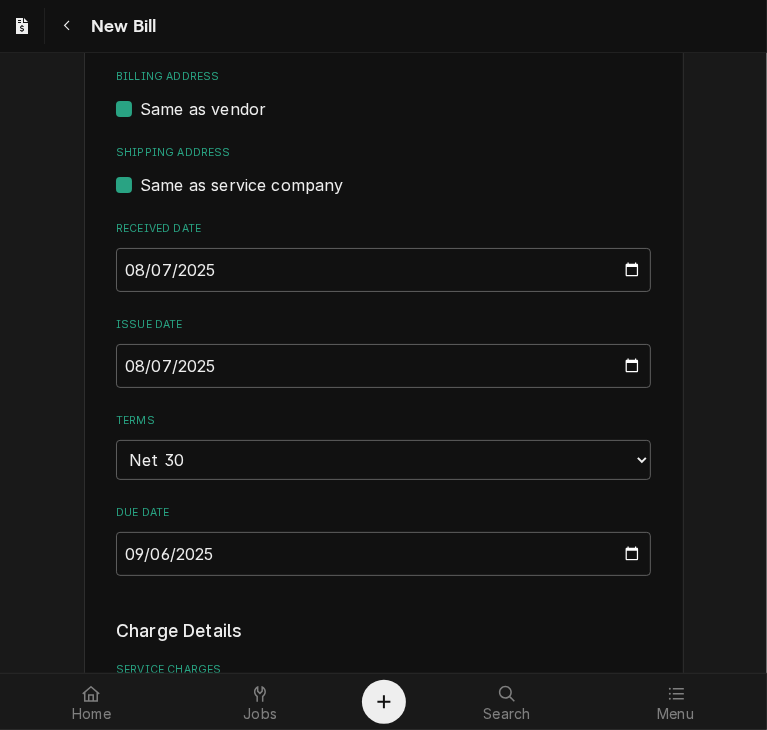 scroll, scrollTop: 984, scrollLeft: 0, axis: vertical 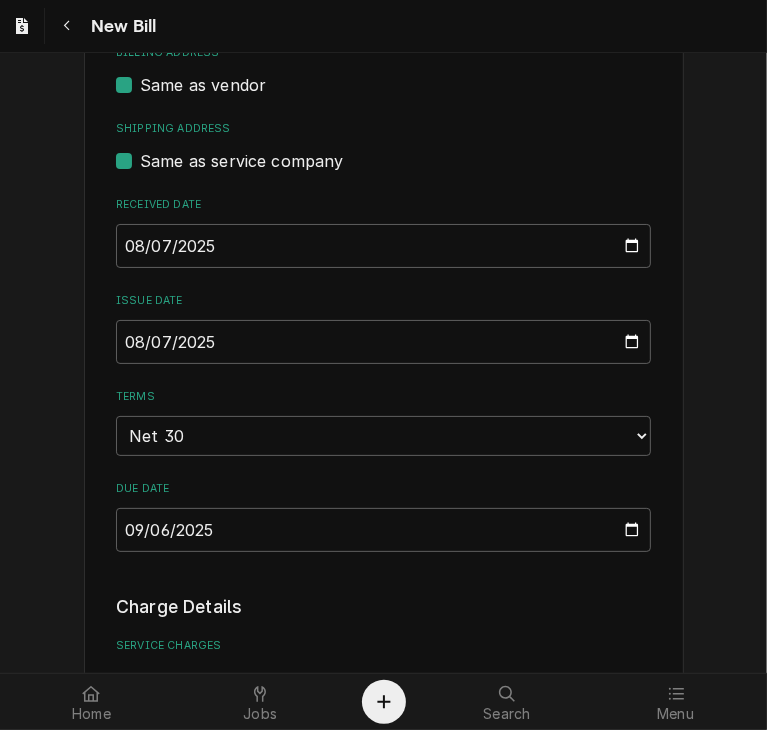 type on "62189053-00" 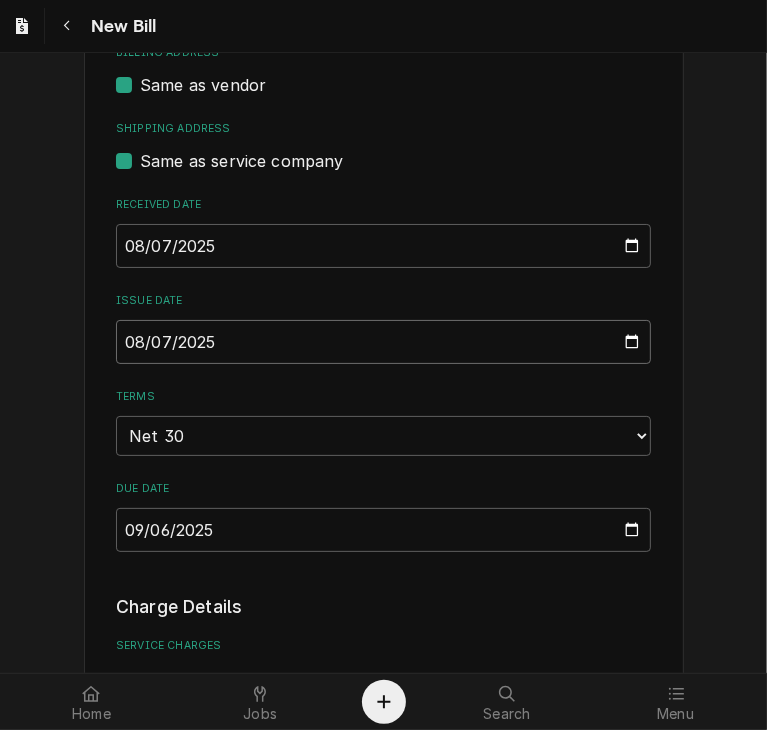 click on "2025-08-07" at bounding box center (383, 342) 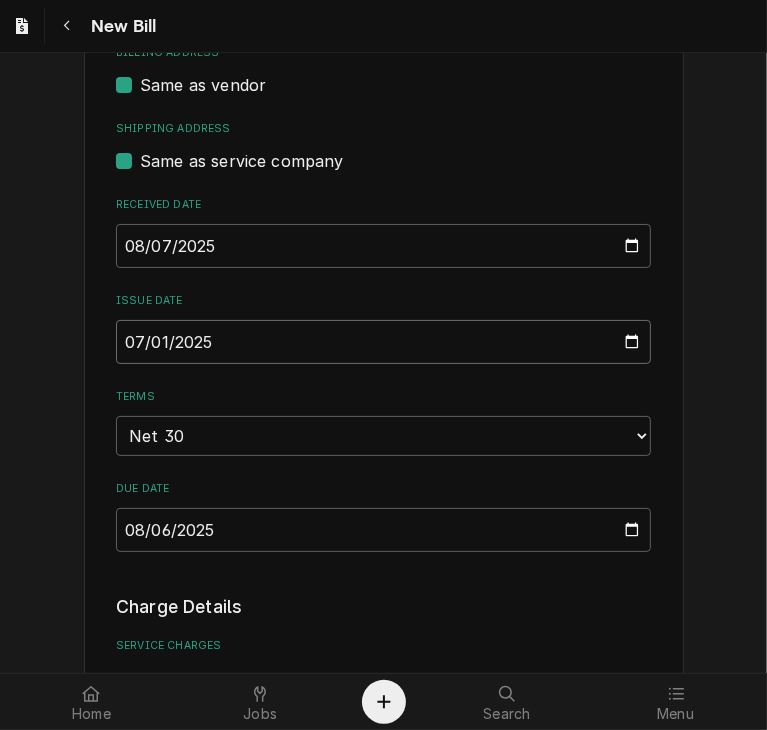 type on "2025-07-11" 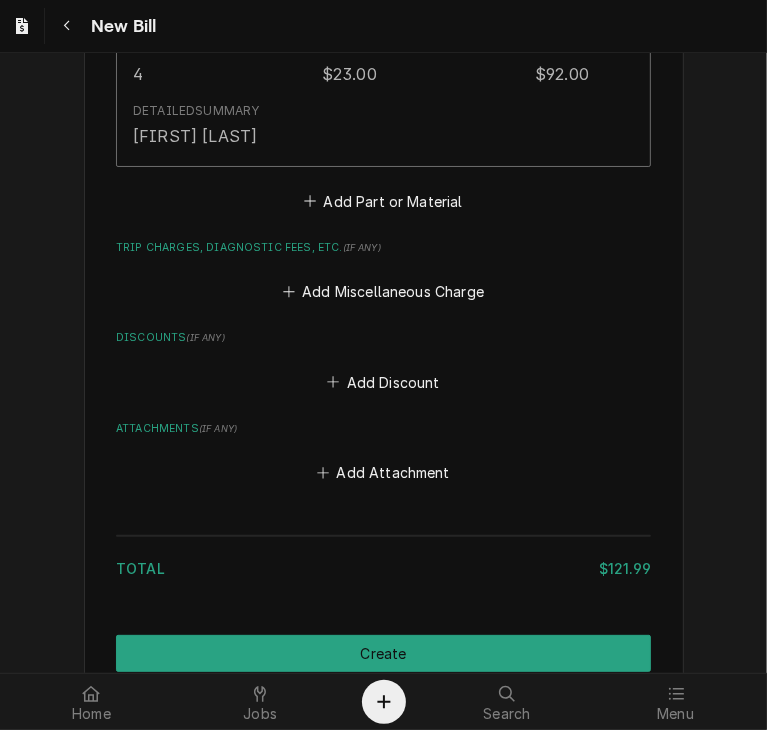 scroll, scrollTop: 2337, scrollLeft: 0, axis: vertical 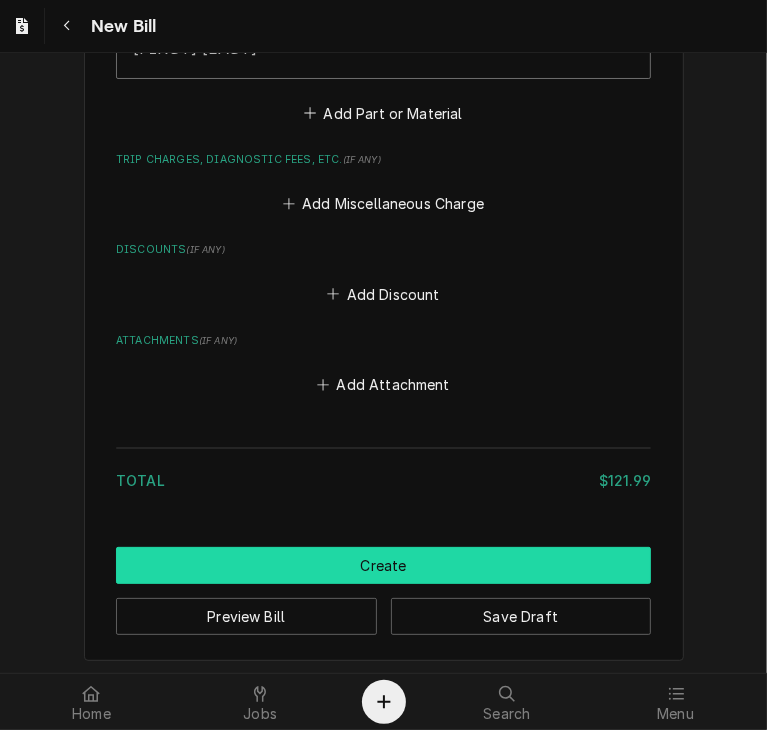 click on "Create" at bounding box center (383, 565) 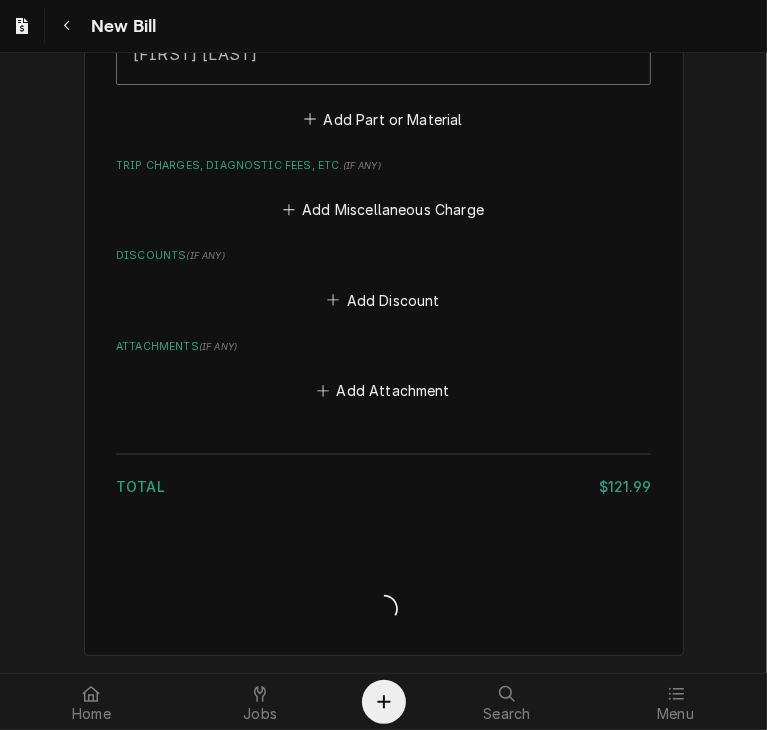 scroll, scrollTop: 2328, scrollLeft: 0, axis: vertical 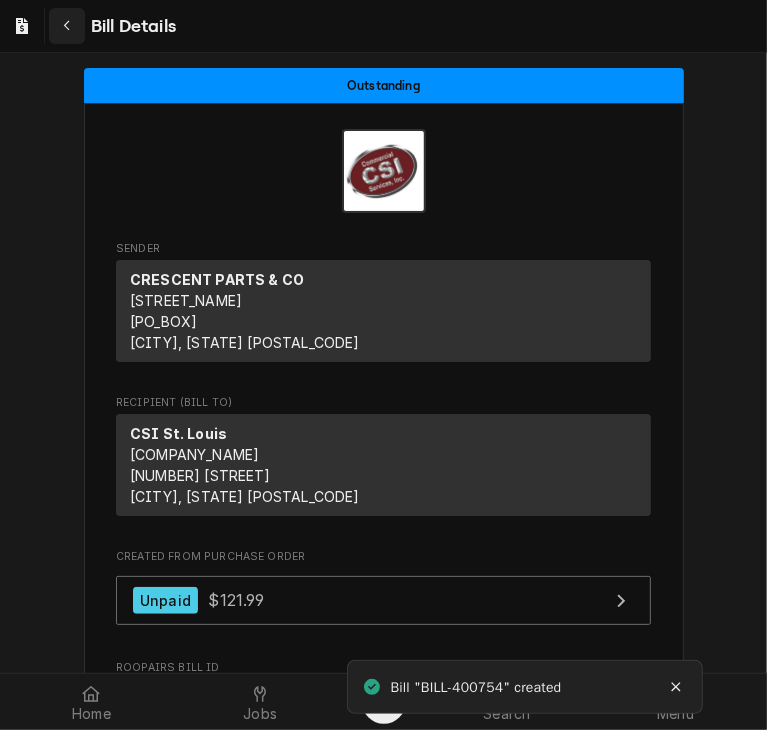 click at bounding box center (67, 26) 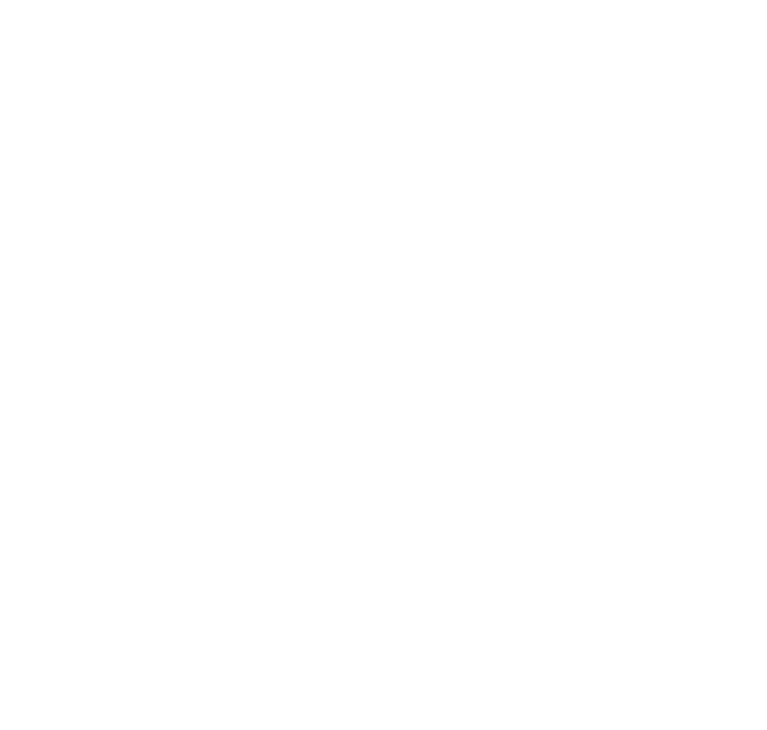scroll, scrollTop: 0, scrollLeft: 0, axis: both 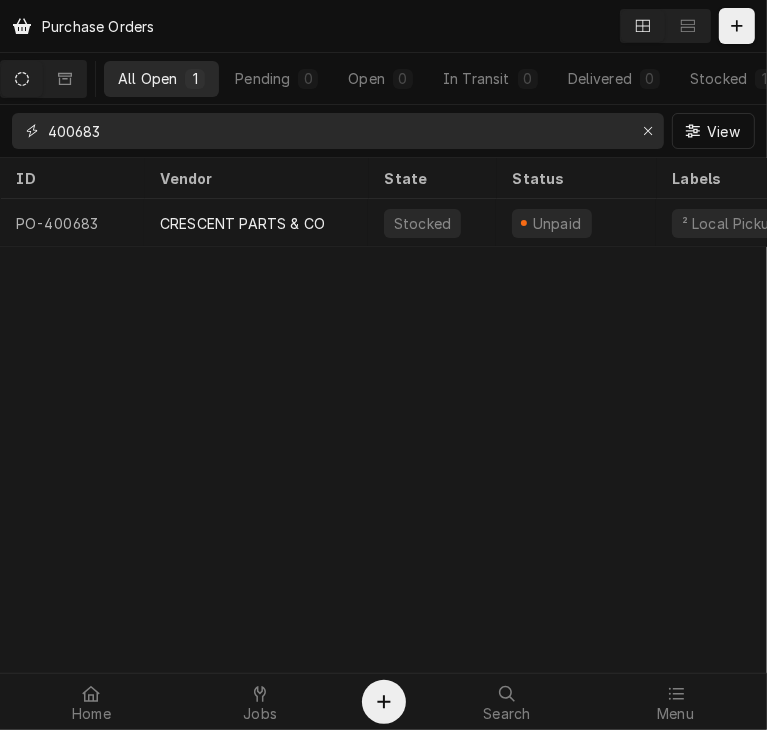 click on "400683" at bounding box center (337, 131) 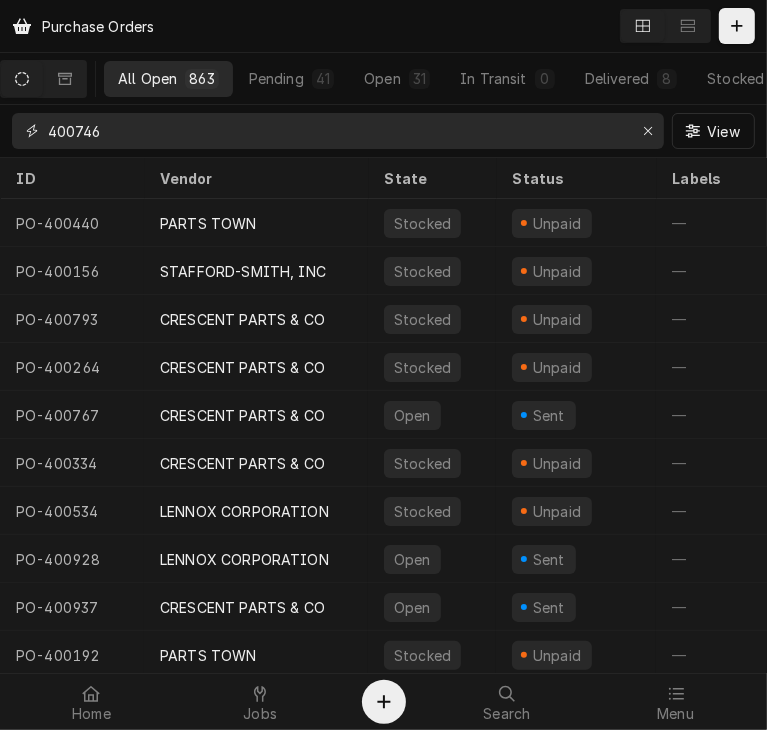 type on "400746" 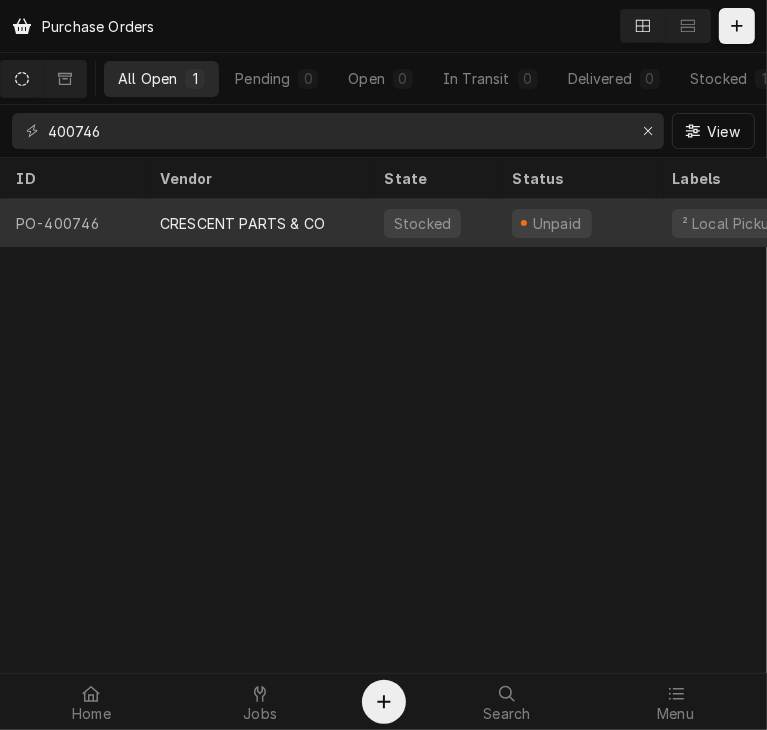 click on "CRESCENT PARTS & CO" at bounding box center (242, 223) 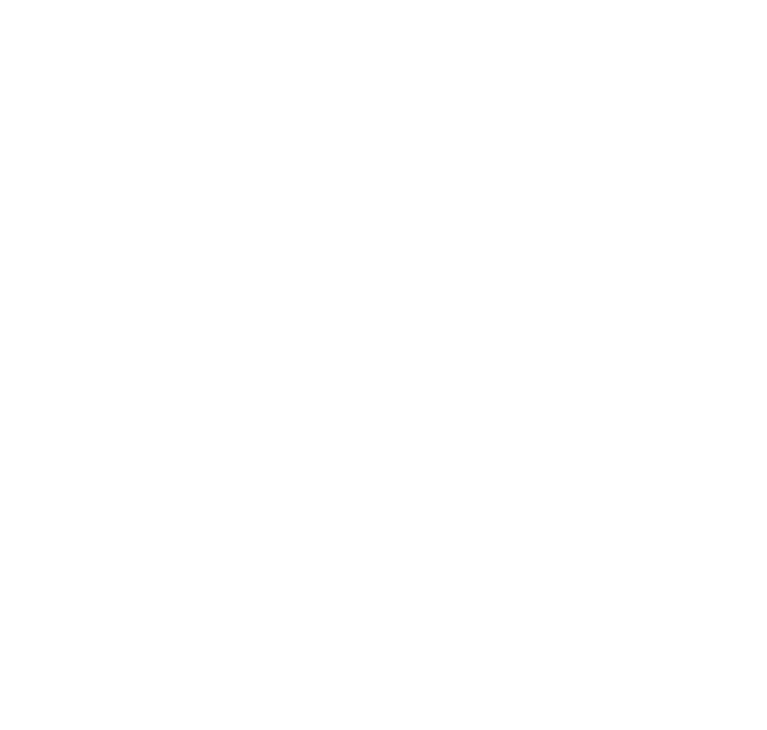 scroll, scrollTop: 0, scrollLeft: 0, axis: both 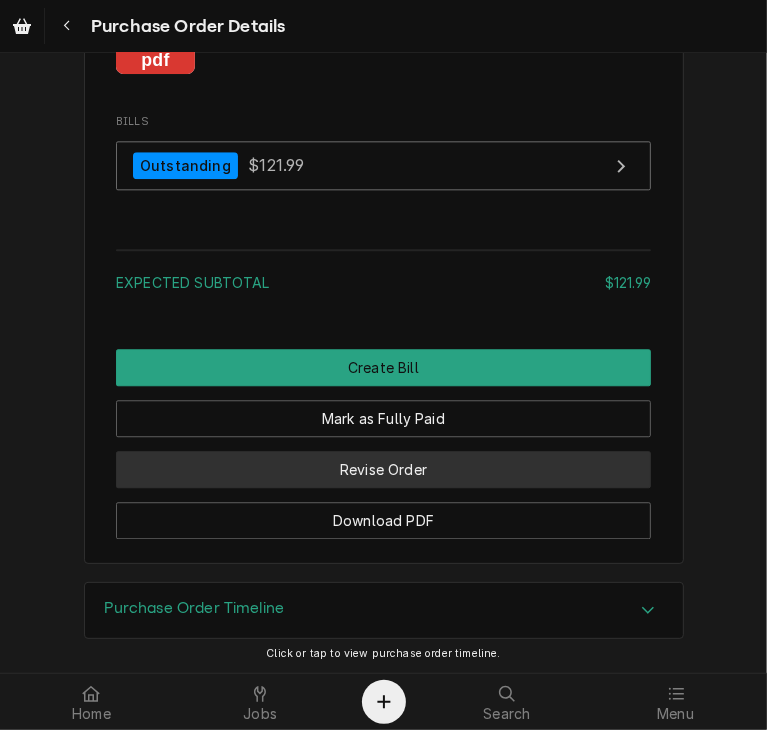 click on "Revise Order" at bounding box center (383, 469) 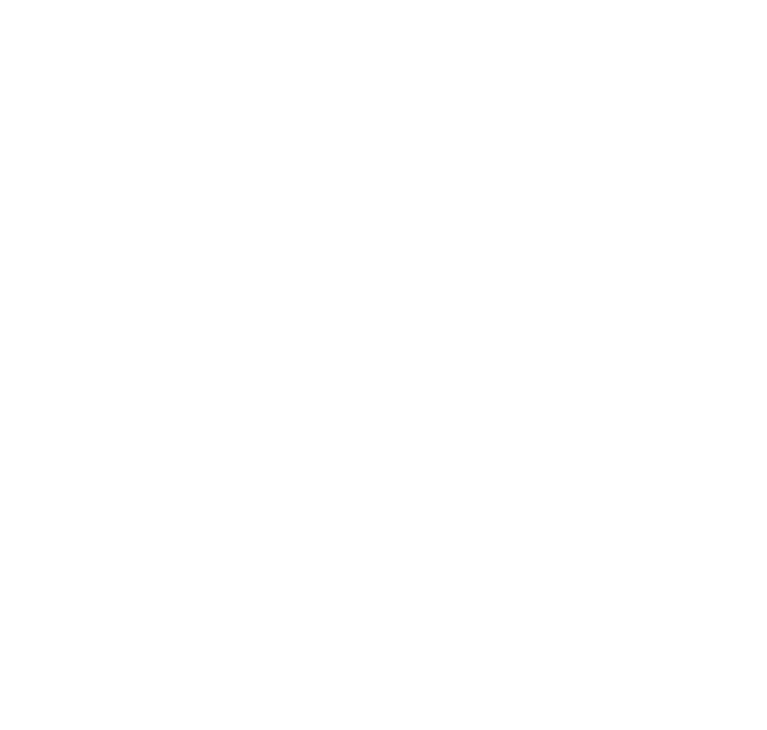 scroll, scrollTop: 0, scrollLeft: 0, axis: both 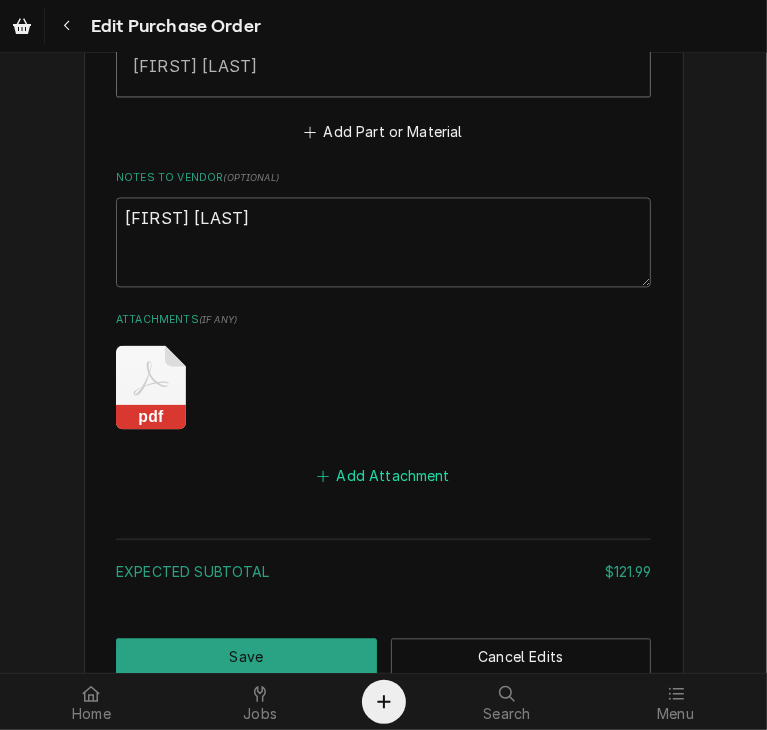 click on "Add Attachment" at bounding box center [384, 475] 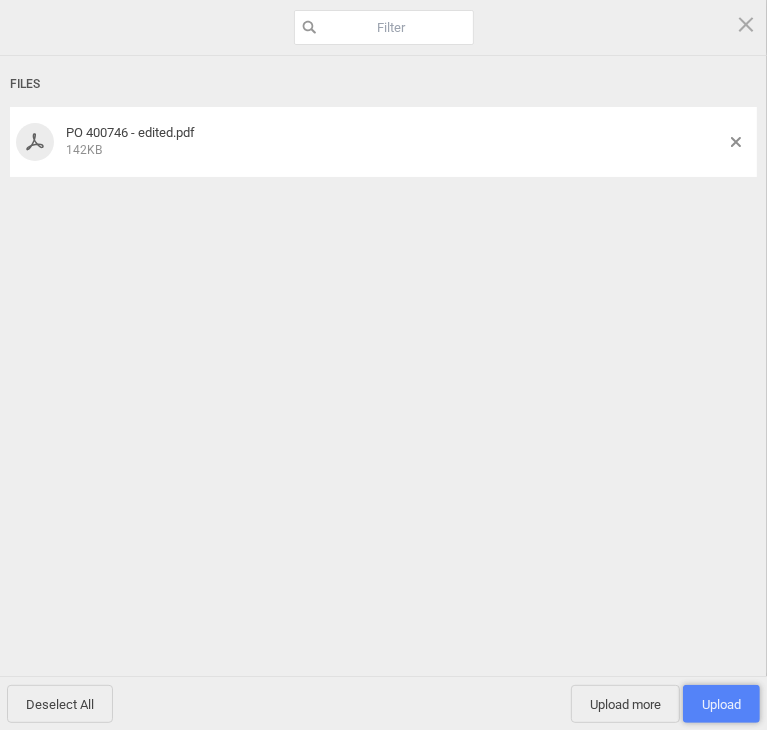 click on "Upload
1" at bounding box center (721, 704) 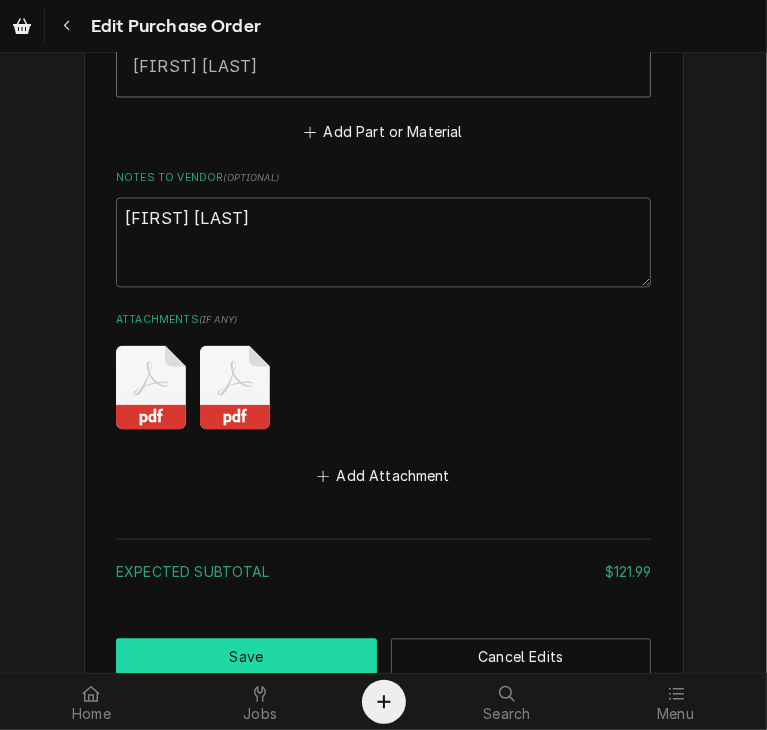 click on "Save" at bounding box center (246, 656) 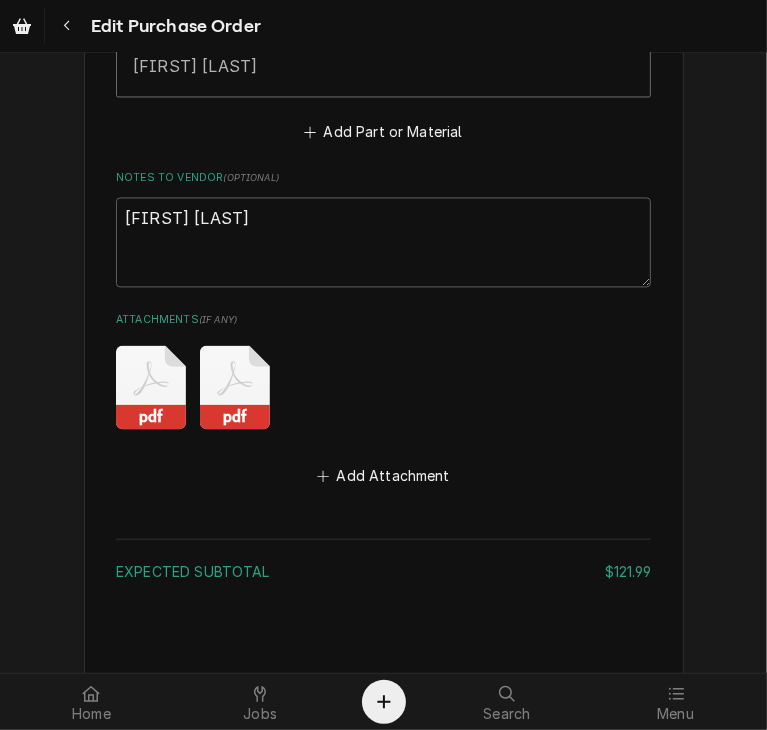 type on "x" 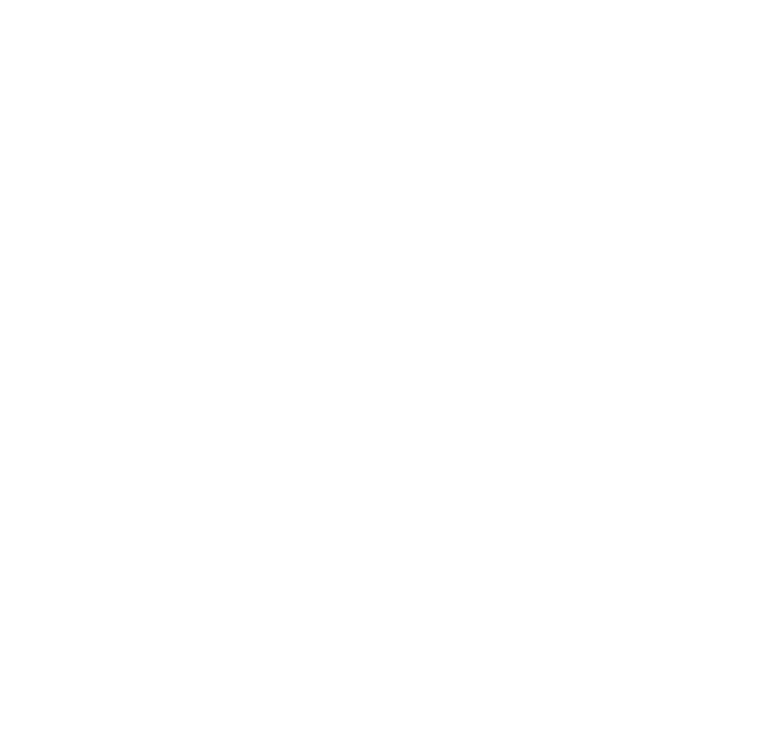scroll, scrollTop: 0, scrollLeft: 0, axis: both 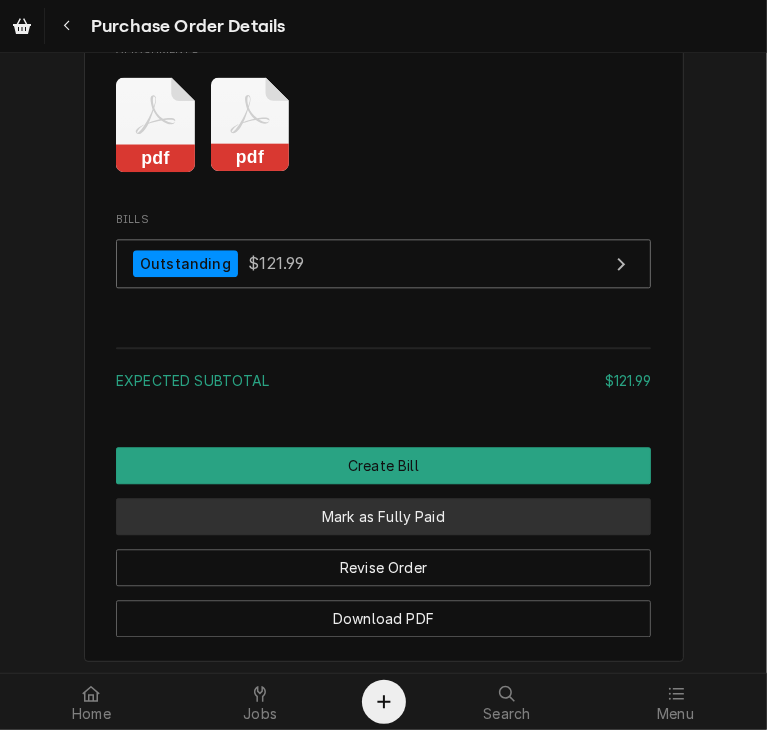 click on "Mark as Fully Paid" at bounding box center [383, 516] 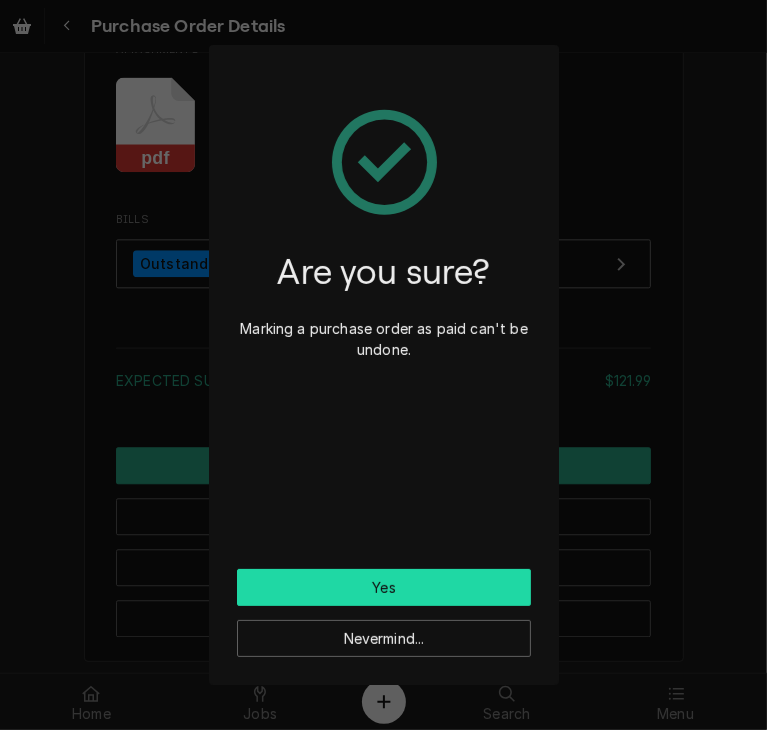 click on "Yes" at bounding box center [384, 587] 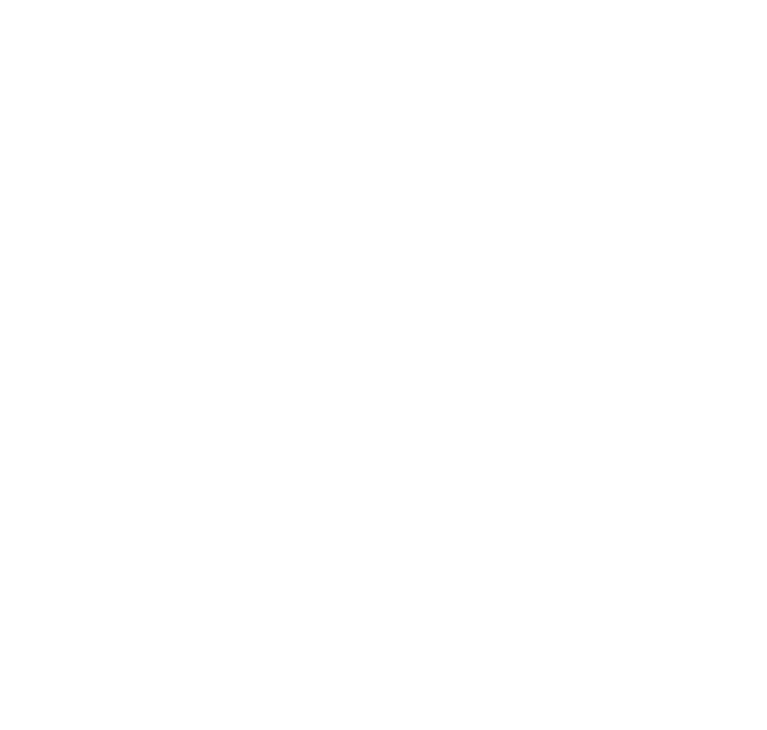 scroll, scrollTop: 0, scrollLeft: 0, axis: both 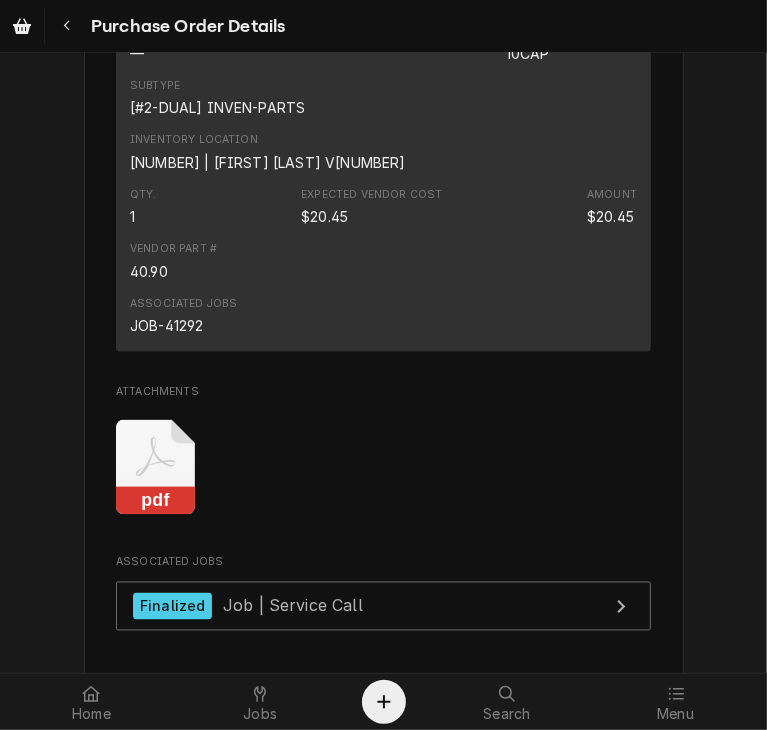 click 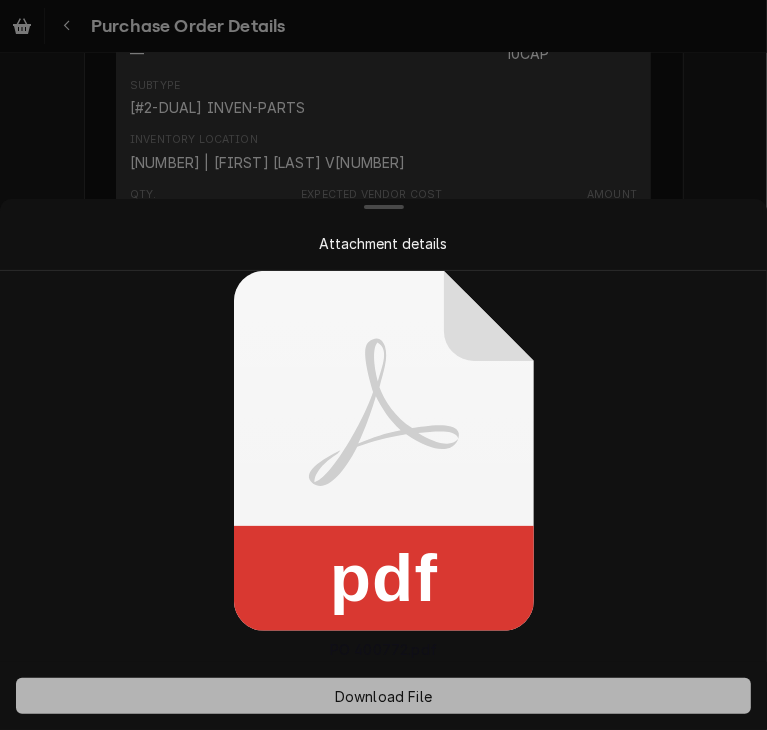 click on "Download File" at bounding box center [383, 696] 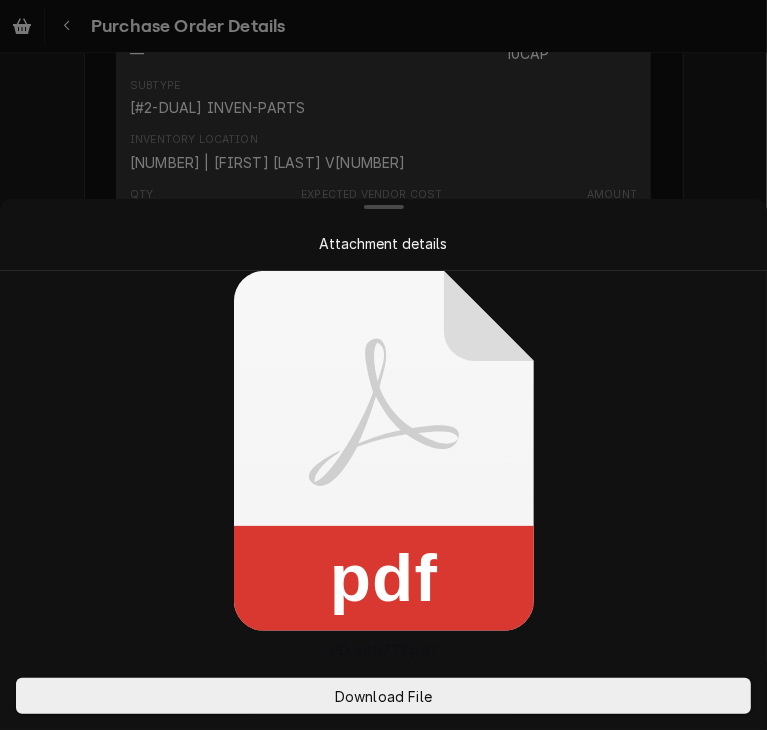 click at bounding box center (383, 365) 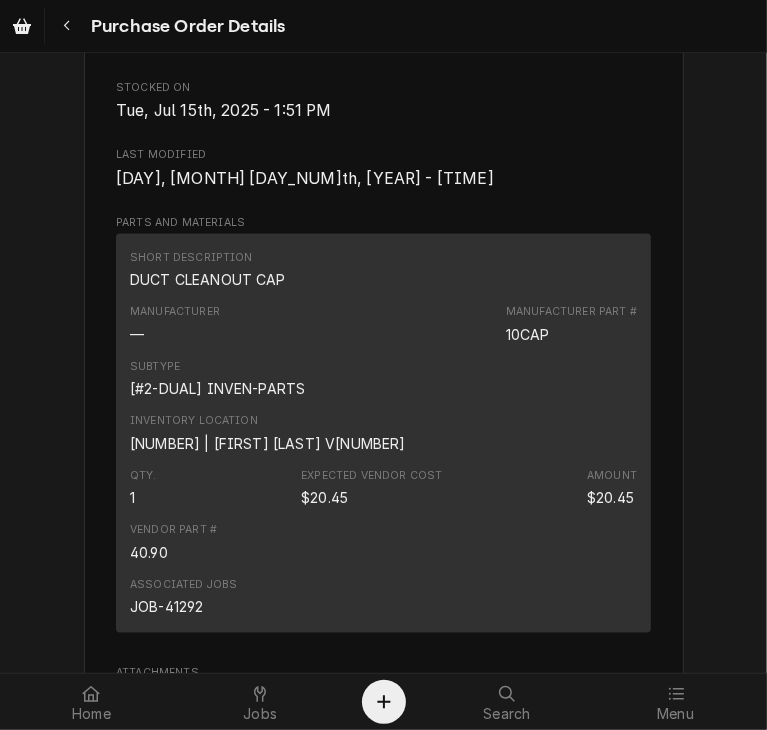 scroll, scrollTop: 1413, scrollLeft: 0, axis: vertical 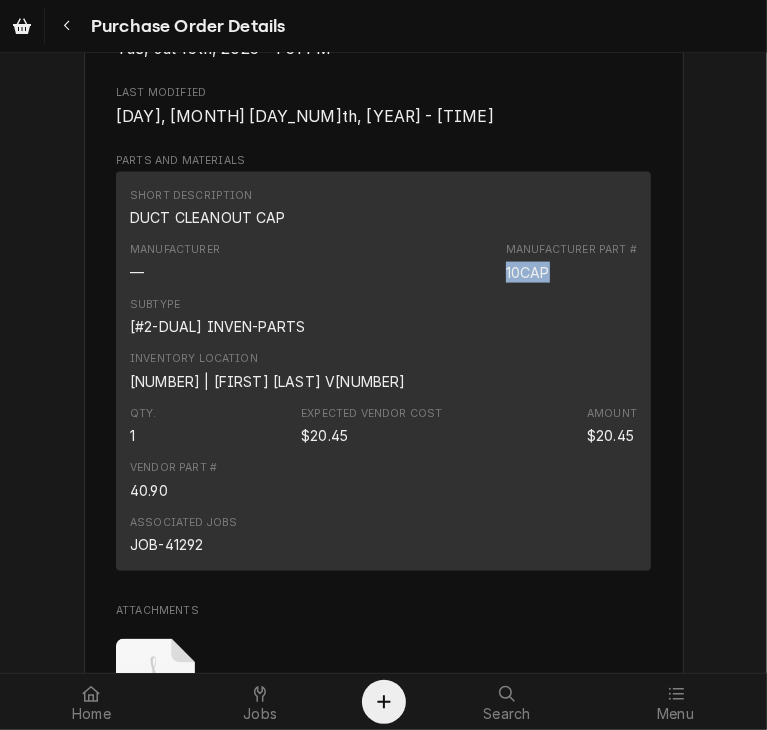drag, startPoint x: 542, startPoint y: 271, endPoint x: 483, endPoint y: 273, distance: 59.03389 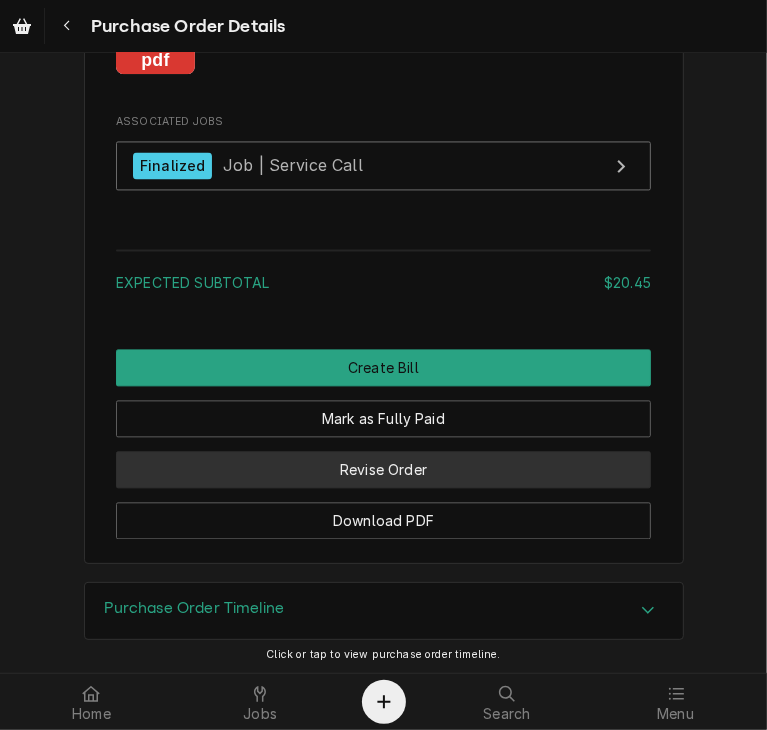 click on "Revise Order" at bounding box center (383, 469) 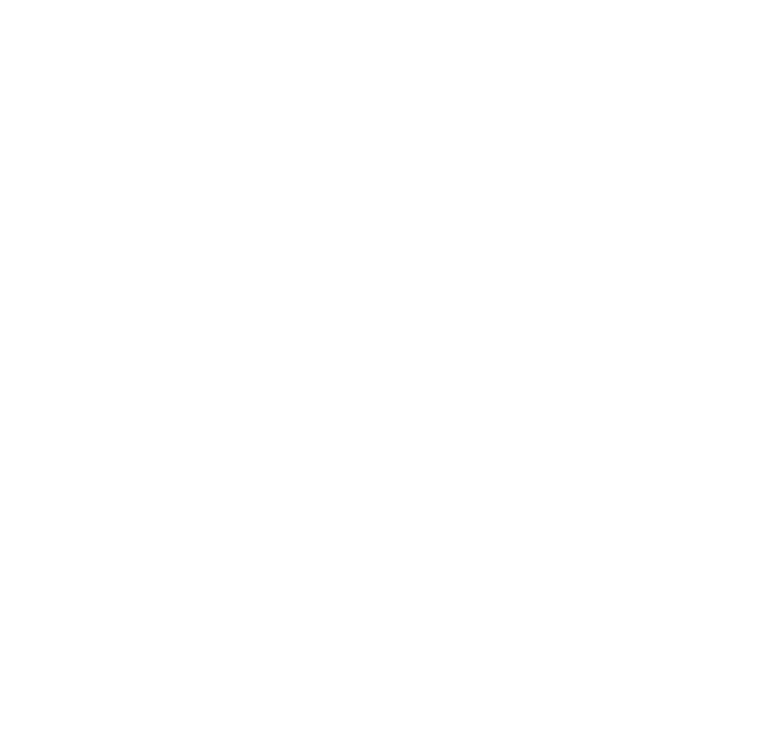 scroll, scrollTop: 0, scrollLeft: 0, axis: both 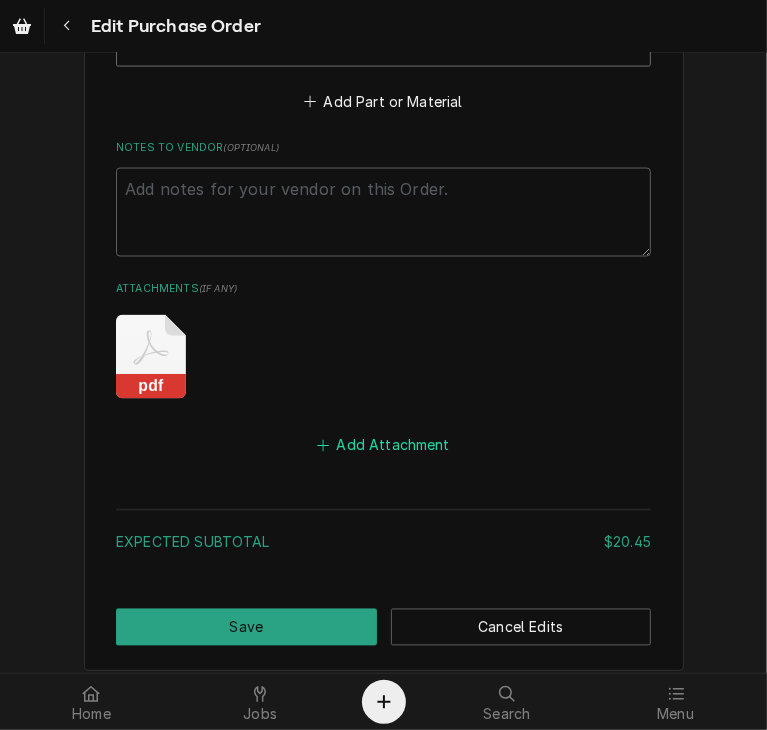 click on "Add Attachment" at bounding box center [384, 446] 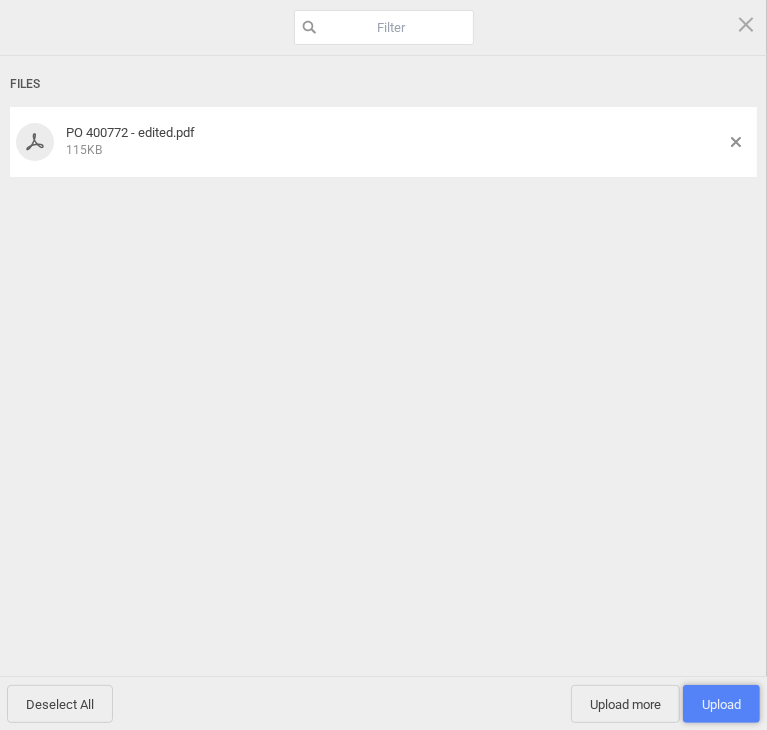 click on "Upload
1" at bounding box center (721, 704) 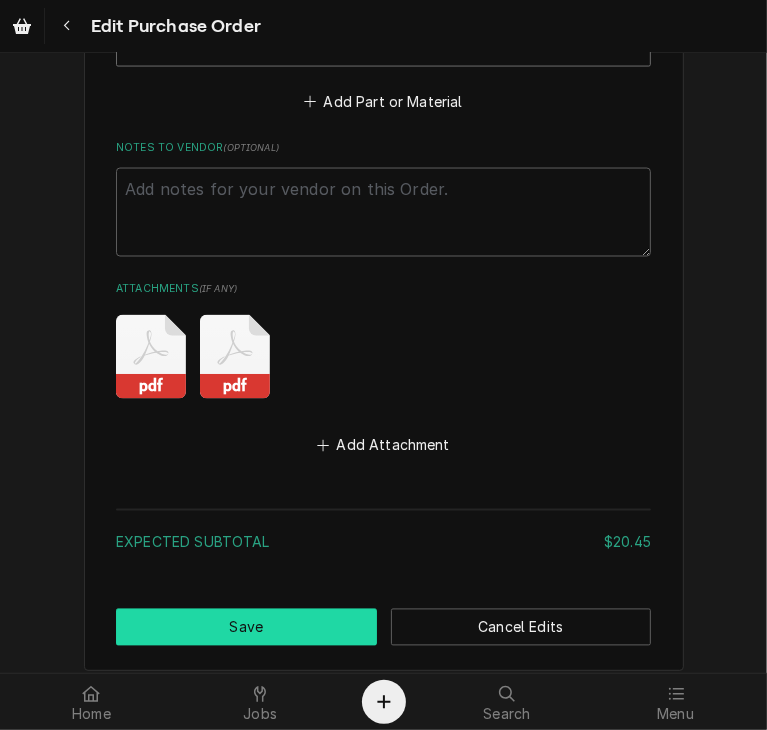 click on "Save" at bounding box center (246, 627) 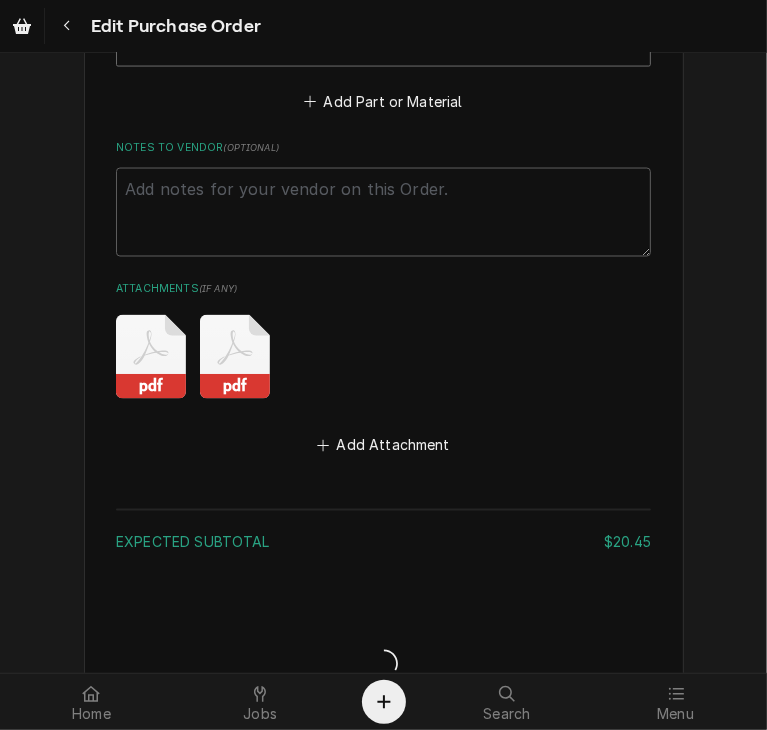 type on "x" 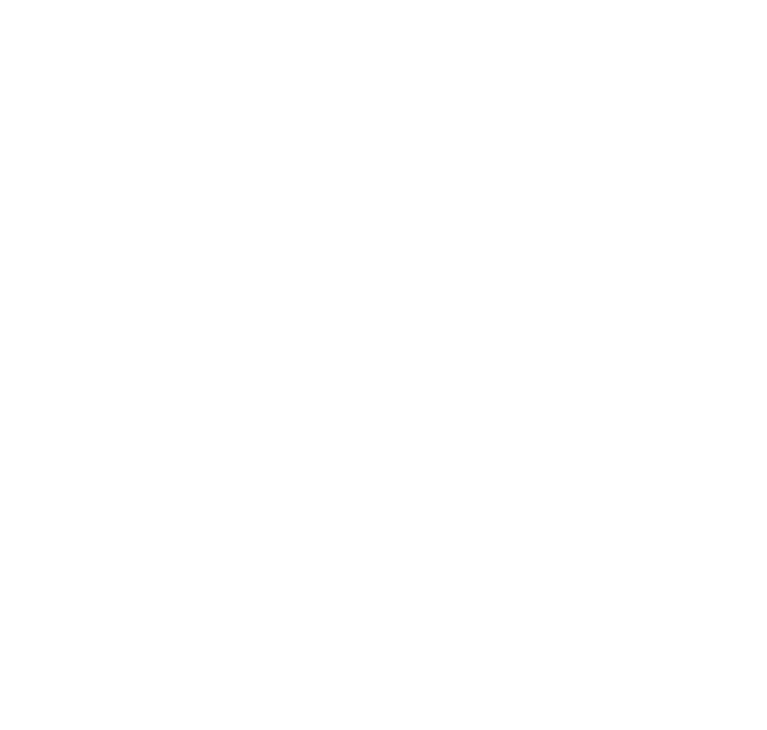 scroll, scrollTop: 0, scrollLeft: 0, axis: both 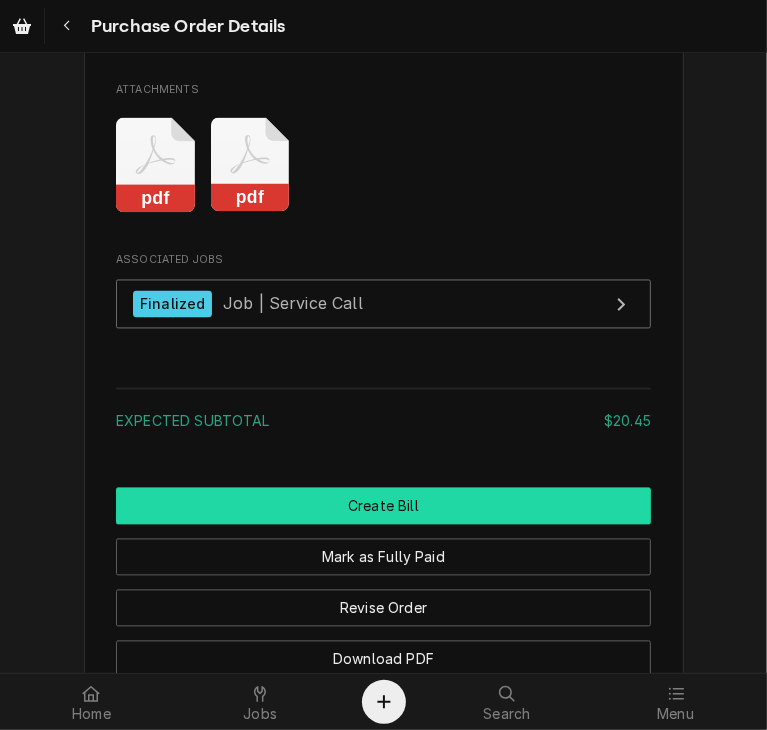 click on "Create Bill" at bounding box center (383, 506) 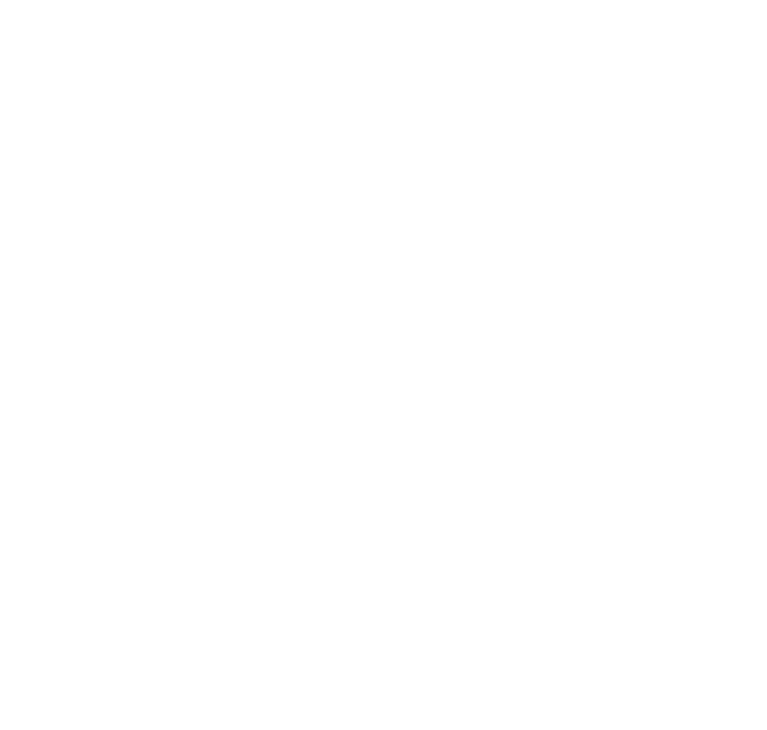 scroll, scrollTop: 0, scrollLeft: 0, axis: both 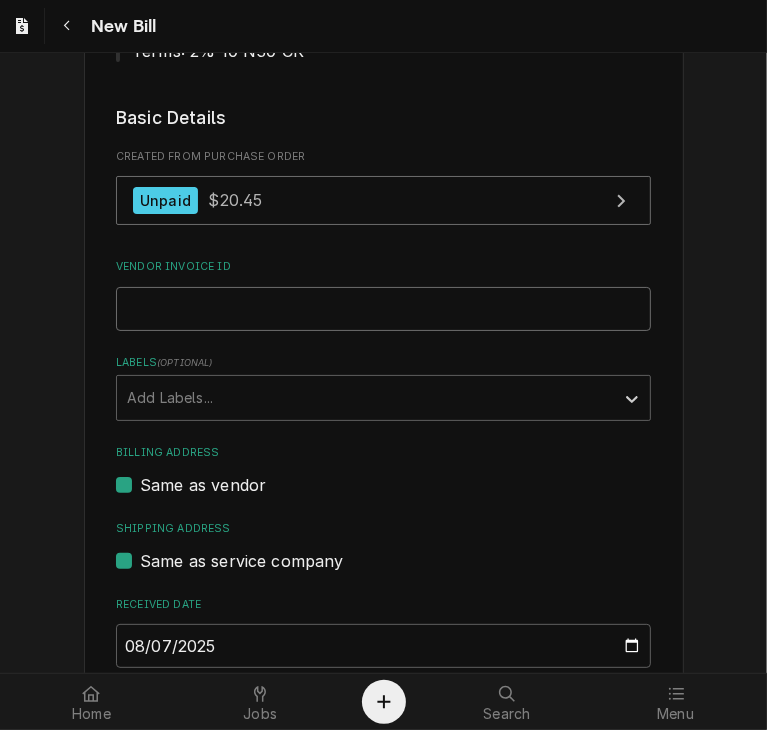 click on "Vendor Invoice ID" at bounding box center [383, 309] 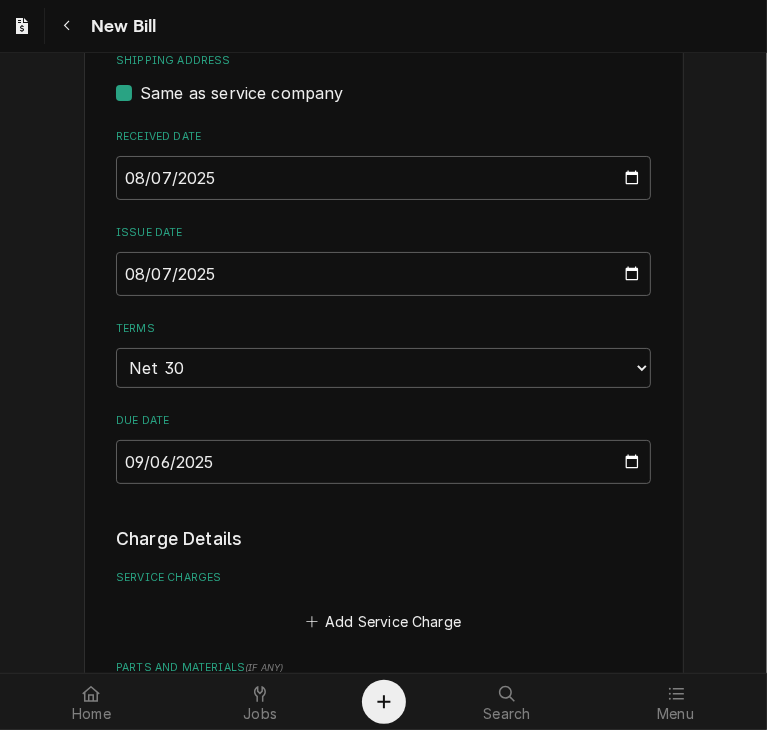 scroll, scrollTop: 1044, scrollLeft: 0, axis: vertical 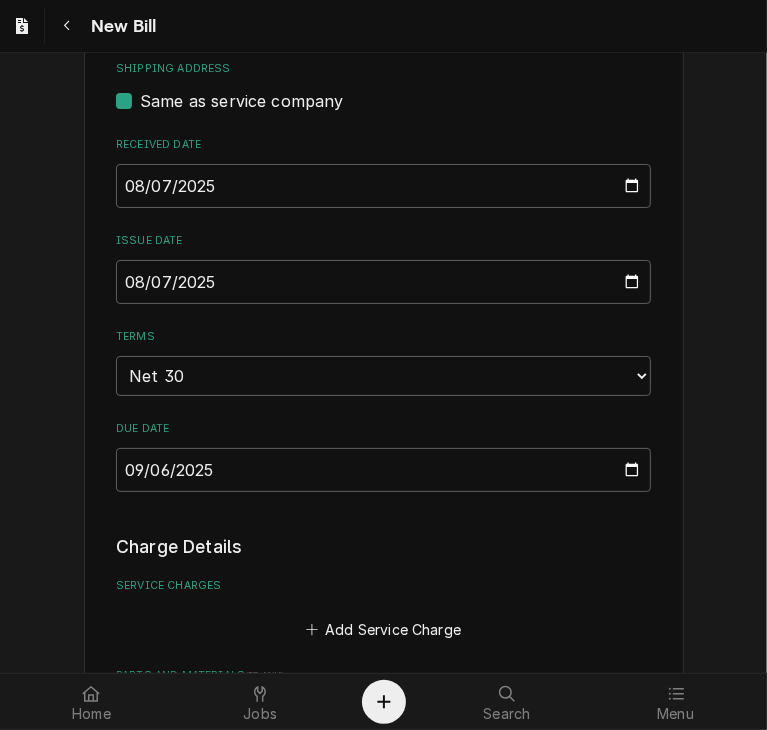 type on "37168278-00" 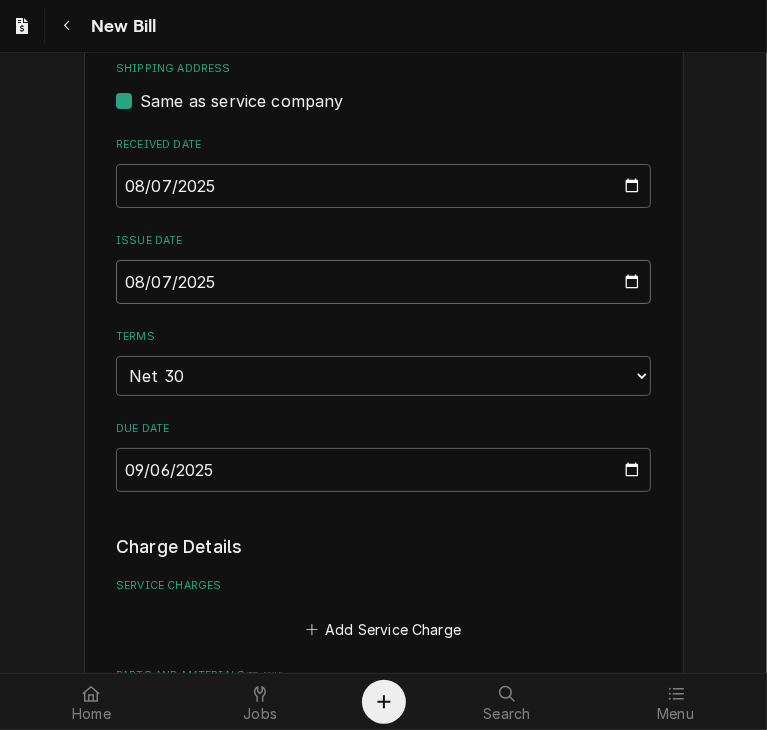 click on "2025-08-07" at bounding box center (383, 282) 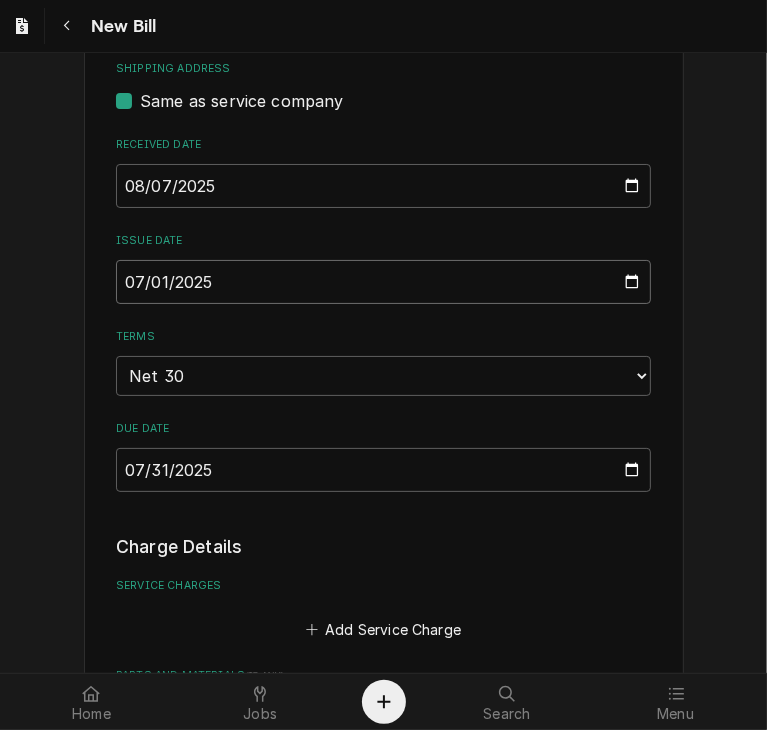type on "2025-07-15" 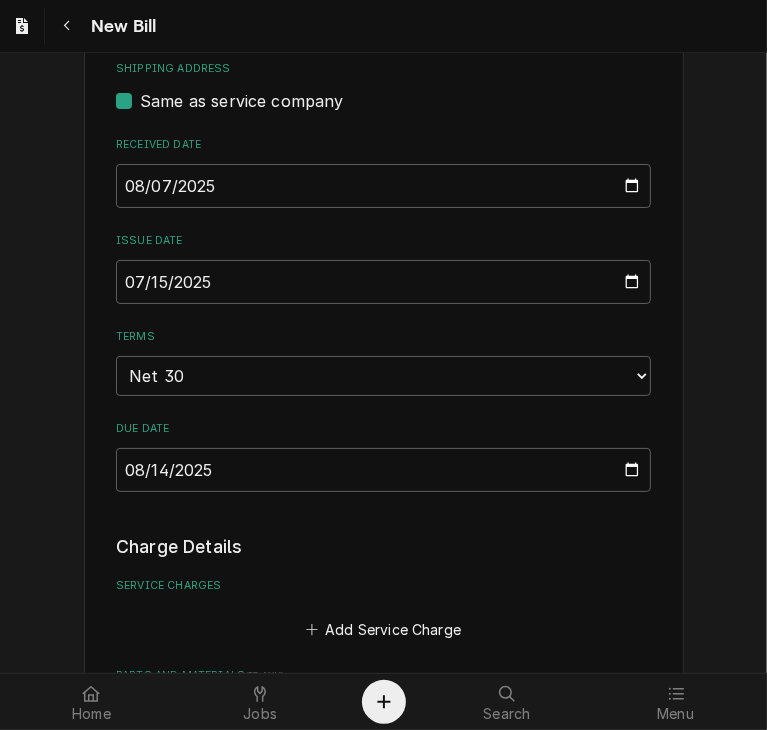 click on "Please provide the following information to create your bill: Vendor Details Vendor CRESCENT PARTS & CO Vendor Notes [PHONE] - Arnold, [STATE]
[PHONE] - Ballwin, [STATE]
[PHONE] - Belleville, [STATE]
[PHONE] - Cape Girardeau, [STATE]
[PHONE] - Columbia, [STATE]
[PHONE] - Marion, [STATE]
[PHONE] - Pontoon Beach, [STATE]
[PHONE] - Poplar Bluff, [STATE]
[PHONE] - Quincy, [STATE]
[PHONE] - Sedalia, [STATE]
[PHONE] - St. Peters, [STATE]
[PHONE] - St. Louis (Natural Bridge)
[PHONE] - St. Louis (59th Street)
Terms: 2% 10 N30 CK Basic Details Created From Purchase Order Unpaid $20.45 Vendor Invoice ID 37168278-00 Labels ( optional ) Add Labels... Billing Address Same as vendor Shipping Address Same as service company Received Date 2025-08-07 Issue Date 2025-07-15 Terms Choose payment terms... Same Day Net 7 Net 14 Net 21 Net 30 Net 45 Net 60 Net 90 Due Date 2025-08-14 Charge Details Service Charges Add Service Charge Parts and Materials ( if any ) Short Description DUCT CLEANOUT CAP Manufacturer" at bounding box center [383, 298] 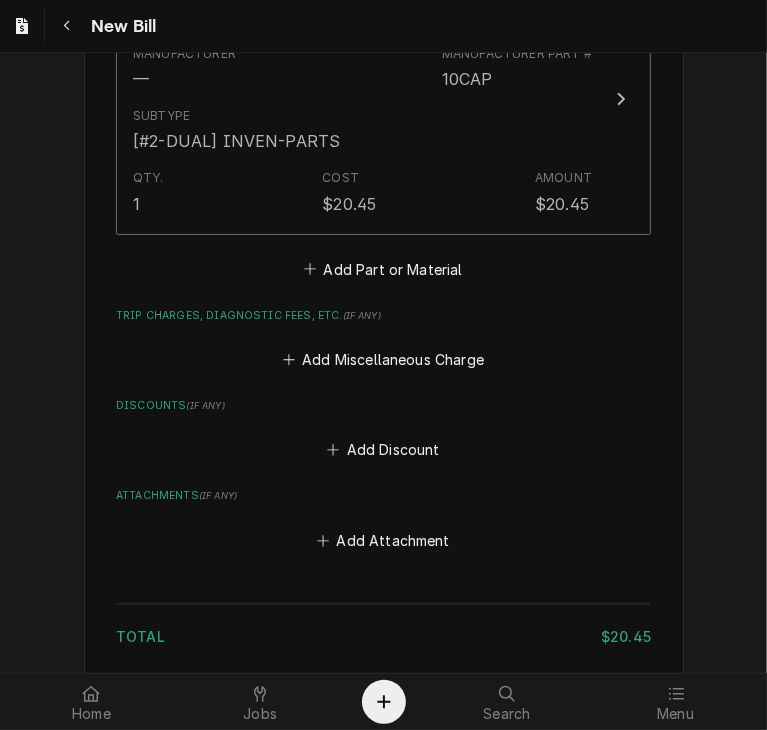 scroll, scrollTop: 1932, scrollLeft: 0, axis: vertical 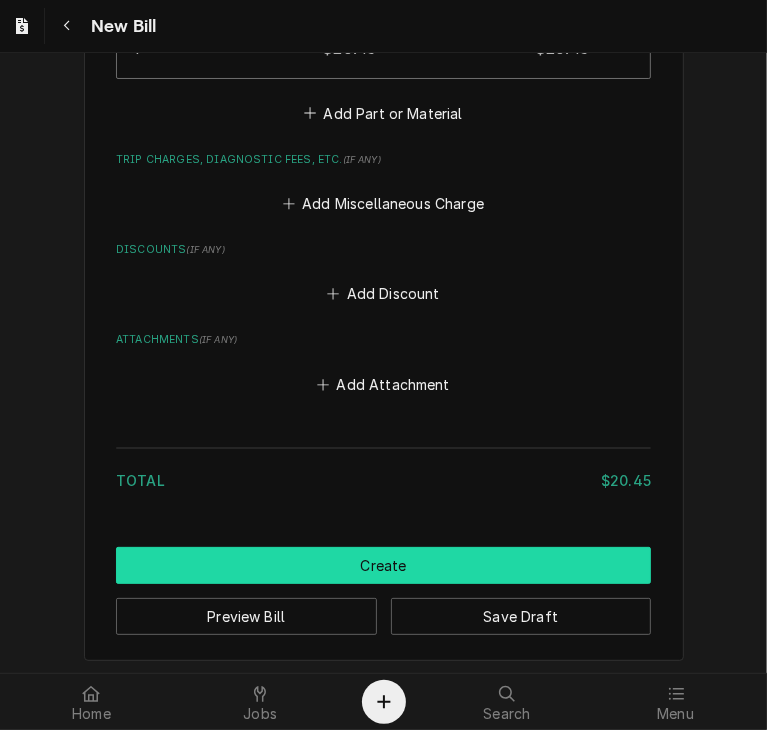 click on "Create" at bounding box center (383, 565) 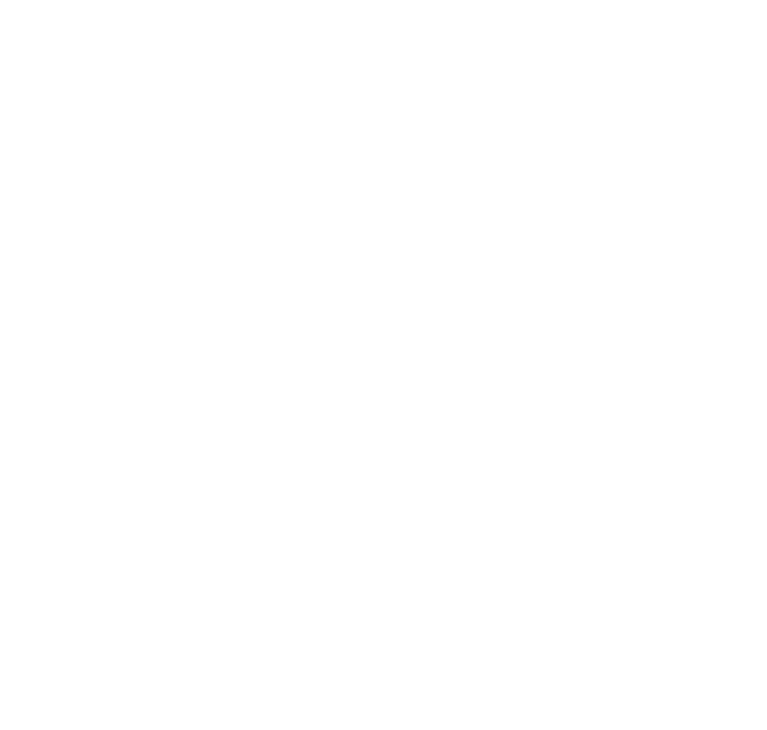 scroll, scrollTop: 0, scrollLeft: 0, axis: both 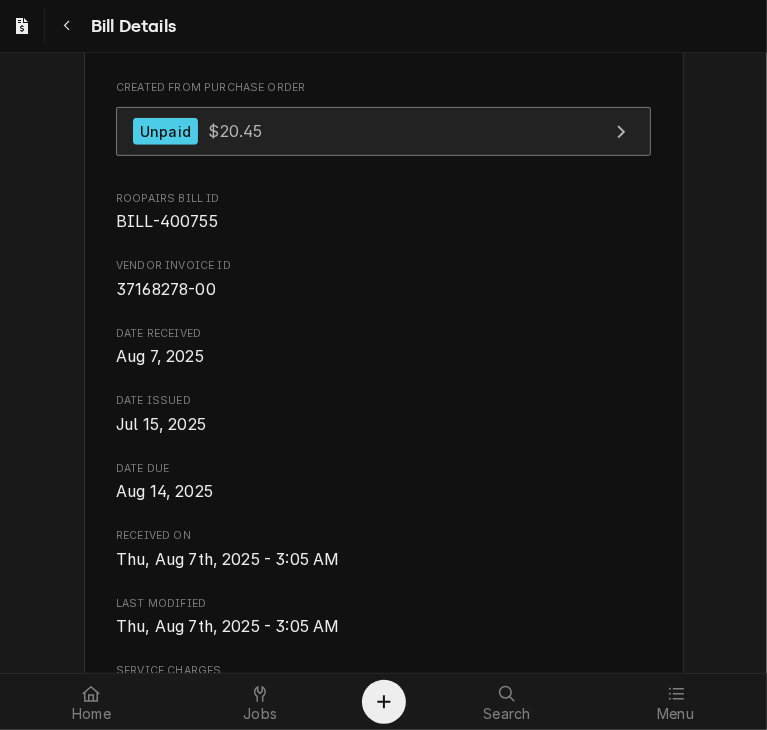 click on "Unpaid $20.45" at bounding box center [383, 131] 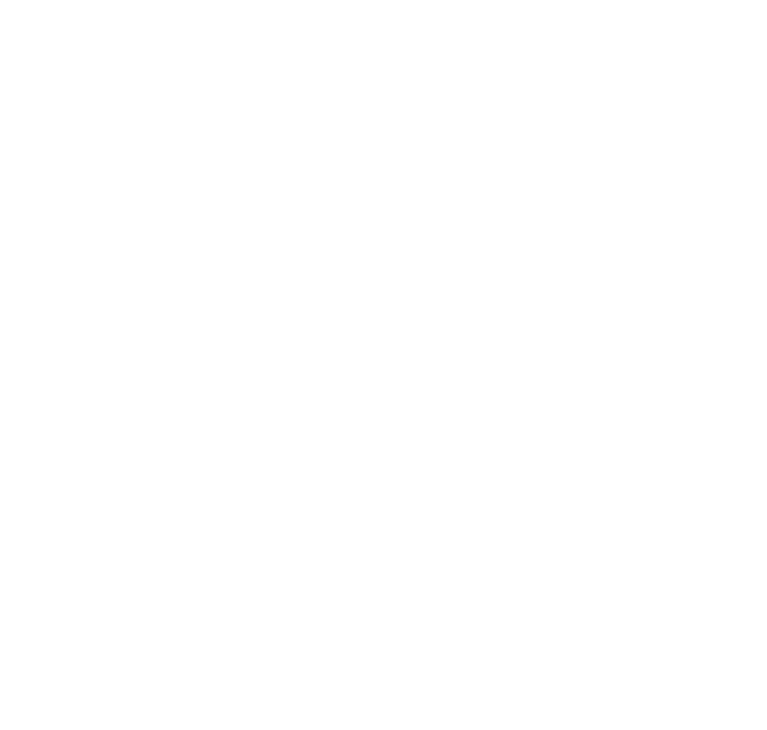 scroll, scrollTop: 0, scrollLeft: 0, axis: both 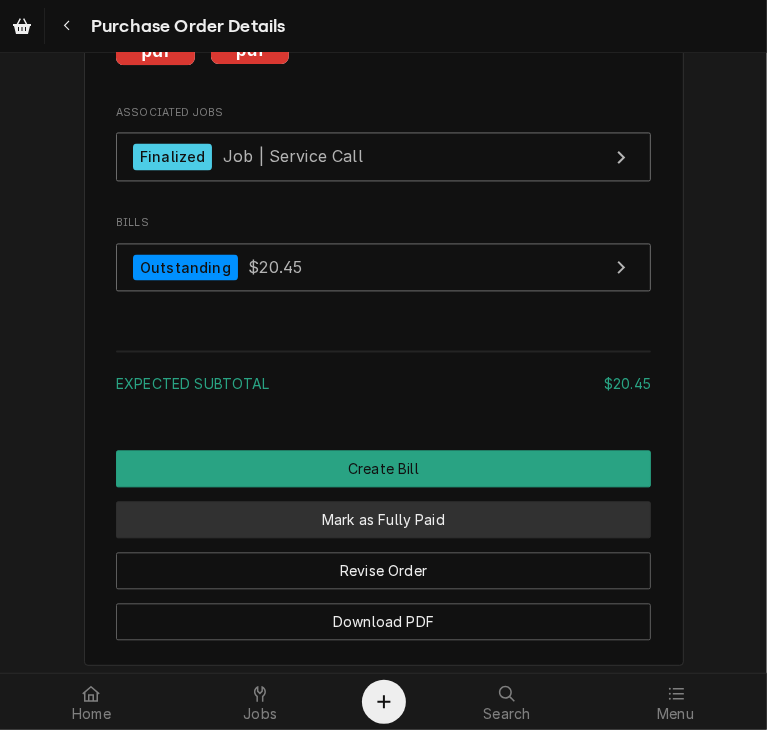 click on "Mark as Fully Paid" at bounding box center [383, 519] 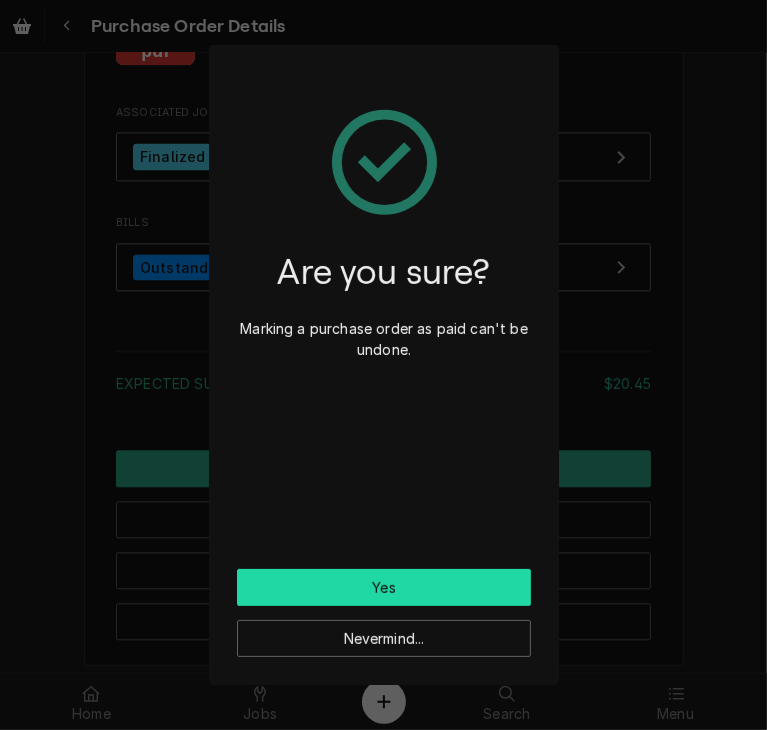 click on "Yes" at bounding box center (384, 587) 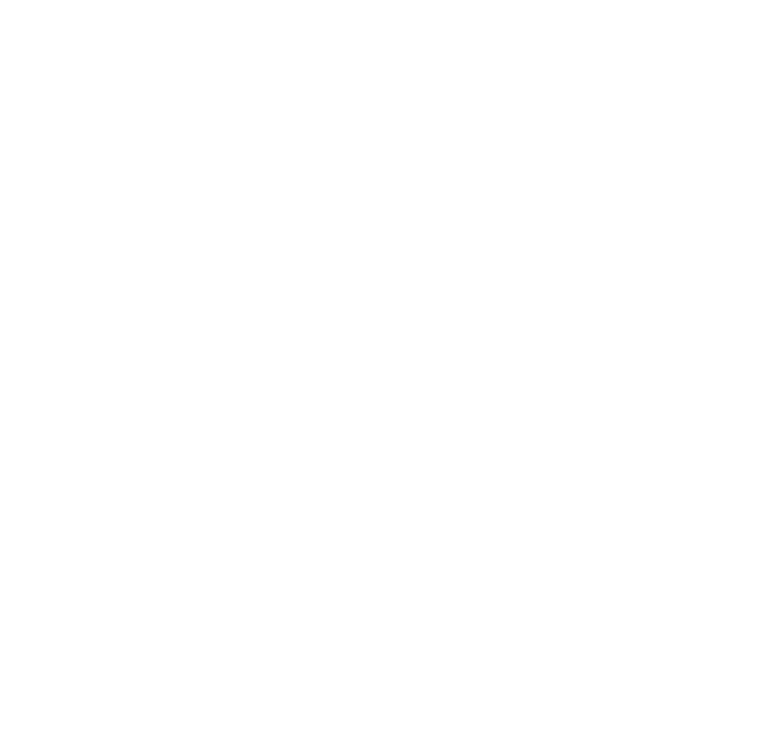 scroll, scrollTop: 0, scrollLeft: 0, axis: both 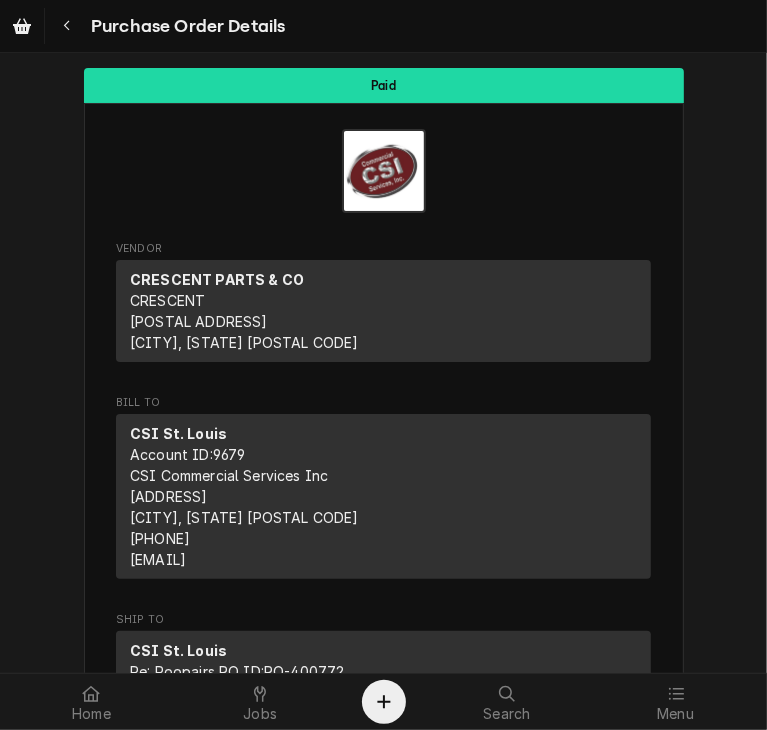 click on "Vendor CRESCENT PARTS & CO CRESCENT
[POSTAL ADDRESS]
[CITY], [STATE] [POSTAL CODE] Bill To CSI St. Louis Account ID: 9679 CSI Commercial Services Inc
[ADDRESS]
[CITY], [STATE] [PHONE] [EMAIL] Ship To CSI St. Louis Re: Roopairs PO ID: PO-400772 [ADDRESS]
[CITY] Inventory Location 01 | TONY PLASTINA V#172 Qty. 1 Expected Vendor Cost $20.45 Amount $20.45 Vendor Part # 40.90 Associated Jobs pdf pdf" at bounding box center [384, 1349] 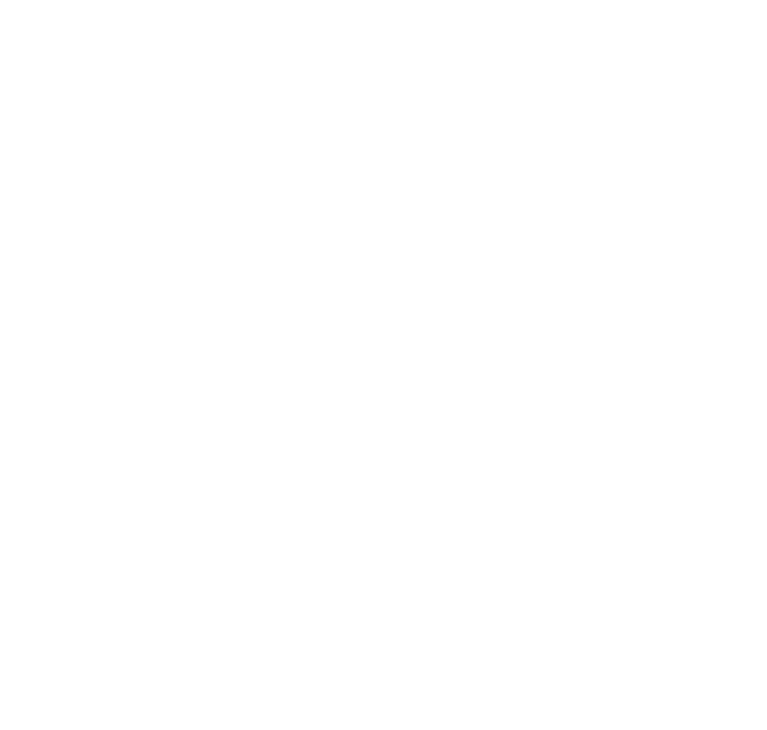 scroll, scrollTop: 0, scrollLeft: 0, axis: both 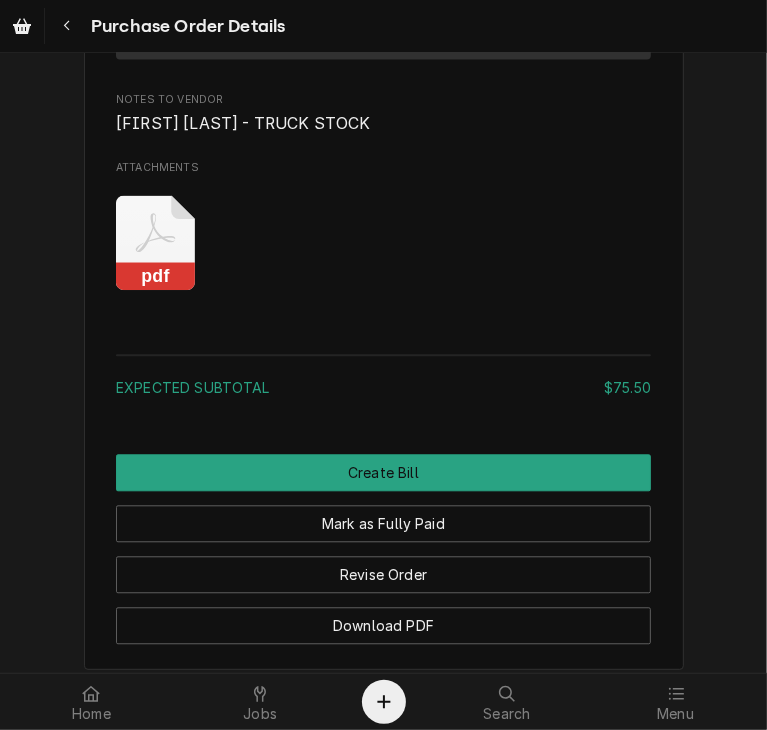click 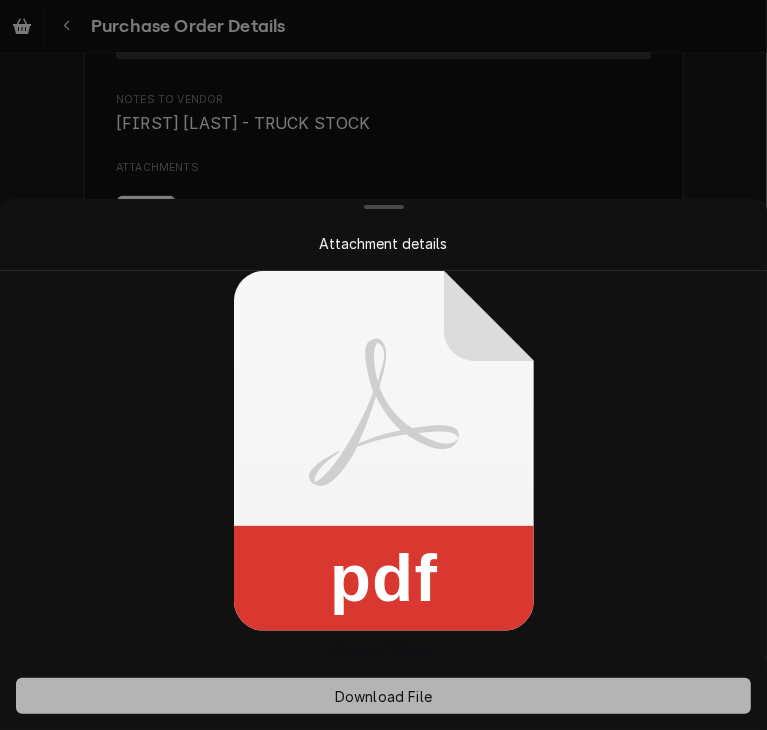 click on "Download File" at bounding box center [383, 696] 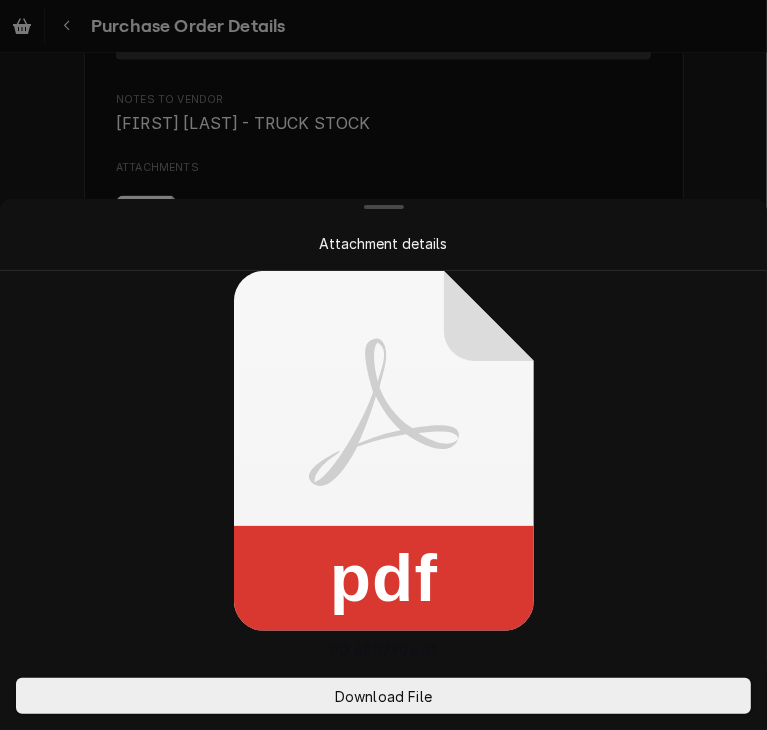 click at bounding box center (383, 365) 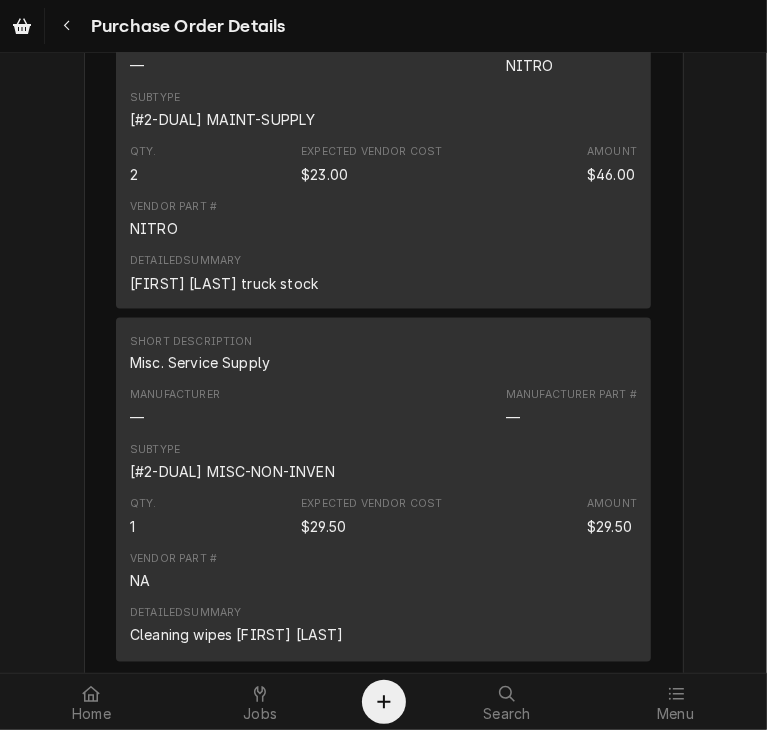 scroll, scrollTop: 1668, scrollLeft: 0, axis: vertical 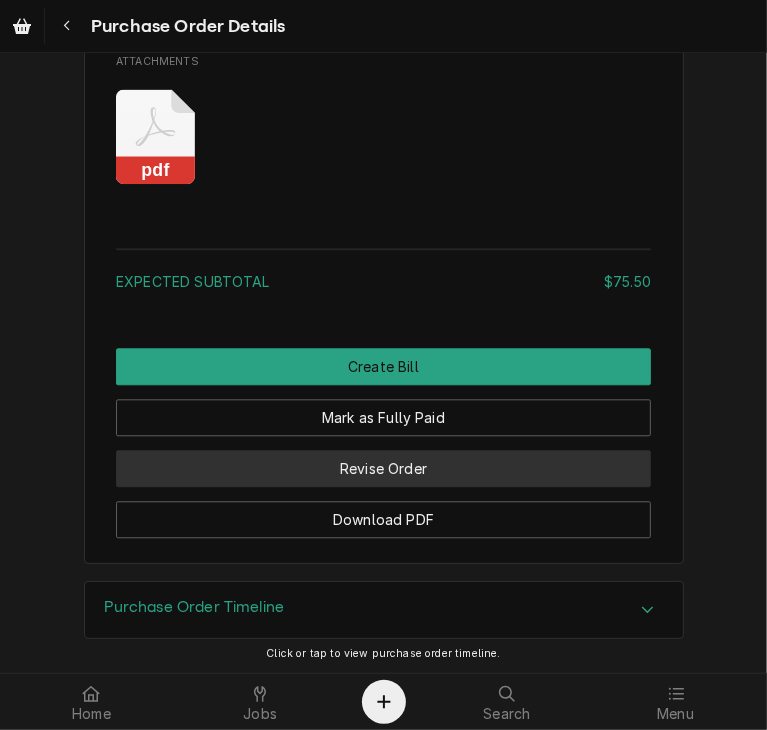 click on "Revise Order" at bounding box center [383, 468] 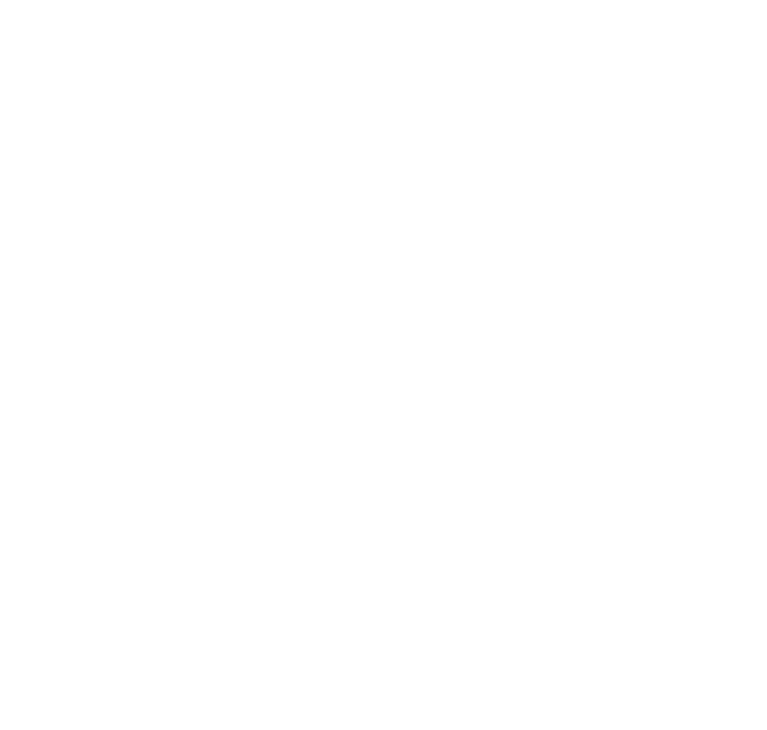 scroll, scrollTop: 0, scrollLeft: 0, axis: both 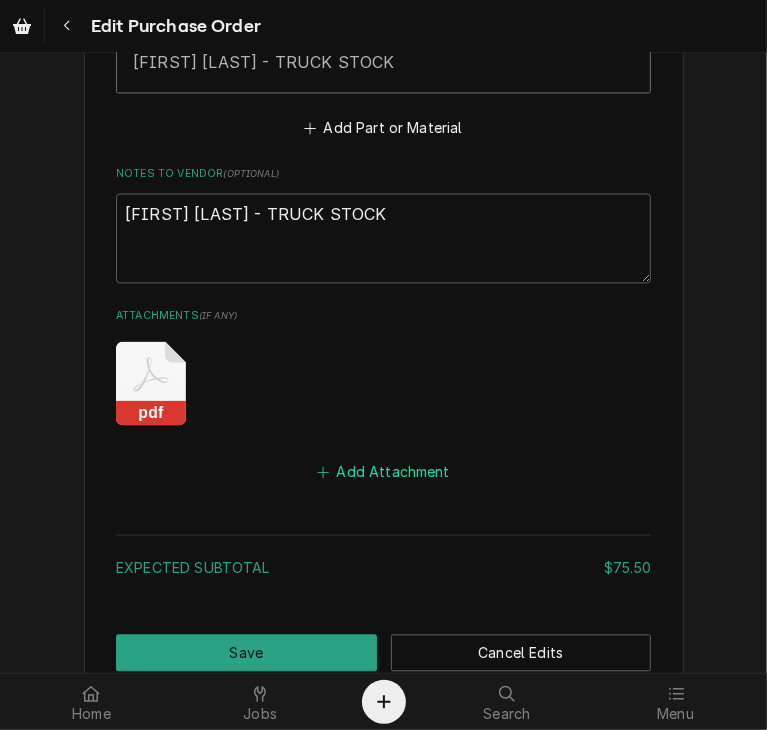 click on "Add Attachment" at bounding box center (384, 471) 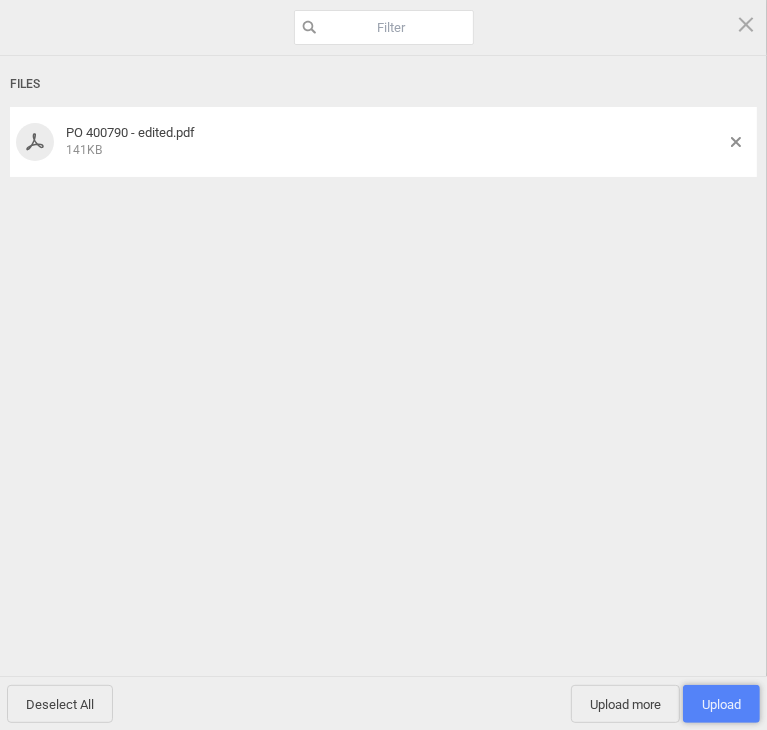click on "Upload
1" at bounding box center [721, 704] 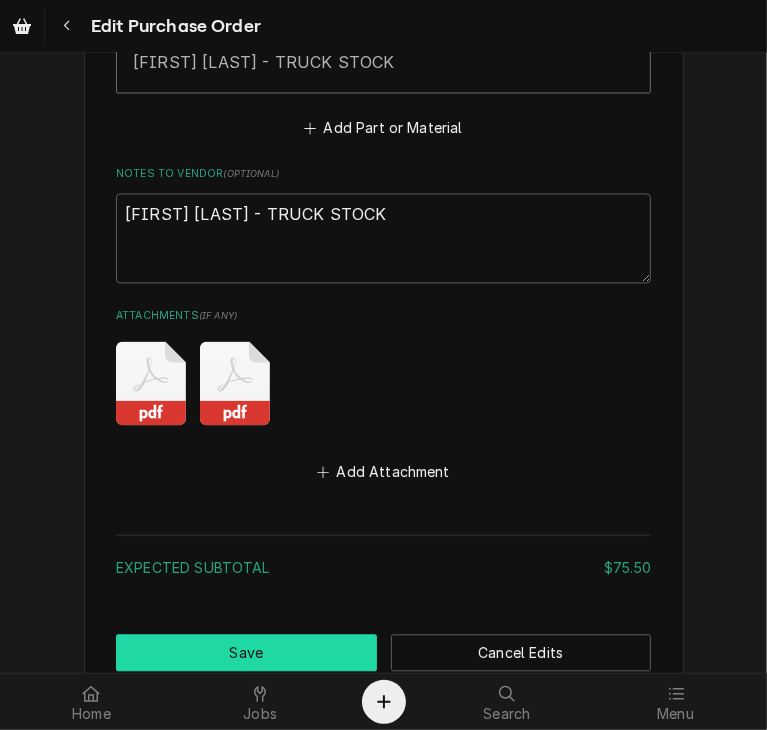 click on "Save" at bounding box center (246, 652) 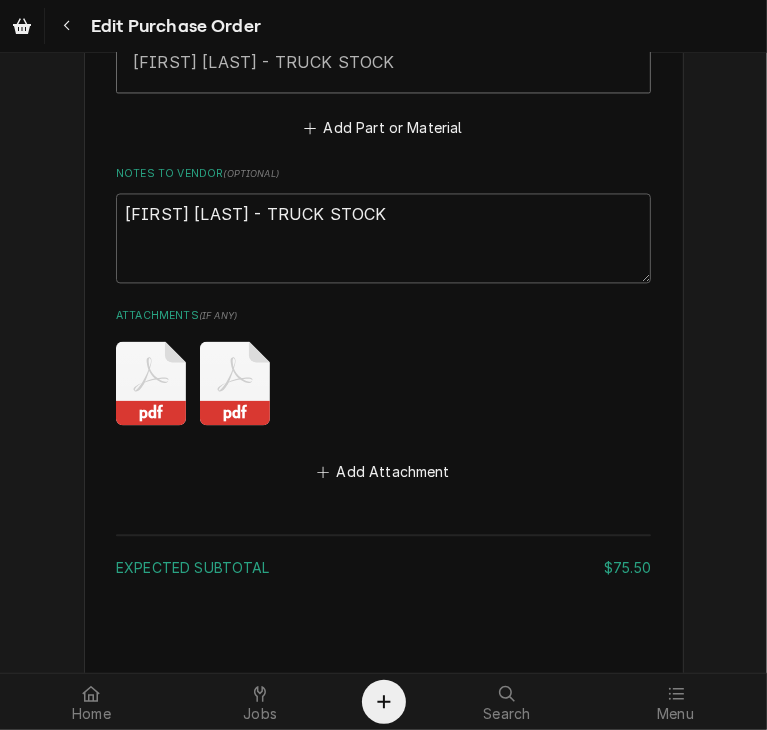 type on "x" 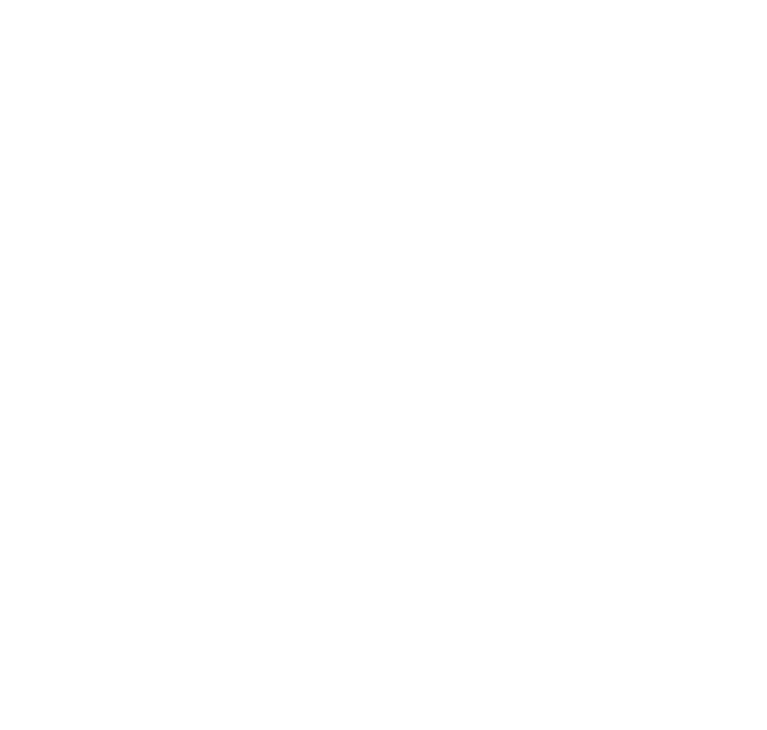 scroll, scrollTop: 0, scrollLeft: 0, axis: both 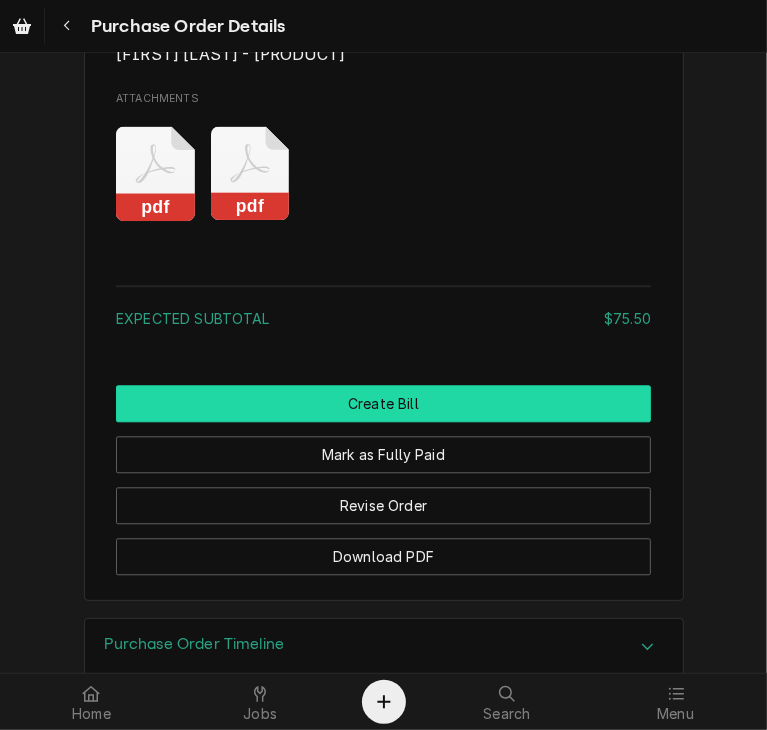click on "Create Bill" at bounding box center (383, 403) 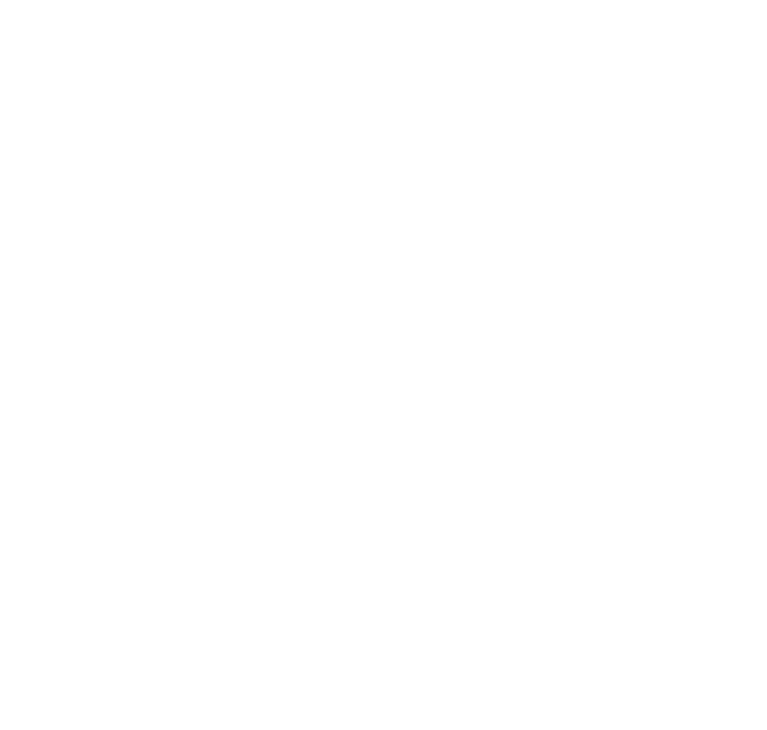 scroll, scrollTop: 0, scrollLeft: 0, axis: both 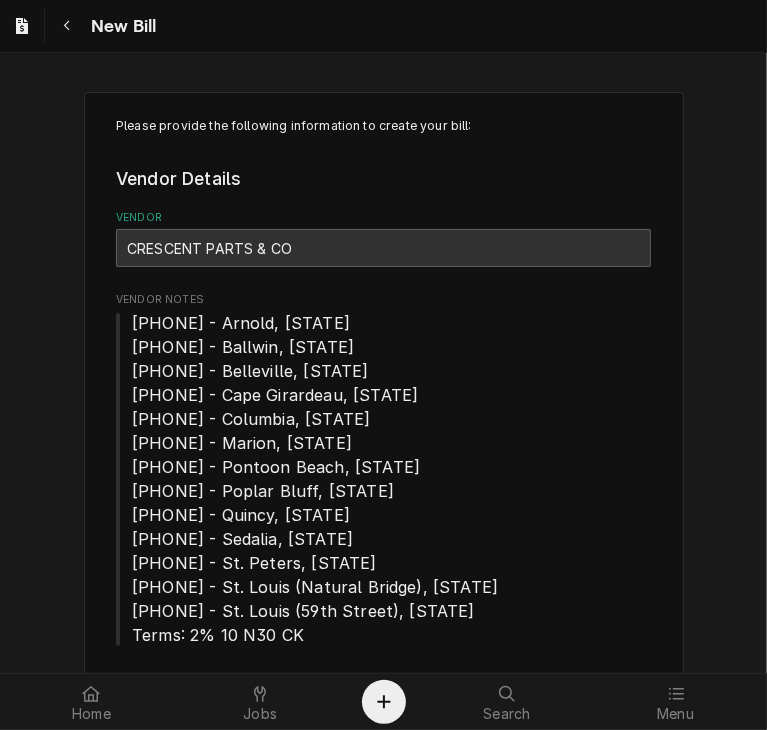 click on "Please provide the following information to create your bill: Vendor Details Vendor CRESCENT PARTS & CO Vendor Notes [PHONE] - Arnold, [STATE]
[PHONE] - Ballwin, [STATE]
[PHONE] - Belleville, [STATE]
[PHONE] - Cape Girardeau, [STATE]
[PHONE] - Columbia, [STATE]
[PHONE] - Marion, [STATE]
[PHONE] - Pontoon Beach, [STATE]
[PHONE] - Poplar Bluff, [STATE]
[PHONE] - Quincy, [STATE]
[PHONE] - Sedalia, [STATE]
[PHONE] - St. Peters, [STATE]
[PHONE] - St. Louis (Natural Bridge), [STATE]
[PHONE] - St. Louis (59th Street), [STATE]
Terms: 2% 10 N30 CK Basic Details Created From Purchase Order Unpaid $75.50 Vendor Invoice ID Labels  ( optional ) Add Labels... Billing Address Same as vendor Shipping Address Same as service company Received Date 2025-08-07 Issue Date 2025-08-07 Terms Choose payment terms... Same Day Net 7 Net 14 Net 21 Net 30 Net 45 Net 60 Net 90 Due Date 2025-09-06 Charge Details Service Charges Add Service Charge Parts and Materials  ( if any ) Short Description Nitrogen (NITRO) Manufacturer — NITRO 2 1" at bounding box center [383, 363] 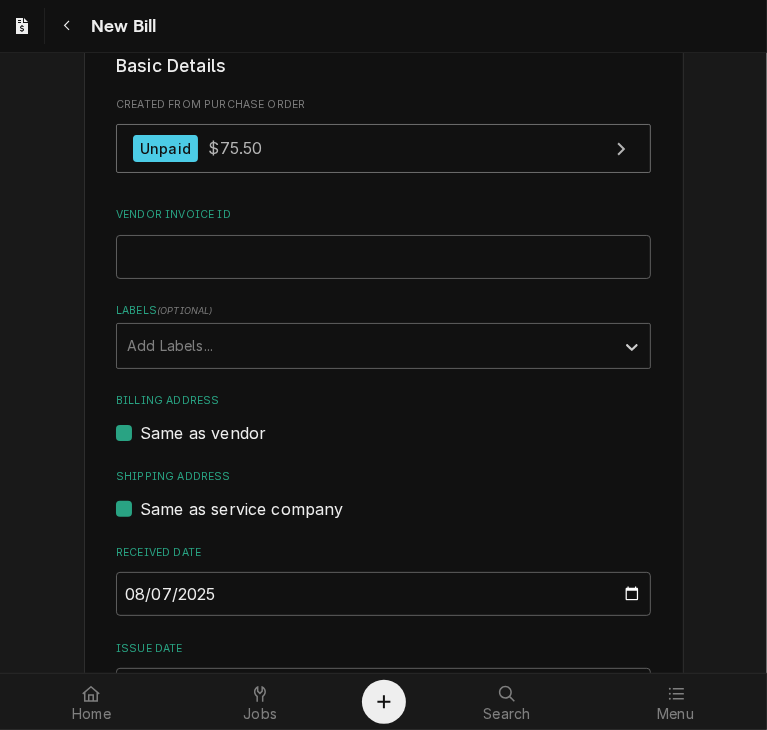 scroll, scrollTop: 668, scrollLeft: 0, axis: vertical 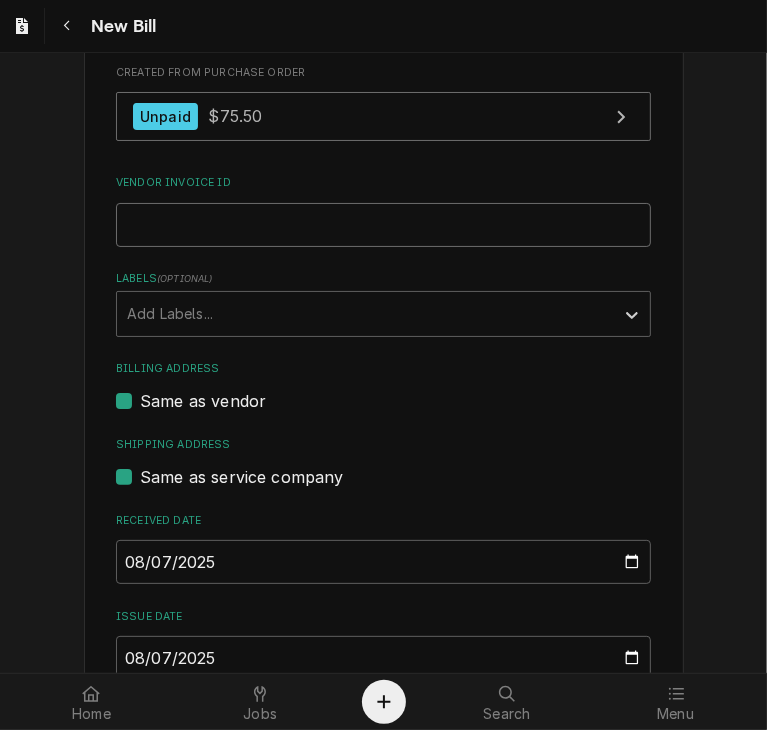 click on "Vendor Invoice ID" at bounding box center (383, 225) 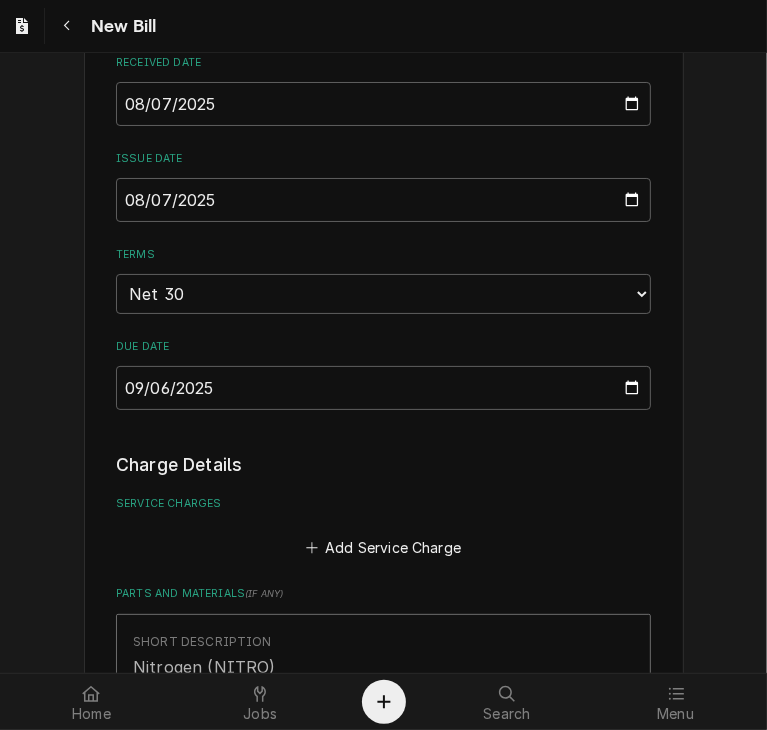 scroll, scrollTop: 1130, scrollLeft: 0, axis: vertical 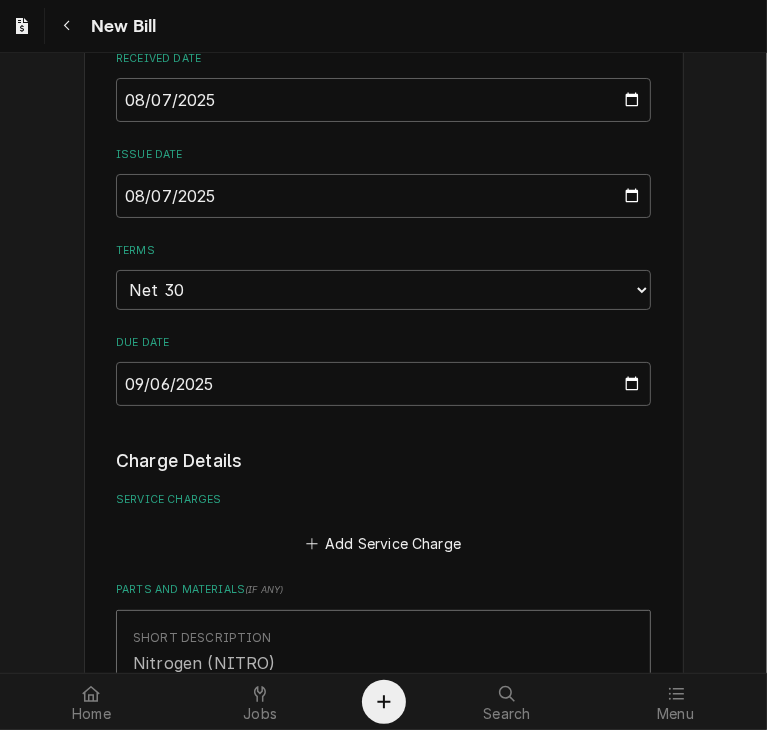 type on "37168336-00" 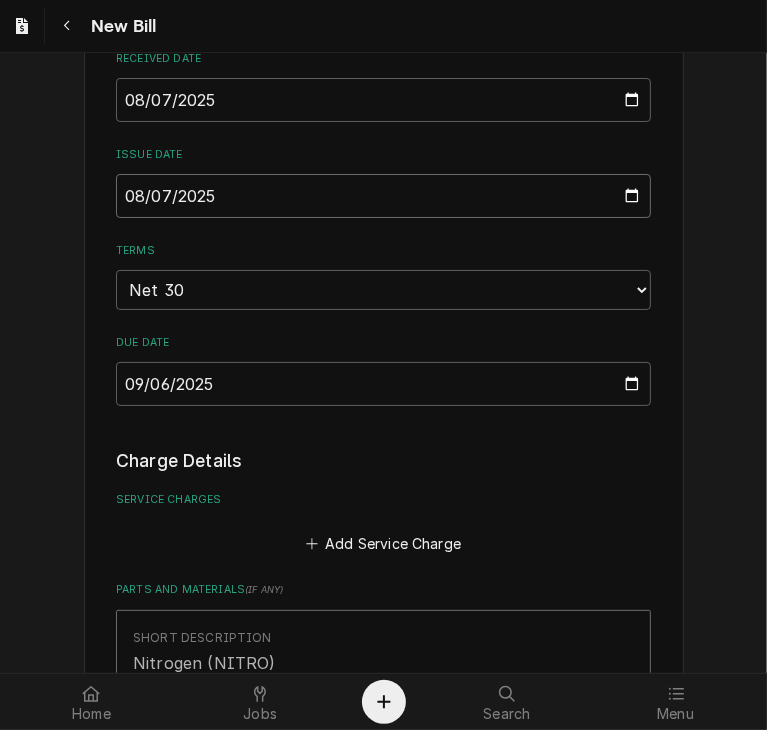 click on "2025-08-07" at bounding box center [383, 196] 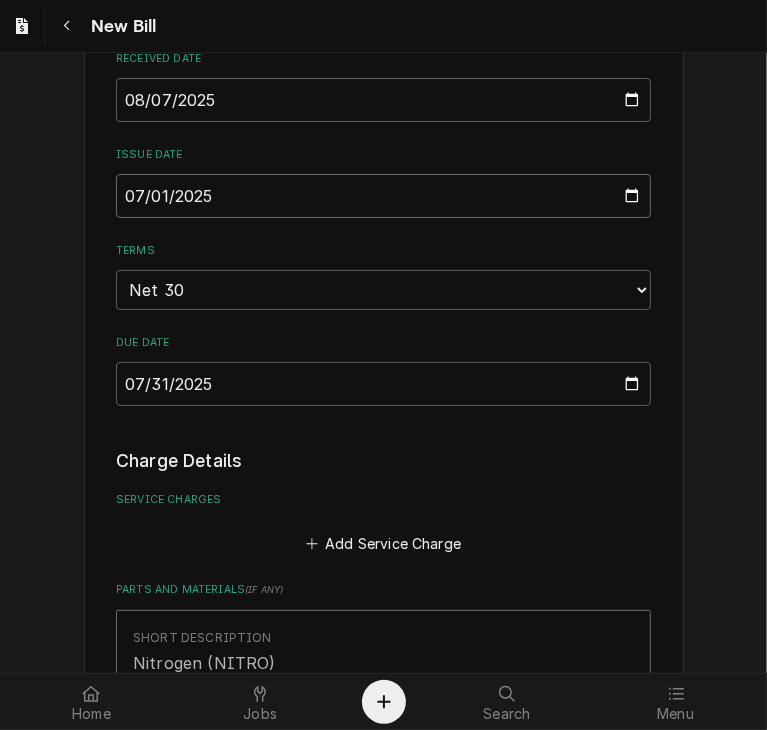 type on "2025-07-16" 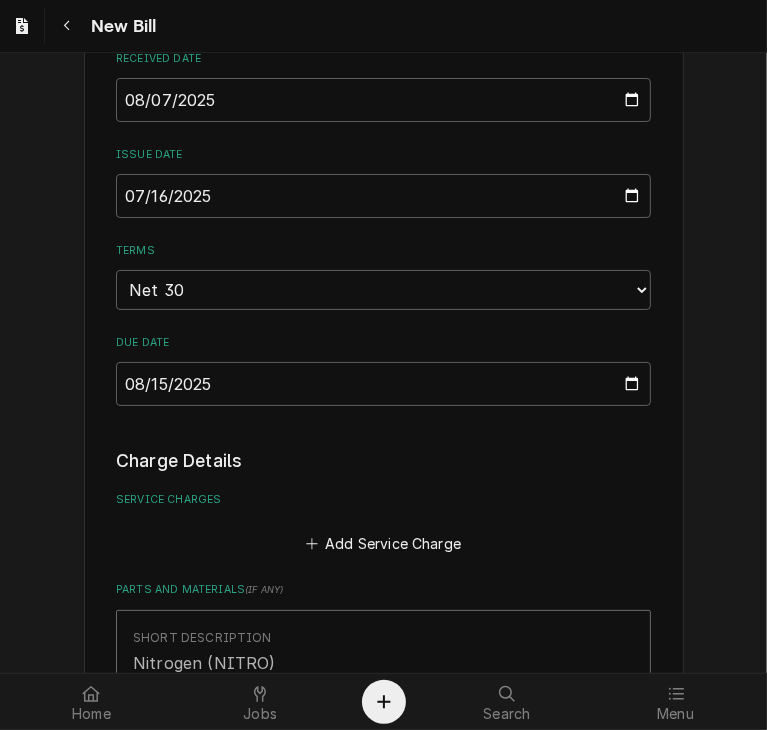 click on "Please provide the following information to create your bill: Vendor Details Vendor CRESCENT PARTS & CO Vendor Notes 636-296-2778 - Arnold, MO
636-256-8483 - Ballwin, MO
618-277-0770 - Belleville, IL
573-335-7008 - Cape Girardeau, MO
573-256-5511 - Columbia, MO
618-997-5608 - Marion, IL
618-797-2500 - Pontoon Beach, IL
573-785-9689 - Poplar Bluff, MO
217-223-9750 - Quincy, IL
660-829-3930 - Sedalia, MO
636-916-5511 - St. Peters
314-427-5511 - St. Louis (Natural Bridge)
314-633-5511 - St. Louis (59th Street)
Terms: 2% 10 N30 CK Basic Details Created From Purchase Order Unpaid $75.50 Vendor Invoice ID 37168336-00 Labels  ( optional ) Add Labels... Billing Address Same as vendor Shipping Address Same as service company Received Date 2025-08-07 Issue Date 2025-07-16 Terms Choose payment terms... Same Day Net 7 Net 14 Net 21 Net 30 Net 45 Net 60 Net 90 Due Date 2025-08-15 Charge Details Service Charges Add Service Charge Parts and Materials  ( if any ) Short Description Nitrogen (NITRO) Manufacturer 2" at bounding box center [383, 414] 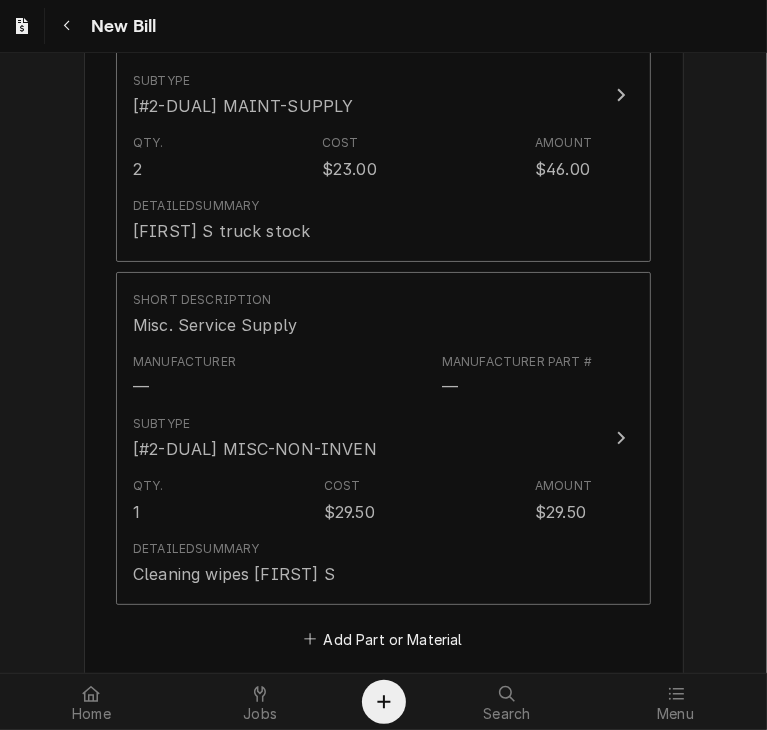 scroll, scrollTop: 2337, scrollLeft: 0, axis: vertical 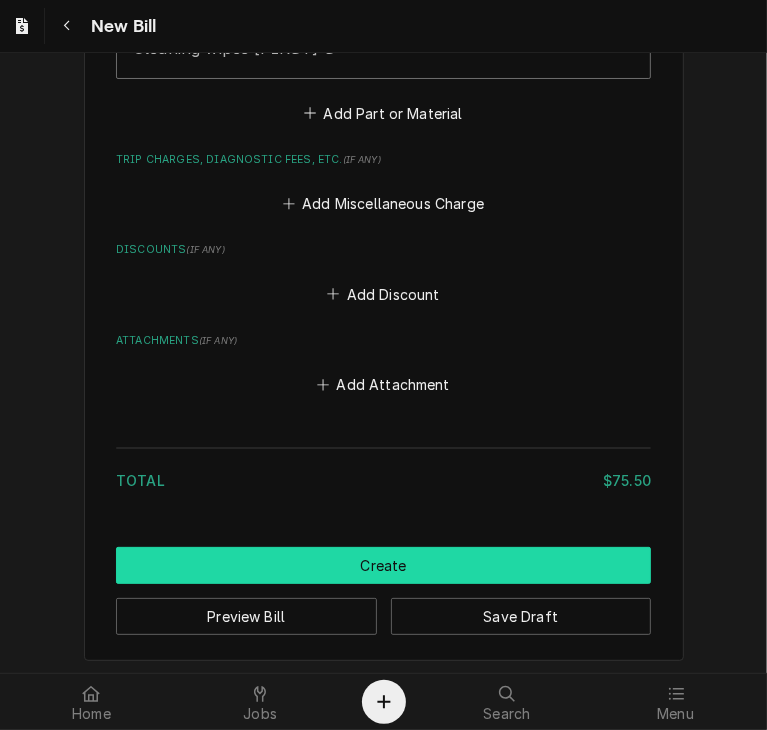 click on "Create" at bounding box center [383, 565] 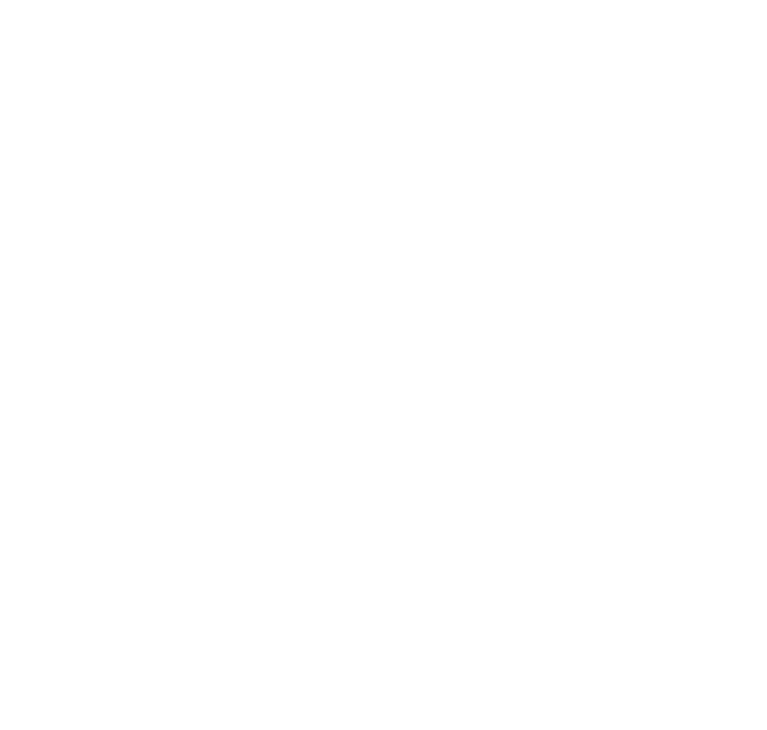 scroll, scrollTop: 0, scrollLeft: 0, axis: both 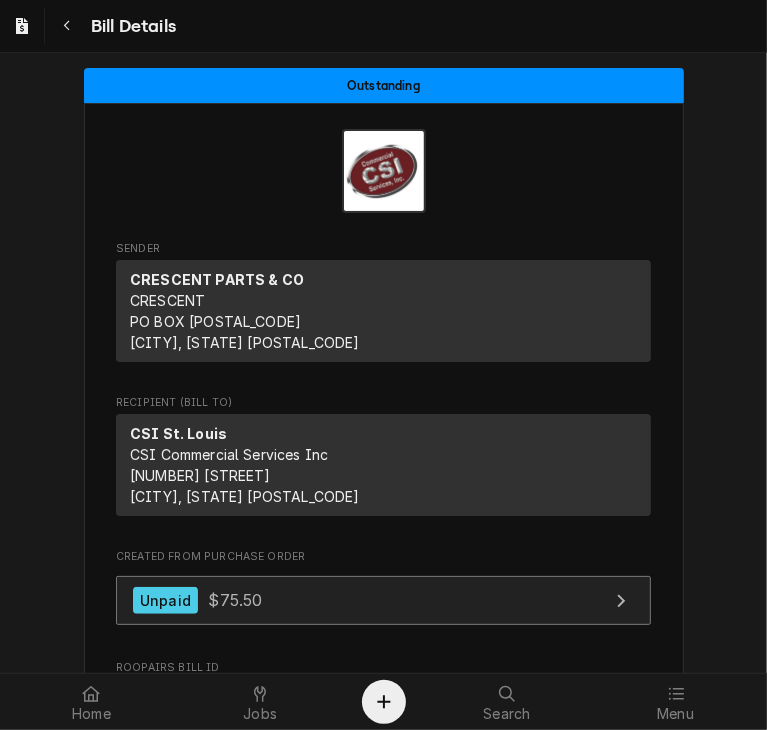 click on "Unpaid $75.50" at bounding box center [383, 600] 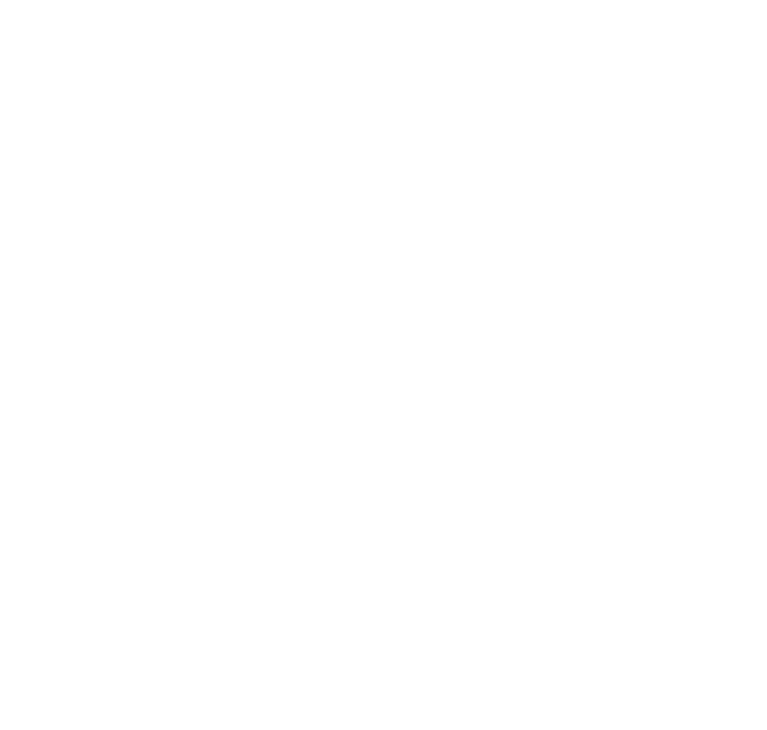 scroll, scrollTop: 0, scrollLeft: 0, axis: both 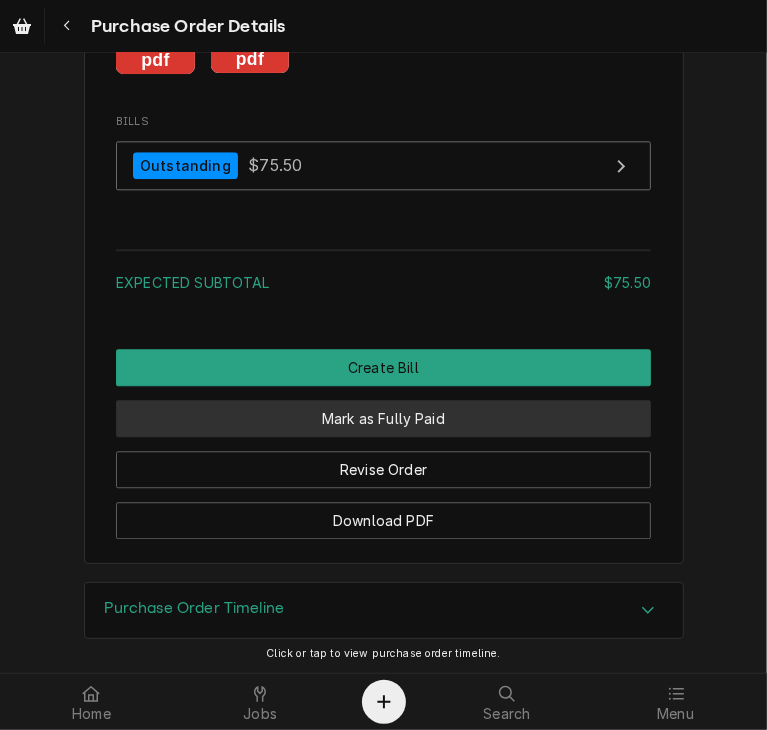 click on "Mark as Fully Paid" at bounding box center [383, 418] 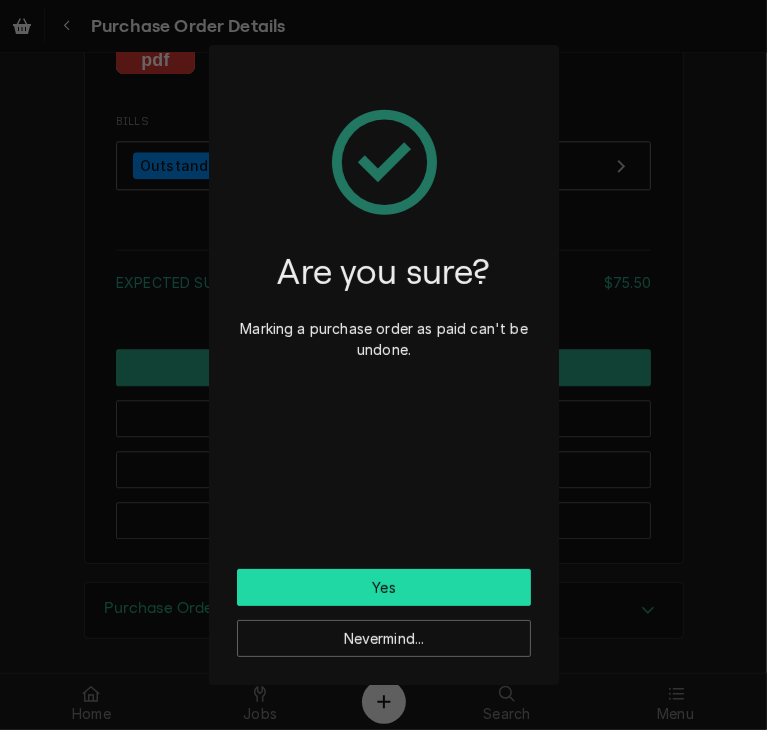 click on "Yes" at bounding box center [384, 587] 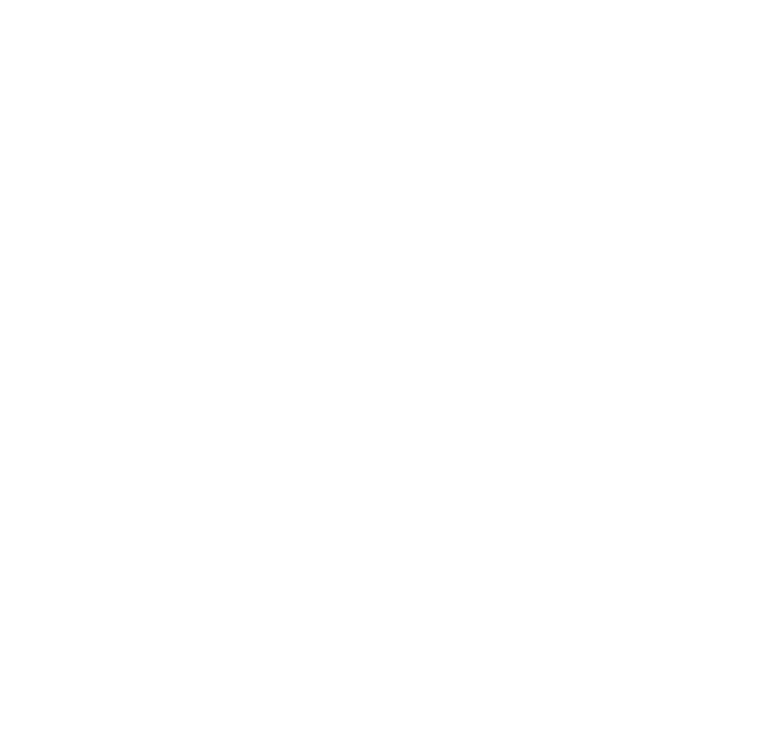 scroll, scrollTop: 0, scrollLeft: 0, axis: both 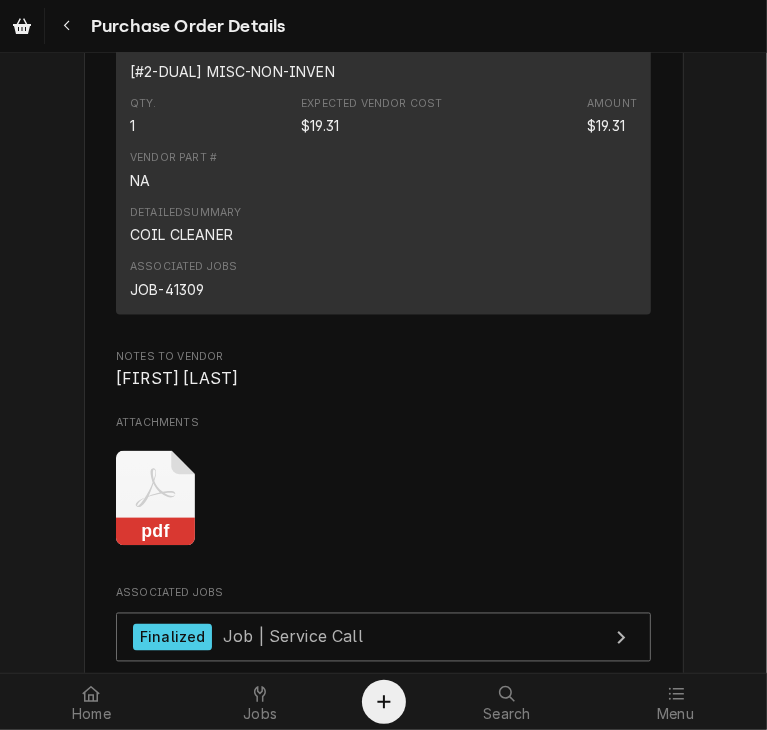 click 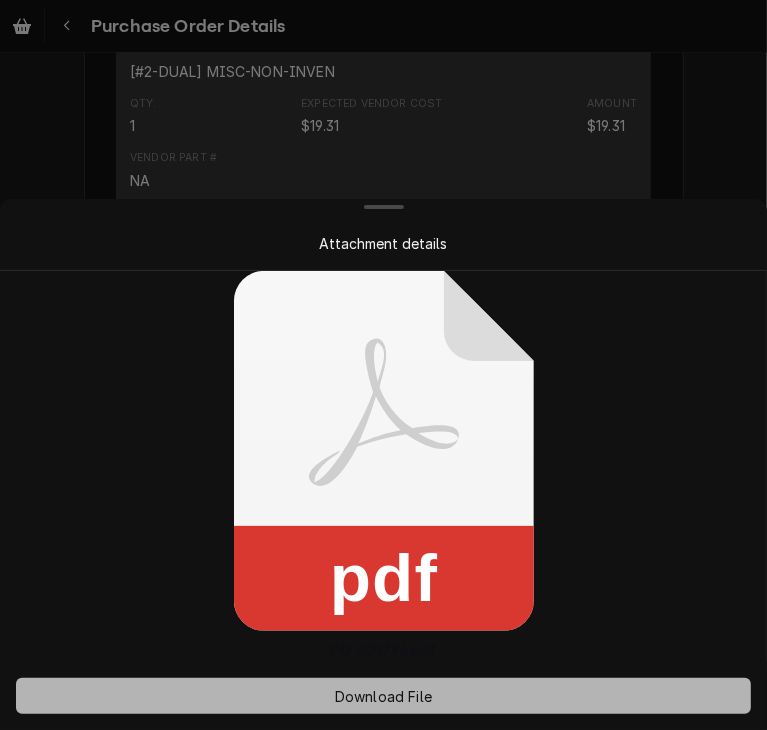 click on "Download File" at bounding box center [383, 696] 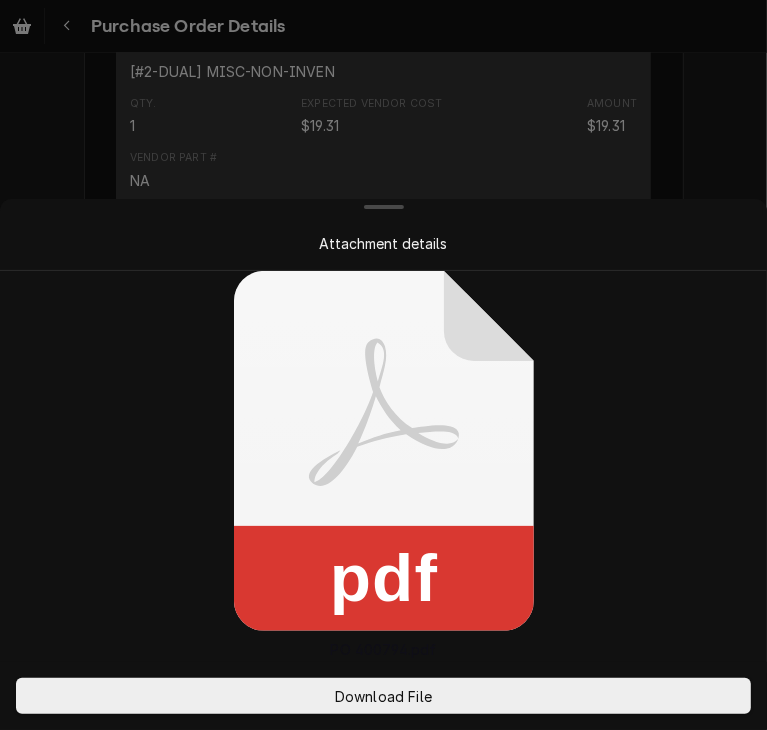 click at bounding box center [383, 365] 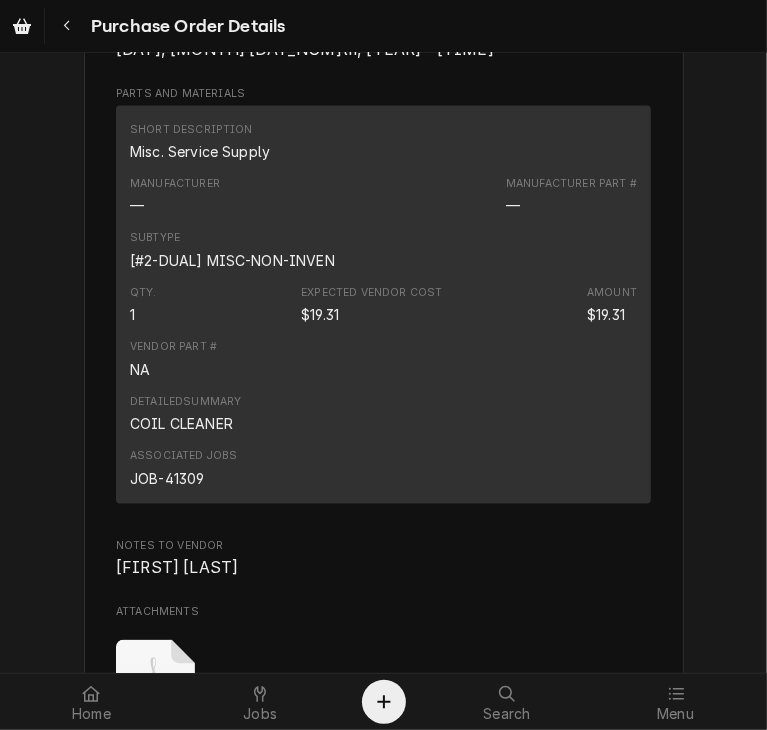 scroll, scrollTop: 1413, scrollLeft: 0, axis: vertical 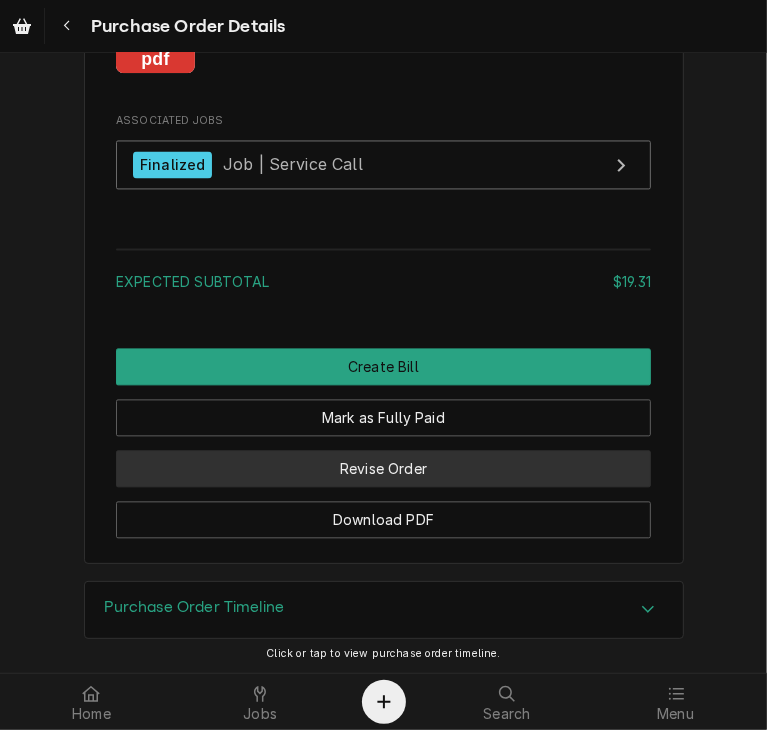 click on "Revise Order" at bounding box center (383, 468) 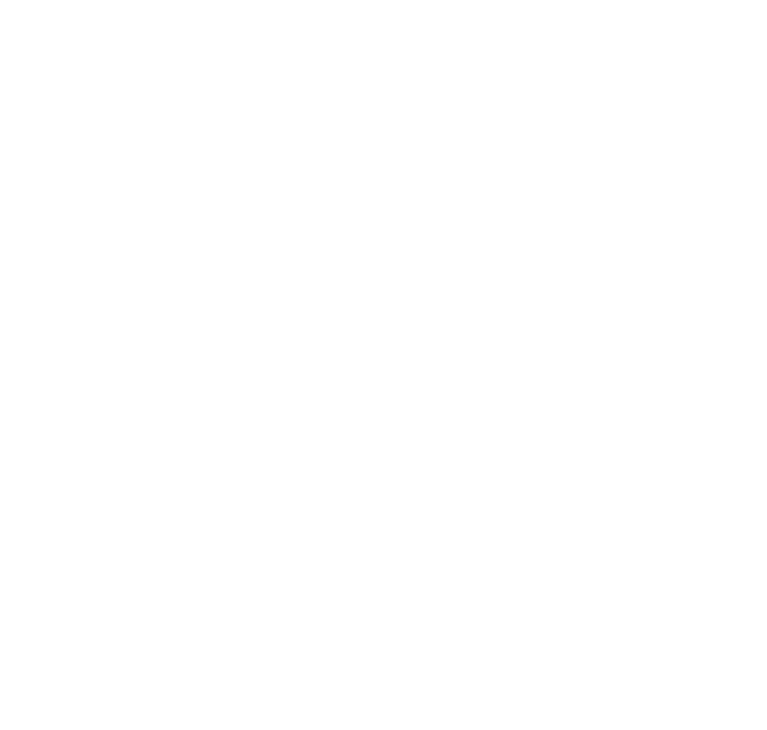 scroll, scrollTop: 0, scrollLeft: 0, axis: both 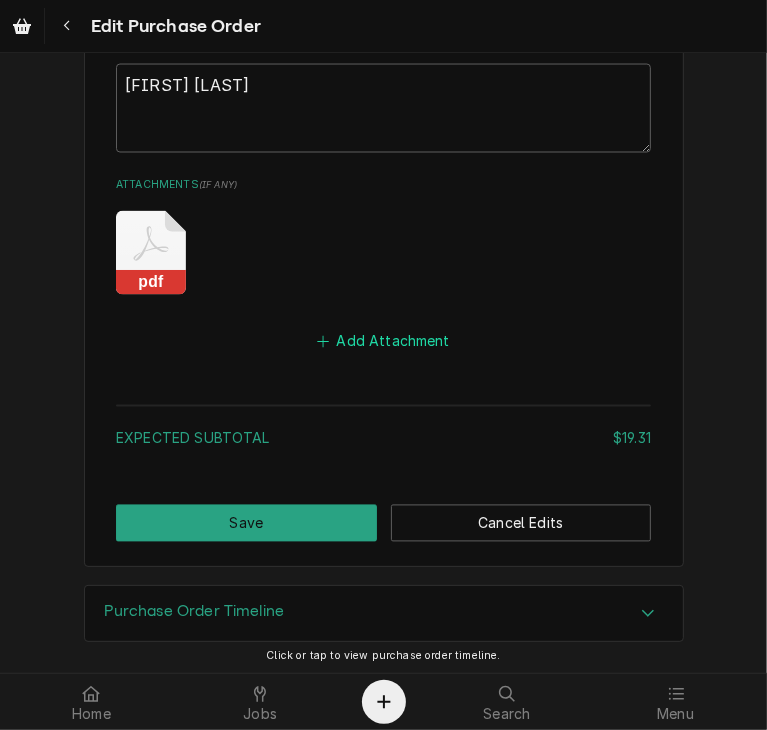 click on "Add Attachment" at bounding box center (384, 342) 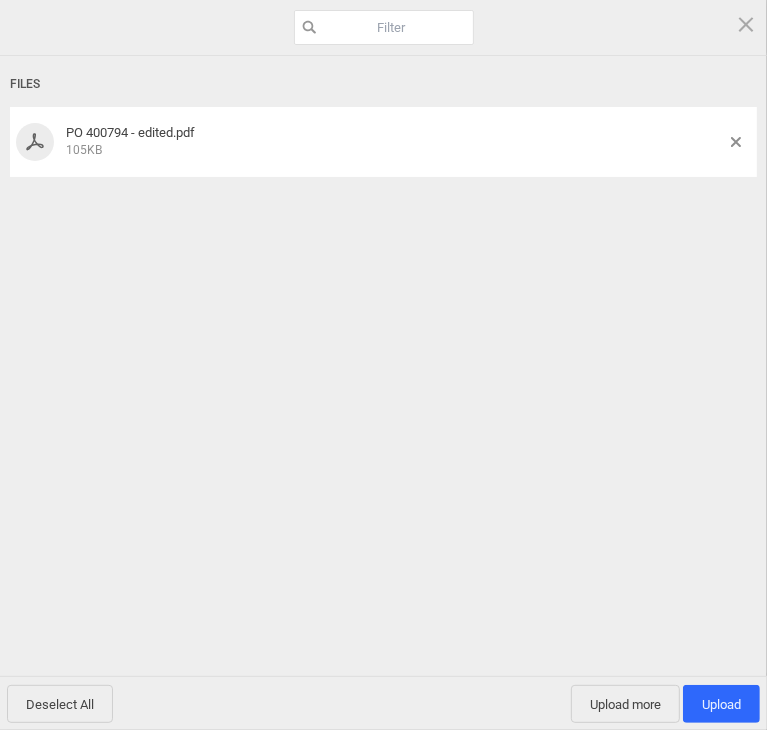 click on "Deselect All
Upload more
Upload
1" at bounding box center (383, 703) 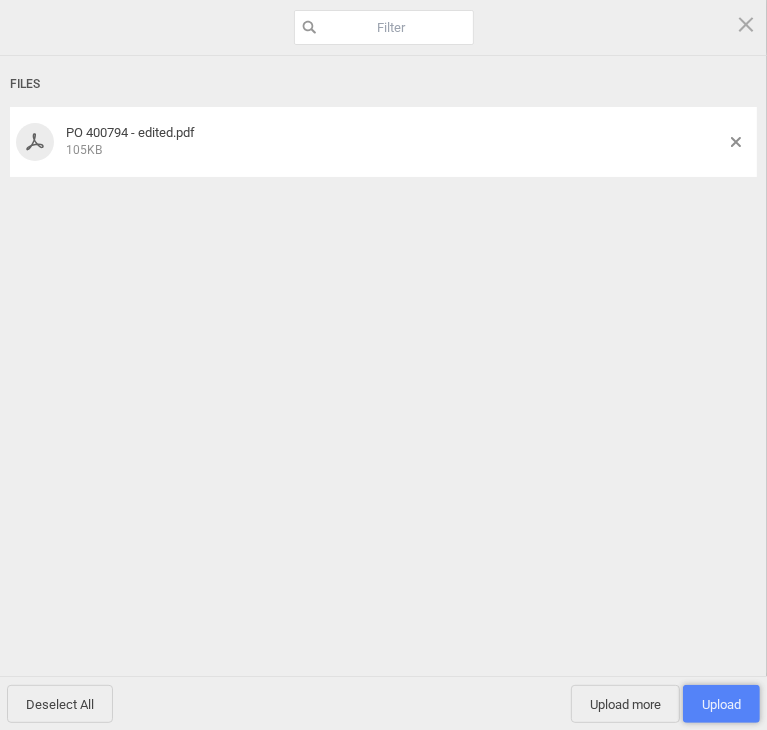 click on "Upload
1" at bounding box center [721, 704] 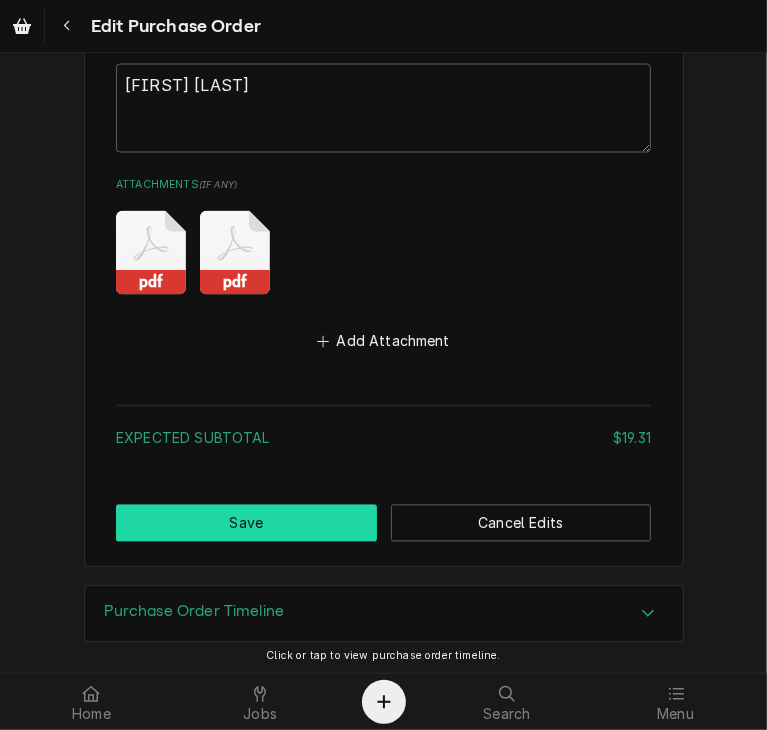 click on "Save" at bounding box center [246, 523] 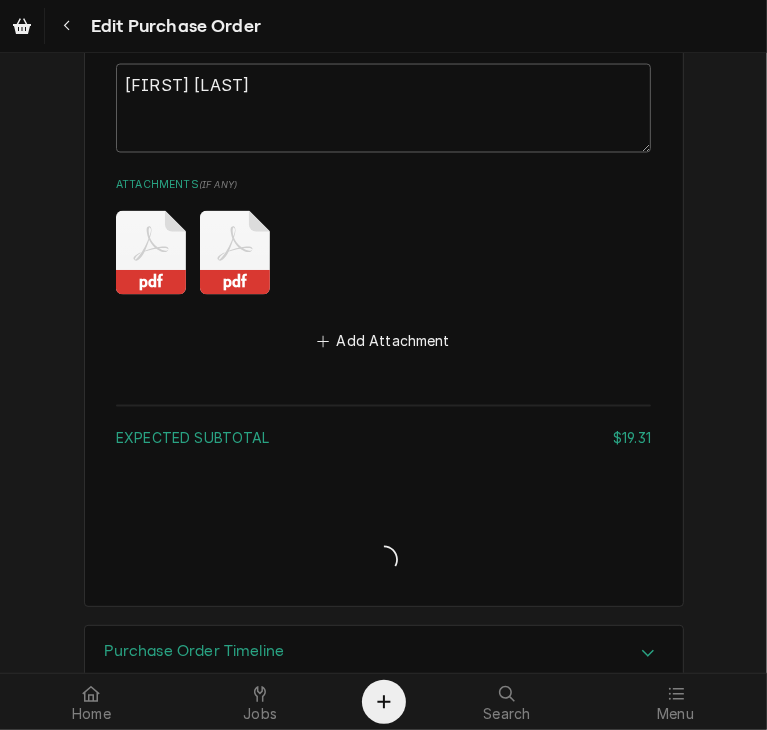 type on "x" 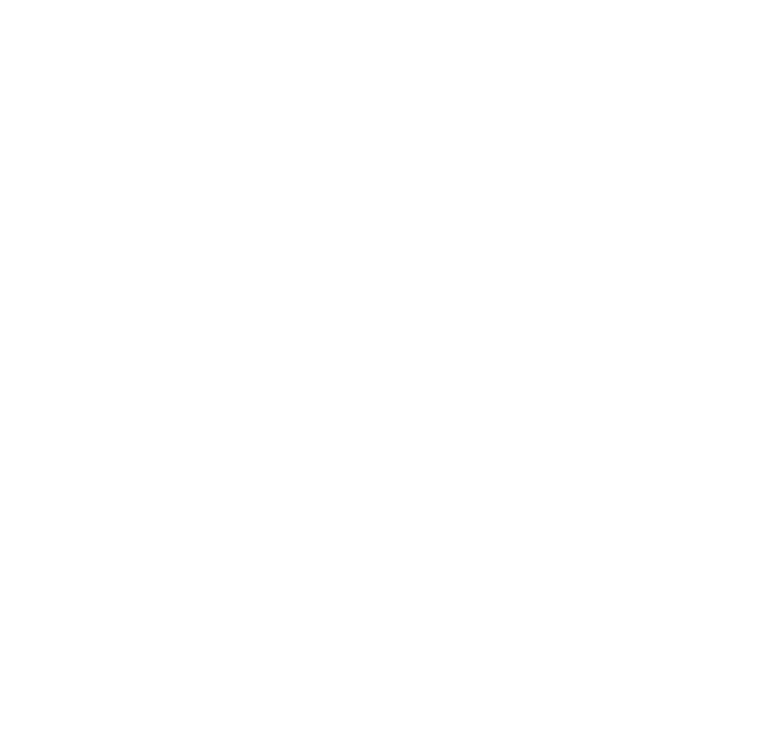 scroll, scrollTop: 0, scrollLeft: 0, axis: both 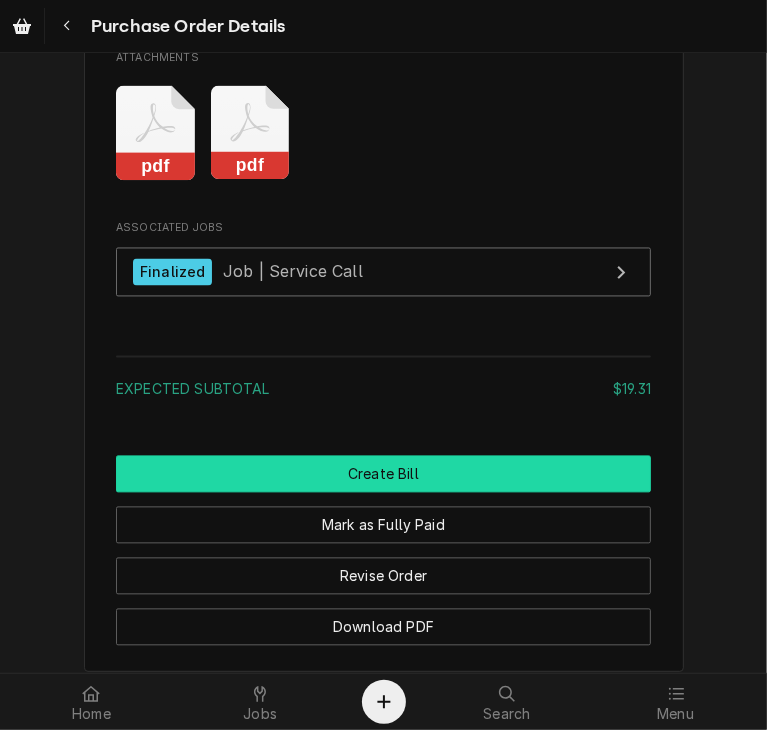 click on "Create Bill" at bounding box center (383, 474) 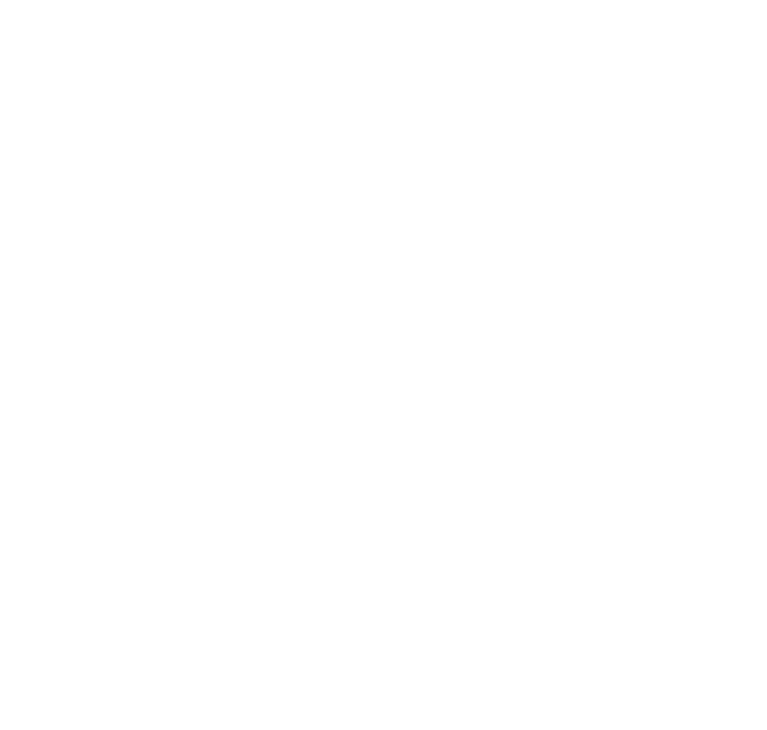 scroll, scrollTop: 0, scrollLeft: 0, axis: both 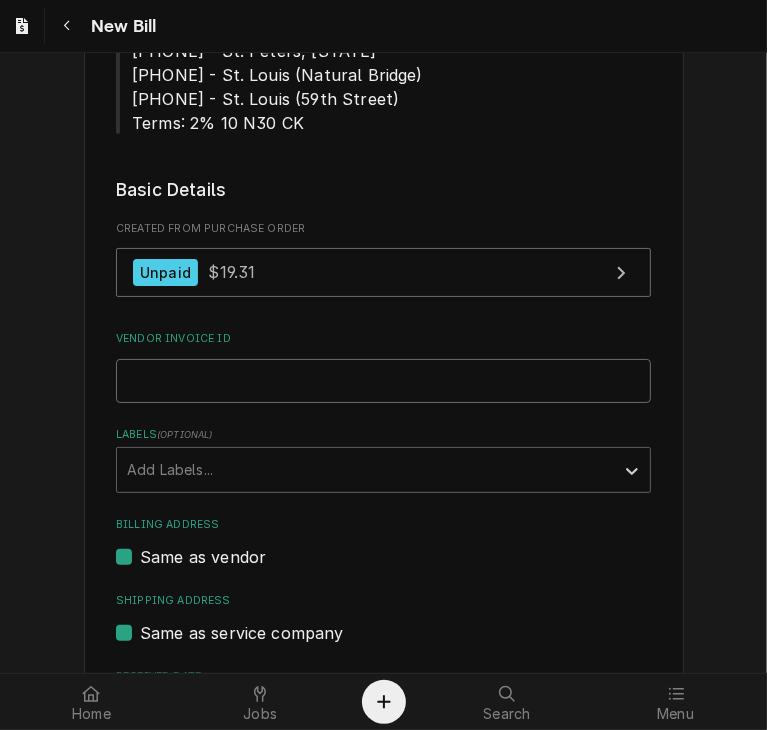click on "Vendor Invoice ID" at bounding box center (383, 381) 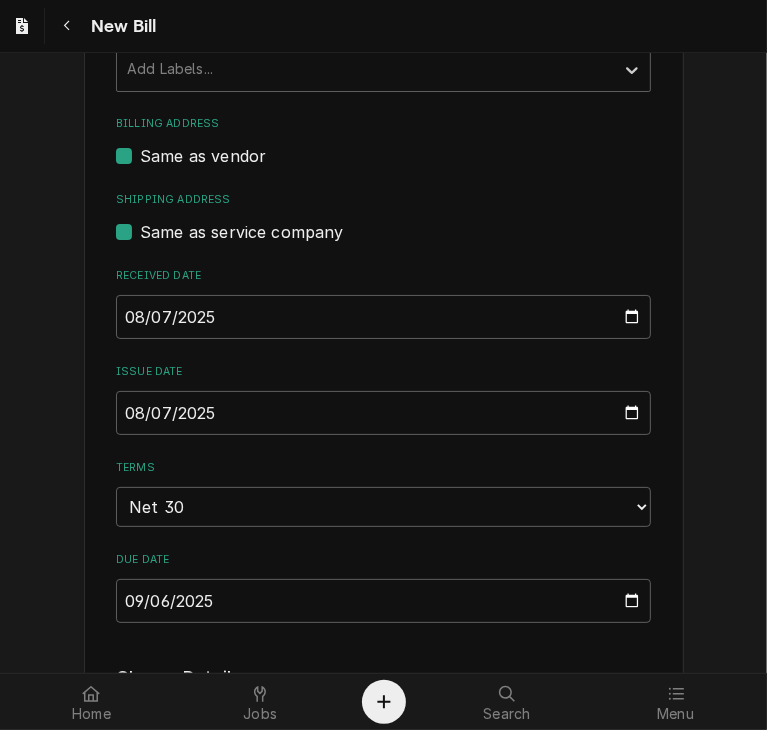 scroll, scrollTop: 952, scrollLeft: 0, axis: vertical 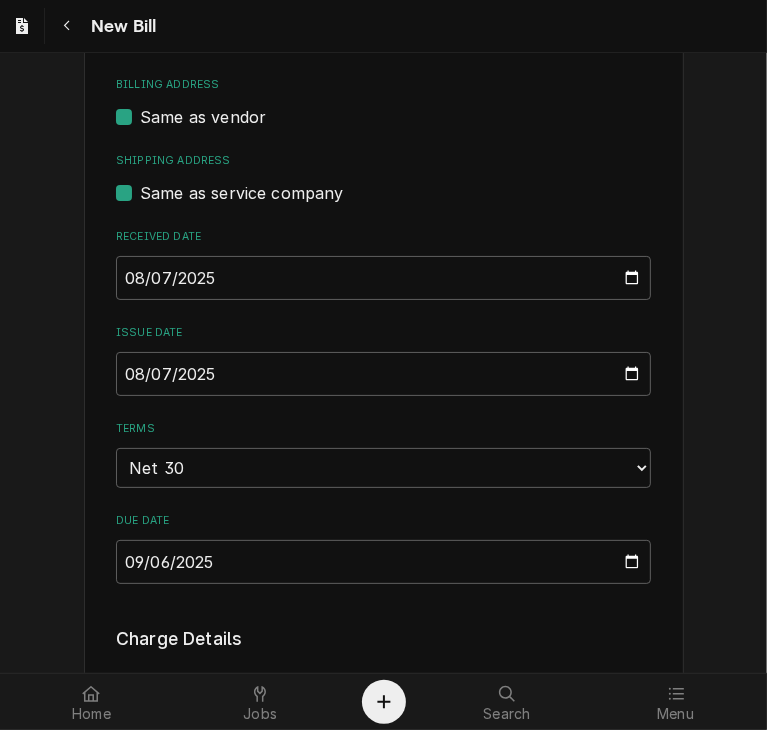type on "11622958-00" 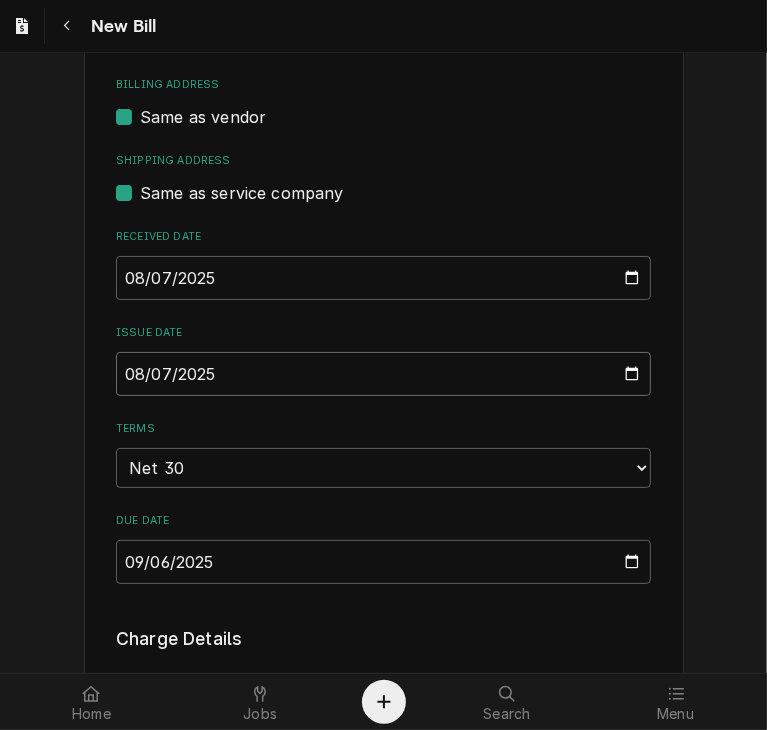 click on "2025-08-07" at bounding box center (383, 374) 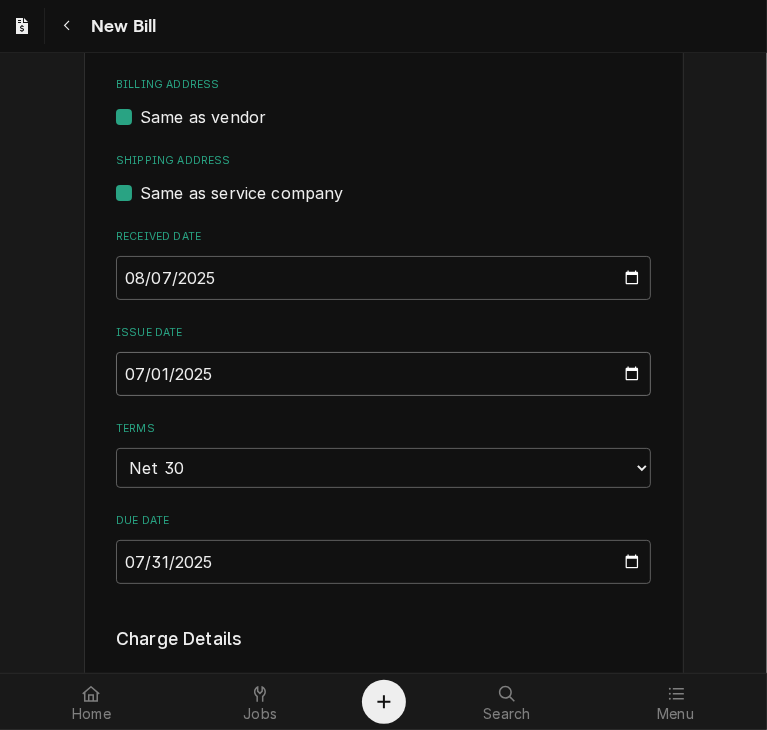 type on "[DATE]" 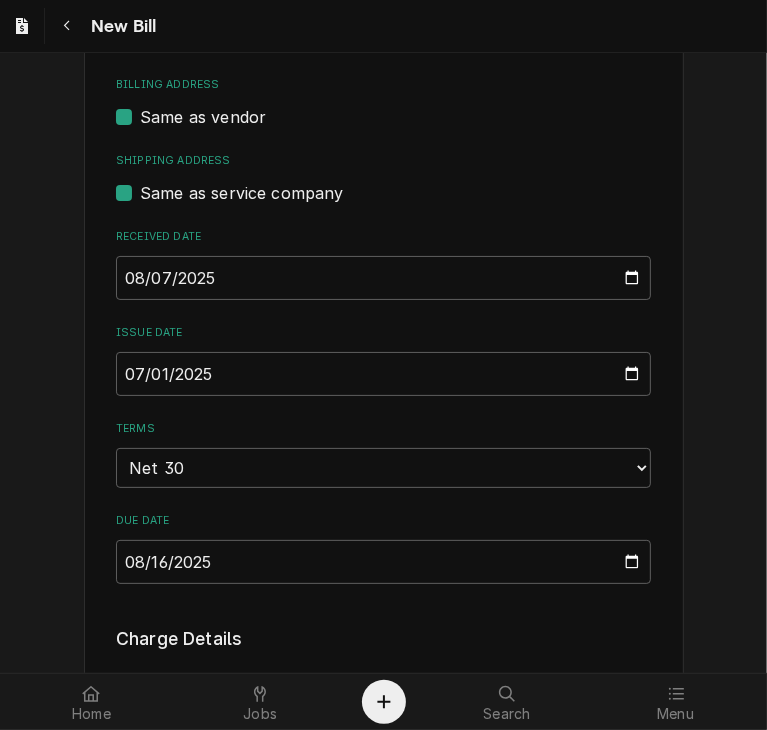 click on "Please provide the following information to create your bill: Vendor Details Vendor CRESCENT PARTS & CO Vendor Notes 636-296-2778 - Arnold, MO
636-256-8483 - Ballwin, MO
618-277-0770 - Belleville, IL
573-335-7008 - Cape Girardeau, MO
573-256-5511 - Columbia, MO
618-997-5608 - Marion, IL
618-797-2500 - Pontoon Beach, IL
573-785-9689 - Poplar Bluff, MO
217-223-9750 - Quincy, IL
660-829-3930 - Sedalia, MO
636-916-5511 - St. Peters
314-427-5511 - St. Louis (Natural Bridge)
314-633-5511 - St. Louis (59th Street)
Terms: 2% 10 N30 CK Basic Details Created From Purchase Order Unpaid $19.31 Vendor Invoice ID 11622958-00 Labels  ( optional ) Add Labels... Billing Address Same as vendor Shipping Address Same as service company Received Date 2025-08-07 Issue Date 2025-07-17 Terms Choose payment terms... Same Day Net 7 Net 14 Net 21 Net 30 Net 45 Net 60 Net 90 Due Date 2025-08-16 Charge Details Service Charges Add Service Charge Parts and Materials  ( if any ) Short Description Misc. Service Supply — — 1" at bounding box center [383, 421] 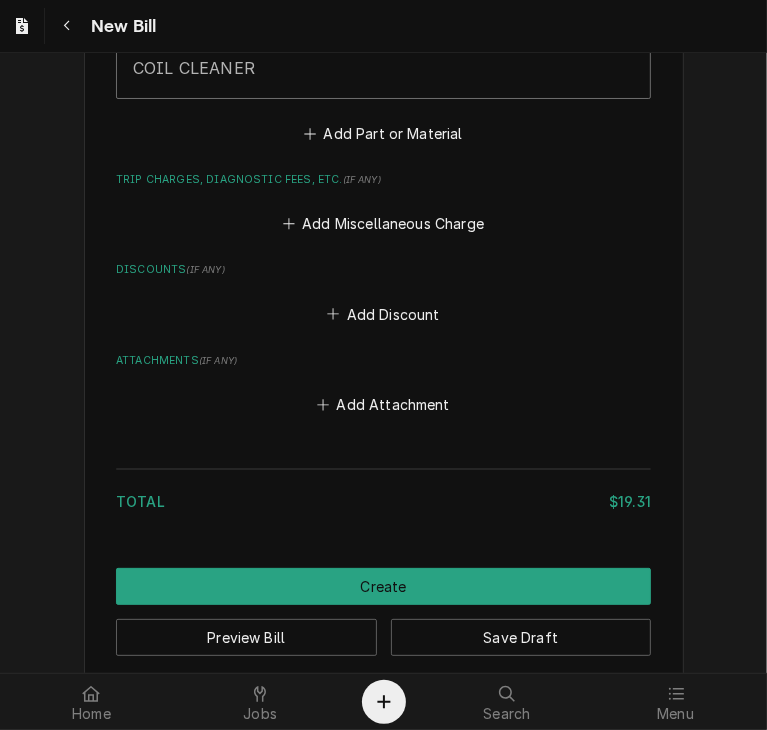 scroll, scrollTop: 1995, scrollLeft: 0, axis: vertical 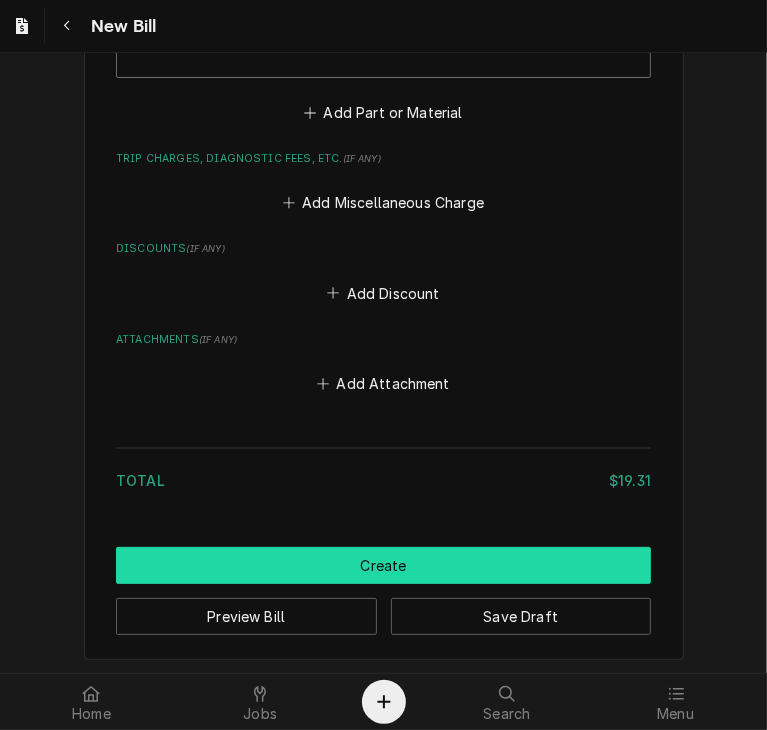 click on "Create" at bounding box center (383, 565) 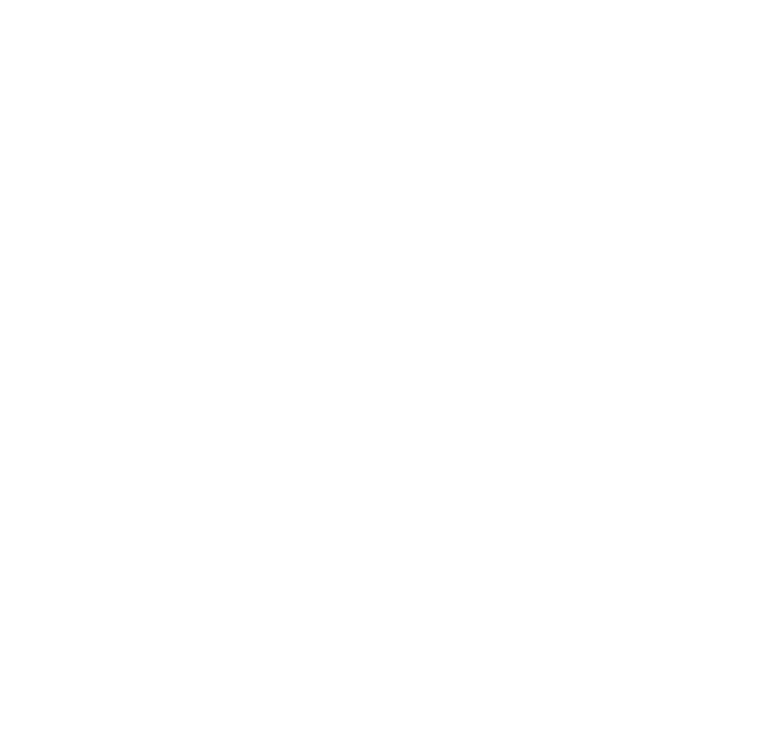 scroll, scrollTop: 0, scrollLeft: 0, axis: both 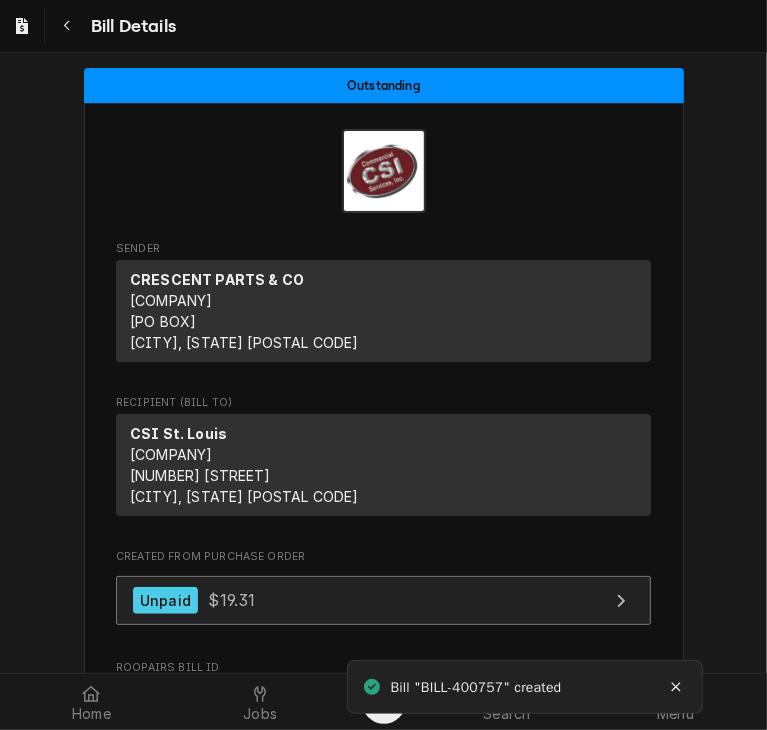 click on "Unpaid $19.31" at bounding box center [383, 600] 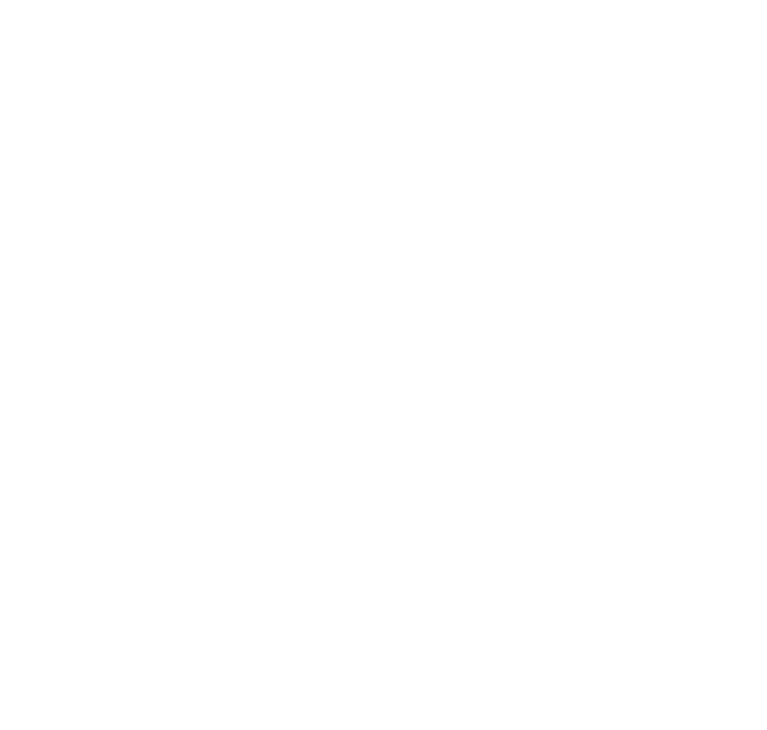 scroll, scrollTop: 0, scrollLeft: 0, axis: both 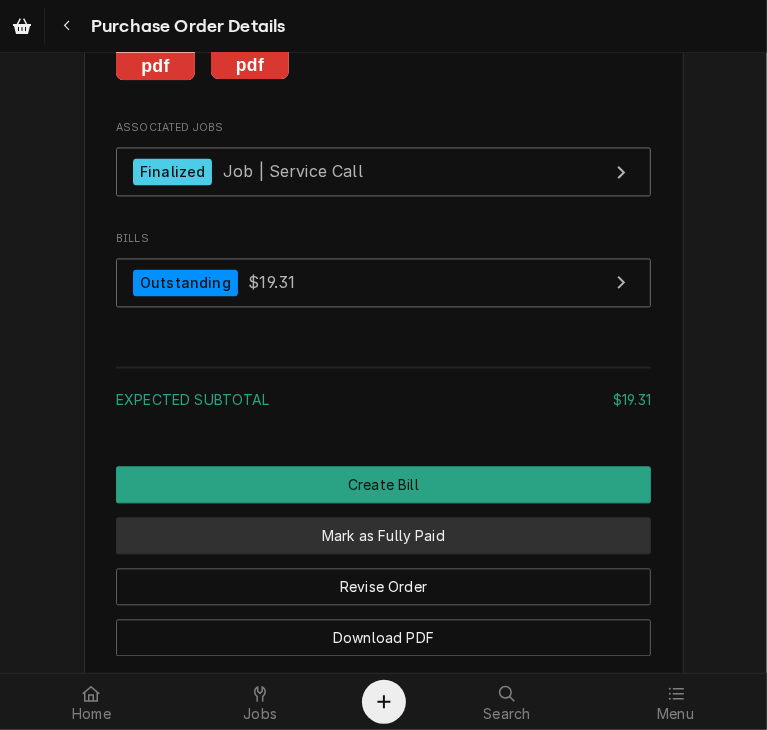 click on "Mark as Fully Paid" at bounding box center (383, 535) 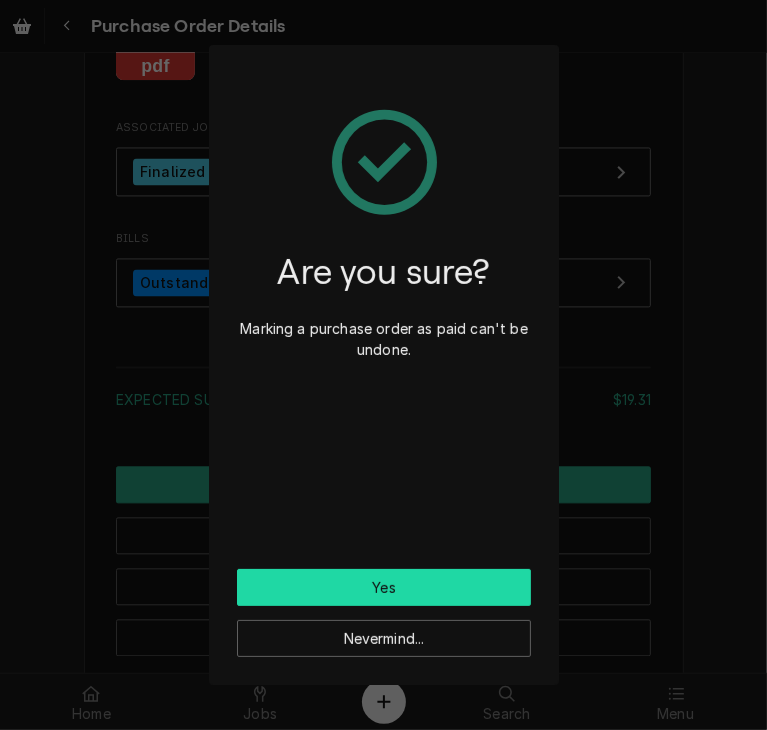 click on "Yes" at bounding box center (384, 587) 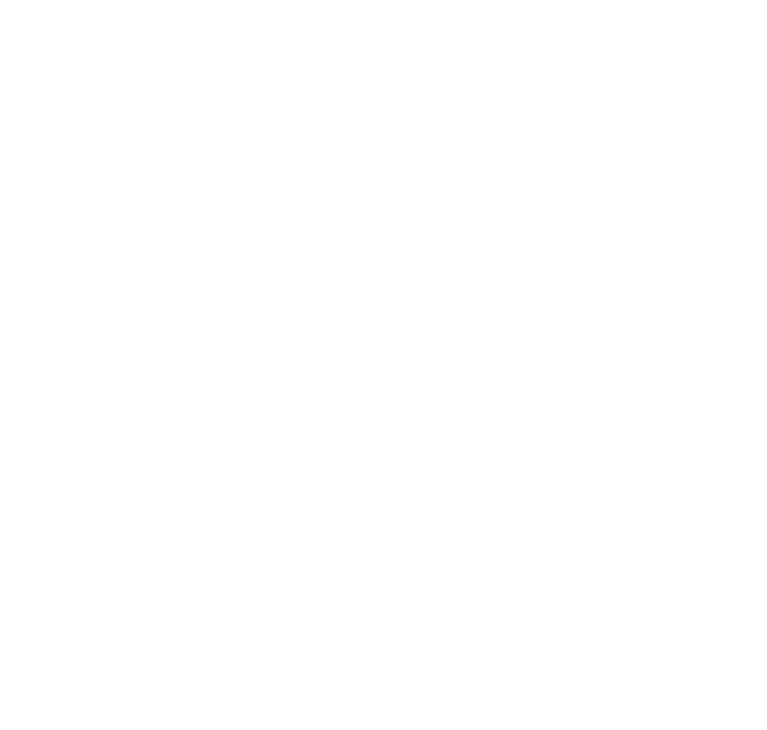 scroll, scrollTop: 0, scrollLeft: 0, axis: both 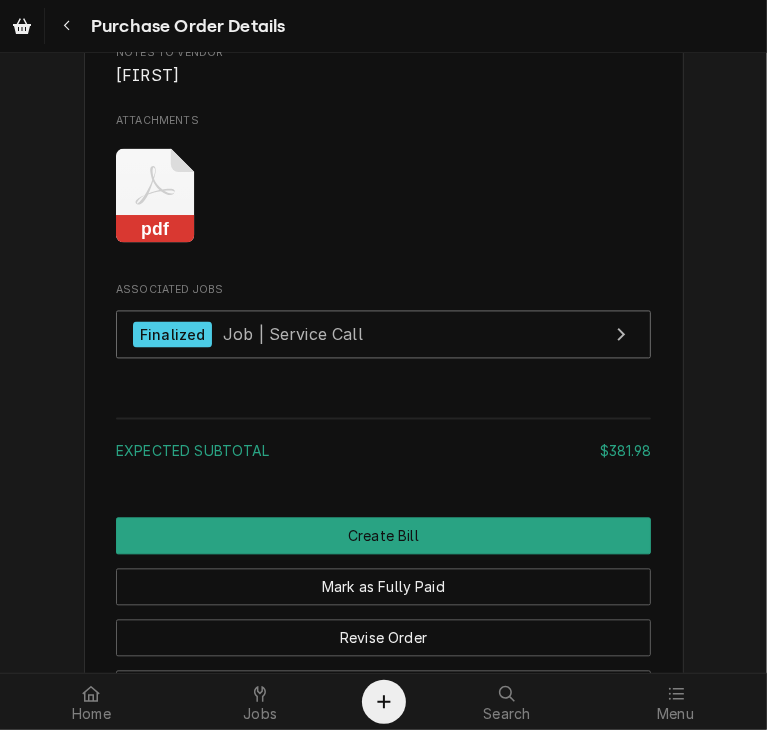 click 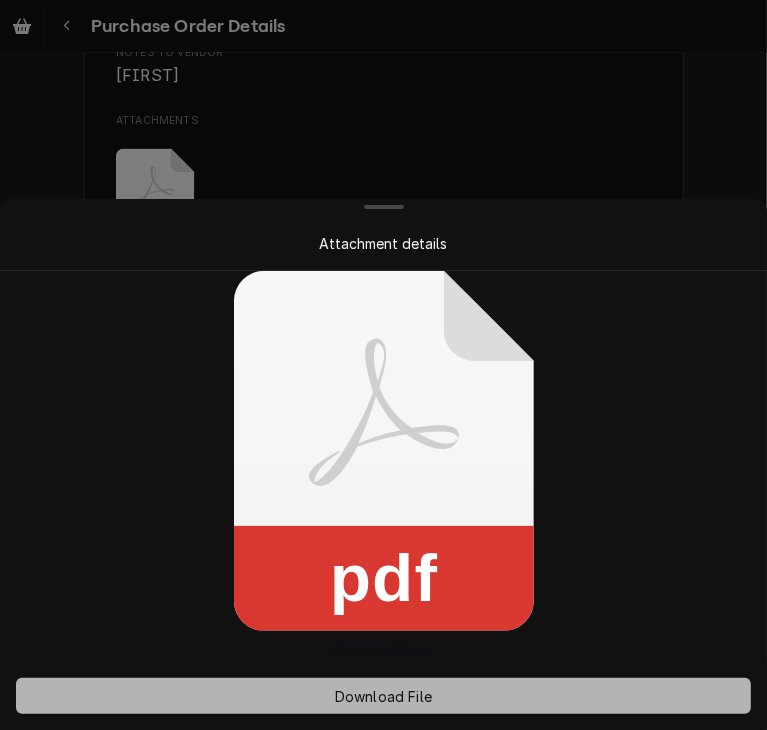 click on "Download File" at bounding box center (383, 696) 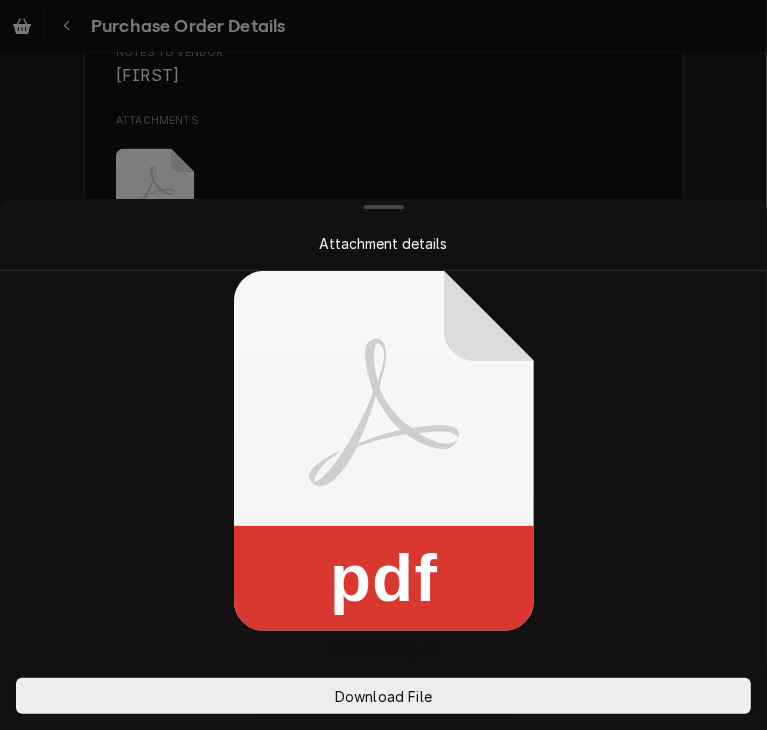 click at bounding box center (383, 365) 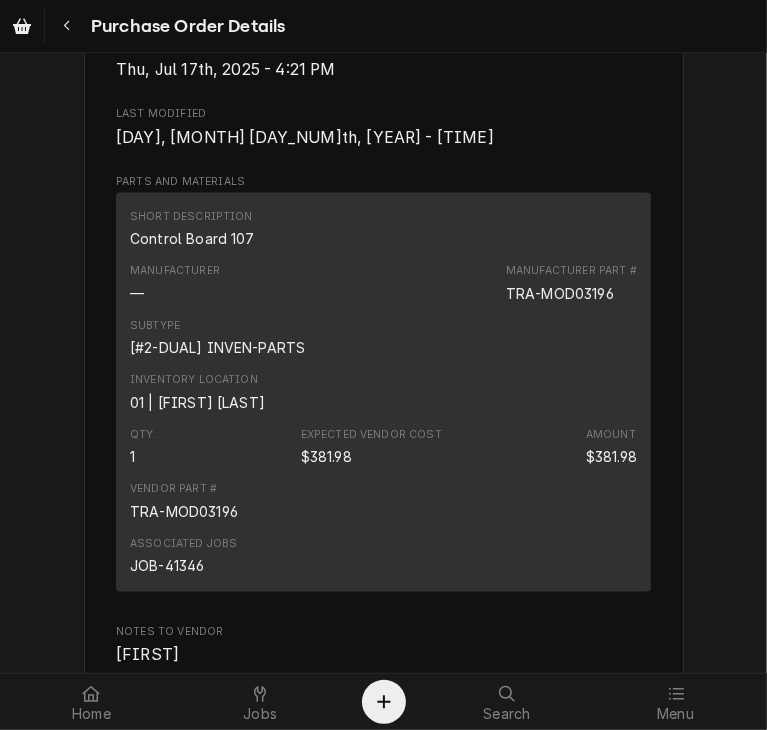 scroll, scrollTop: 1347, scrollLeft: 0, axis: vertical 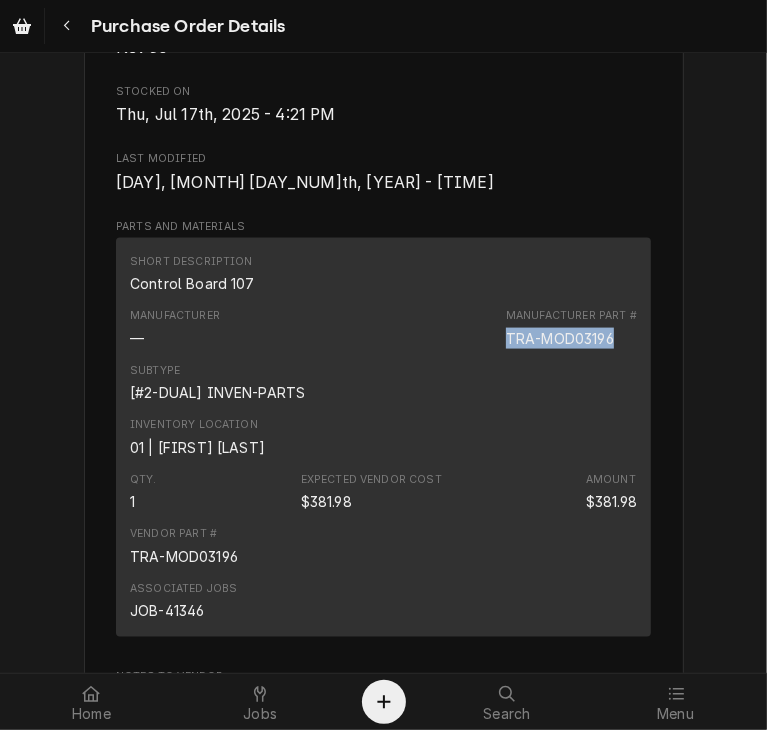 drag, startPoint x: 608, startPoint y: 341, endPoint x: 496, endPoint y: 335, distance: 112.1606 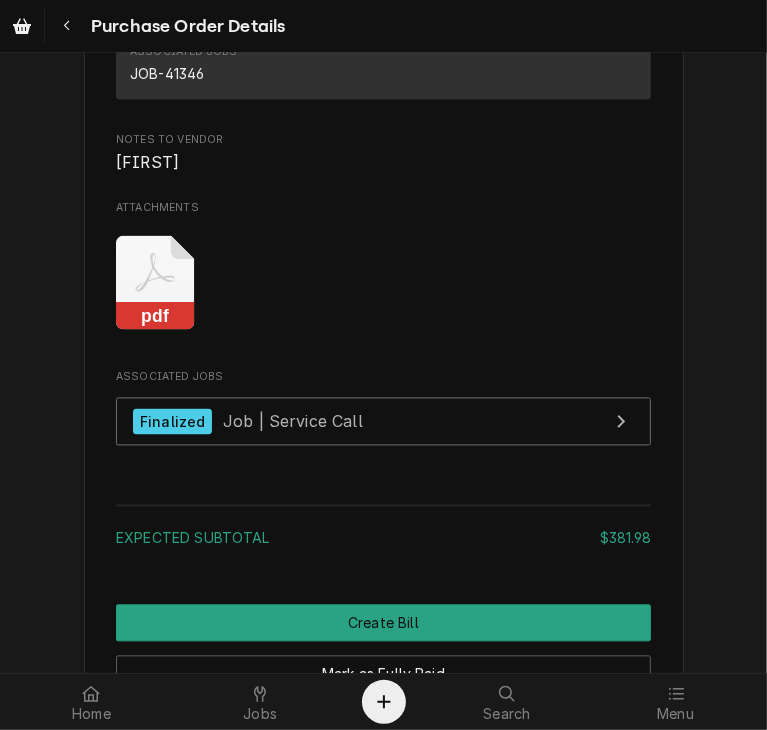 scroll, scrollTop: 1892, scrollLeft: 0, axis: vertical 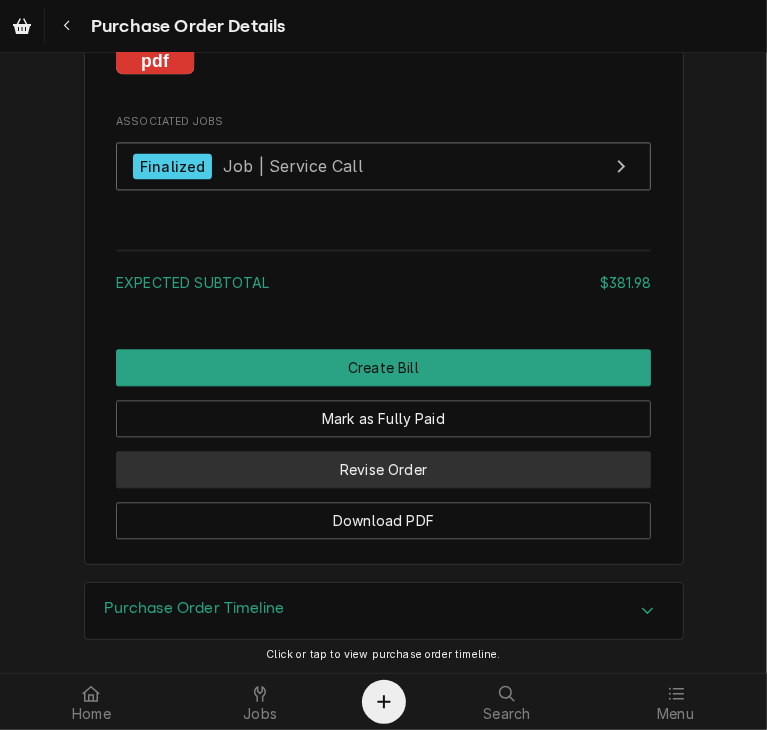 click on "Revise Order" at bounding box center (383, 469) 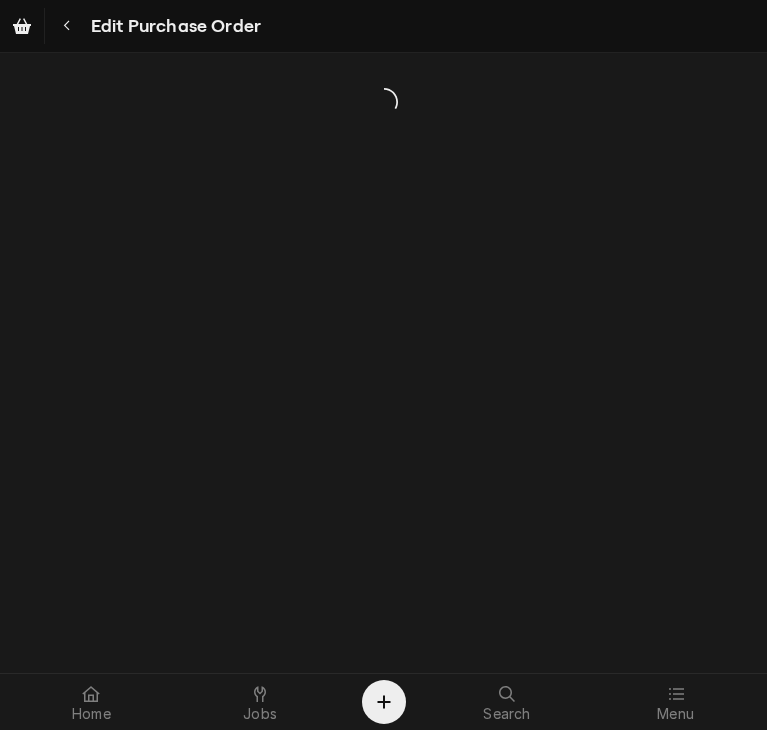 scroll, scrollTop: 0, scrollLeft: 0, axis: both 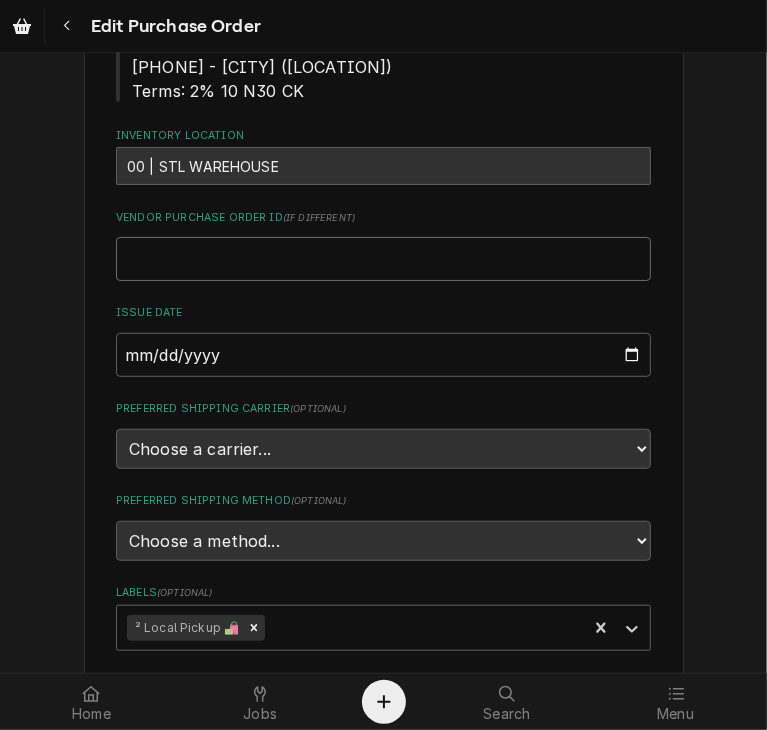 click on "Vendor Purchase Order ID  ( if different )" at bounding box center (383, 259) 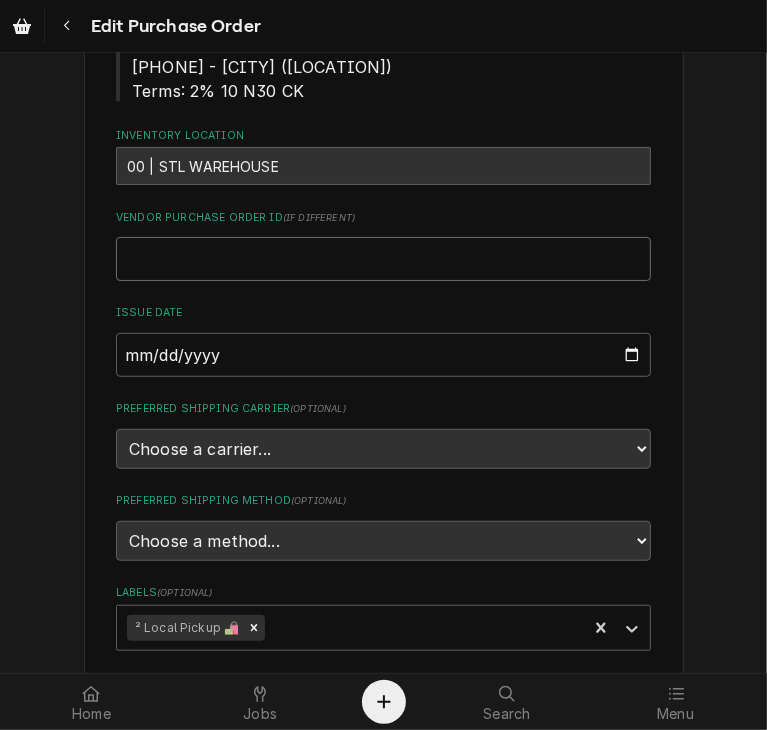 type on "x" 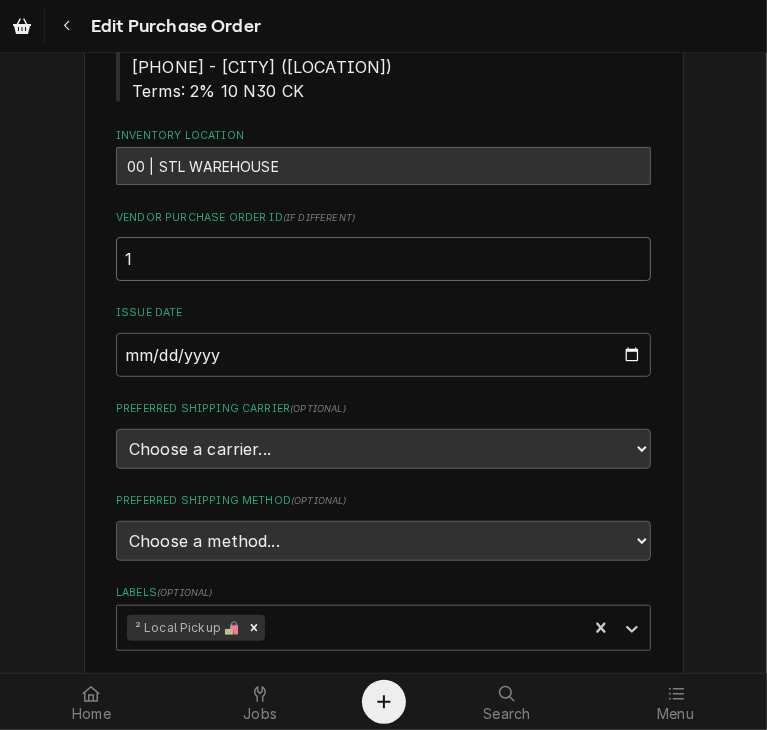 type on "x" 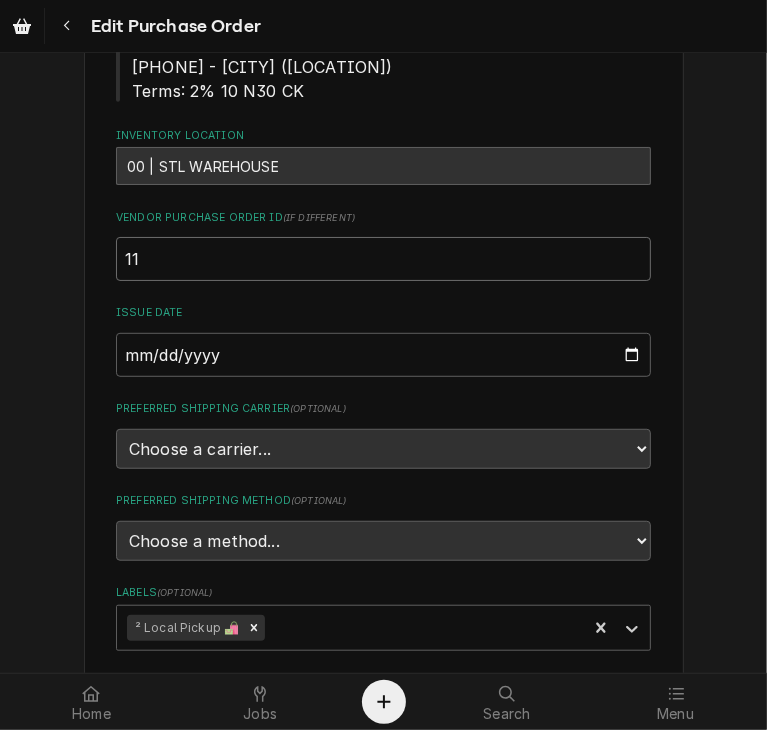 type on "x" 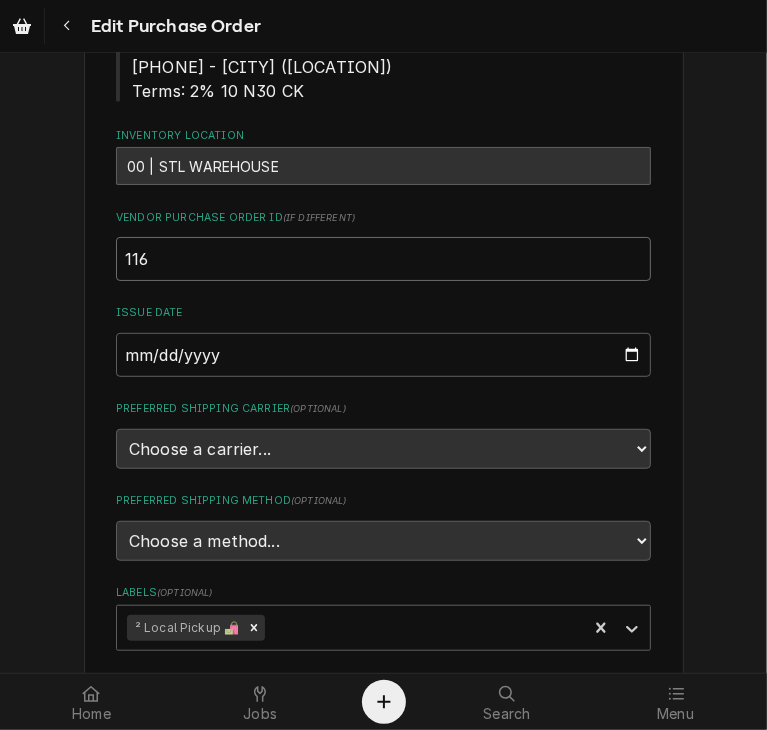 type on "x" 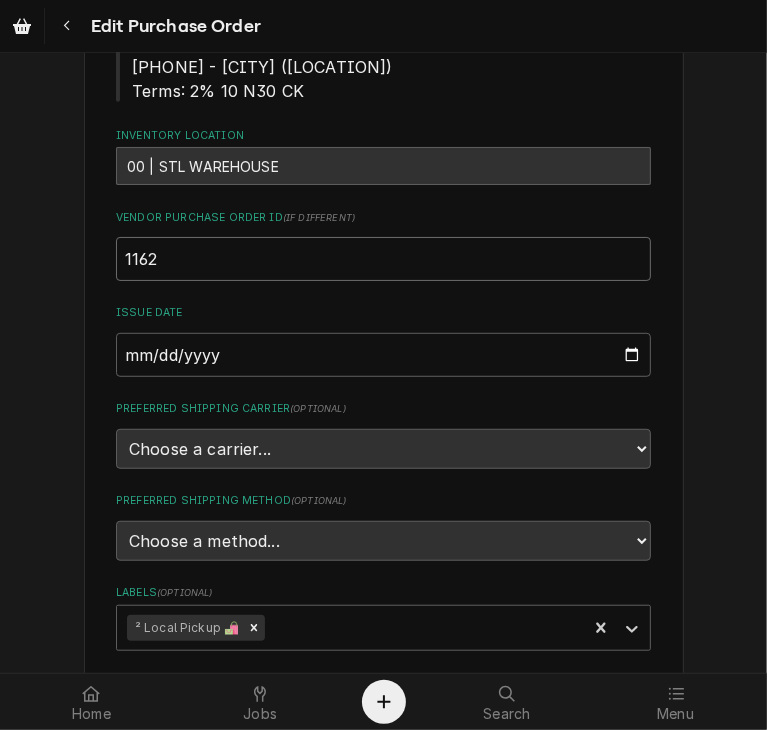type on "x" 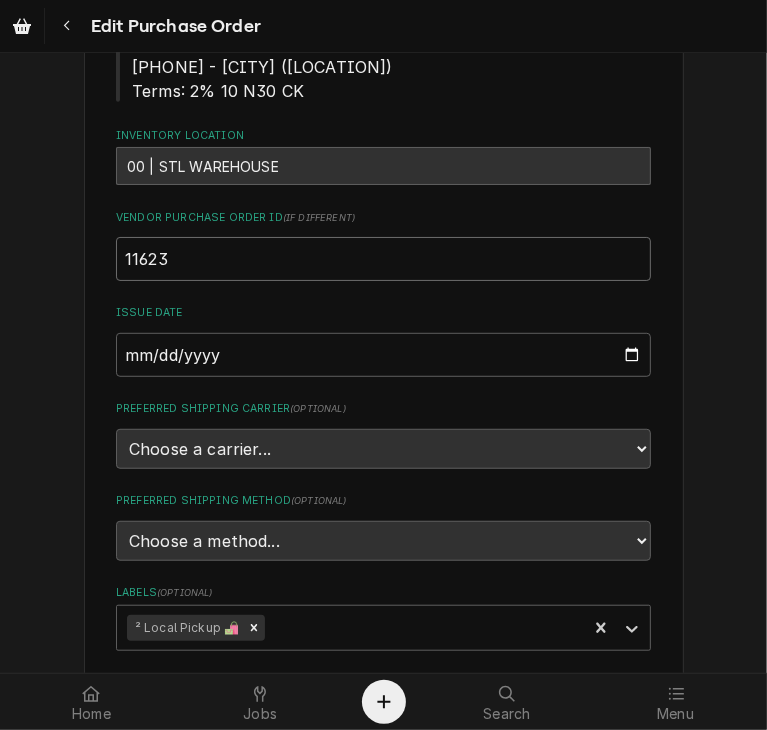type on "x" 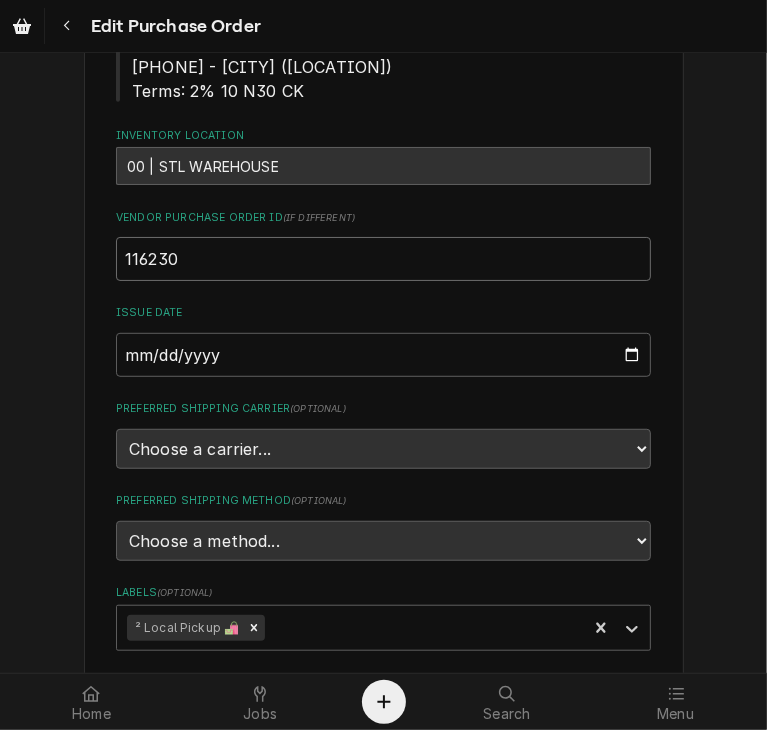 type on "x" 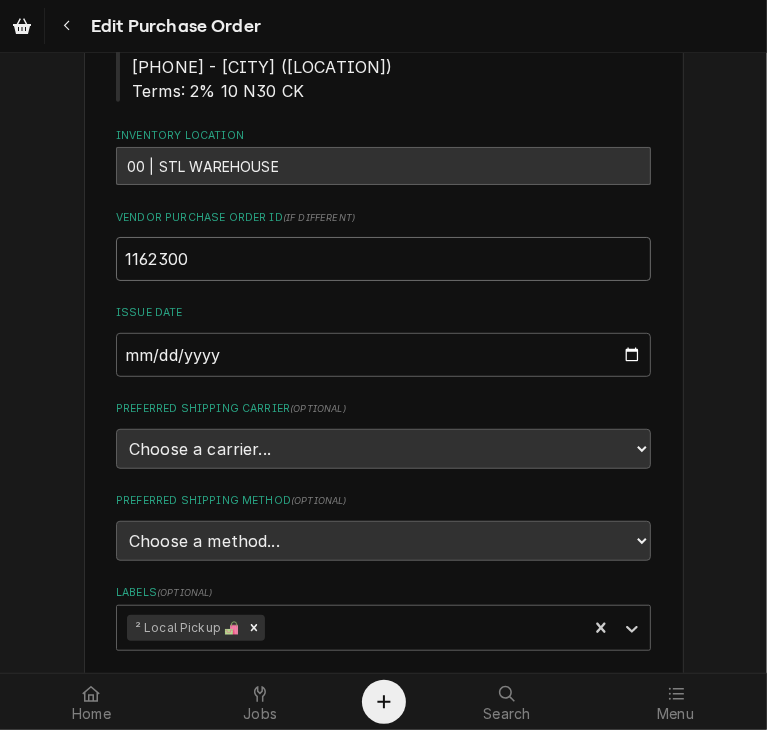 type on "x" 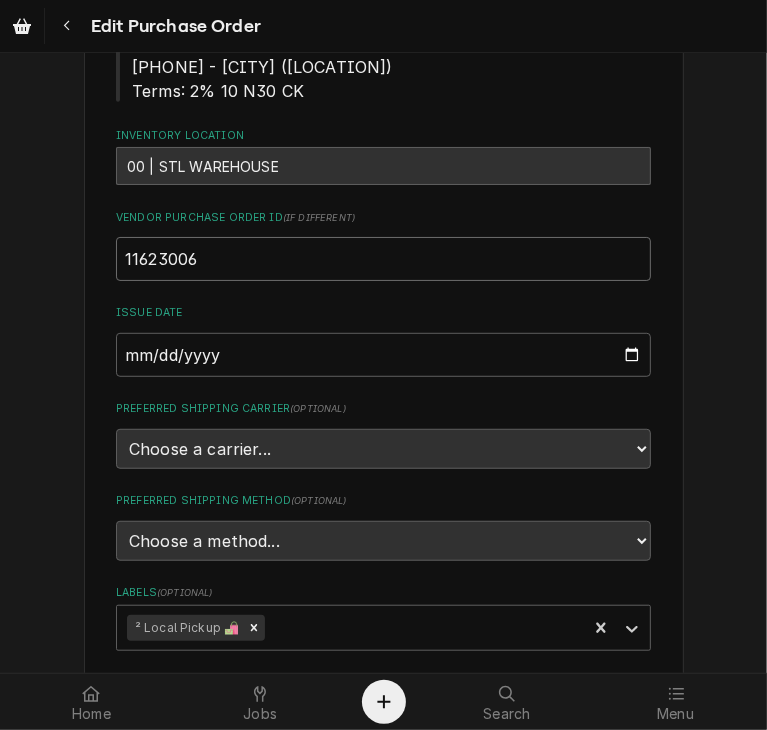 type on "x" 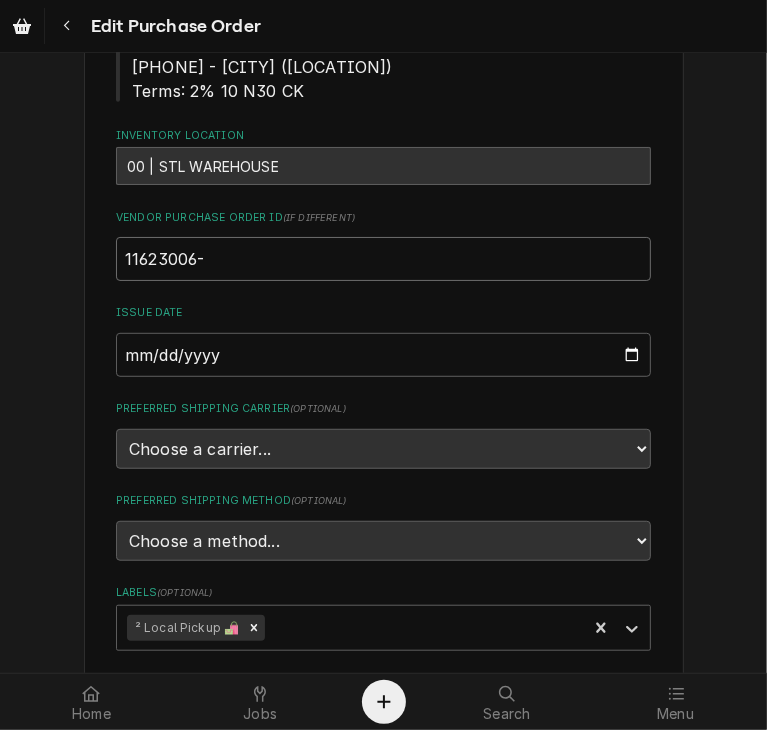 type on "x" 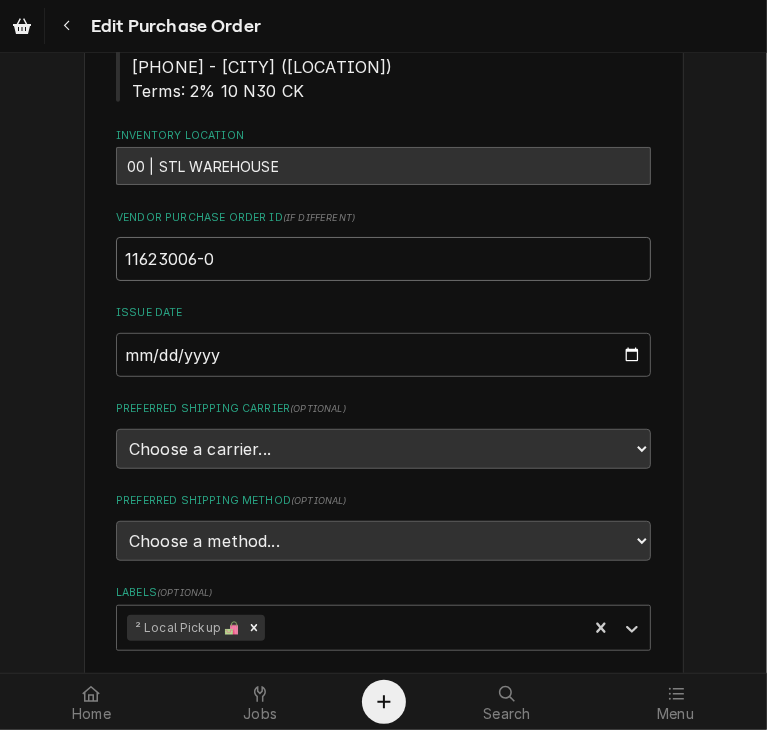 type on "x" 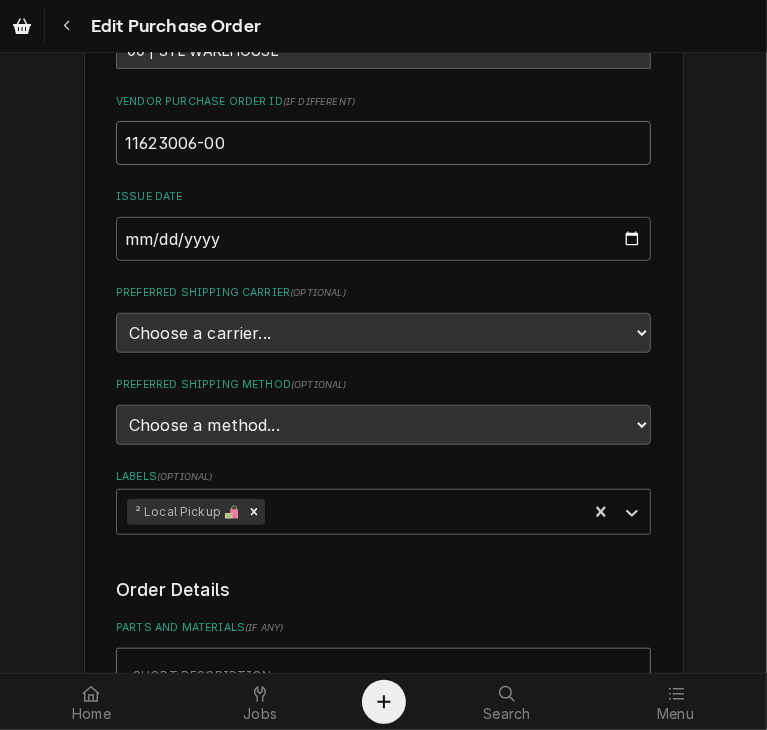 scroll, scrollTop: 580, scrollLeft: 0, axis: vertical 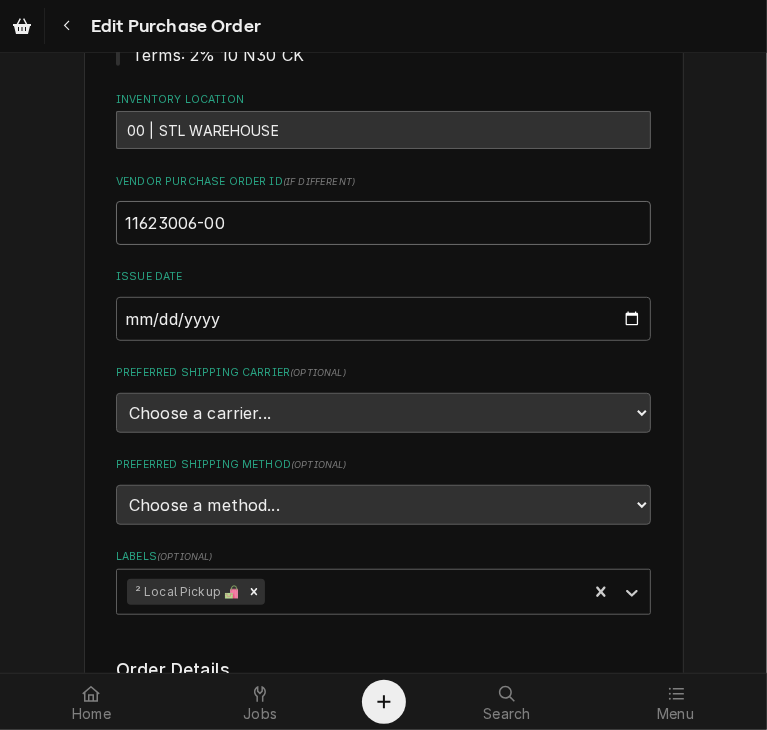 type on "11623006-00" 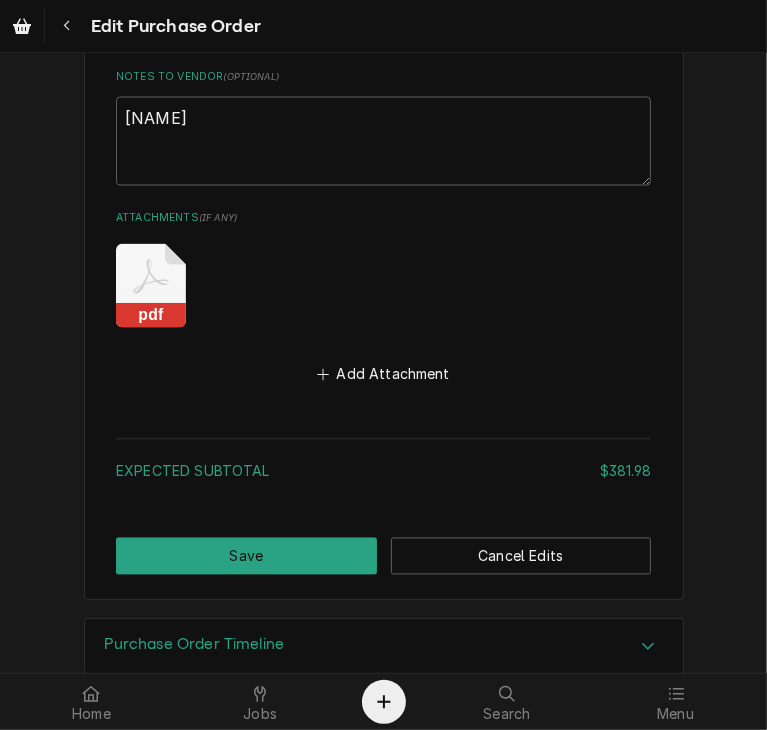 scroll, scrollTop: 1802, scrollLeft: 0, axis: vertical 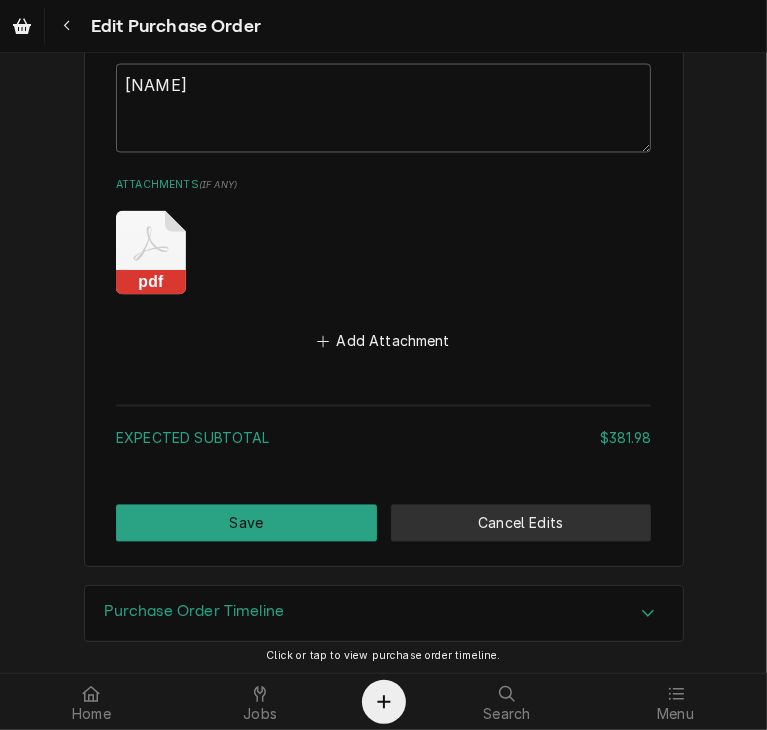 click on "Cancel Edits" at bounding box center (521, 523) 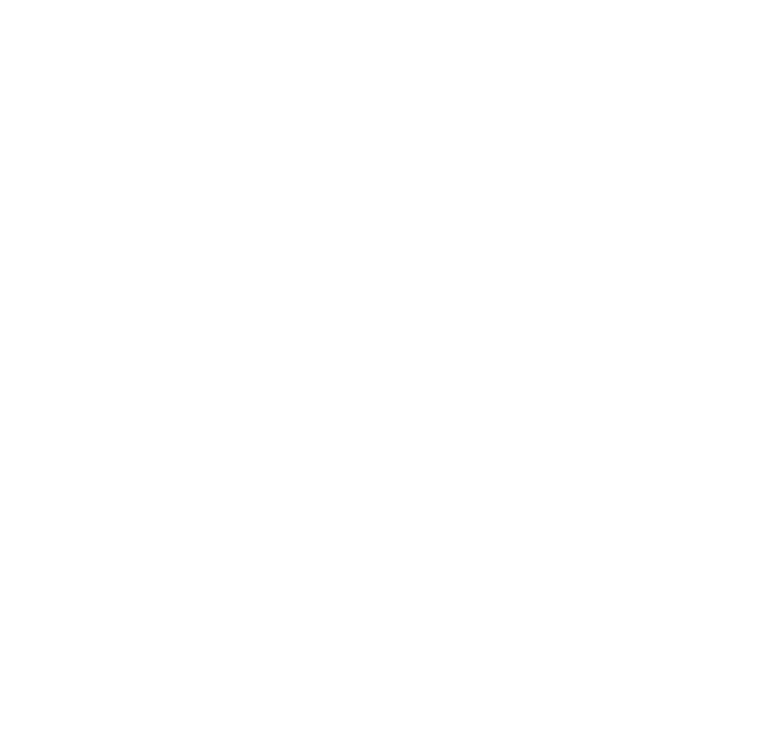 scroll, scrollTop: 0, scrollLeft: 0, axis: both 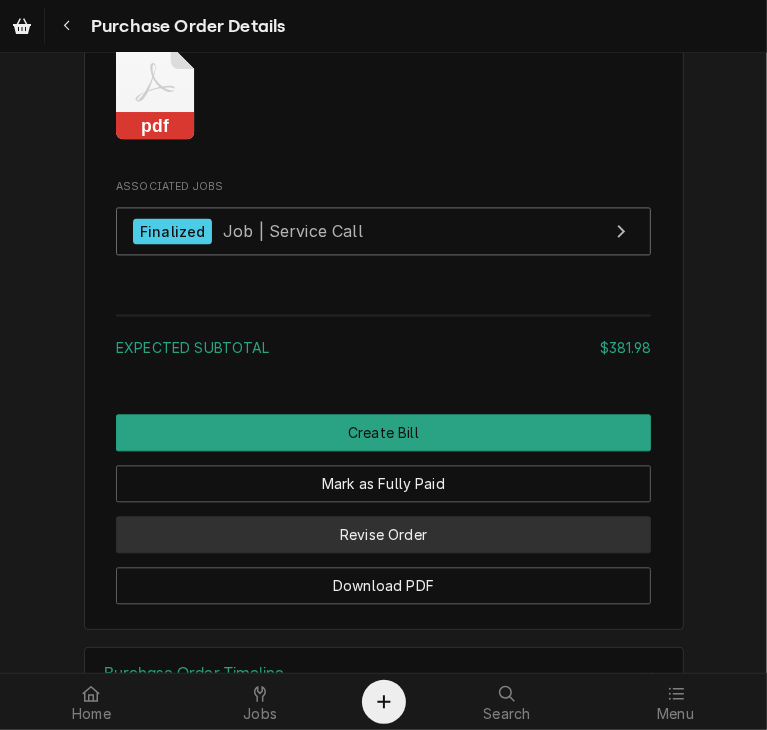 click on "Revise Order" at bounding box center (383, 534) 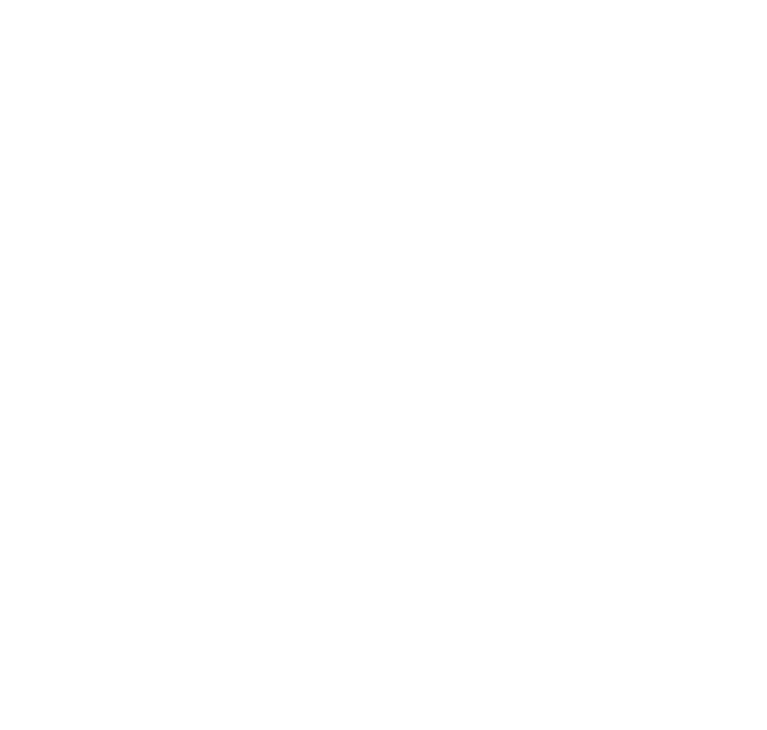 scroll, scrollTop: 0, scrollLeft: 0, axis: both 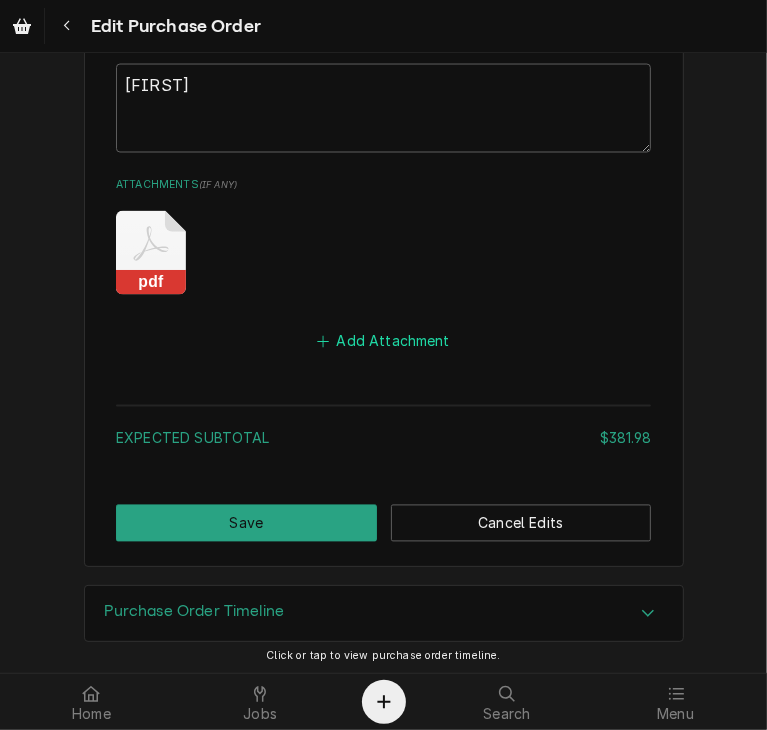 click on "Add Attachment" at bounding box center [384, 342] 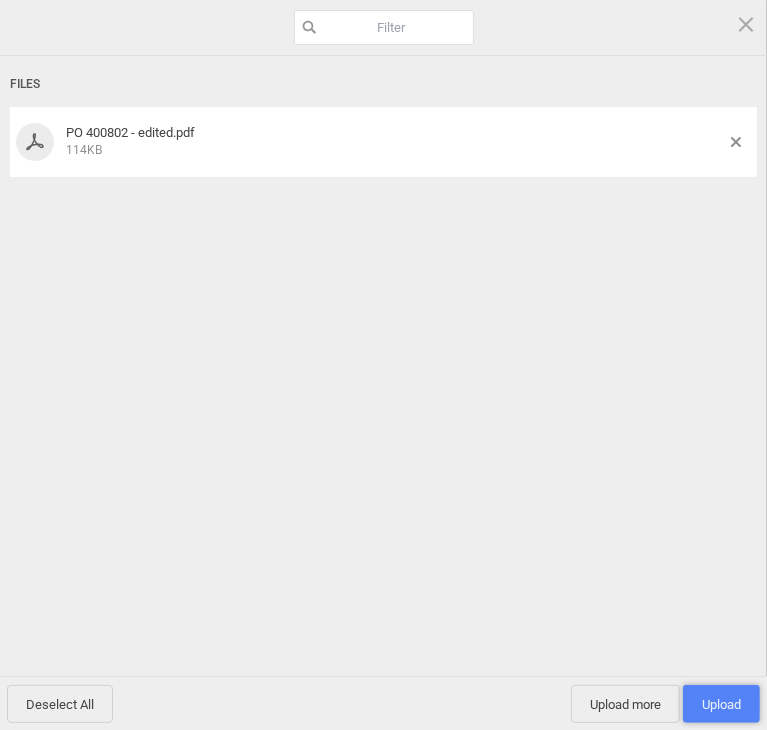 click on "Upload
1" at bounding box center [721, 704] 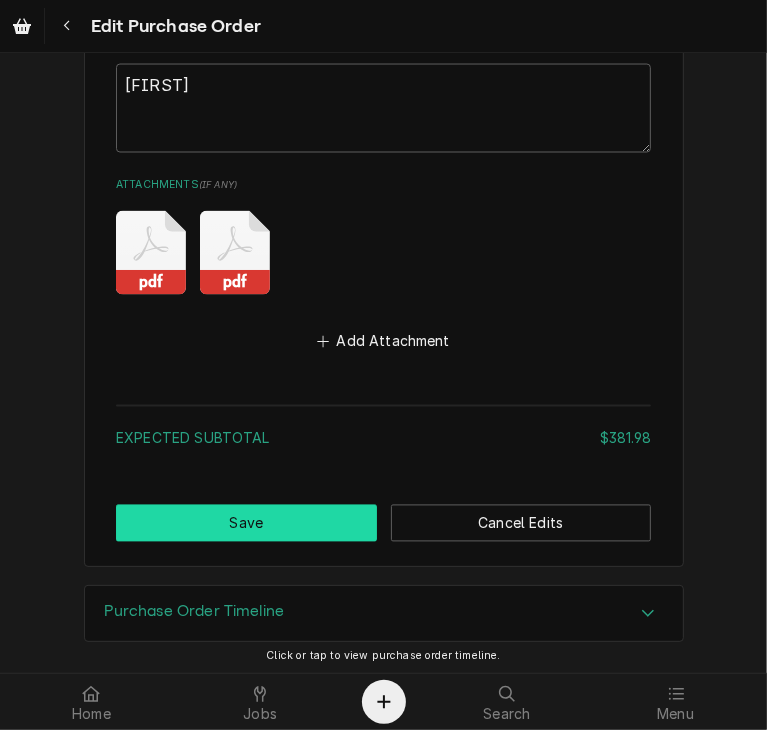 click on "Save" at bounding box center [246, 523] 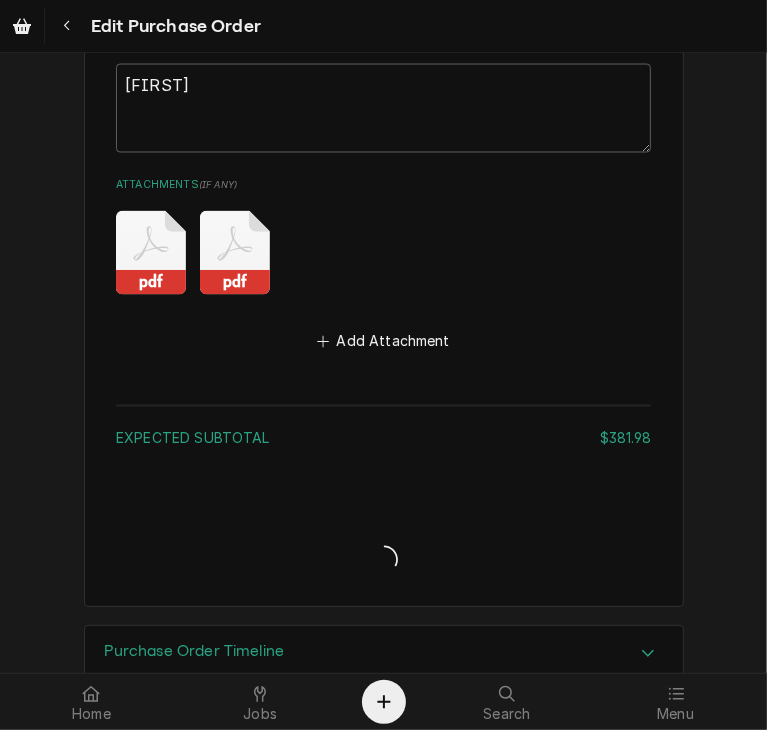 type on "x" 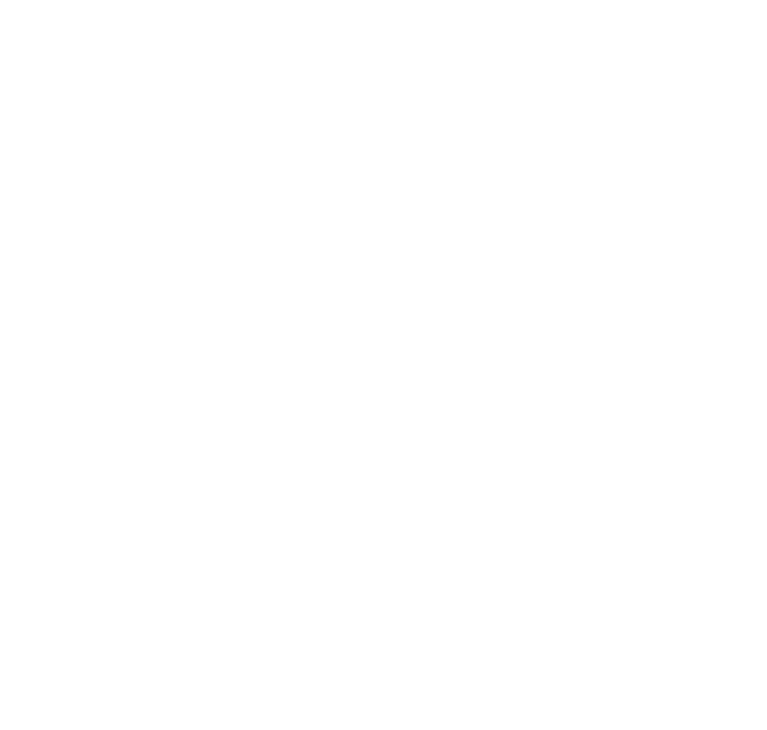 scroll, scrollTop: 0, scrollLeft: 0, axis: both 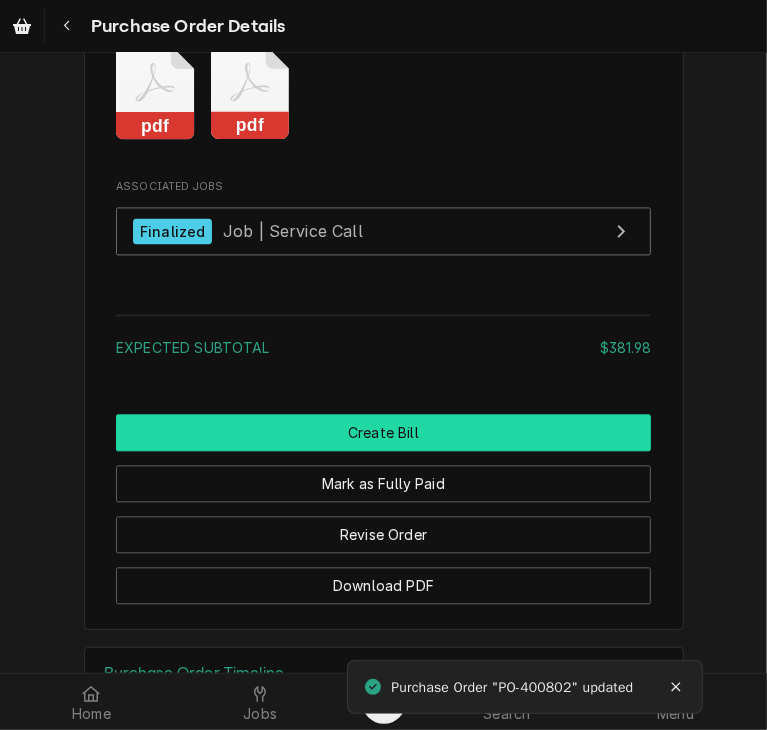click on "Create Bill" at bounding box center [383, 432] 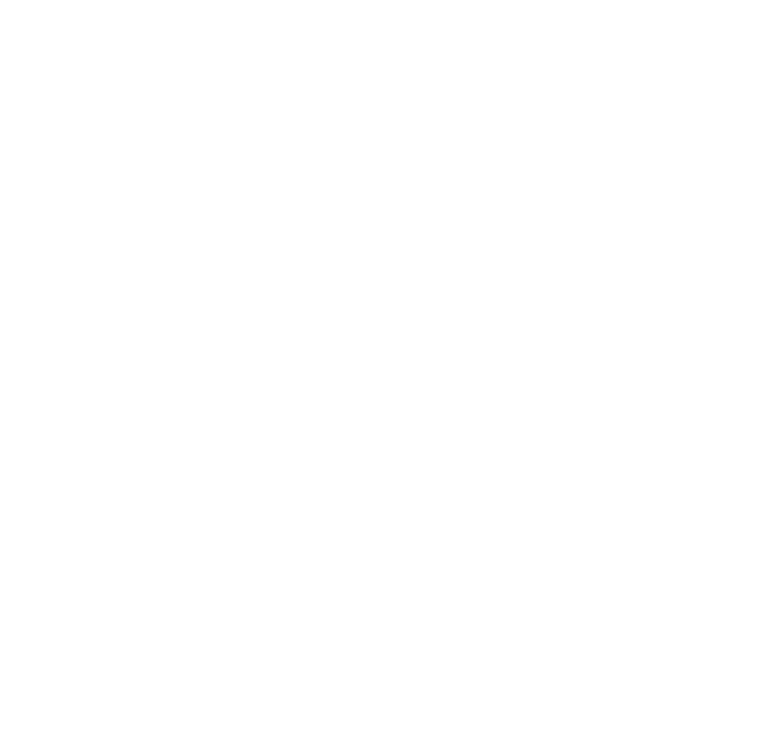 scroll, scrollTop: 0, scrollLeft: 0, axis: both 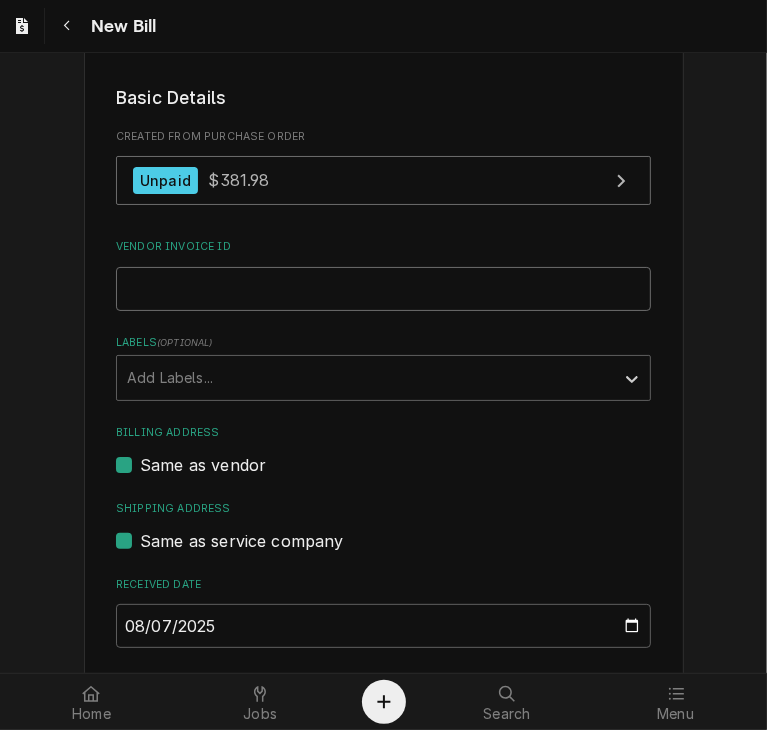 click on "Vendor Invoice ID" at bounding box center [383, 289] 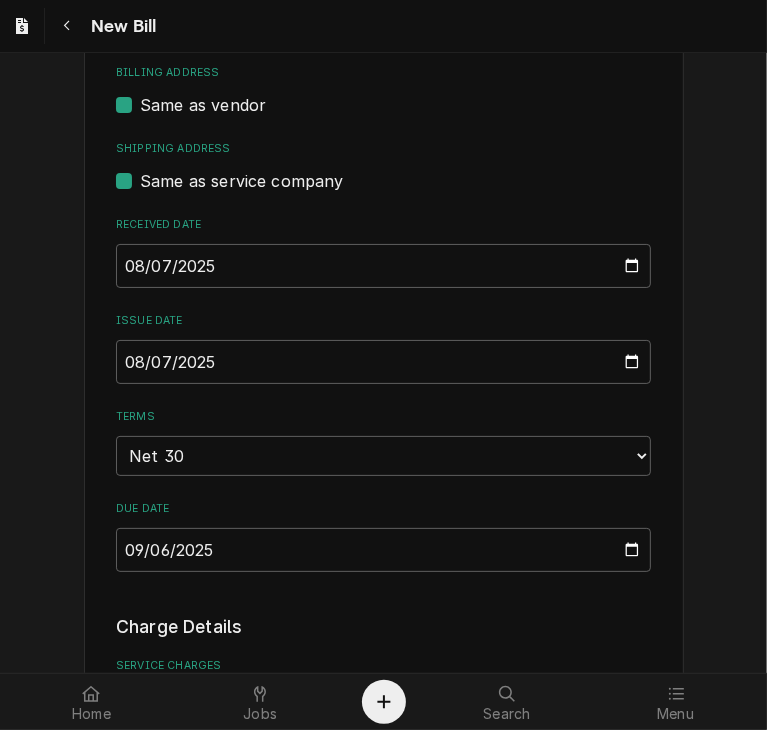 scroll, scrollTop: 968, scrollLeft: 0, axis: vertical 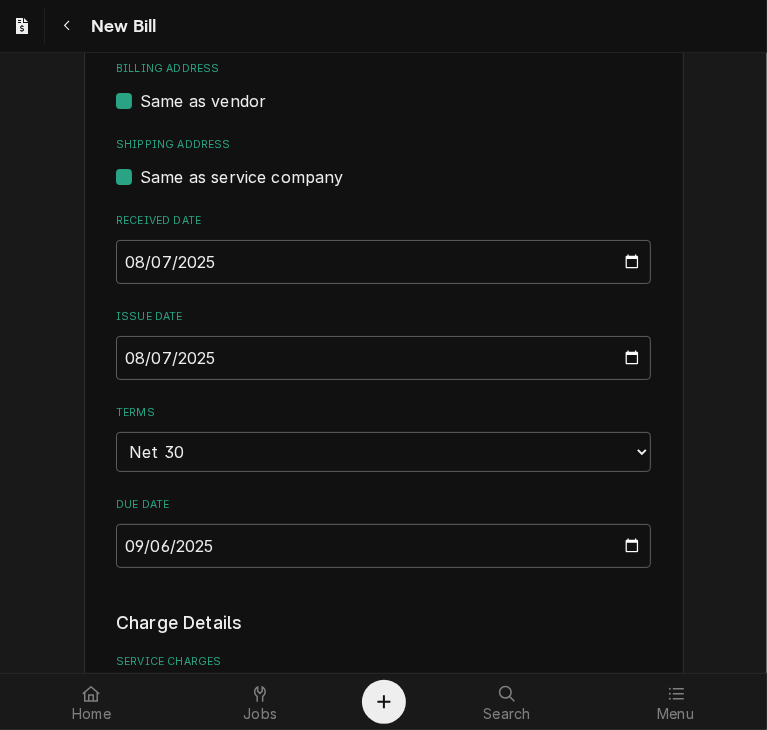 type on "11623006-00" 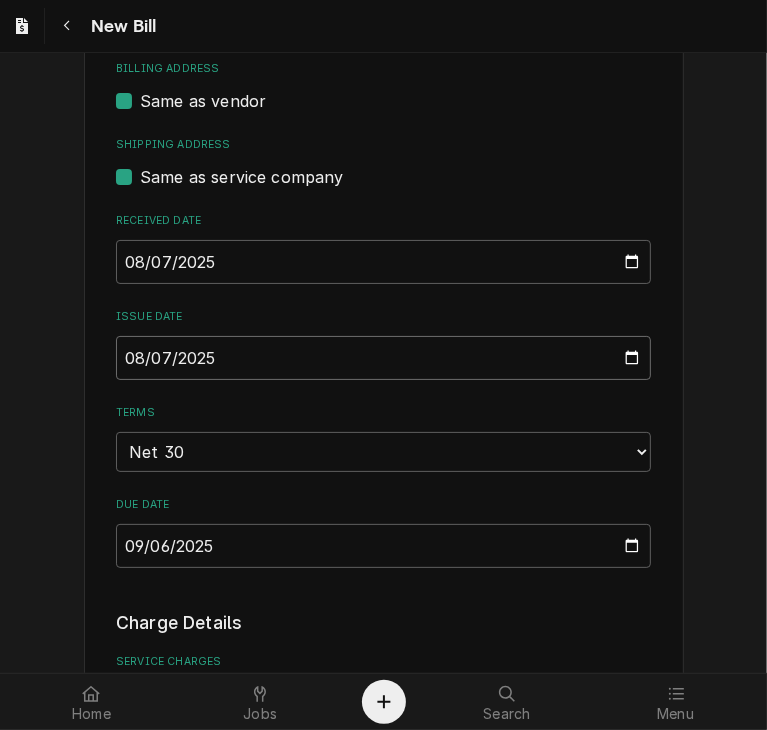click on "2025-08-07" at bounding box center [383, 358] 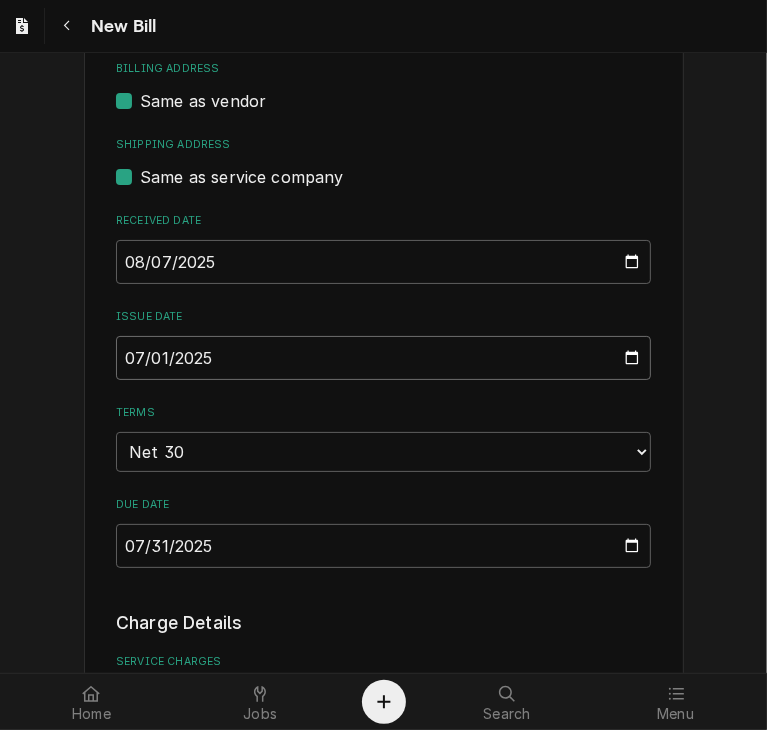 type on "[DATE]" 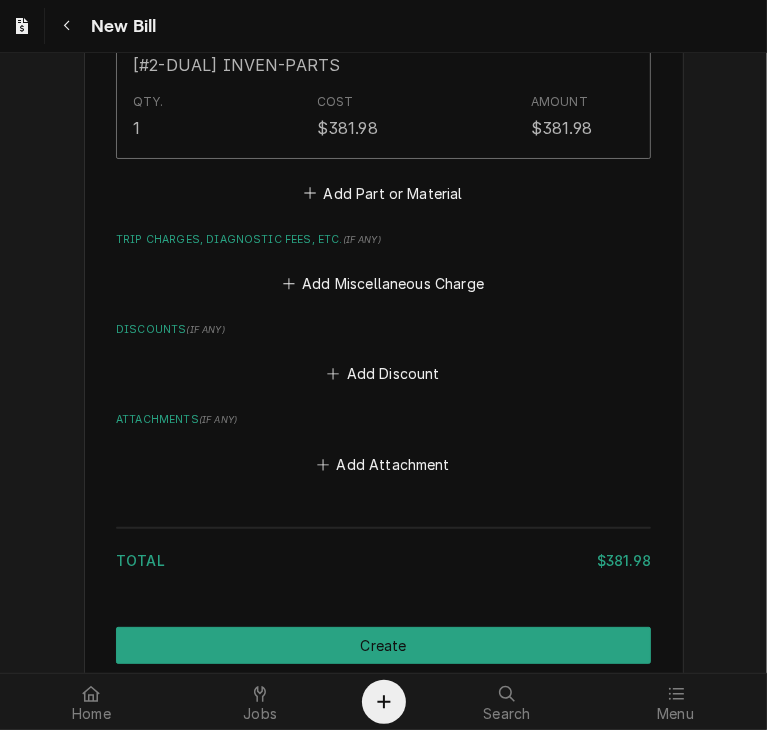 scroll, scrollTop: 1932, scrollLeft: 0, axis: vertical 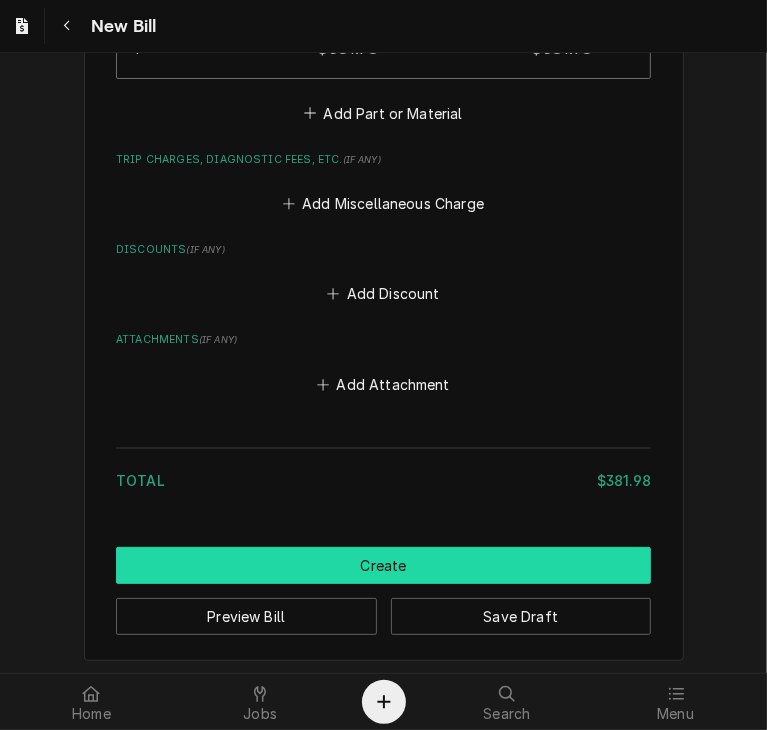 click on "Create" at bounding box center [383, 565] 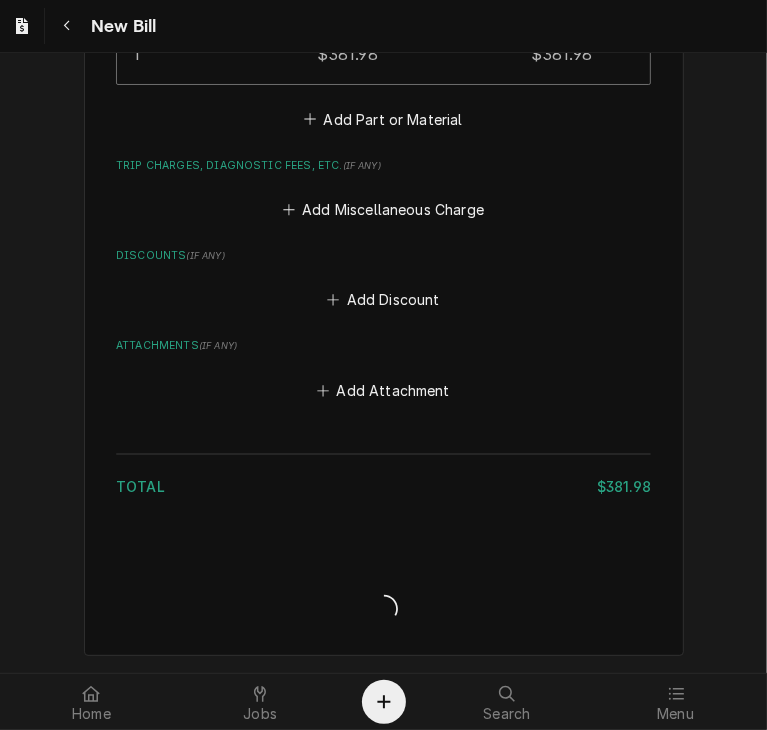 scroll, scrollTop: 1923, scrollLeft: 0, axis: vertical 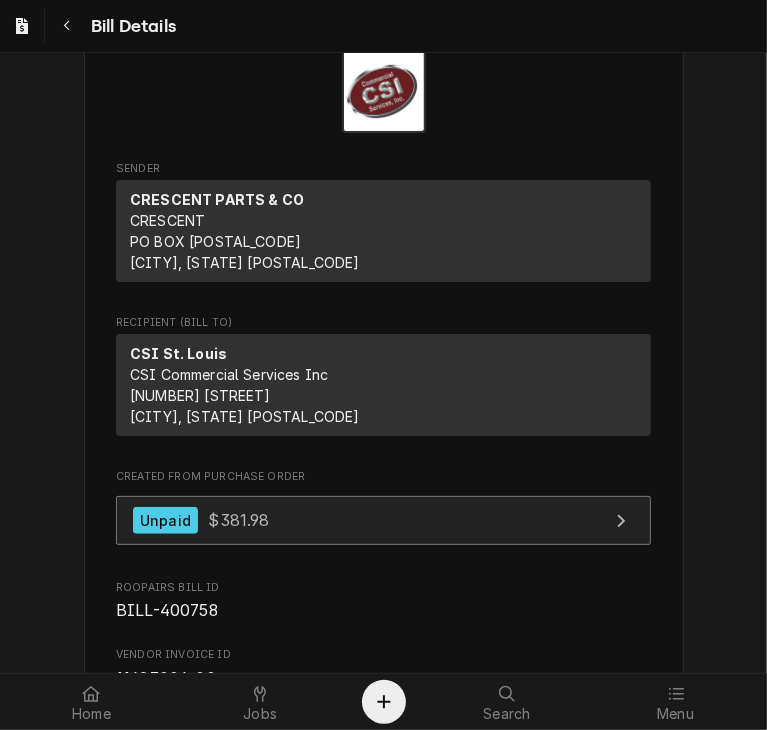 click on "Unpaid $381.98" at bounding box center (383, 520) 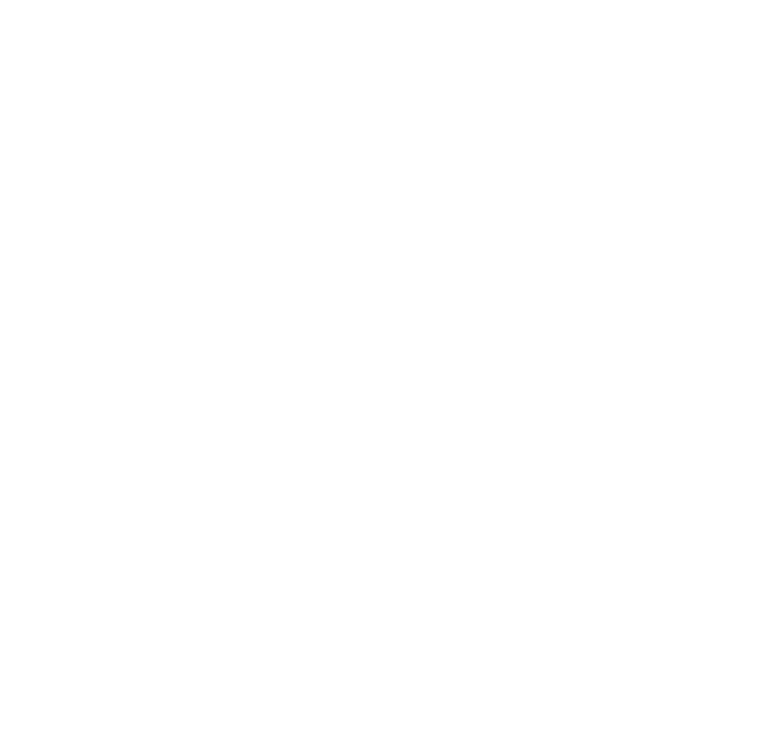 scroll, scrollTop: 0, scrollLeft: 0, axis: both 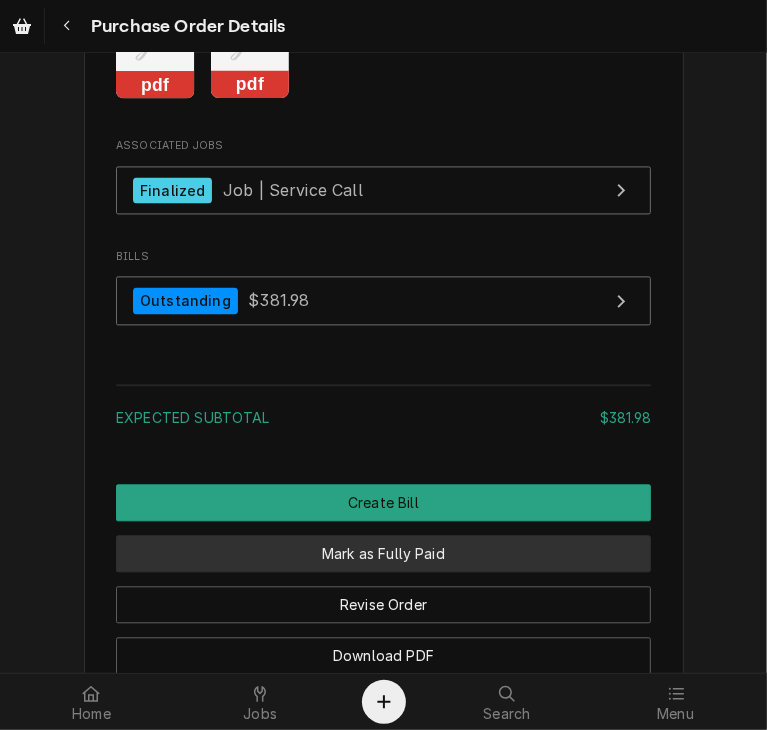 click on "Mark as Fully Paid" at bounding box center [383, 553] 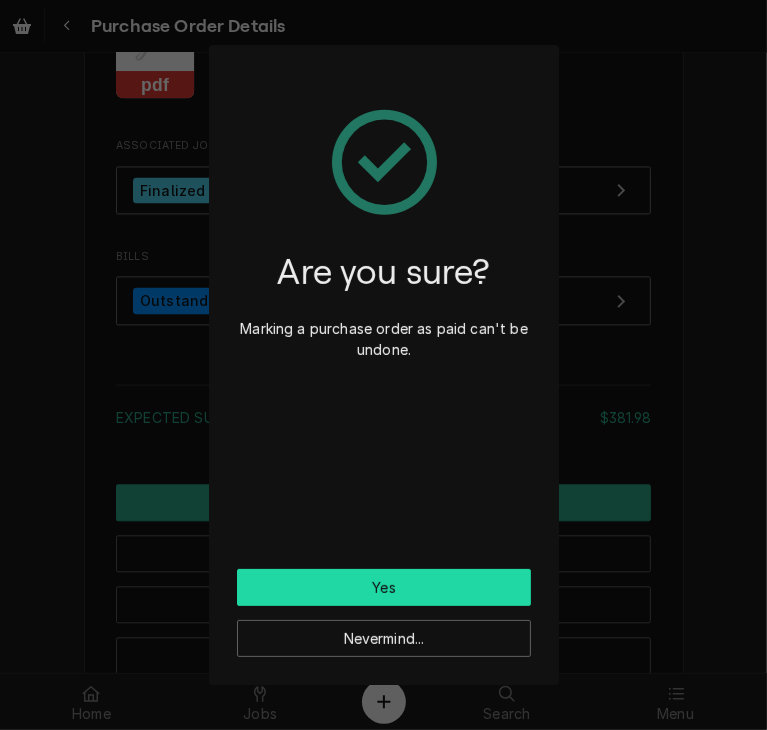 click on "Yes" at bounding box center [384, 587] 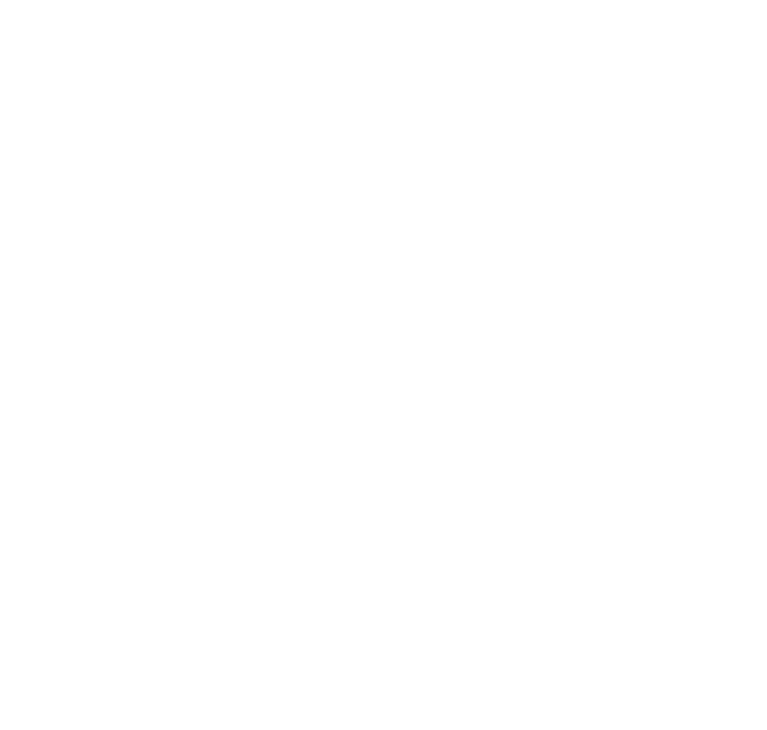 scroll, scrollTop: 0, scrollLeft: 0, axis: both 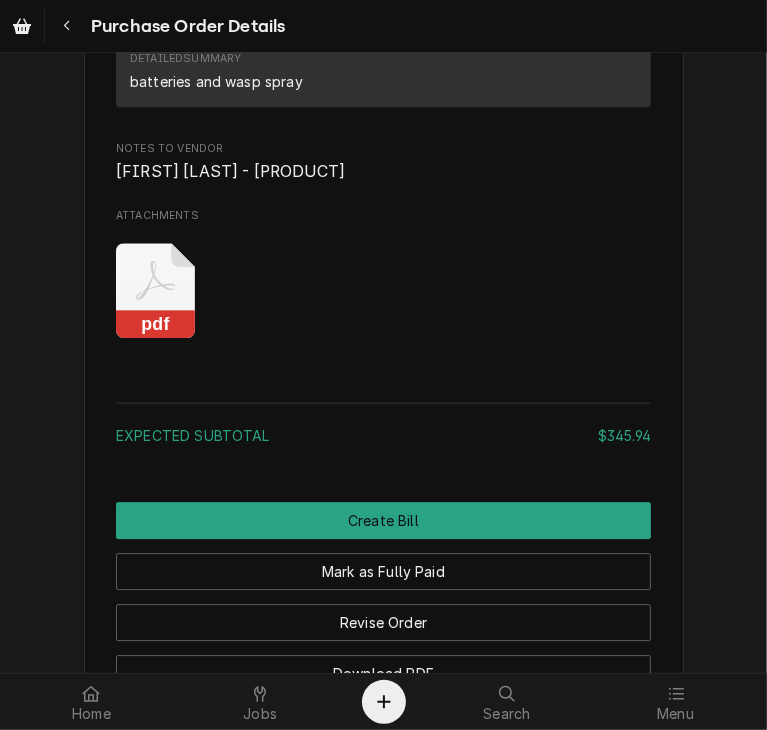 click 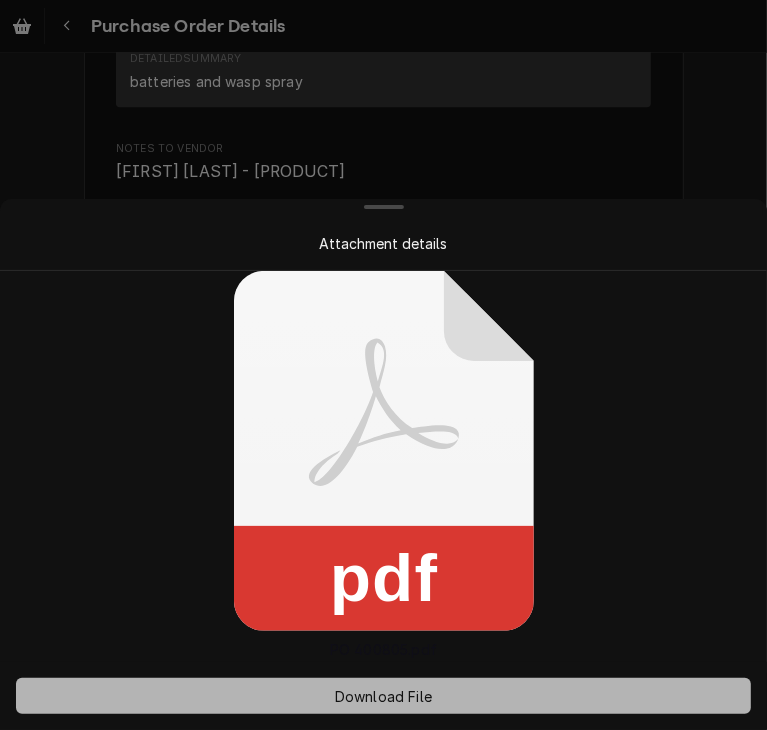 click on "Download File" at bounding box center [383, 696] 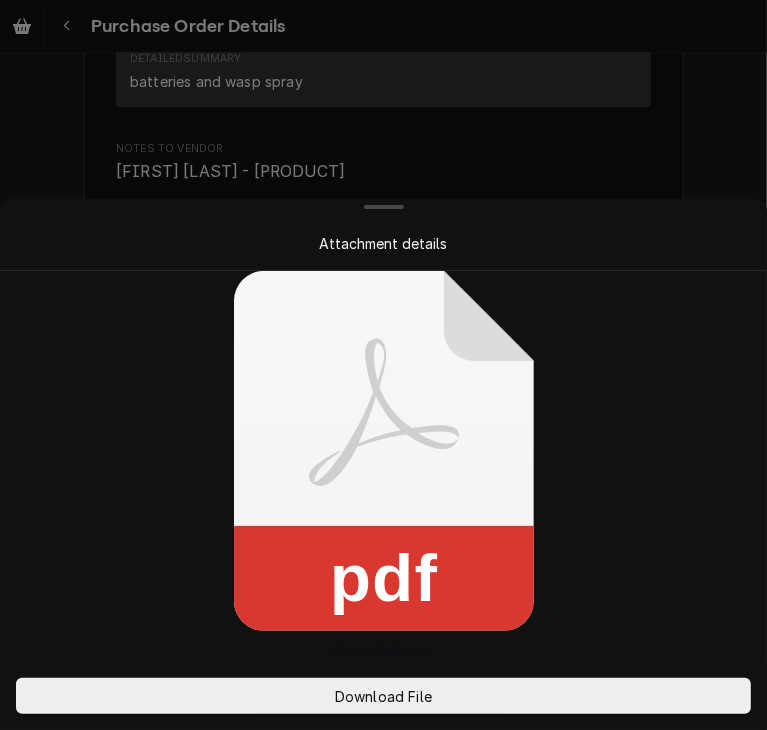 click at bounding box center (383, 365) 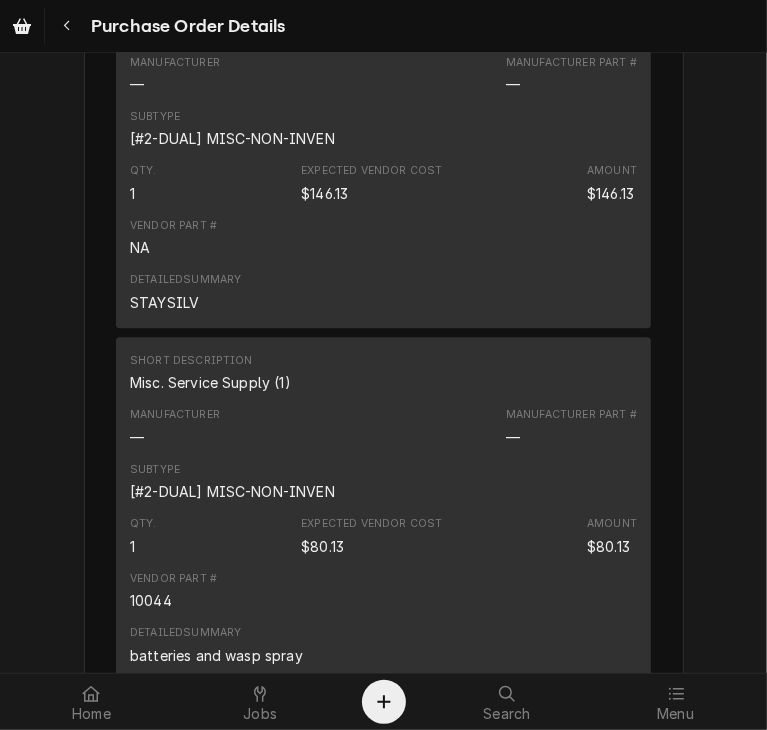 scroll, scrollTop: 2232, scrollLeft: 0, axis: vertical 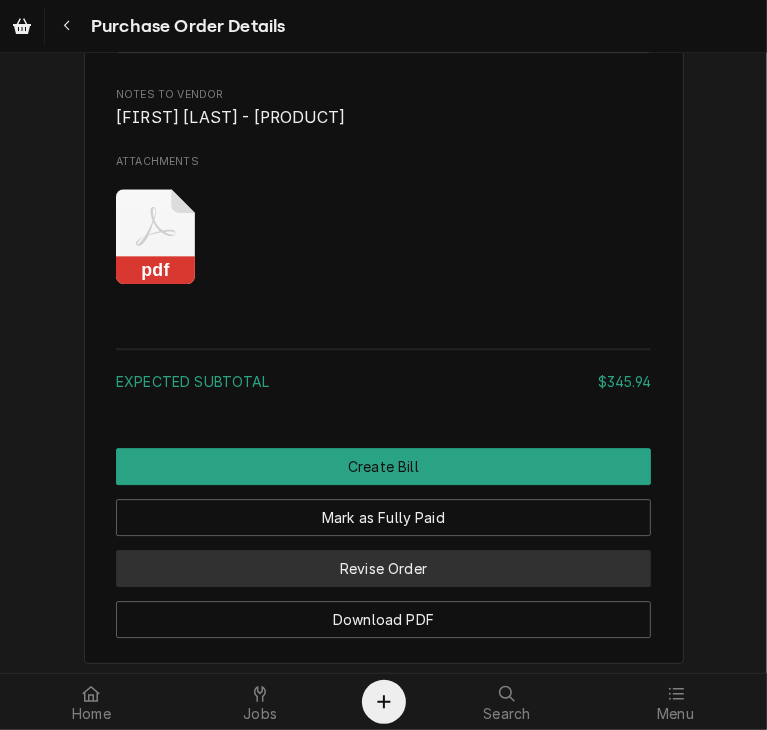 click on "Revise Order" at bounding box center (383, 568) 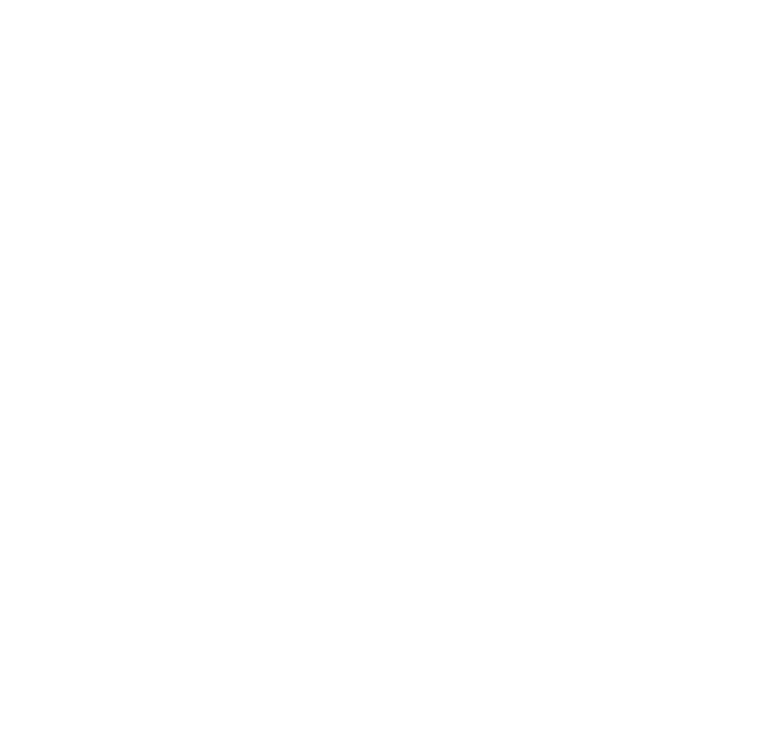 scroll, scrollTop: 0, scrollLeft: 0, axis: both 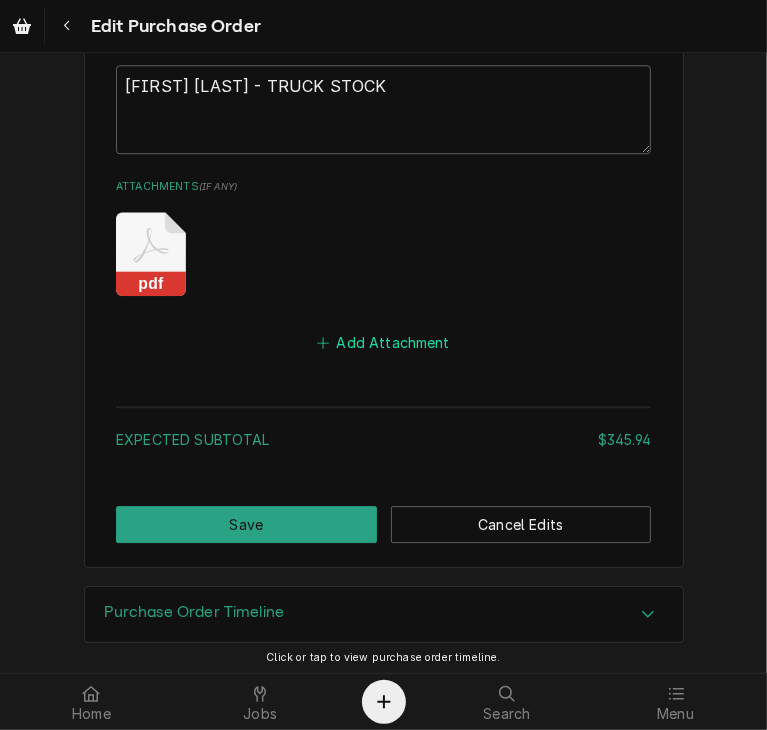 click on "Add Attachment" at bounding box center (384, 343) 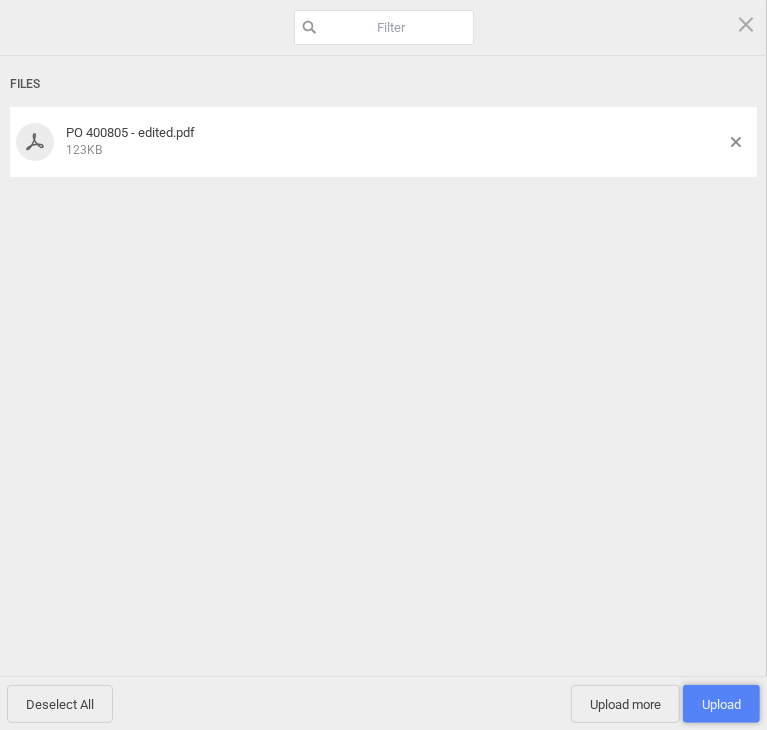 click on "Upload
1" at bounding box center (721, 704) 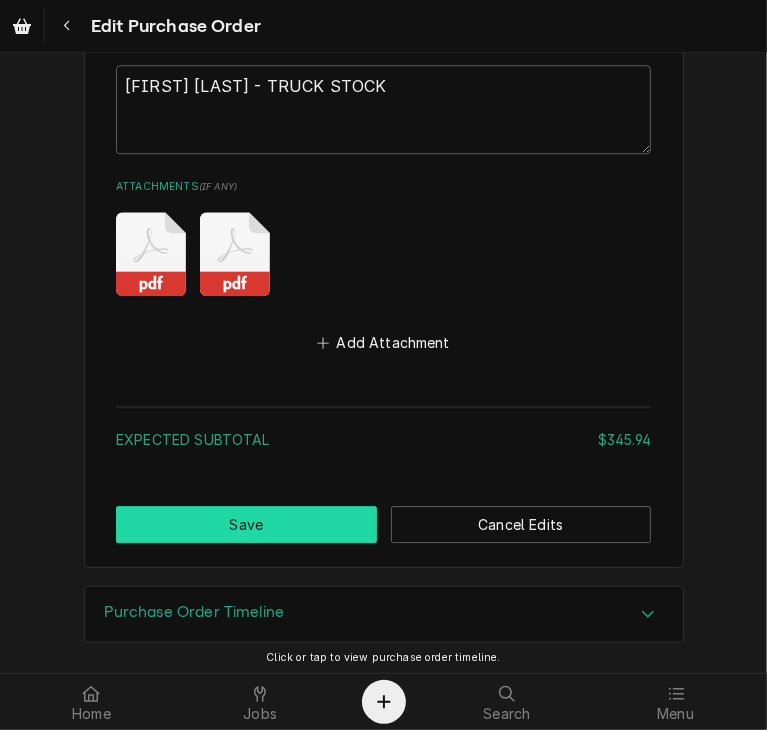 click on "Save" at bounding box center (246, 524) 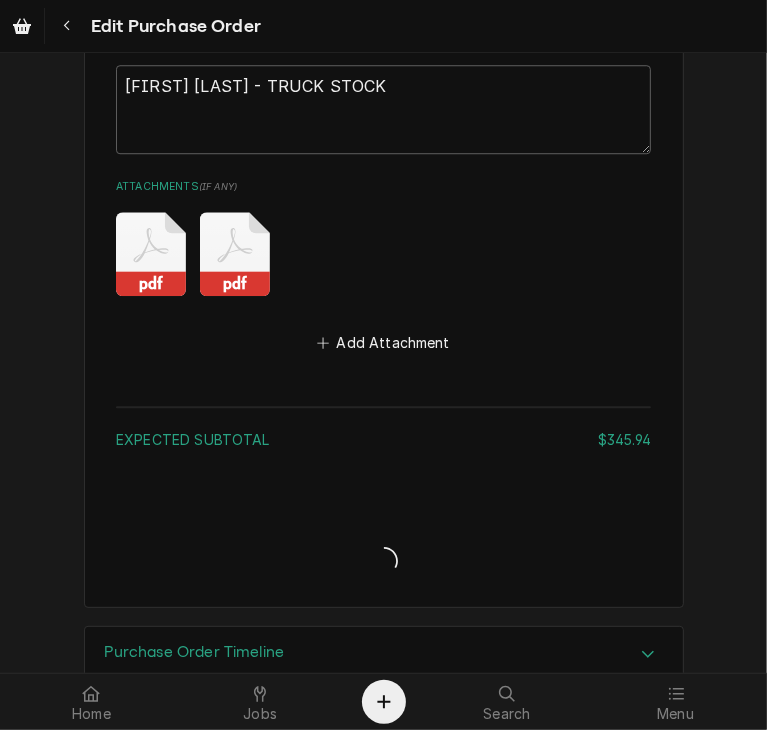 type on "x" 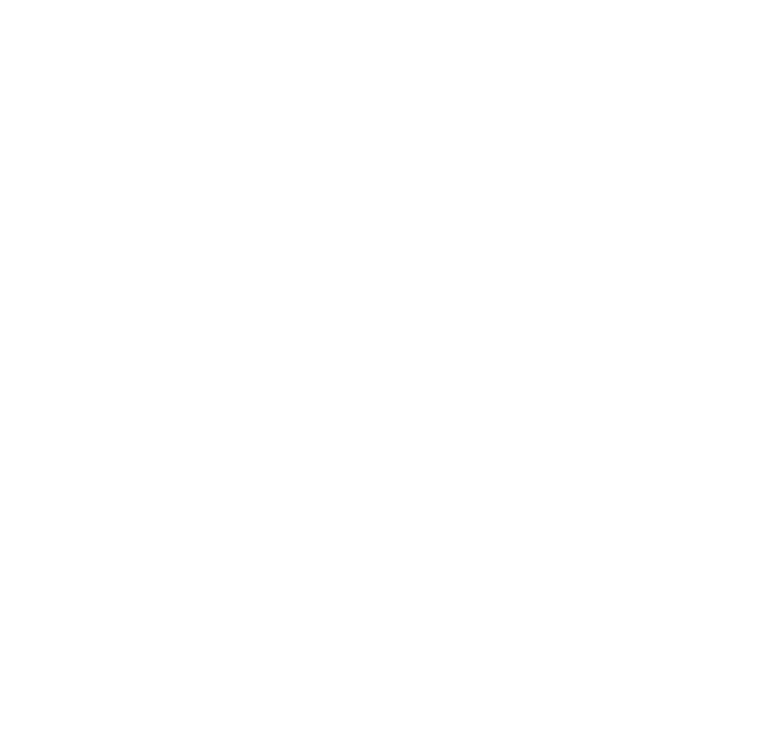 scroll, scrollTop: 0, scrollLeft: 0, axis: both 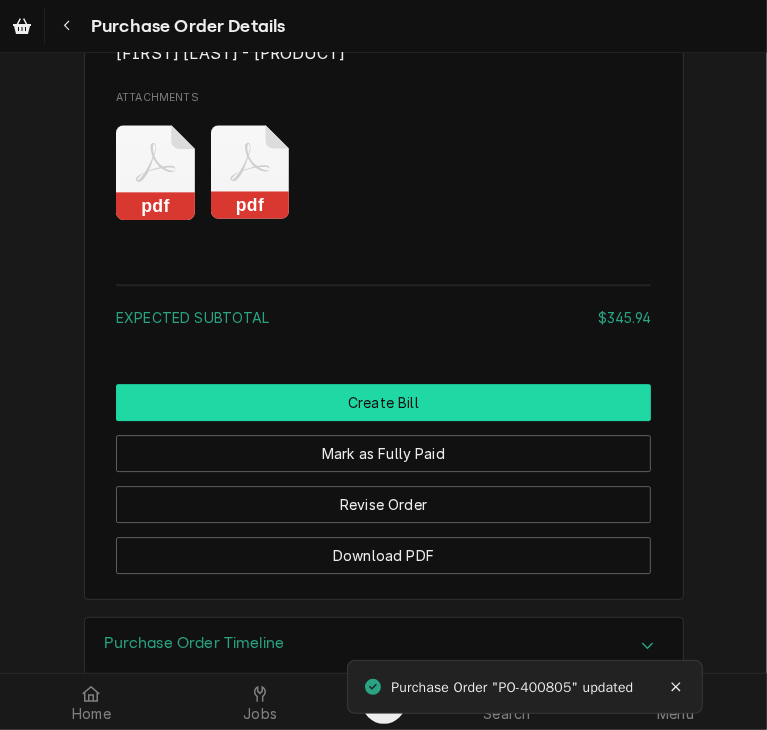 click on "Create Bill" at bounding box center [383, 402] 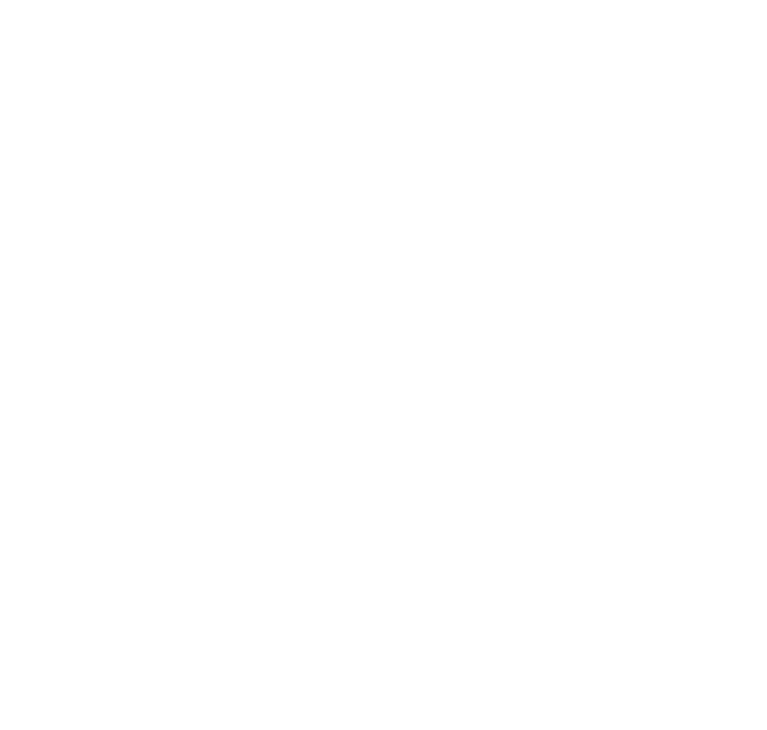 scroll, scrollTop: 0, scrollLeft: 0, axis: both 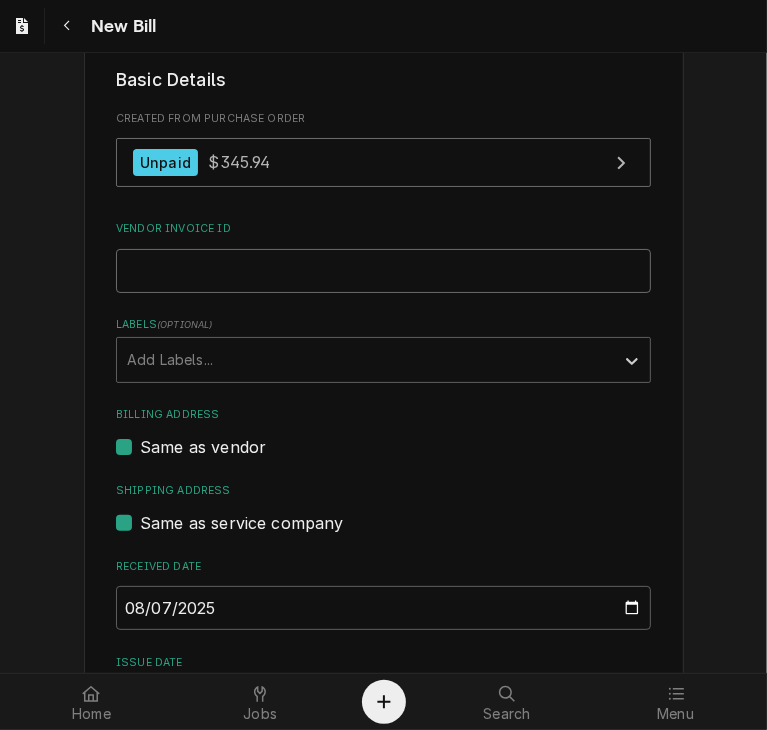 click on "Vendor Invoice ID" at bounding box center (383, 271) 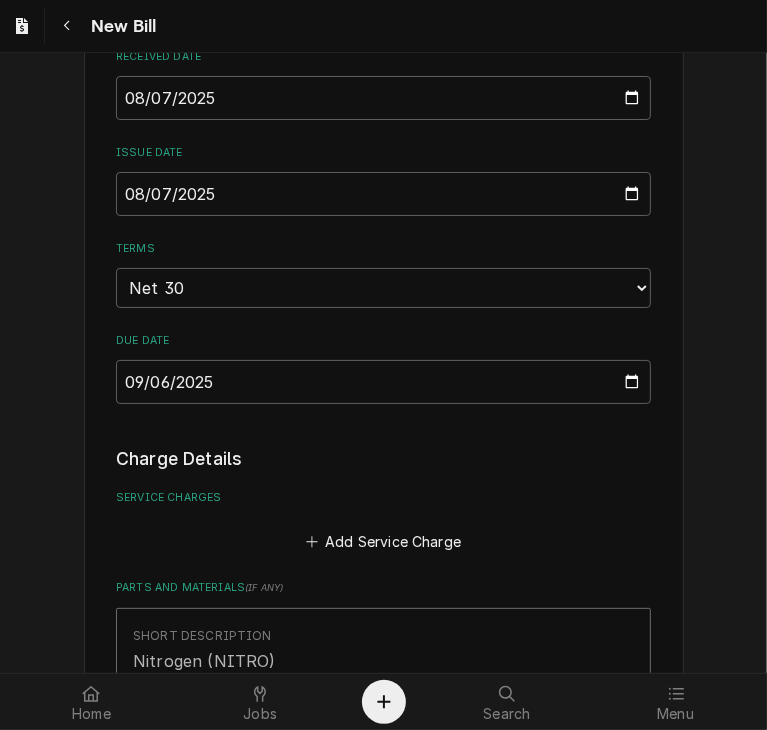 scroll, scrollTop: 1077, scrollLeft: 0, axis: vertical 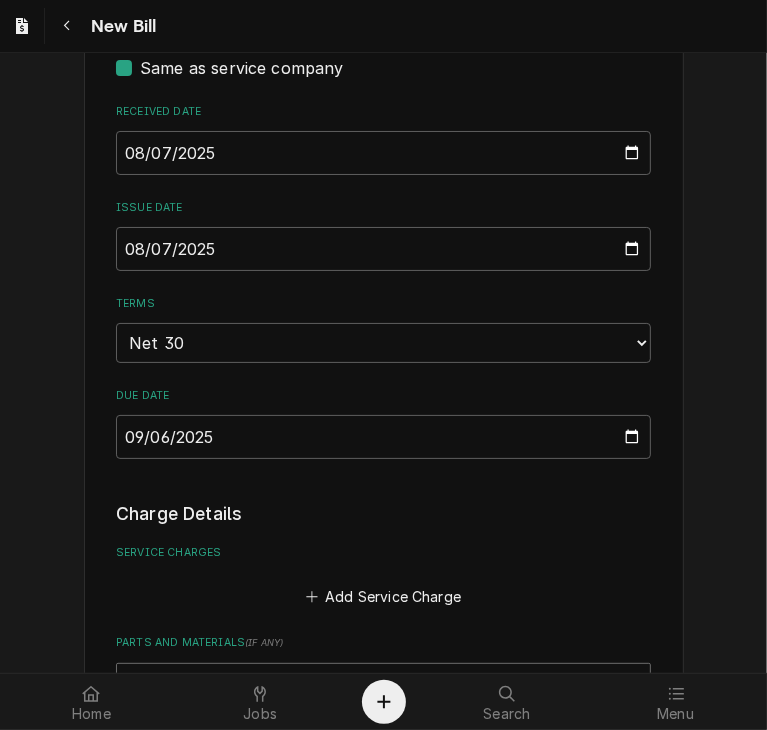 type on "37168417-00" 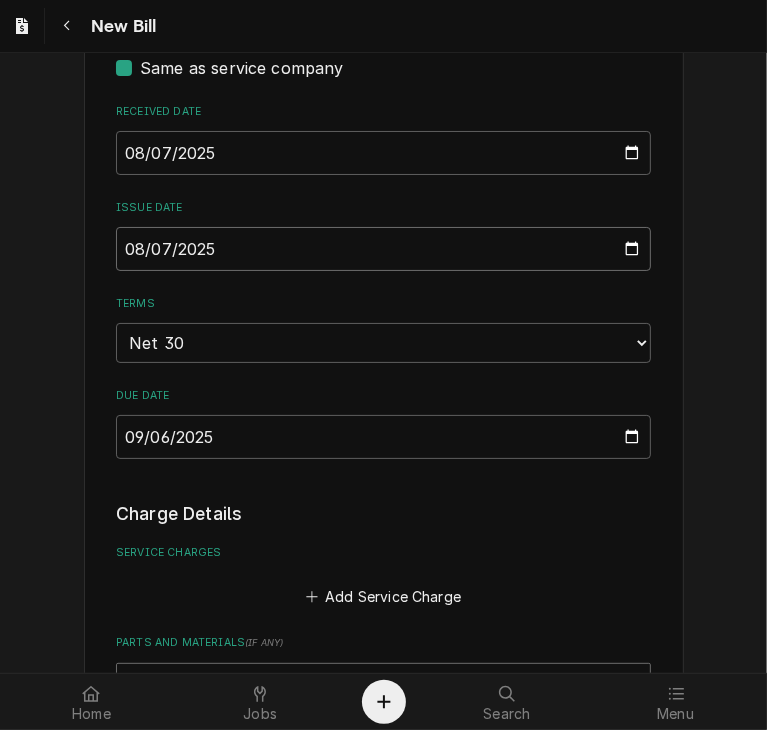 click on "2025-08-07" at bounding box center [383, 249] 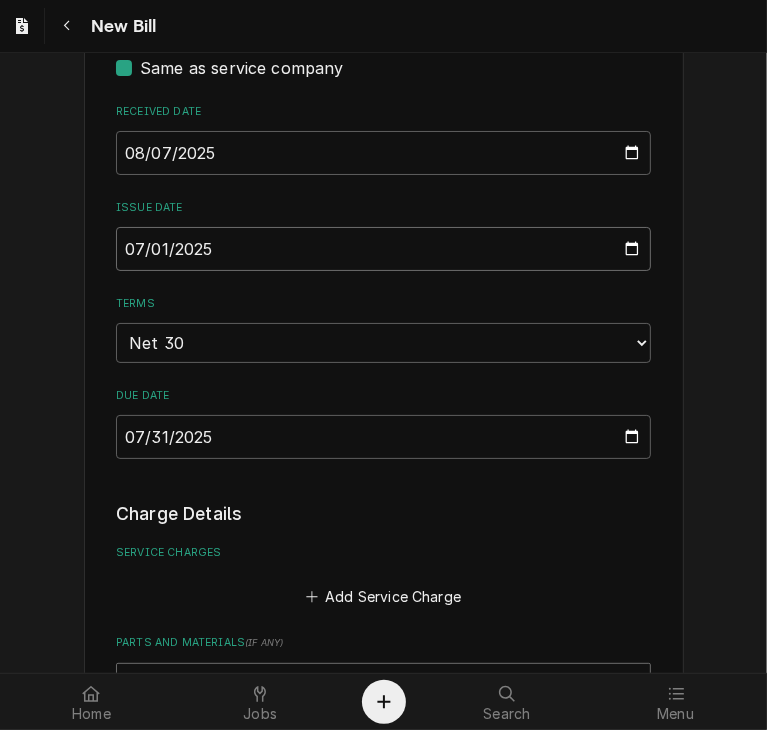 type on "2025-07-17" 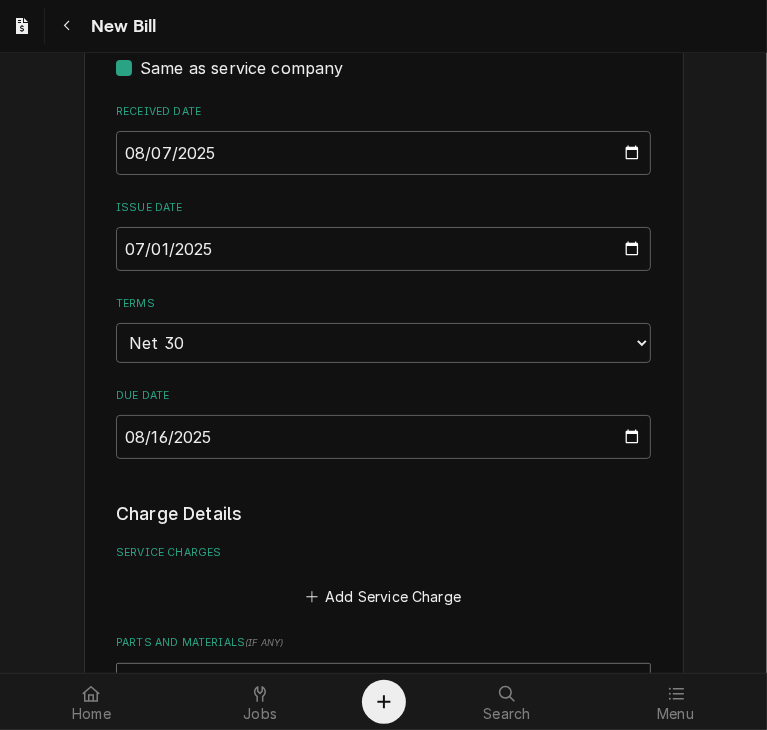 click on "Please provide the following information to create your bill: Vendor Details Vendor CRESCENT PARTS & CO Vendor Notes 636-296-2778 - Arnold, MO
636-256-8483 - Ballwin, MO
618-277-0770 - Belleville, IL
573-335-7008 - Cape Girardeau, MO
573-256-5511 - Columbia, MO
618-997-5608 - Marion, IL
618-797-2500 - Pontoon Beach, IL
573-785-9689 - Poplar Bluff, MO
217-223-9750 - Quincy, IL
660-829-3930 - Sedalia, MO
636-916-5511 - St. Peters
314-427-5511 - St. Louis (Natural Bridge)
314-633-5511 - St. Louis (59th Street)
Terms: 2% 10 N30 CK Basic Details Created From Purchase Order Unpaid $345.94 Vendor Invoice ID 37168417-00 Labels  ( optional ) Add Labels... Billing Address Same as vendor Shipping Address Same as service company Received Date 2025-08-07 Issue Date 2025-07-17 Terms Choose payment terms... Same Day Net 7 Net 14 Net 21 Net 30 Net 45 Net 60 Net 90 Due Date 2025-08-16 Charge Details Service Charges Add Service Charge Parts and Materials  ( if any ) Short Description Nitrogen (NITRO) Manufacturer" at bounding box center [384, 780] 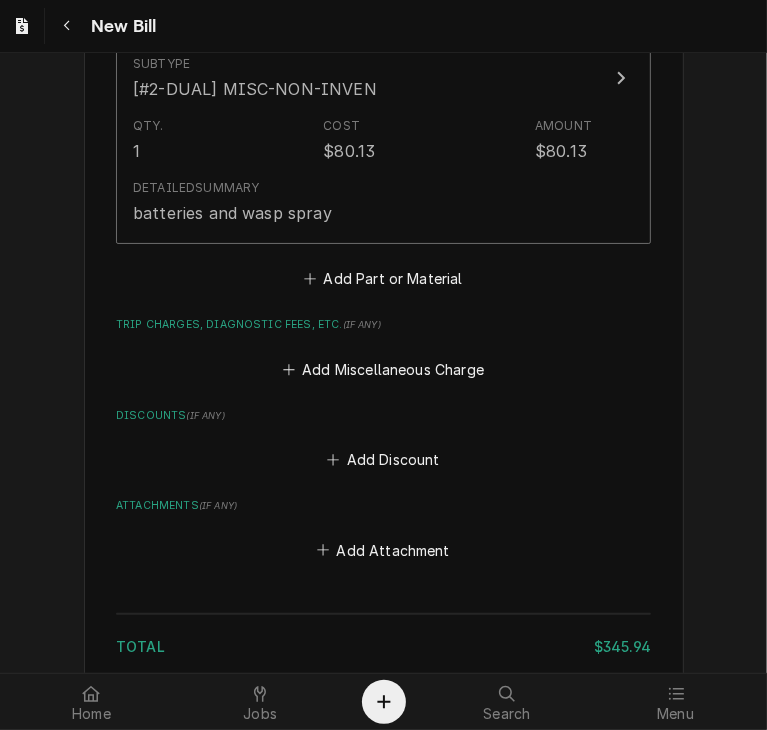 scroll, scrollTop: 2960, scrollLeft: 0, axis: vertical 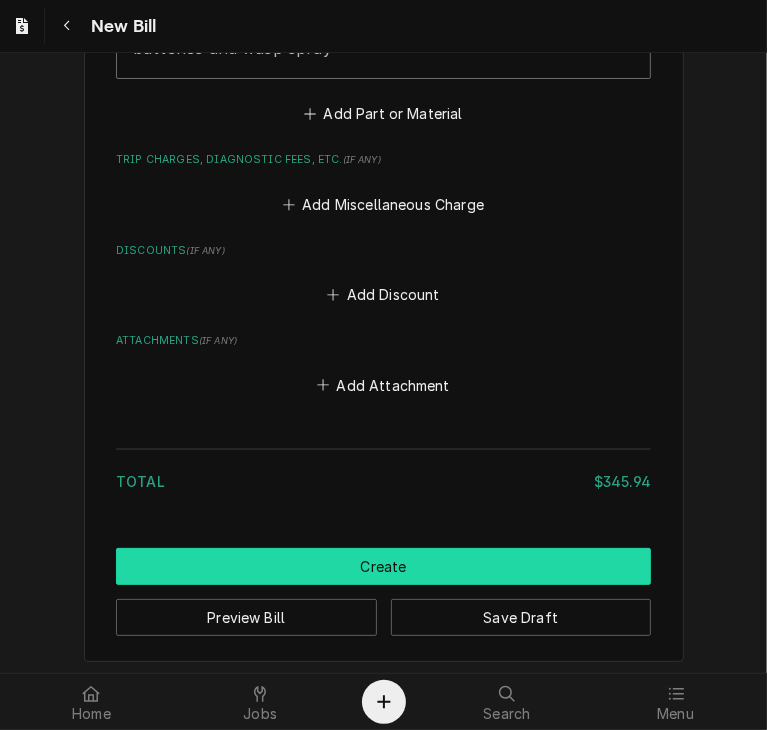 click on "Create" at bounding box center [383, 566] 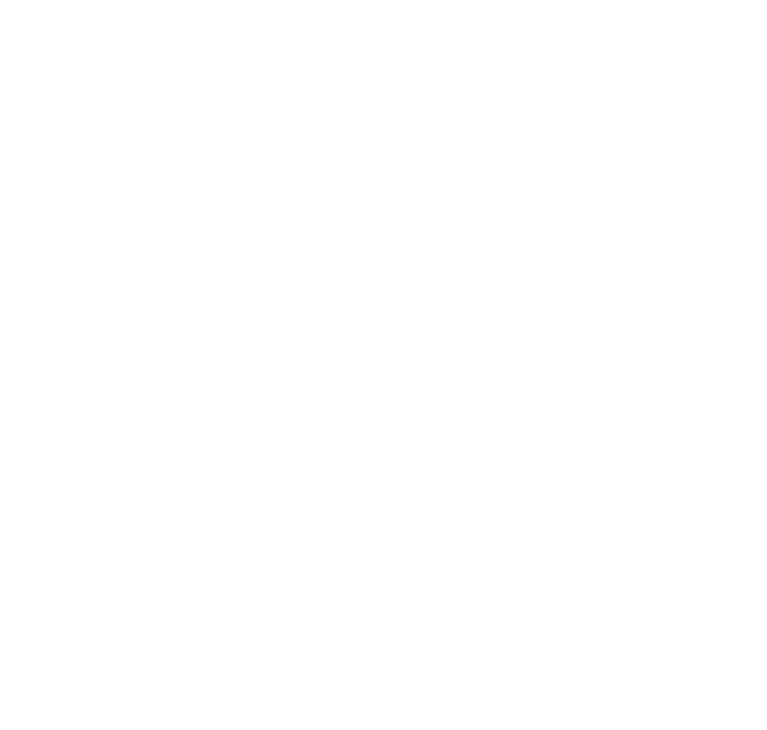 scroll, scrollTop: 0, scrollLeft: 0, axis: both 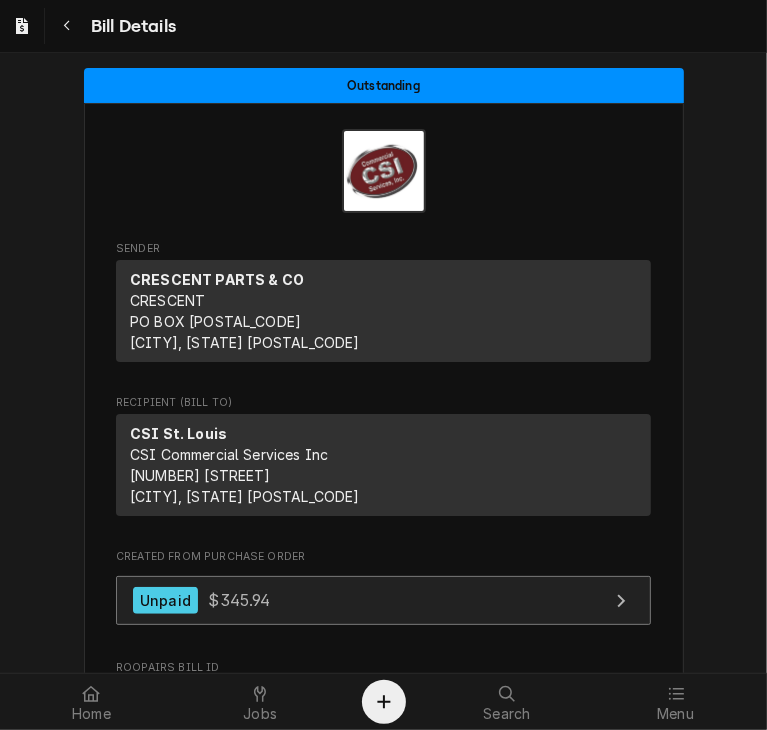 click on "Unpaid $345.94" at bounding box center (383, 600) 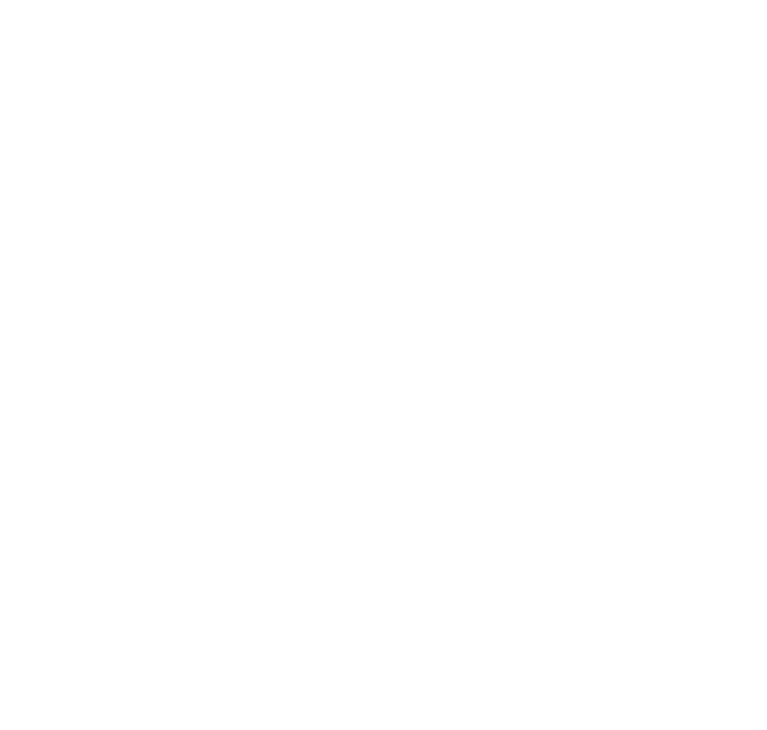 scroll, scrollTop: 0, scrollLeft: 0, axis: both 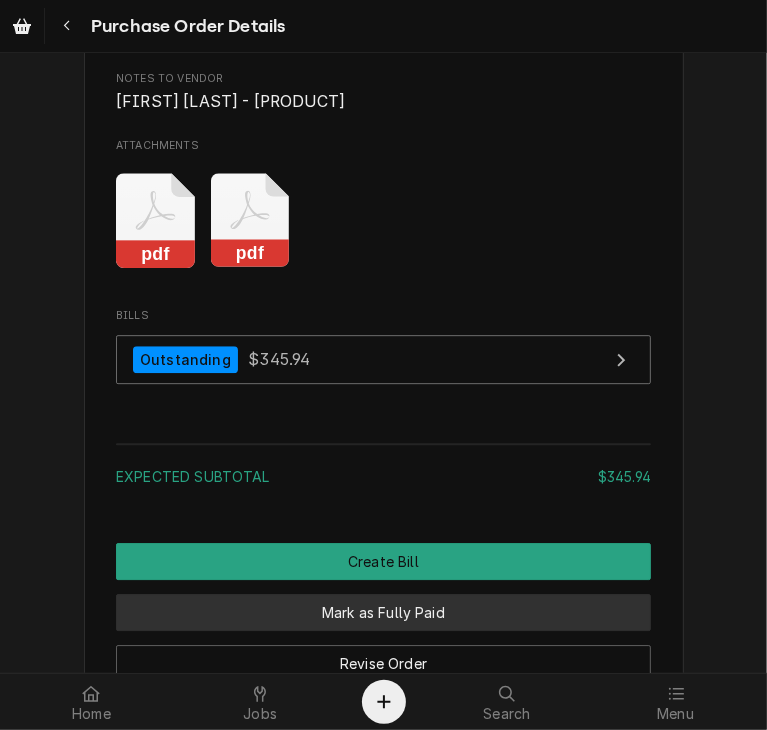 click on "Mark as Fully Paid" at bounding box center [383, 612] 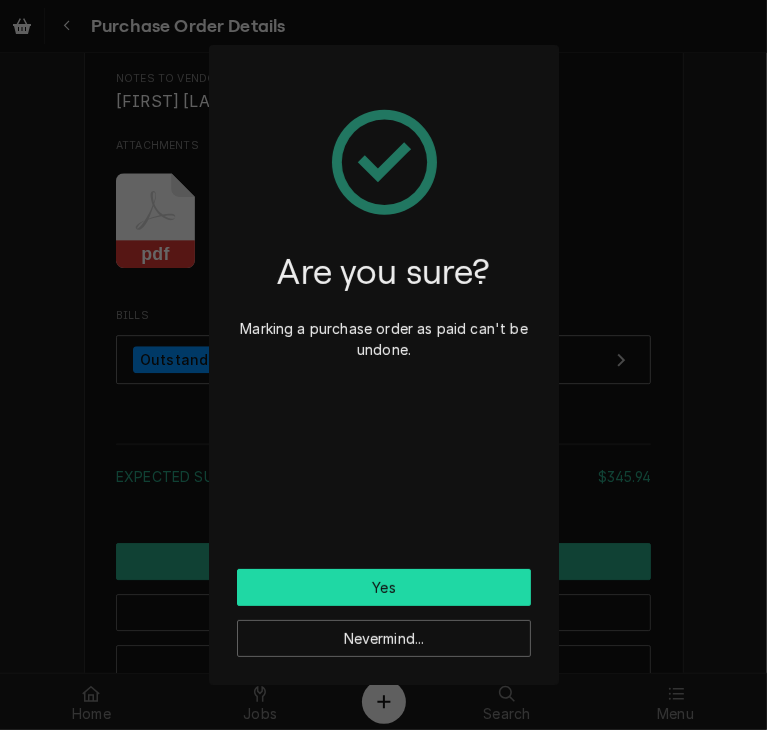 click on "Yes" at bounding box center (384, 587) 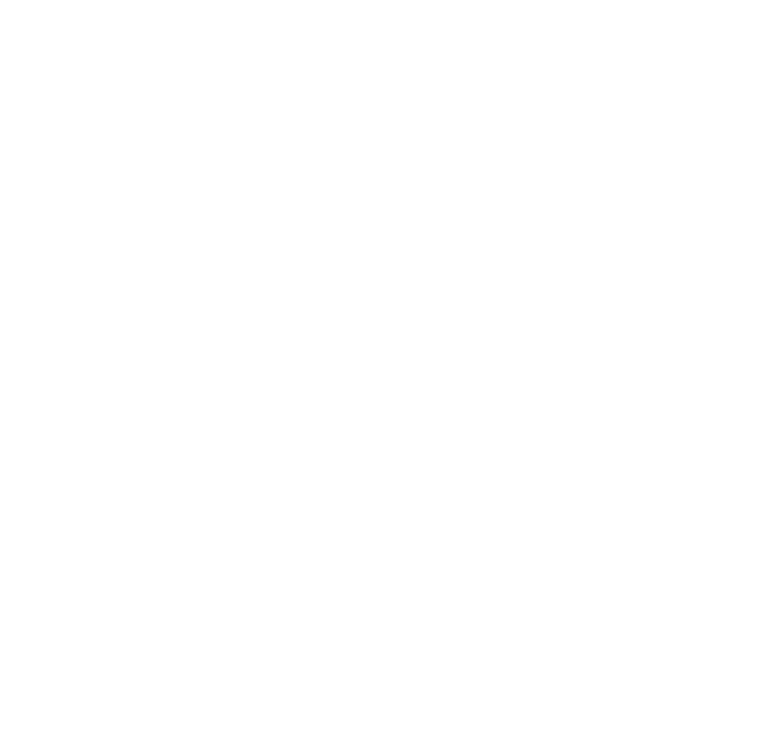 scroll, scrollTop: 0, scrollLeft: 0, axis: both 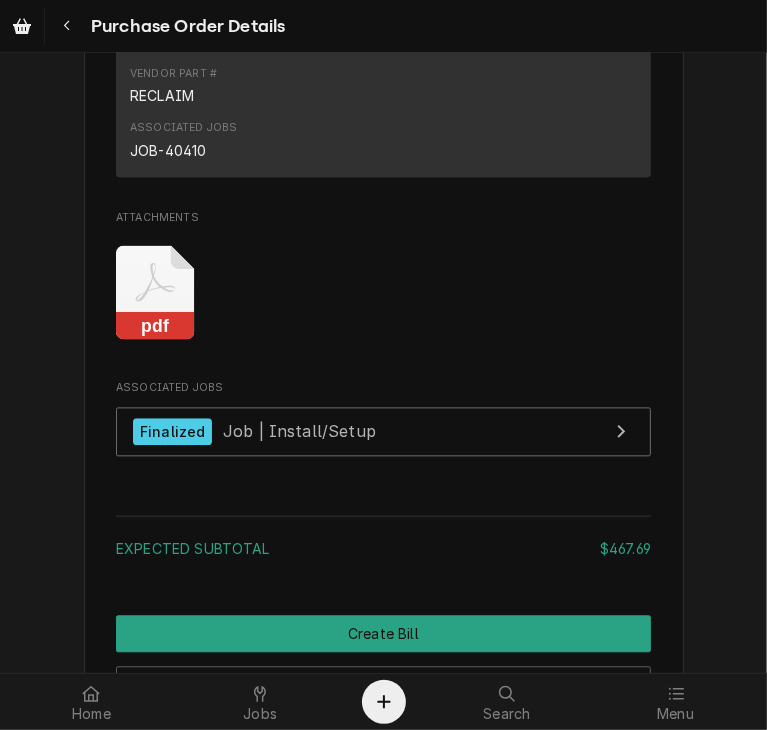 click 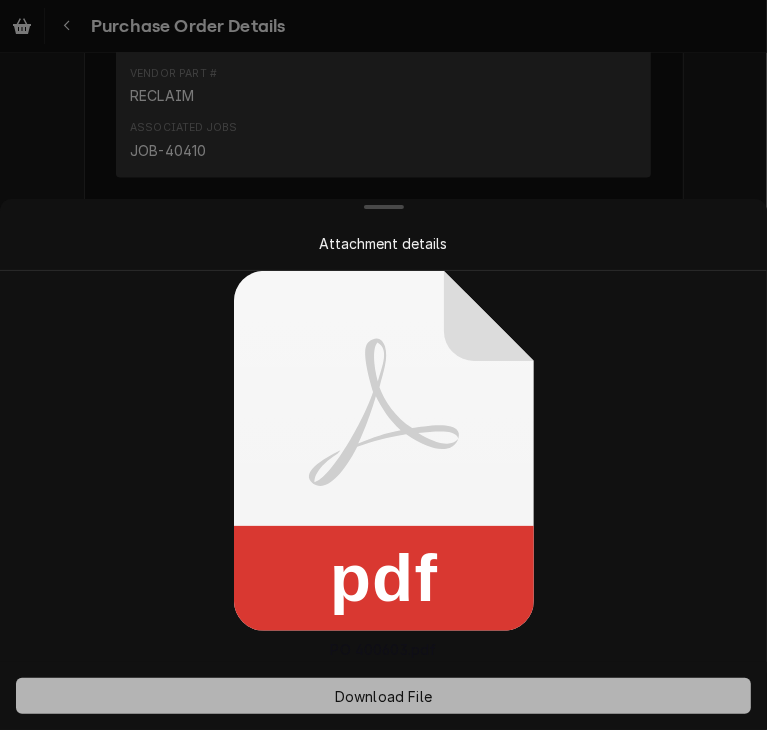 click on "Download File" at bounding box center [383, 696] 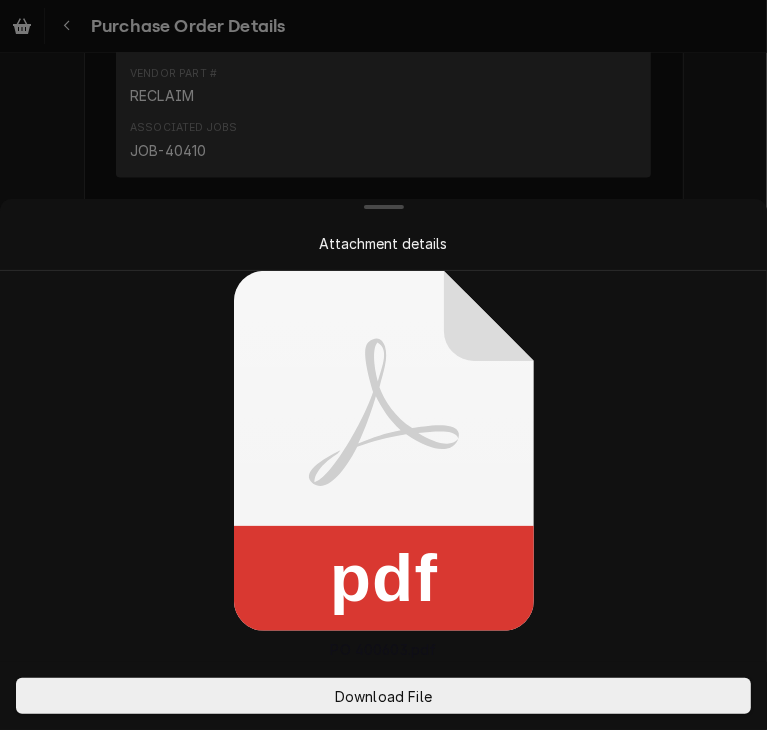 click at bounding box center [383, 365] 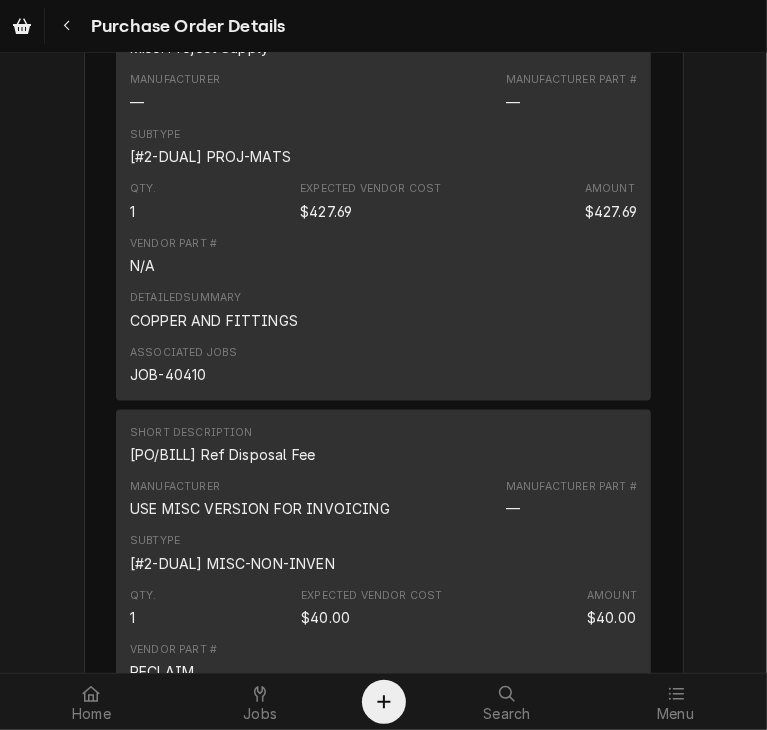 scroll, scrollTop: 1532, scrollLeft: 0, axis: vertical 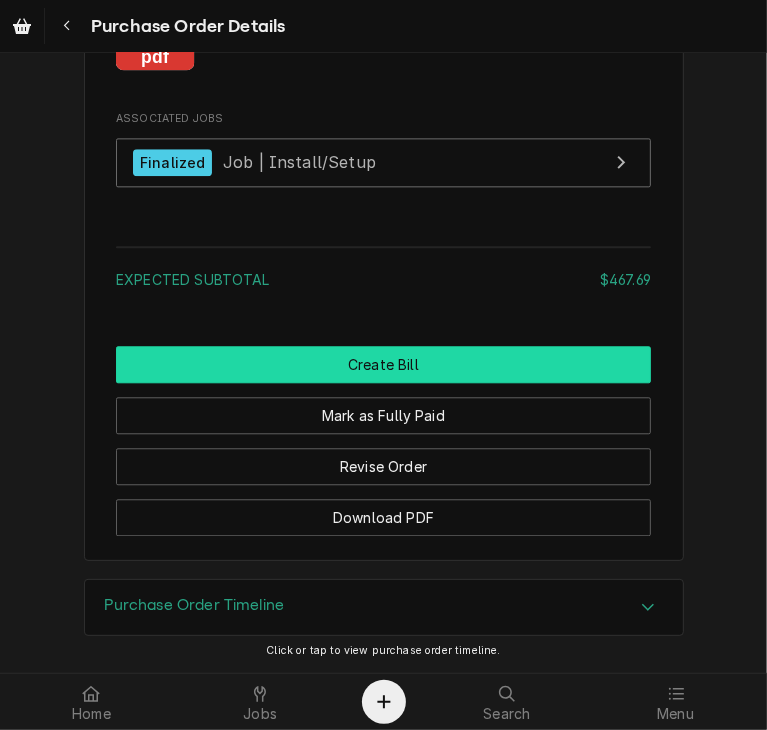 click on "Create Bill" at bounding box center (383, 364) 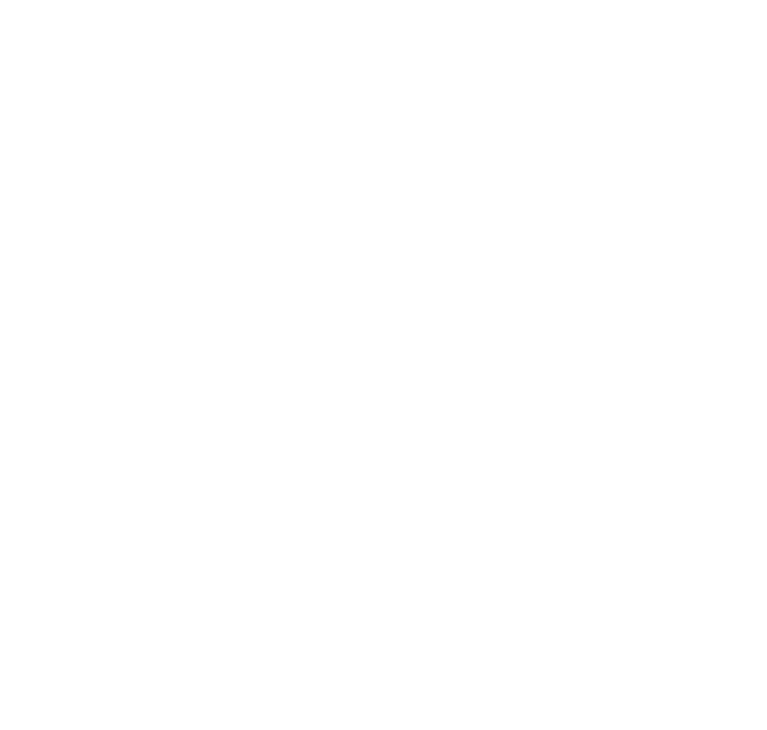 scroll, scrollTop: 0, scrollLeft: 0, axis: both 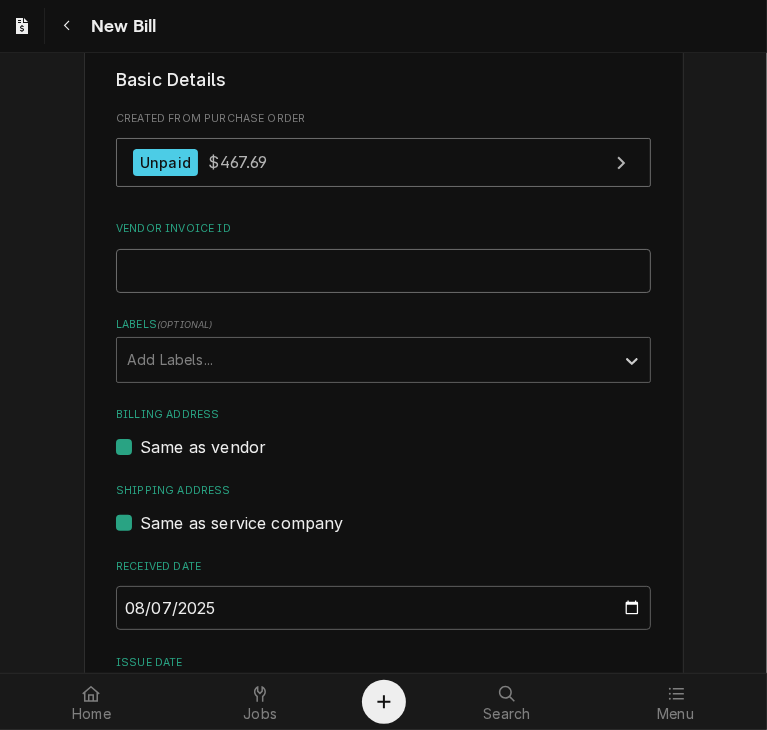 click on "Vendor Invoice ID" at bounding box center [383, 271] 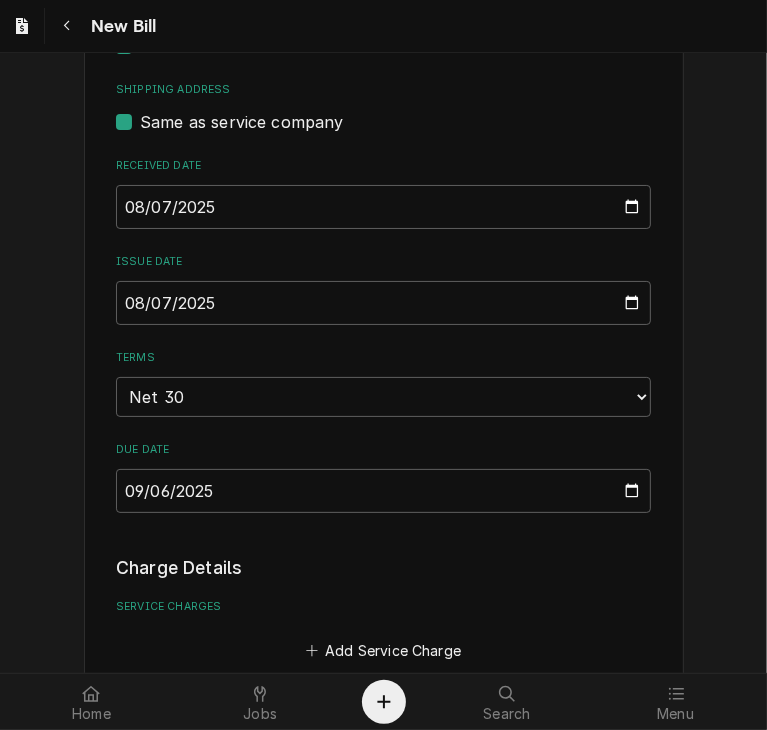 scroll, scrollTop: 1034, scrollLeft: 0, axis: vertical 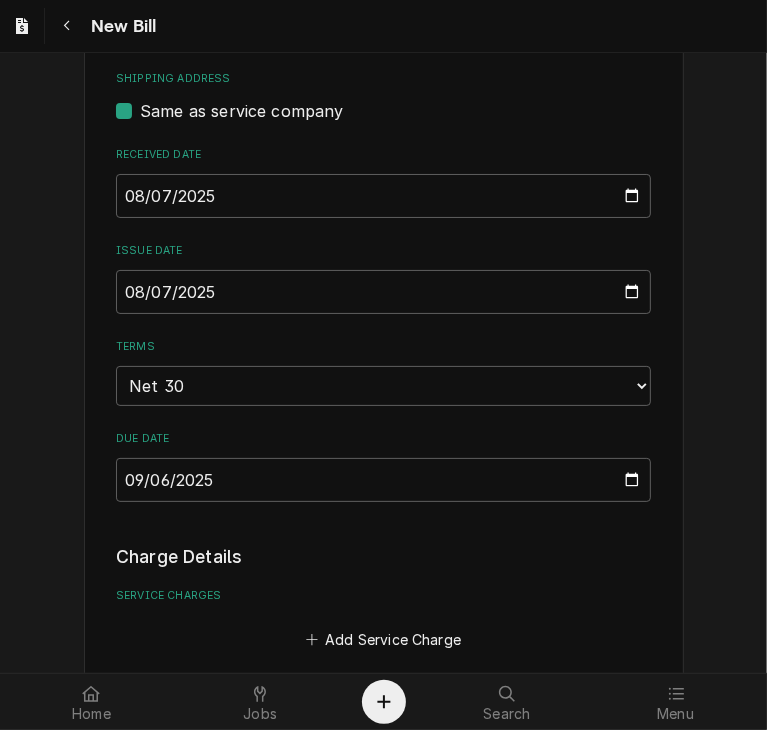 type on "25086897-00" 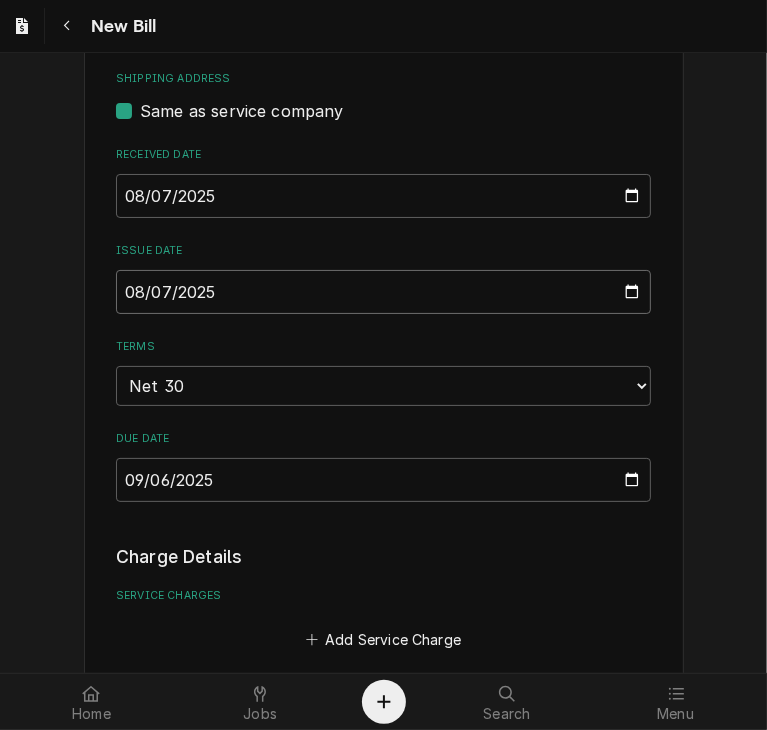 click on "2025-08-07" at bounding box center [383, 292] 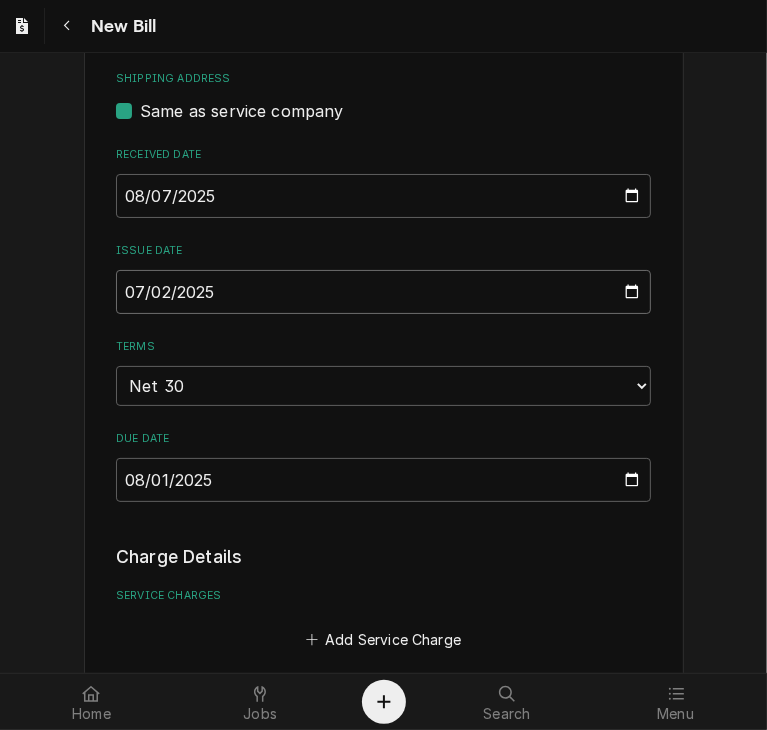 type on "2025-07-22" 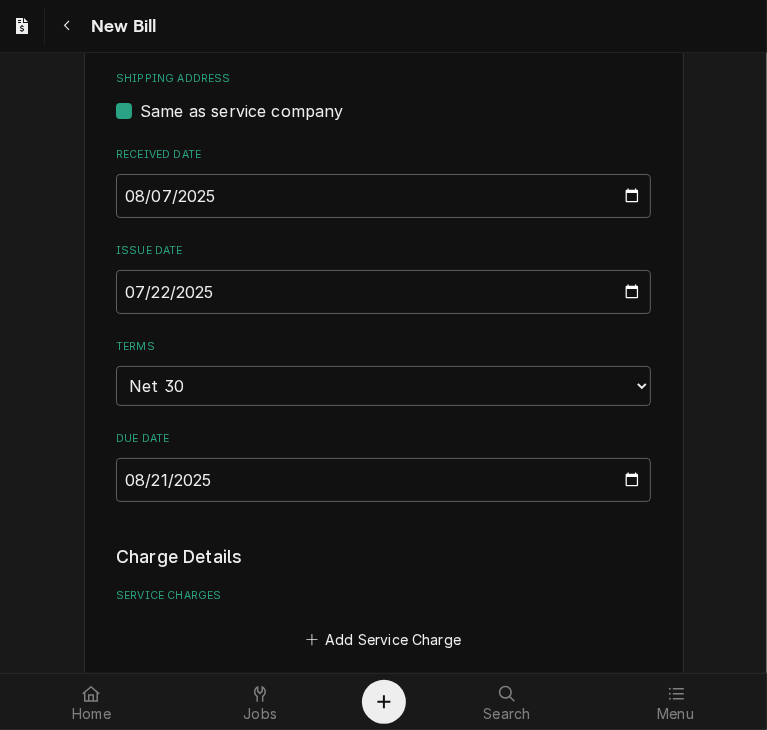 click on "Please provide the following information to create your bill: Vendor Details Vendor CRESCENT PARTS & CO Vendor Notes 636-296-2778 - Arnold, MO
636-256-8483 - Ballwin, MO
618-277-0770 - Belleville, IL
573-335-7008 - Cape Girardeau, MO
573-256-5511 - Columbia, MO
618-997-5608 - Marion, IL
618-797-2500 - Pontoon Beach, IL
573-785-9689 - Poplar Bluff, MO
217-223-9750 - Quincy, IL
660-829-3930 - Sedalia, MO
636-916-5511 - St. Peters
314-427-5511 - St. Louis (Natural Bridge)
314-633-5511 - St. Louis (59th Street)
Terms: 2% 10 N30 CK Basic Details Created From Purchase Order Unpaid $467.69 Vendor Invoice ID 25086897-00 Labels  ( optional ) Add Labels... Billing Address Same as vendor Shipping Address Same as service company Received Date 2025-08-07 Issue Date 2025-07-22 Terms Choose payment terms... Same Day Net 7 Net 14 Net 21 Net 30 Net 45 Net 60 Net 90 Due Date 2025-08-21 Charge Details Service Charges Add Service Charge Parts and Materials  ( if any ) Short Description Misc. Project Supply — — 1" at bounding box center (383, 479) 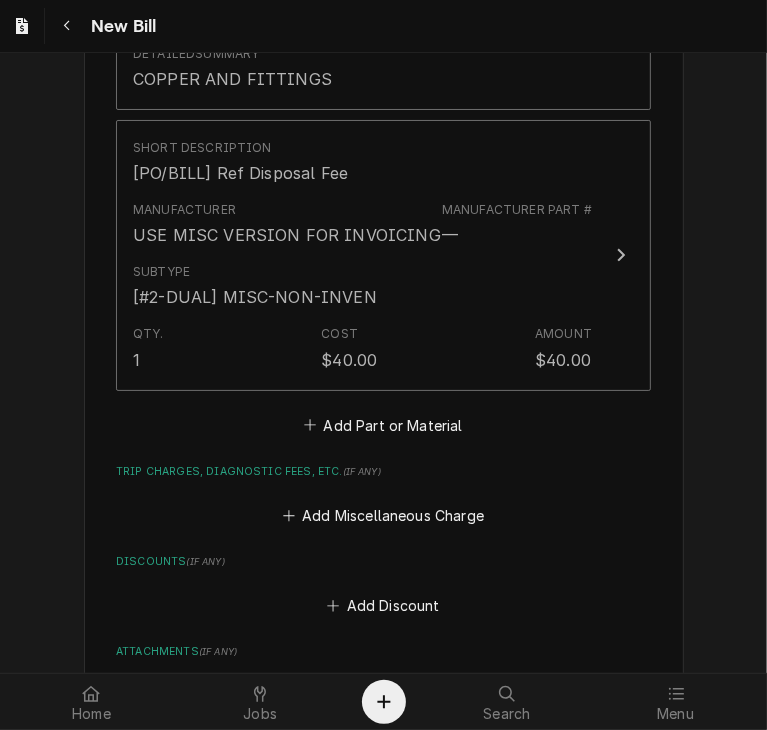 scroll, scrollTop: 2276, scrollLeft: 0, axis: vertical 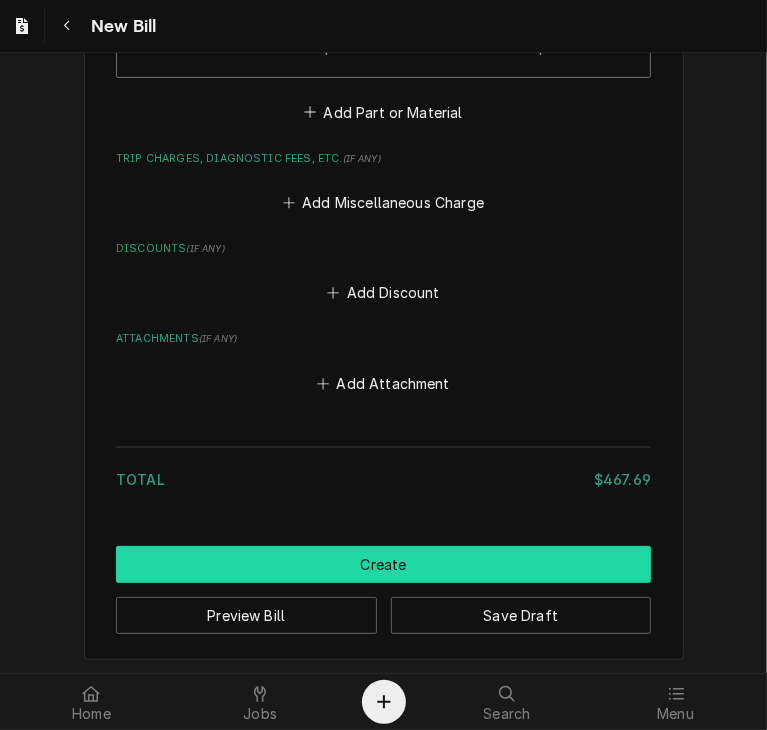 click on "Create" at bounding box center [383, 564] 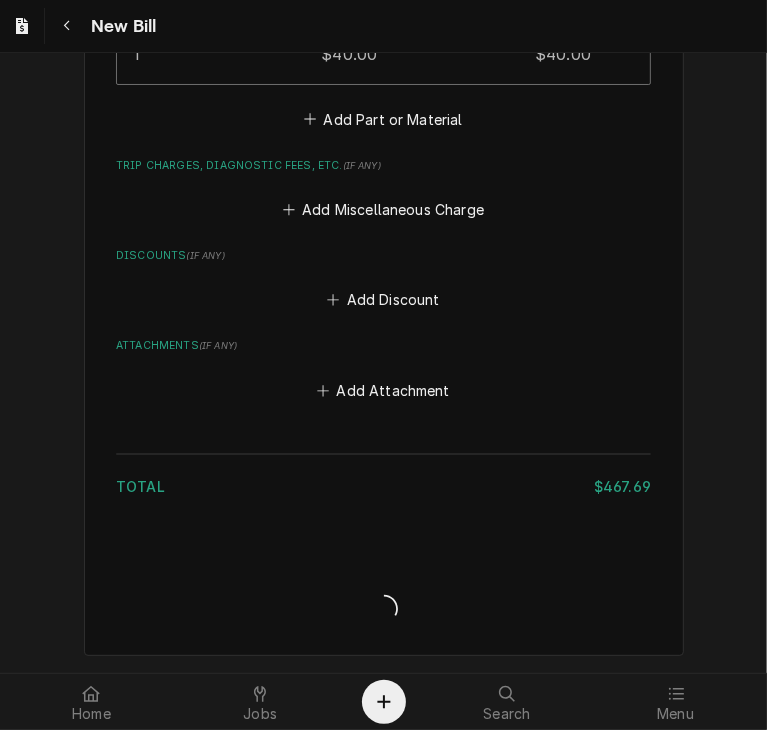 scroll, scrollTop: 2265, scrollLeft: 0, axis: vertical 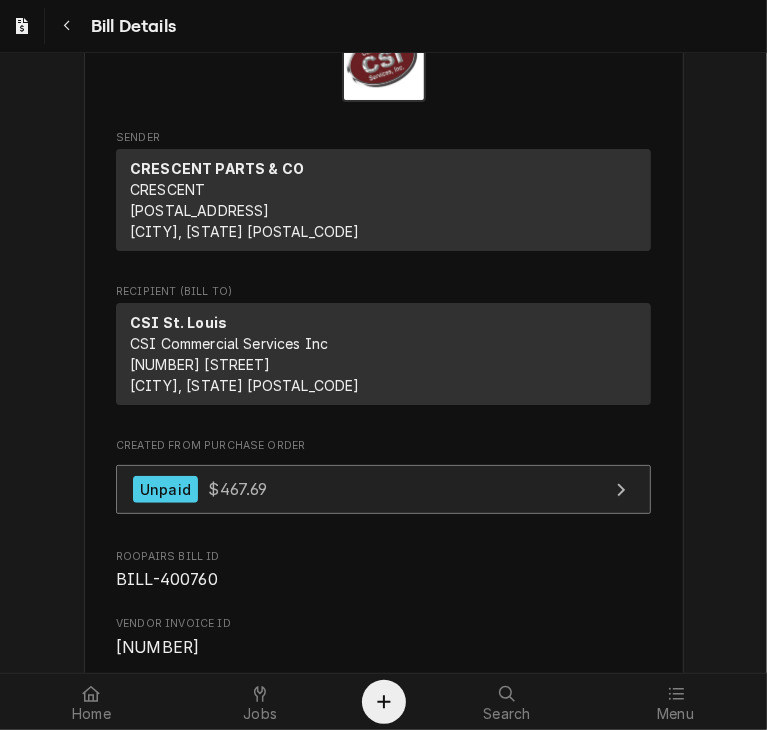 click on "Unpaid $467.69" at bounding box center [383, 489] 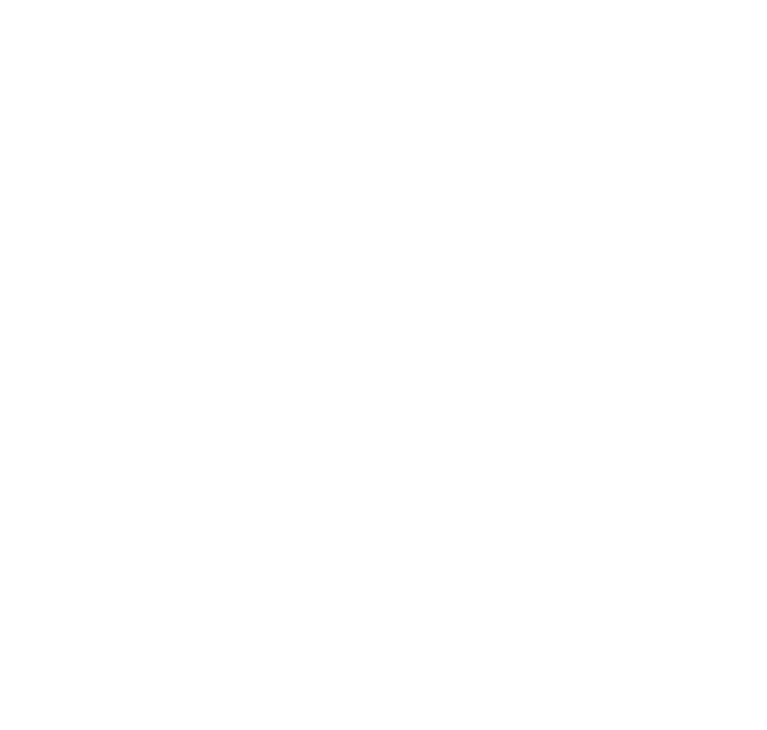 scroll, scrollTop: 0, scrollLeft: 0, axis: both 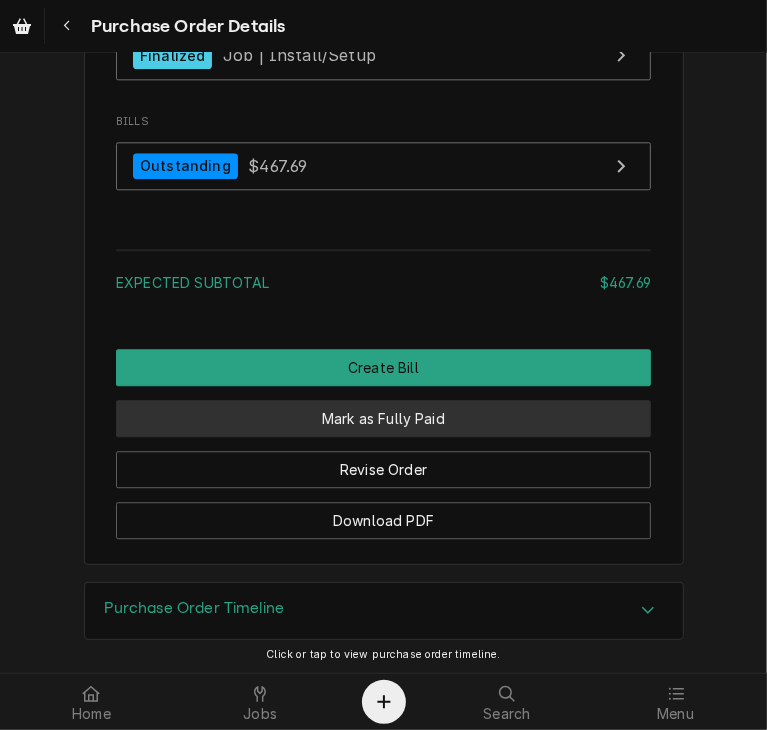 click on "Mark as Fully Paid" at bounding box center [383, 418] 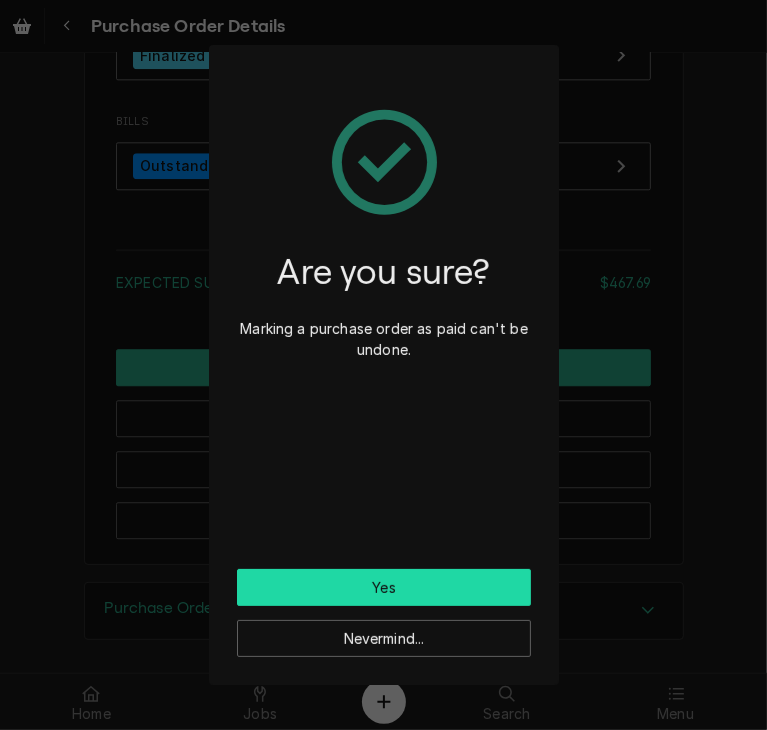 click on "Yes" at bounding box center [384, 587] 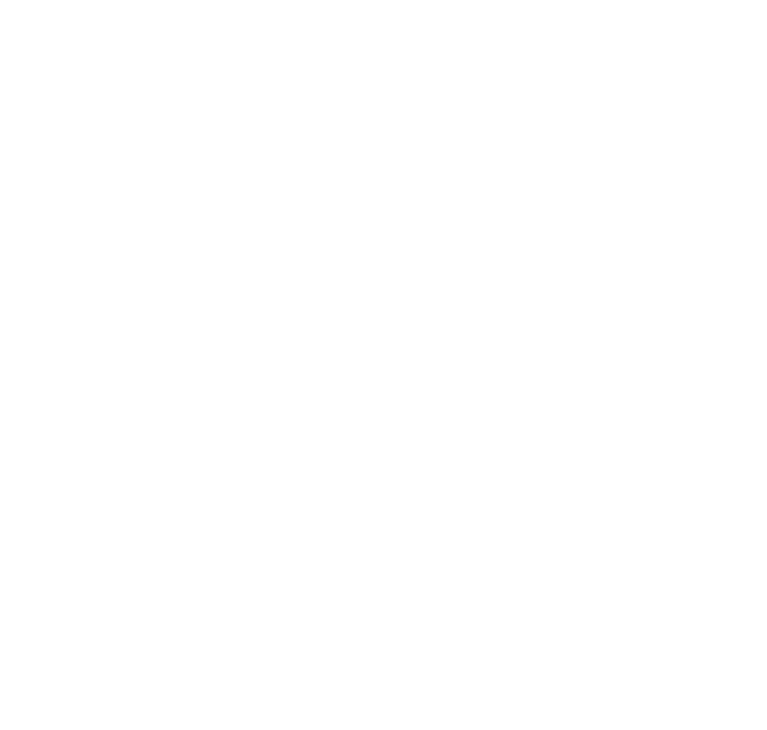 scroll, scrollTop: 0, scrollLeft: 0, axis: both 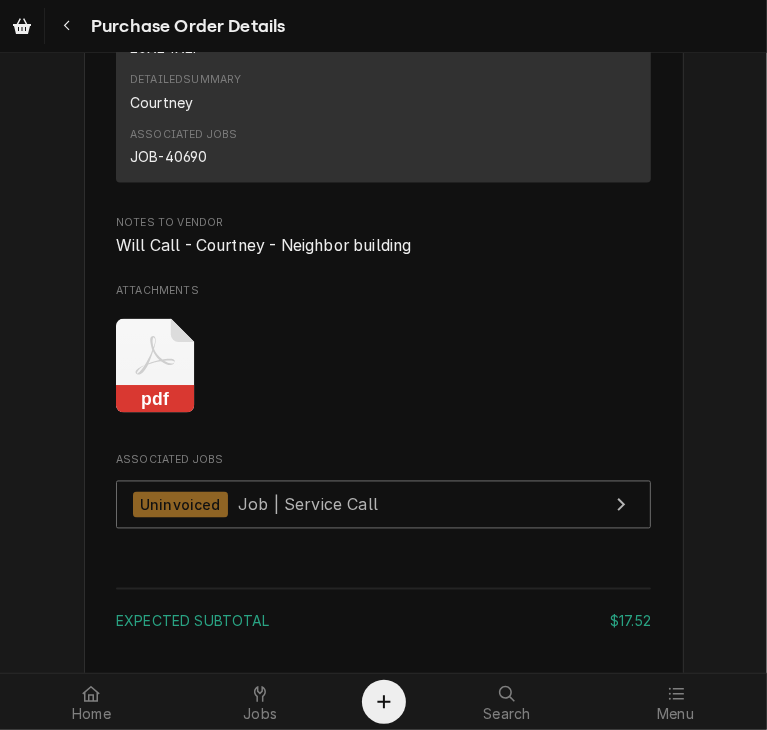 click 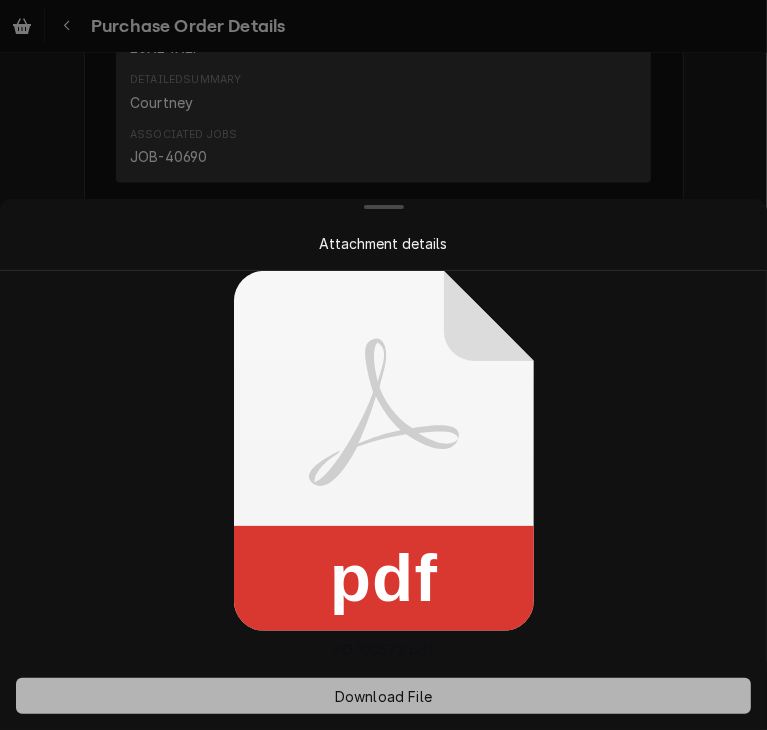 click on "Download File" at bounding box center [383, 696] 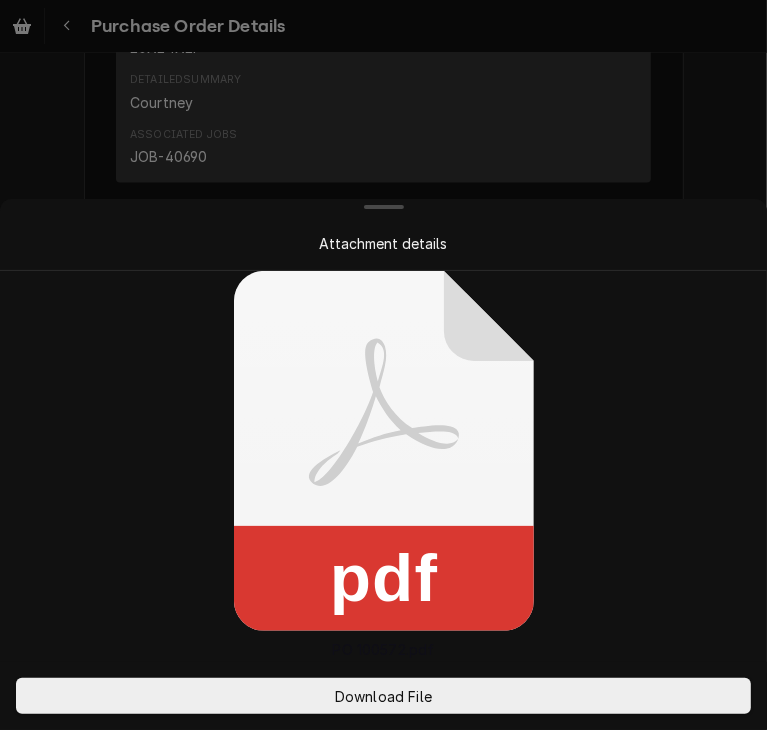 click on "pdf PO 100572.pdf" at bounding box center (383, 465) 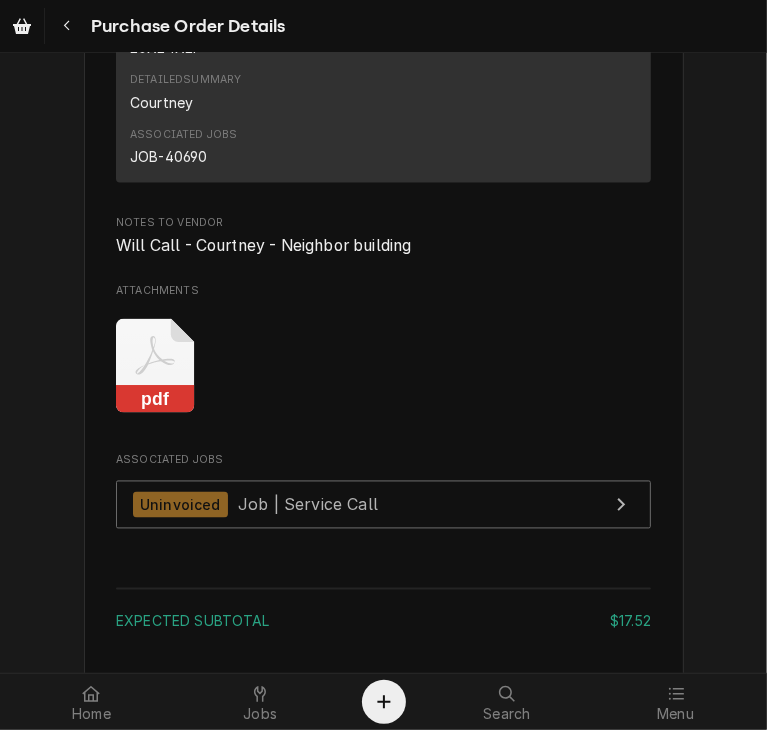 drag, startPoint x: 679, startPoint y: 121, endPoint x: 659, endPoint y: 121, distance: 20 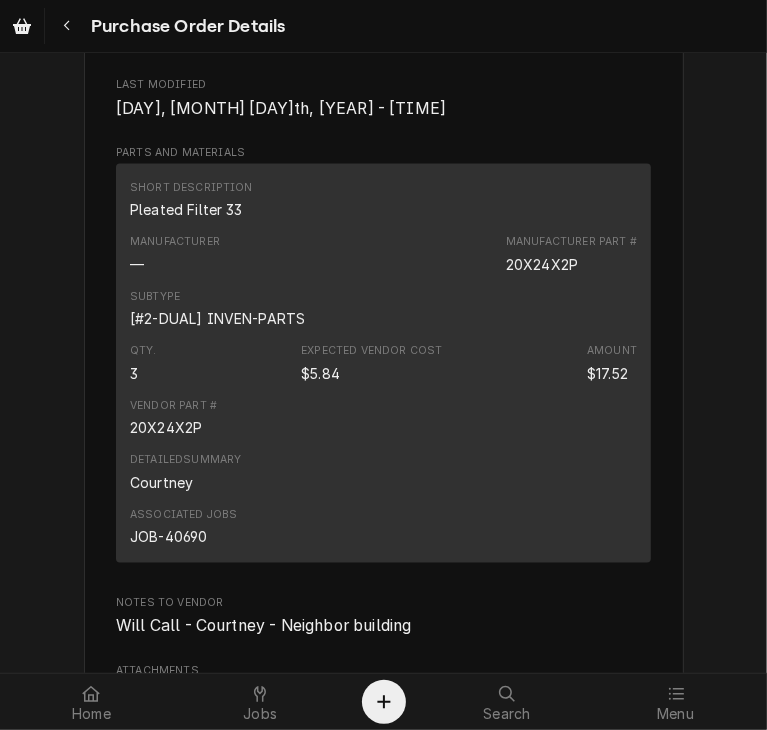 scroll, scrollTop: 1404, scrollLeft: 0, axis: vertical 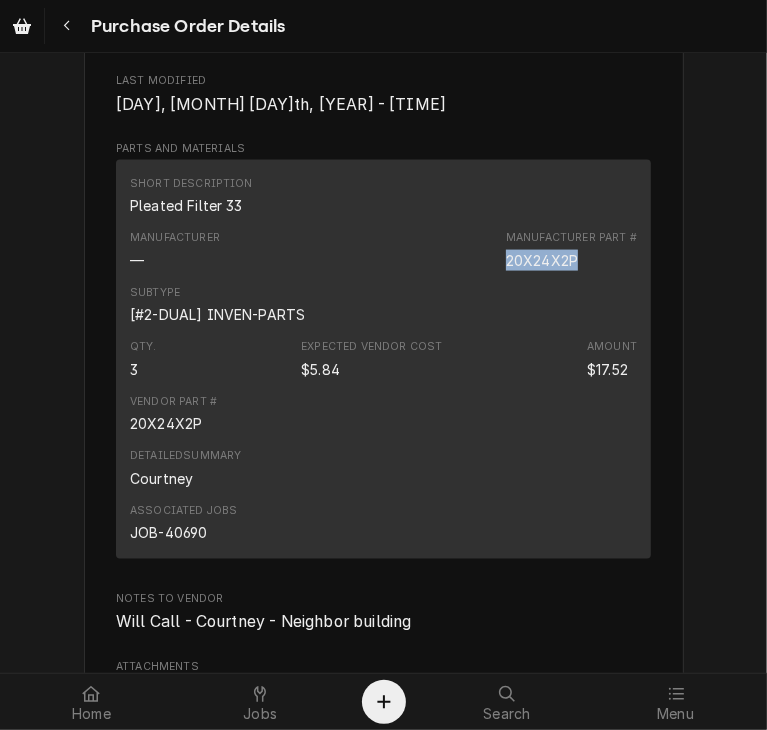 drag, startPoint x: 570, startPoint y: 261, endPoint x: 491, endPoint y: 268, distance: 79.30952 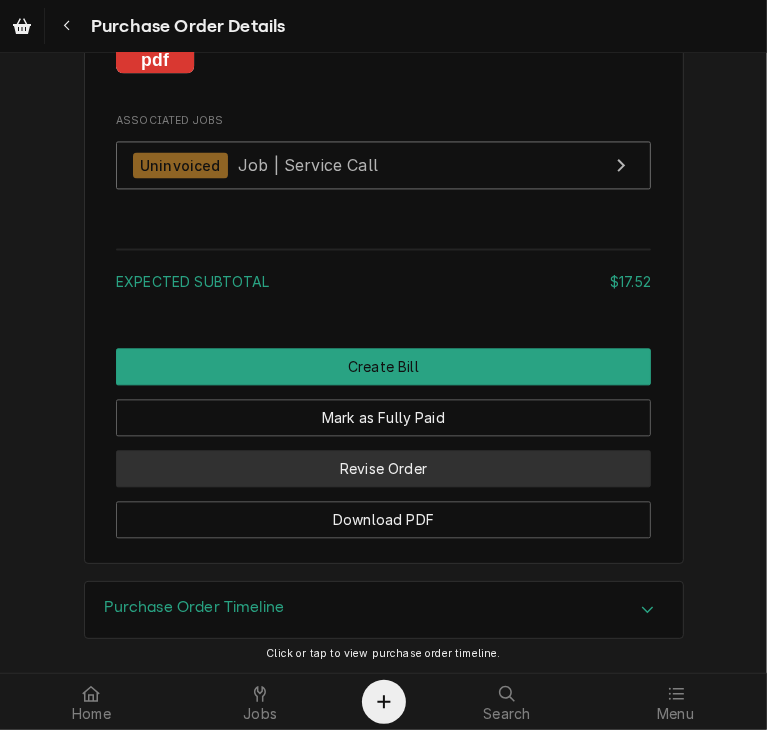 click on "Revise Order" at bounding box center [383, 468] 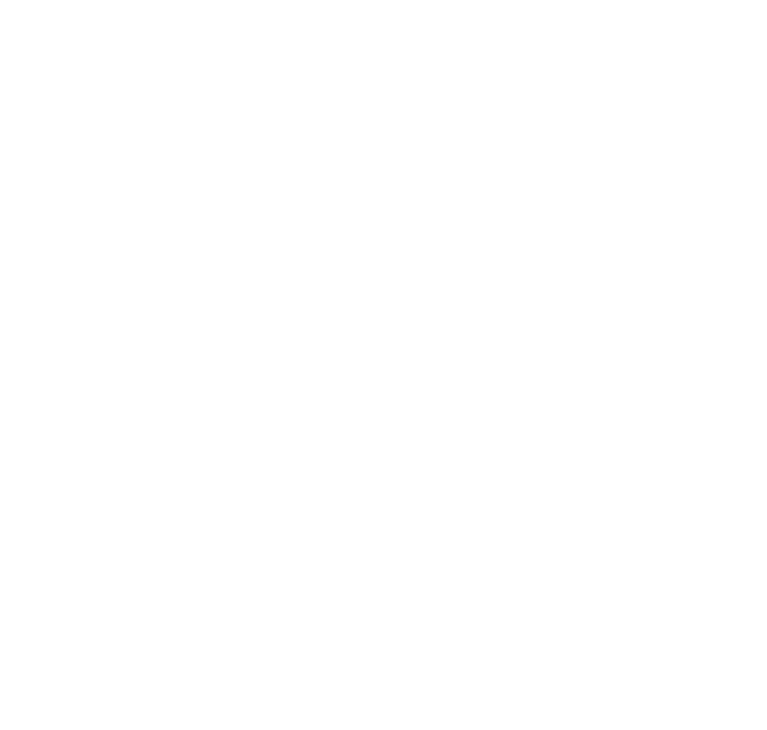 scroll, scrollTop: 0, scrollLeft: 0, axis: both 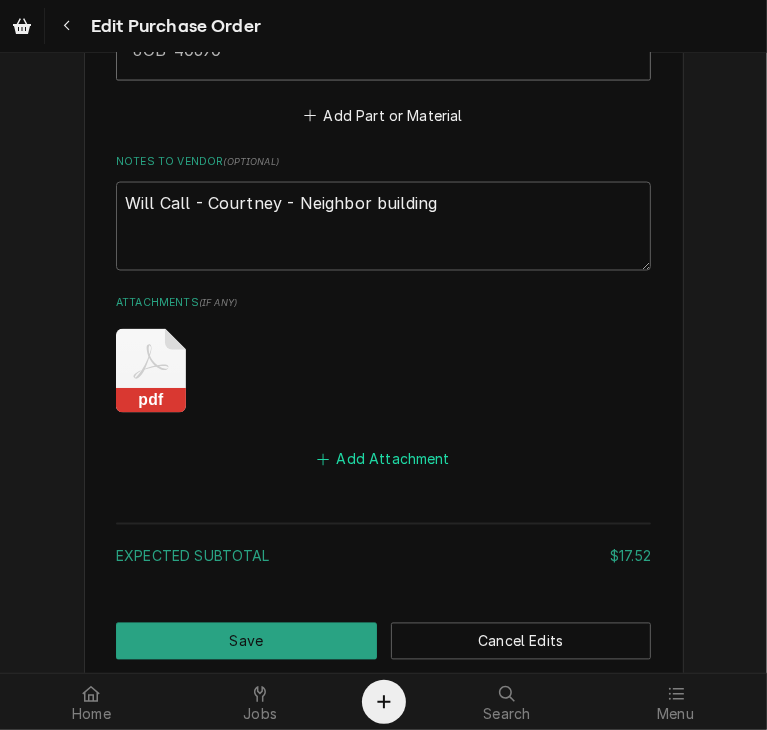 click on "Add Attachment" at bounding box center [384, 460] 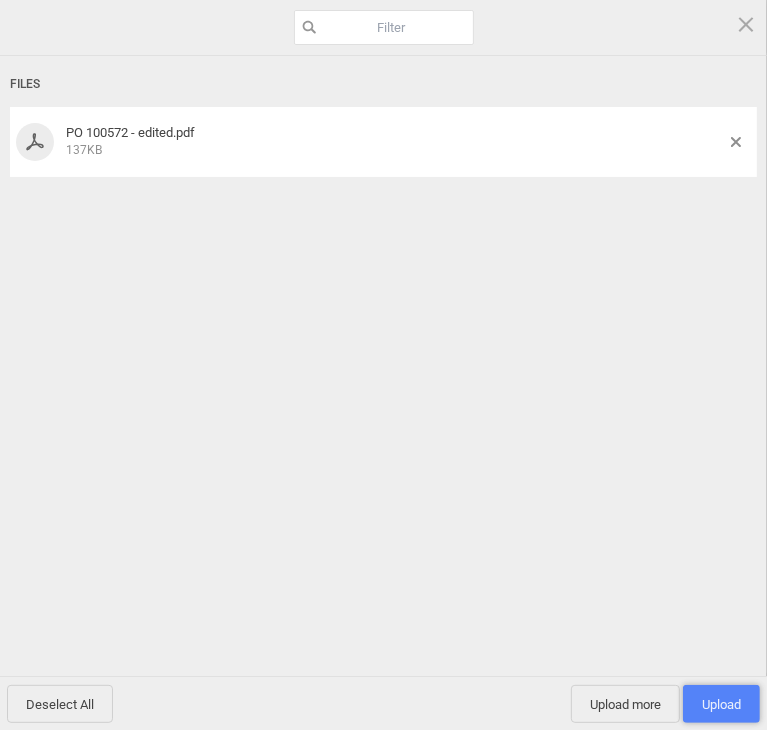click on "Upload
1" at bounding box center [721, 704] 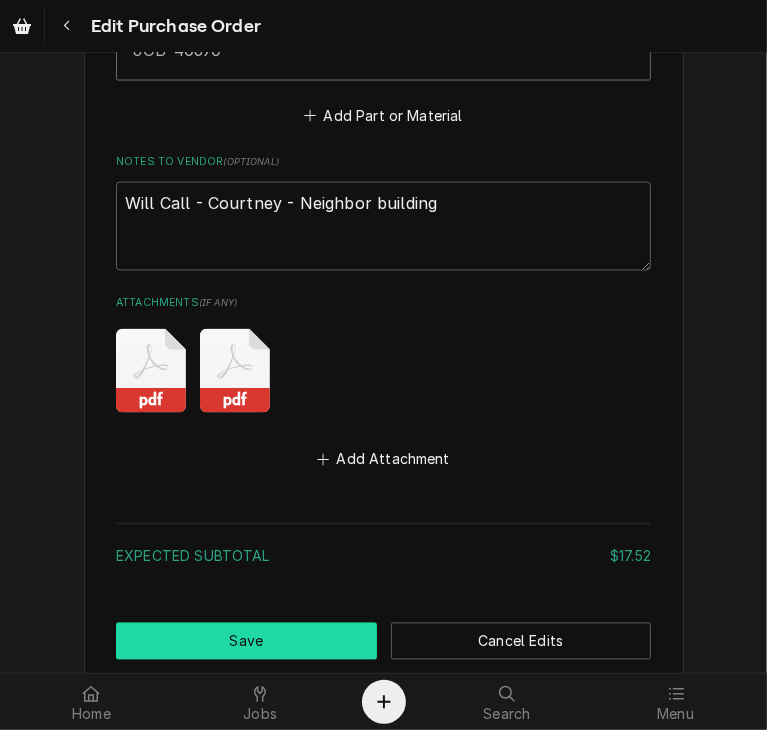 click on "Save" at bounding box center (246, 641) 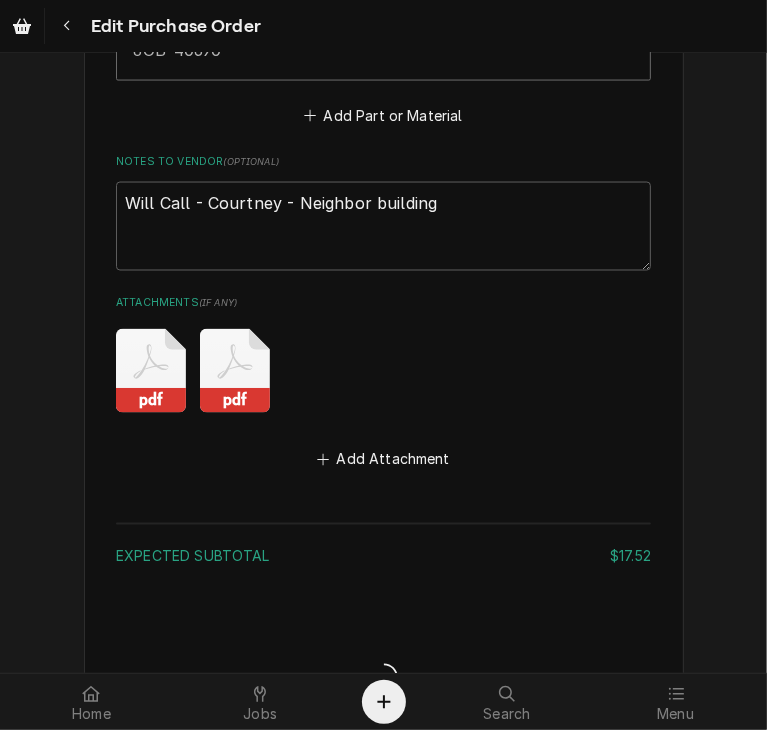 type on "x" 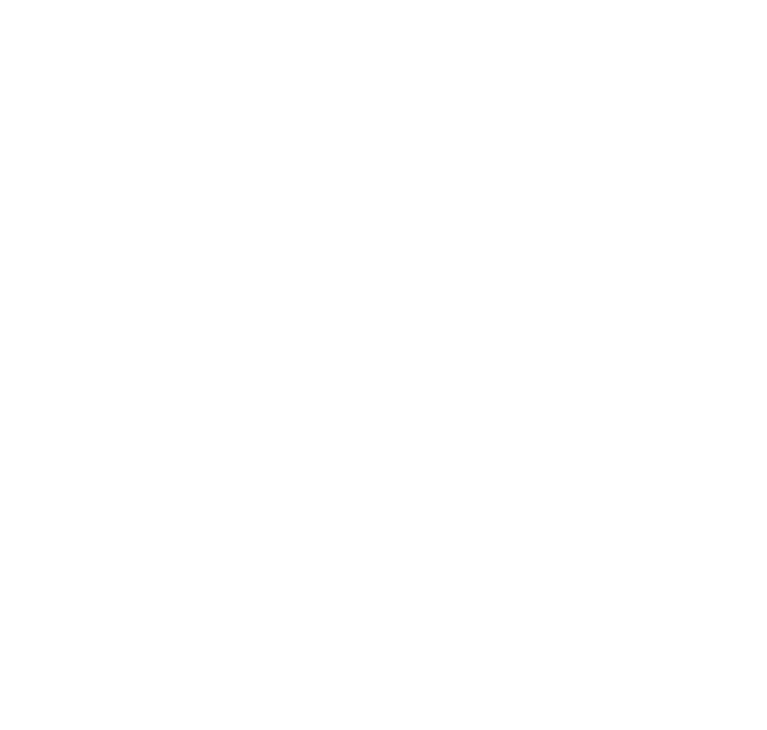 scroll, scrollTop: 0, scrollLeft: 0, axis: both 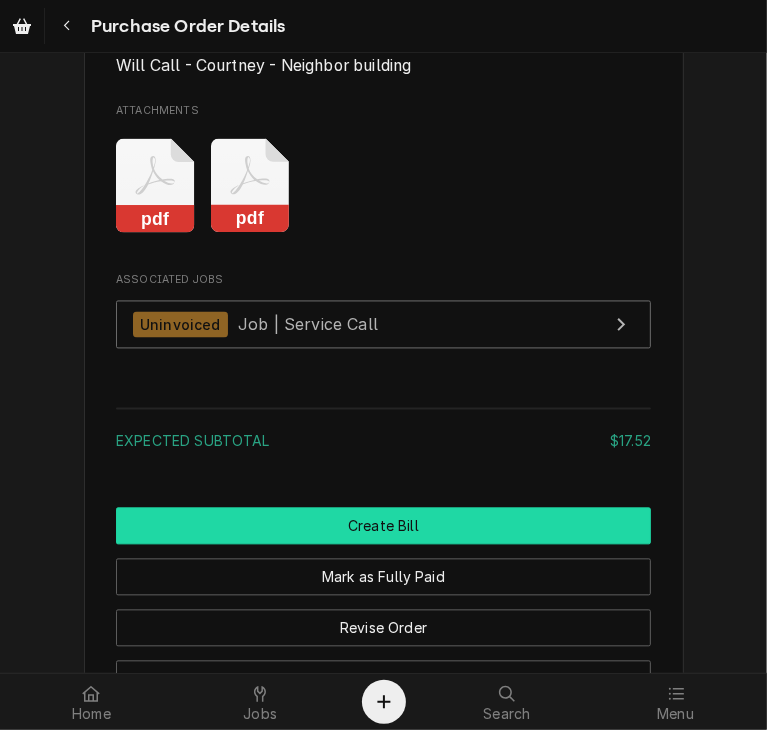 click on "Create Bill" at bounding box center (383, 526) 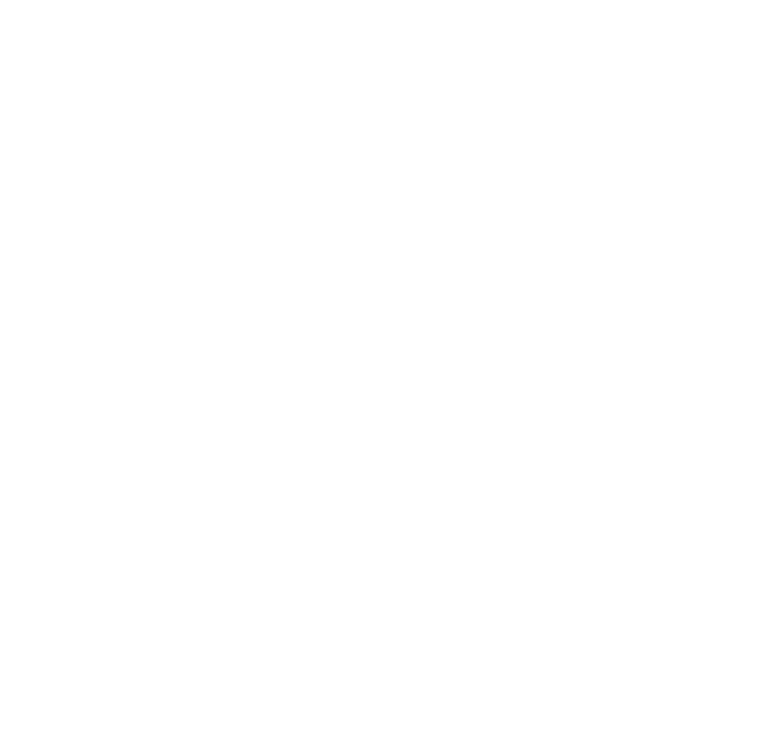 scroll, scrollTop: 0, scrollLeft: 0, axis: both 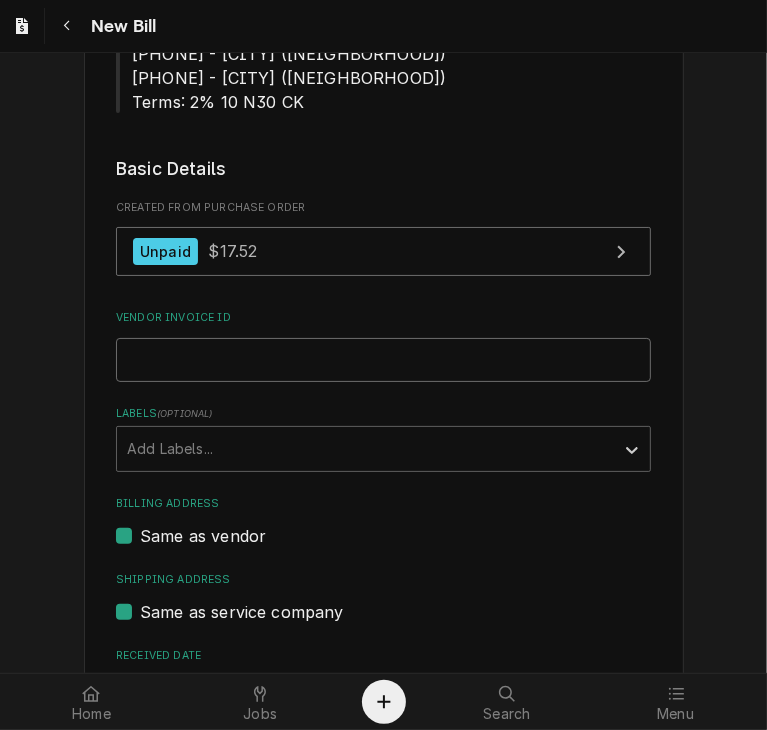 click on "Vendor Invoice ID" at bounding box center (383, 360) 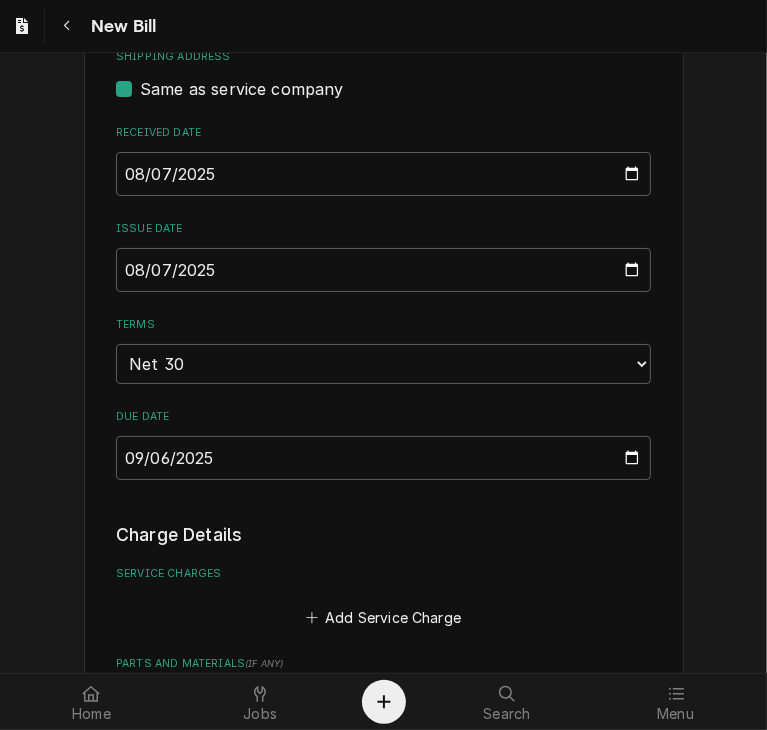 scroll, scrollTop: 1024, scrollLeft: 0, axis: vertical 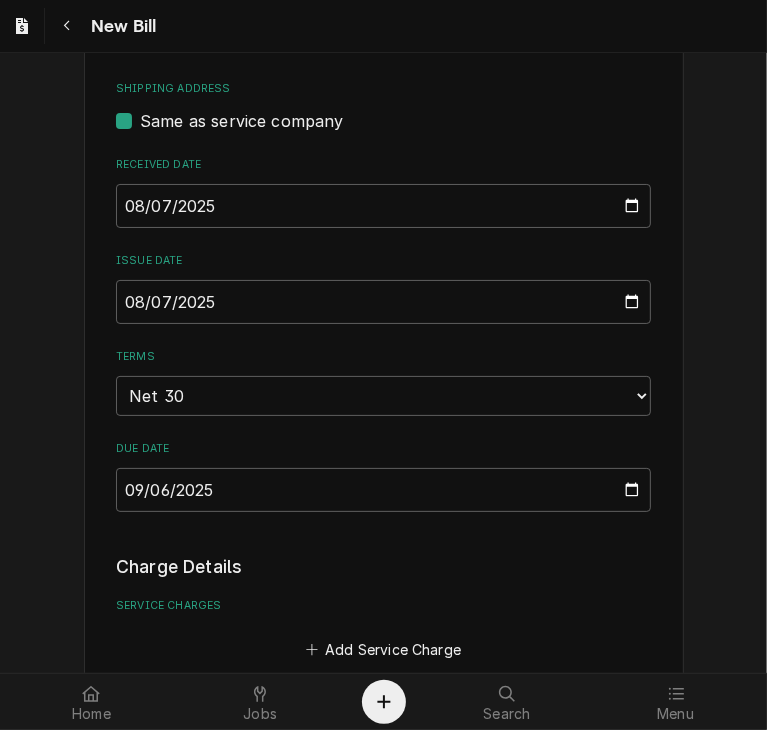 type on "25086485-00" 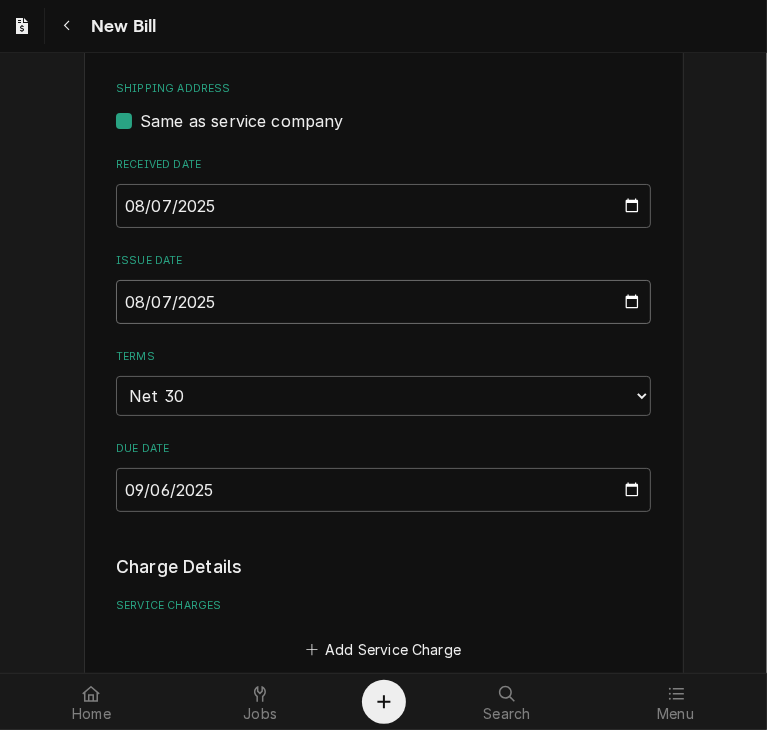 click on "2025-08-07" at bounding box center [383, 302] 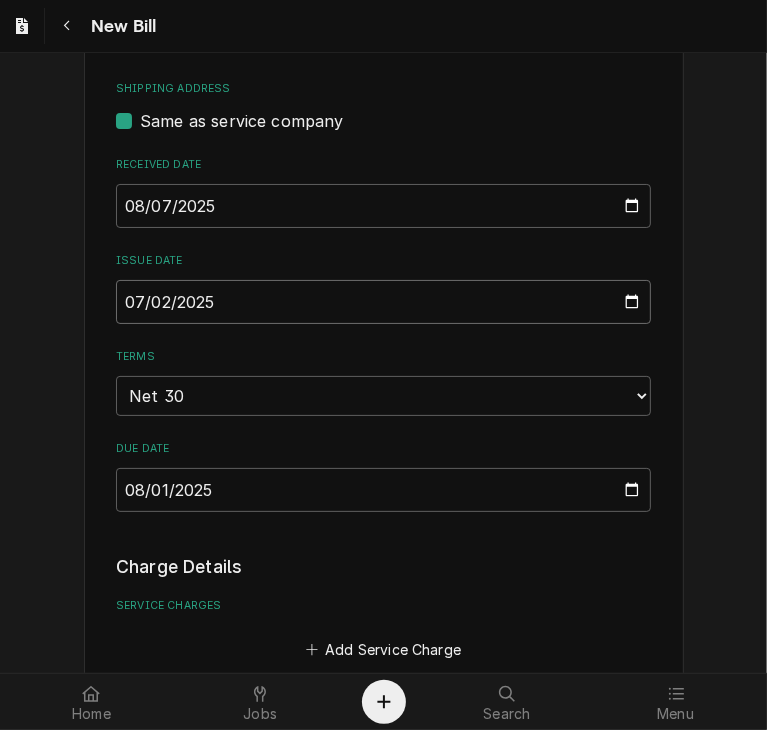 type on "2025-07-22" 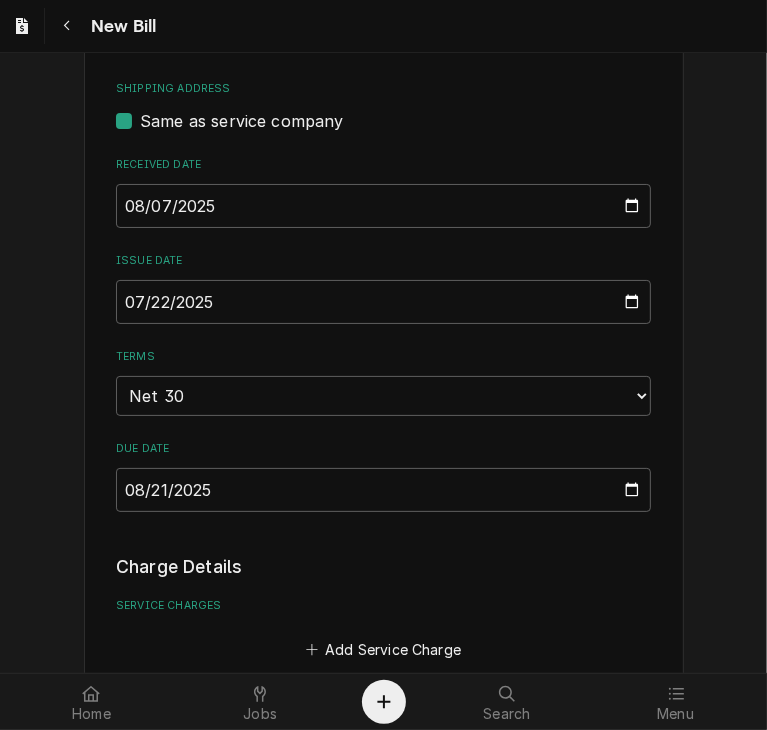 click on "Please provide the following information to create your bill: Vendor Details Vendor CRESCENT PARTS & CO Vendor Notes 636-296-2778 - Arnold, MO
636-256-8483 - Ballwin, MO
618-277-0770 - Belleville, IL
573-335-7008 - Cape Girardeau, MO
573-256-5511 - Columbia, MO
618-997-5608 - Marion, IL
618-797-2500 - Pontoon Beach, IL
573-785-9689 - Poplar Bluff, MO
217-223-9750 - Quincy, IL
660-829-3930 - Sedalia, MO
636-916-5511 - St. Peters
314-427-5511 - St. Louis (Natural Bridge)
314-633-5511 - St. Louis (59th Street)
Terms: 2% 10 N30 CK Basic Details Created From Purchase Order Unpaid $17.52 Vendor Invoice ID 25086485-00 Labels  ( optional ) Add Labels... Billing Address Same as vendor Shipping Address Same as service company Received Date 2025-08-07 Issue Date 2025-07-22 Terms Choose payment terms... Same Day Net 7 Net 14 Net 21 Net 30 Net 45 Net 60 Net 90 Due Date 2025-08-21 Charge Details Service Charges Add Service Charge Parts and Materials  ( if any ) Short Description Pleated Filter 33 Manufacturer" at bounding box center [383, 349] 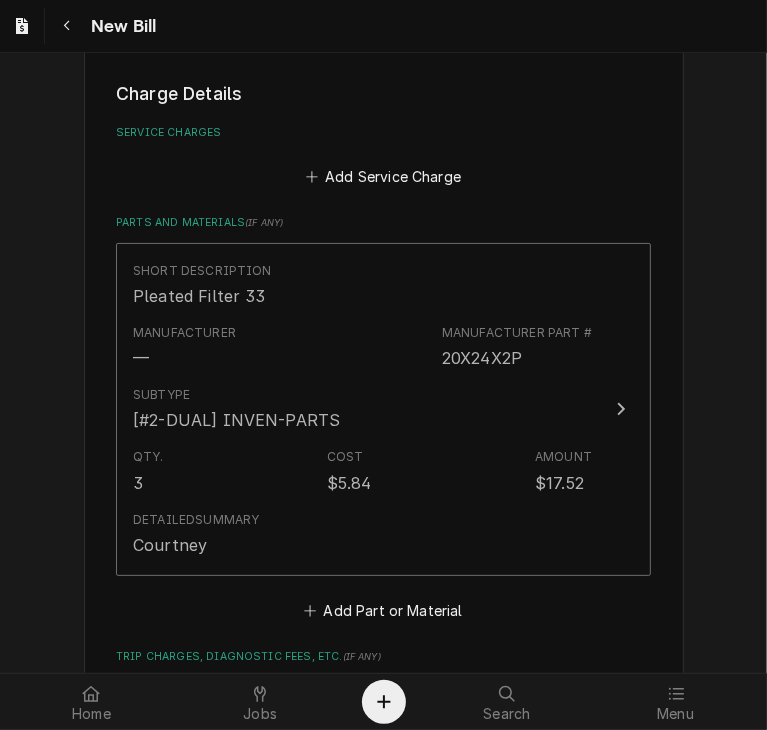 scroll, scrollTop: 1995, scrollLeft: 0, axis: vertical 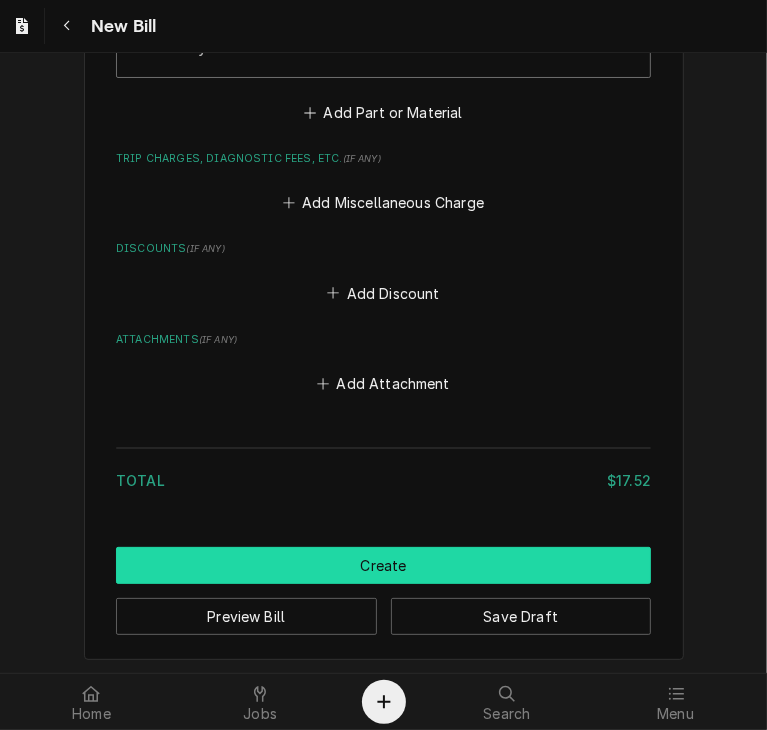 click on "Create" at bounding box center [383, 565] 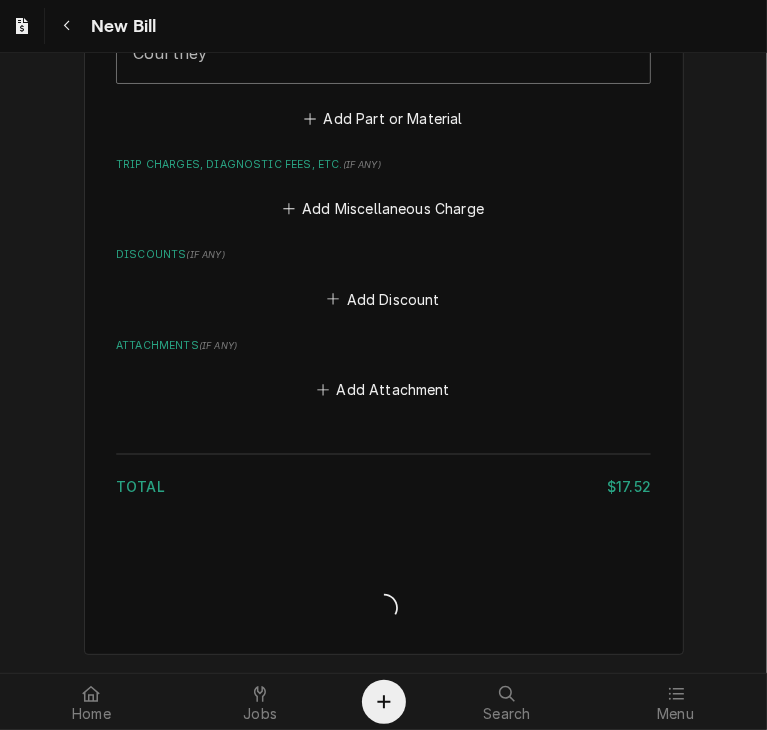 scroll, scrollTop: 1984, scrollLeft: 0, axis: vertical 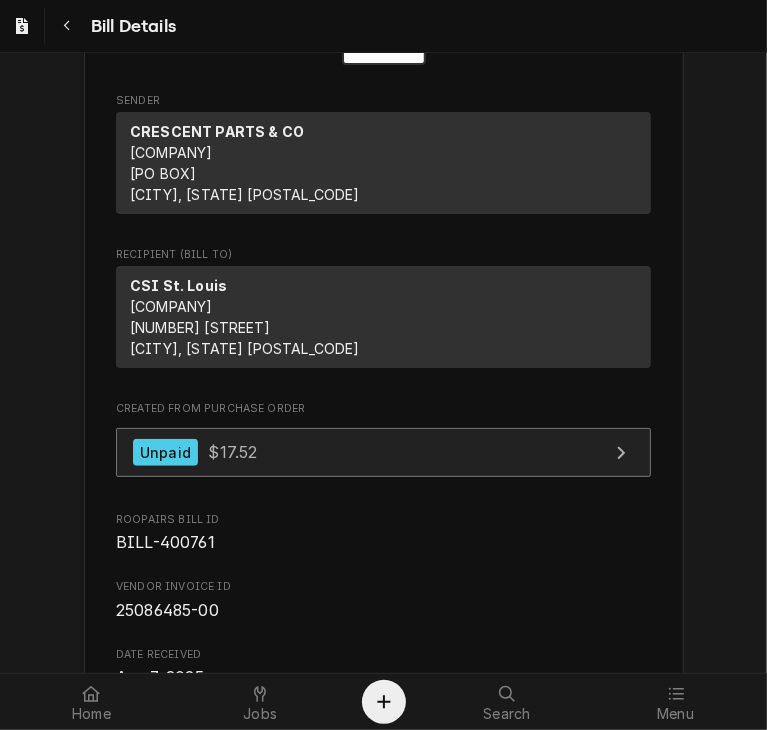 click on "Unpaid $17.52" at bounding box center [383, 452] 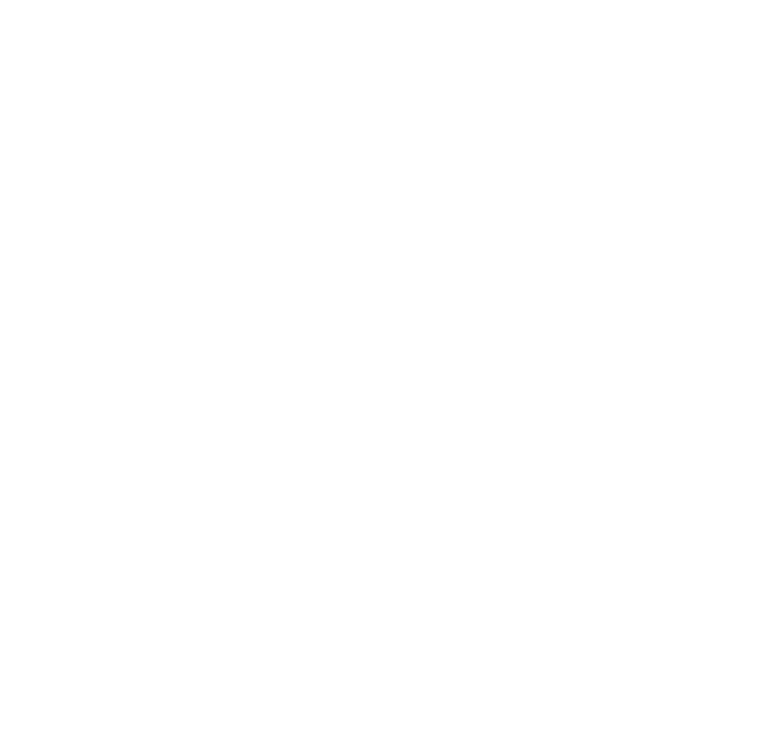 scroll, scrollTop: 0, scrollLeft: 0, axis: both 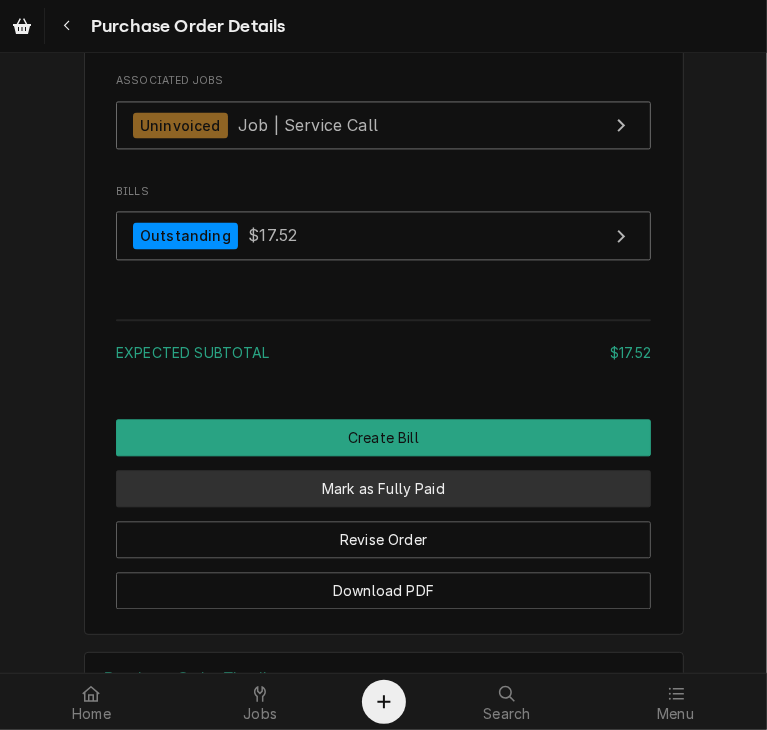 click on "Mark as Fully Paid" at bounding box center (383, 488) 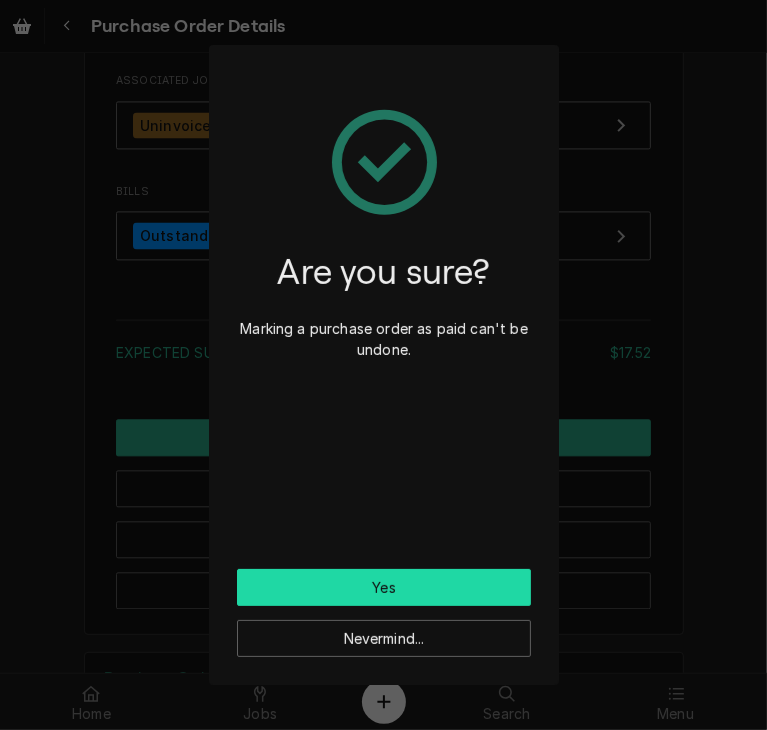 click on "Yes" at bounding box center [384, 587] 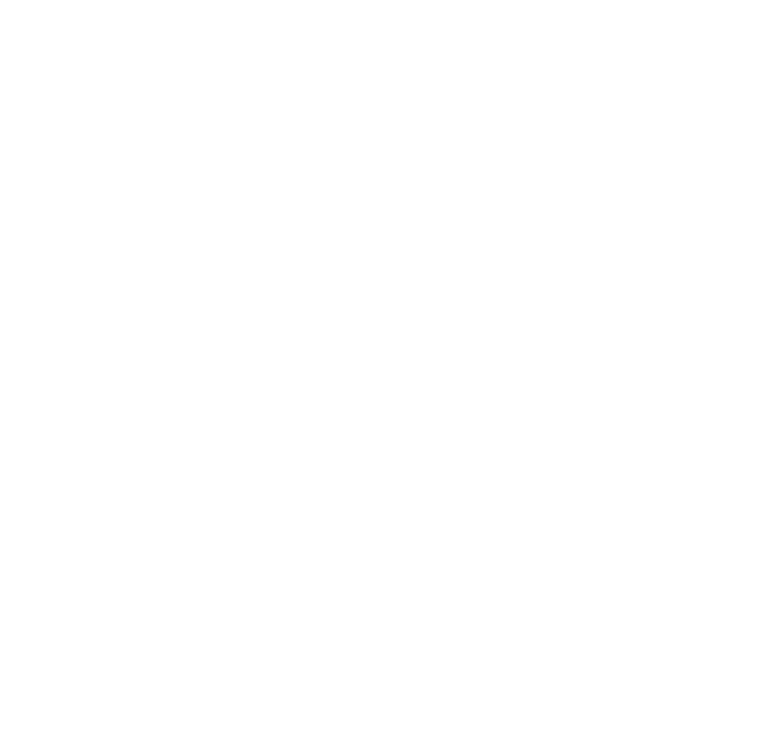 scroll, scrollTop: 0, scrollLeft: 0, axis: both 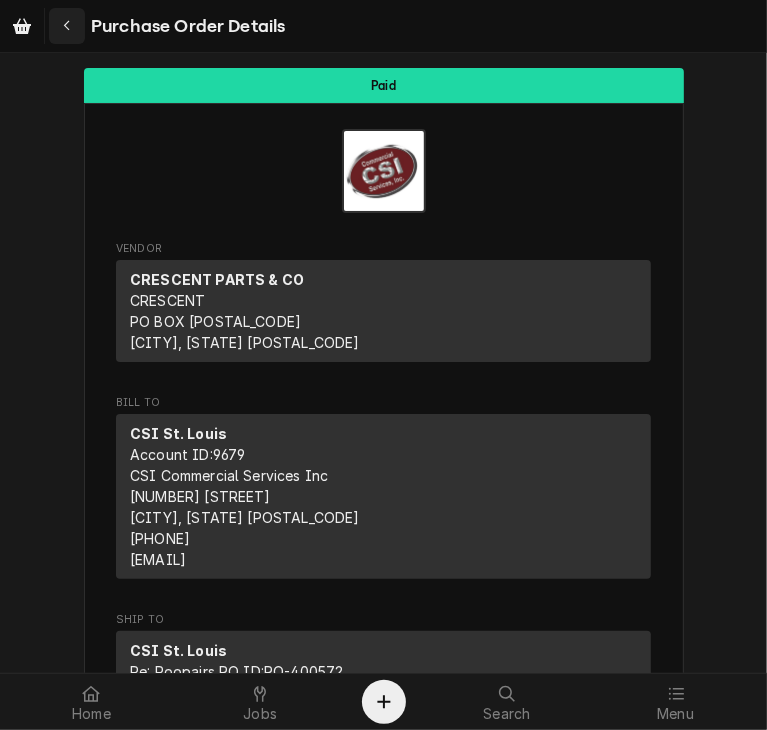 click 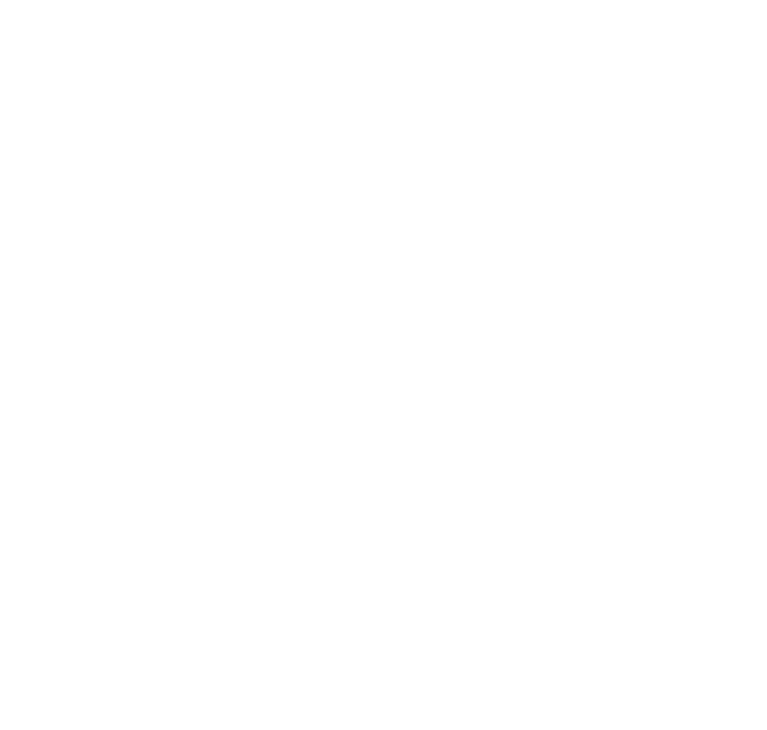 scroll, scrollTop: 0, scrollLeft: 0, axis: both 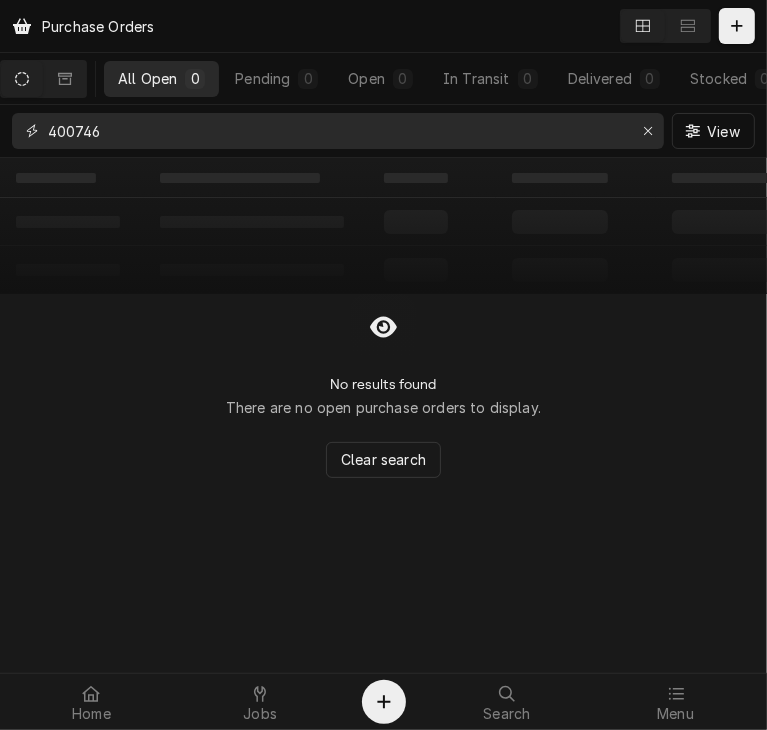 click on "400746" at bounding box center [337, 131] 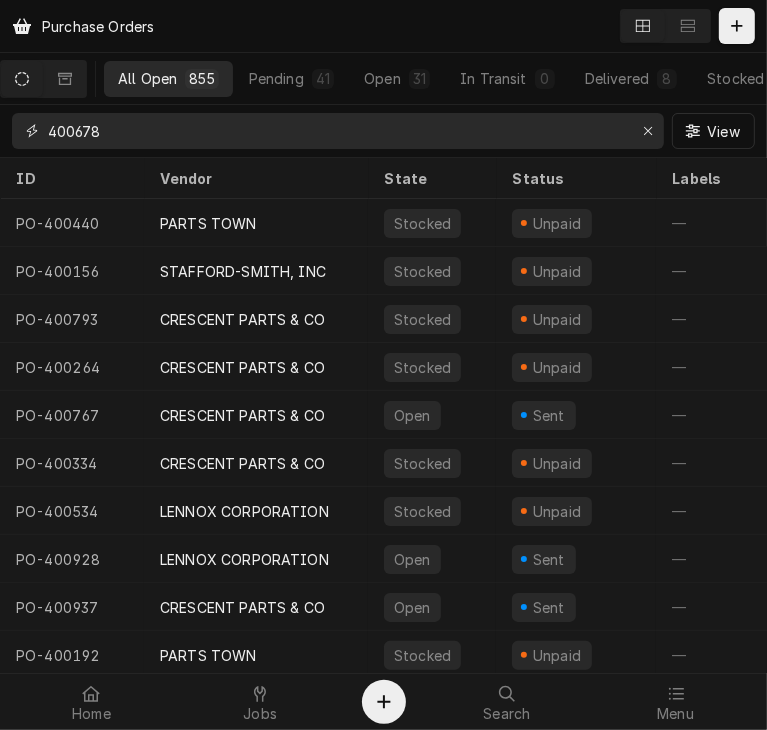 type on "400678" 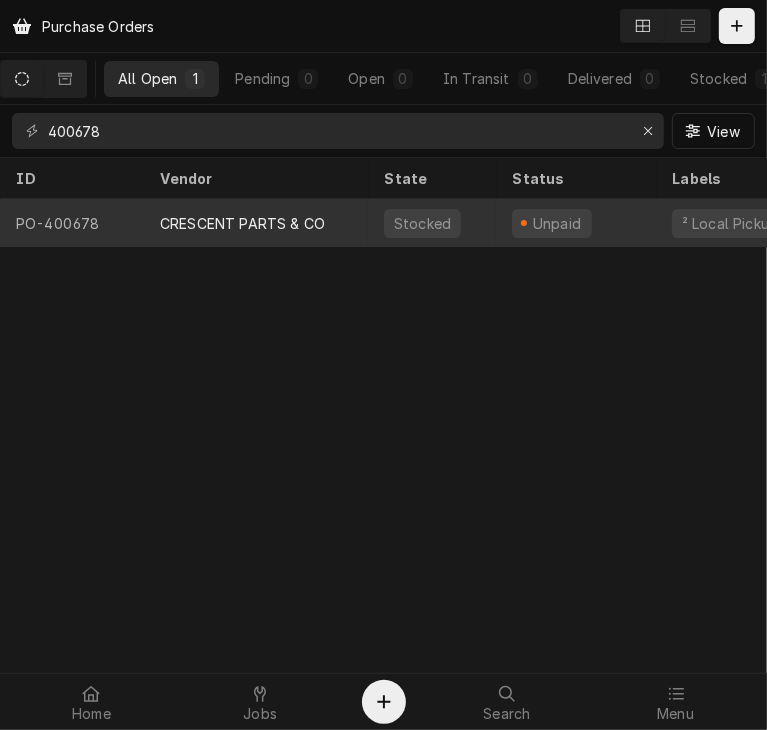 click on "CRESCENT PARTS & CO" at bounding box center [242, 223] 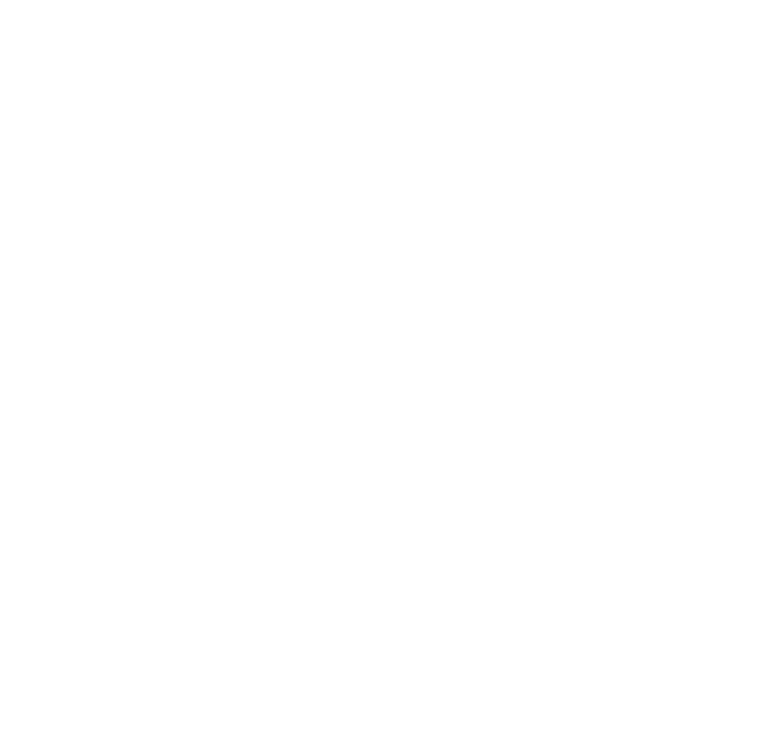 scroll, scrollTop: 0, scrollLeft: 0, axis: both 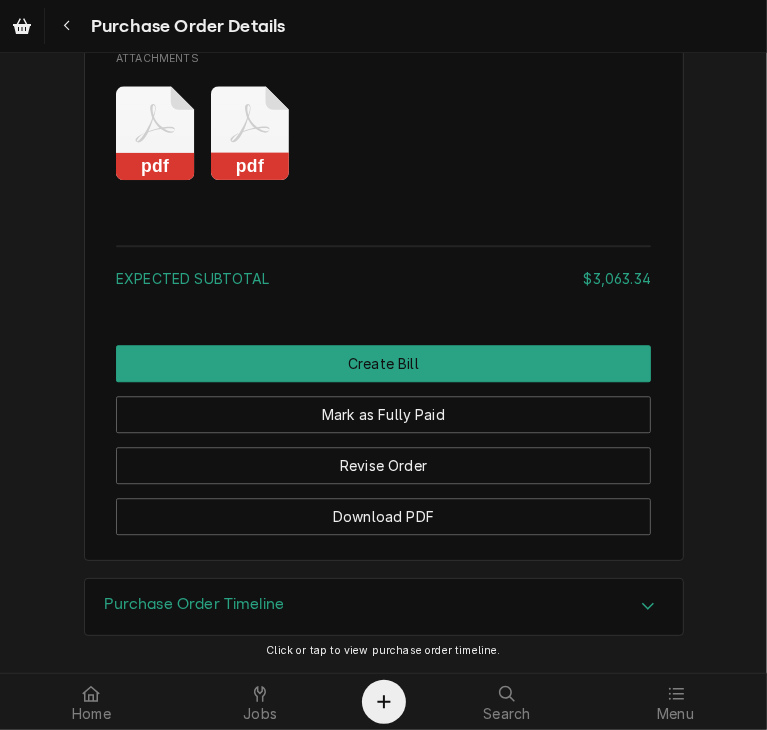 click 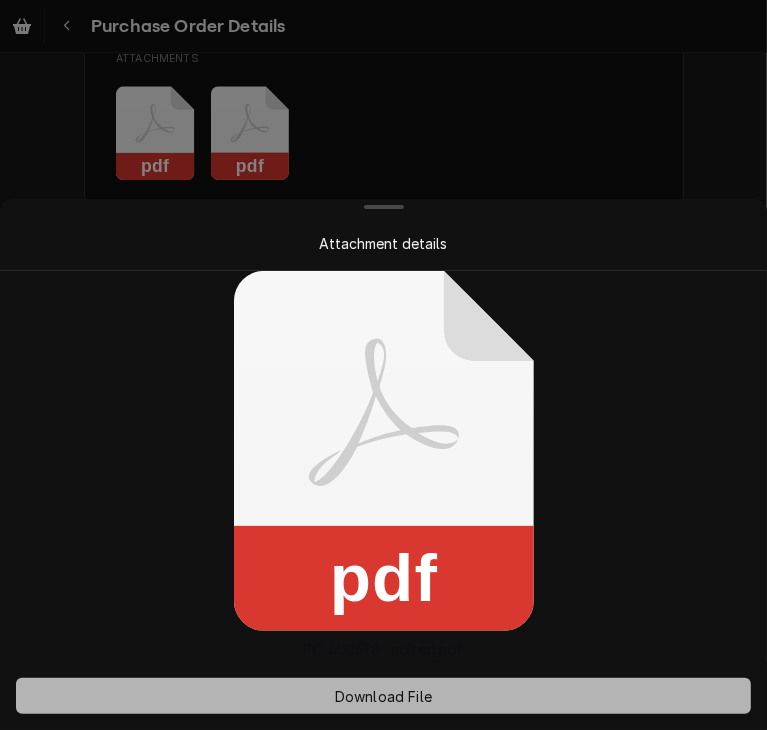 click on "Download File" at bounding box center (383, 696) 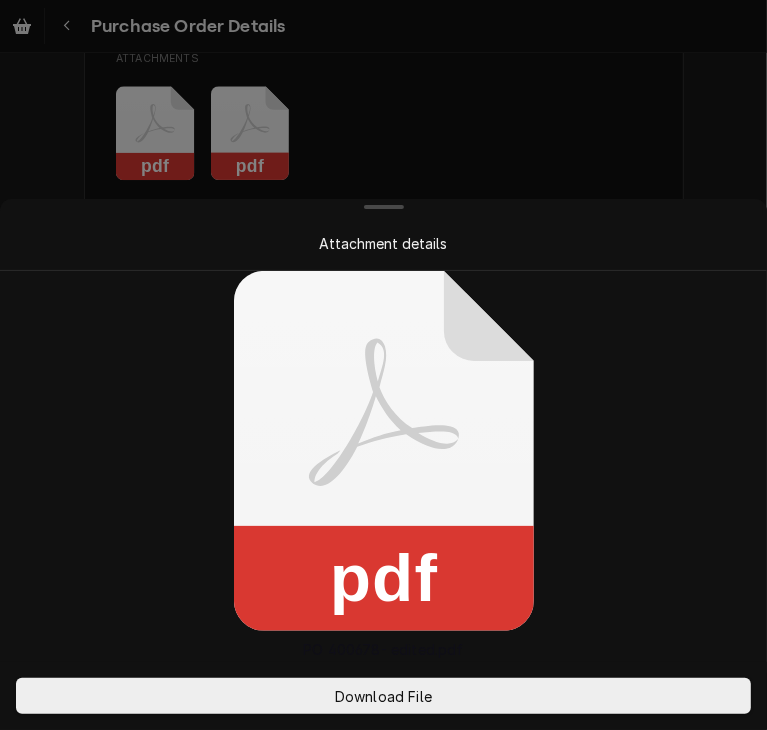 click at bounding box center (383, 365) 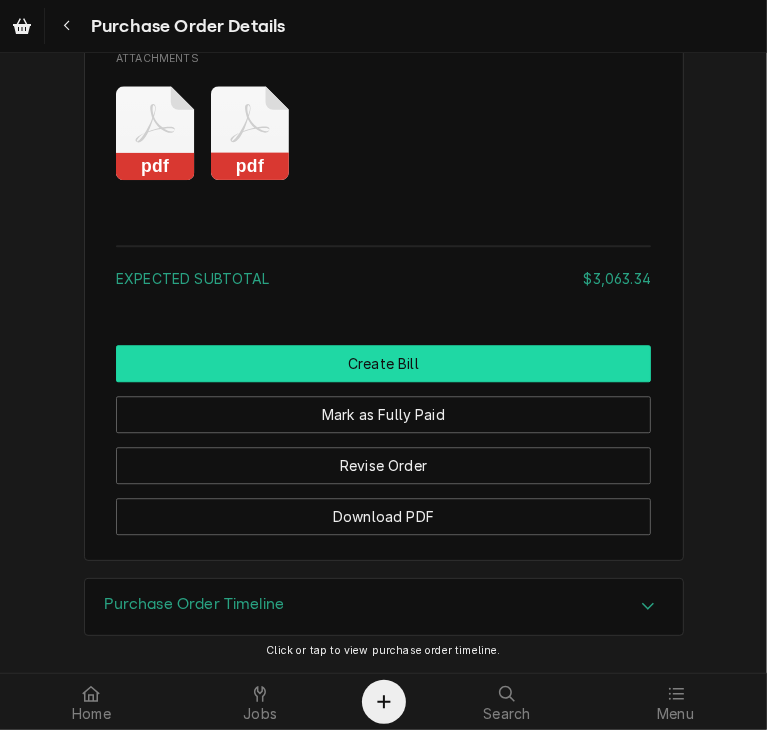 click on "Create Bill" at bounding box center [383, 363] 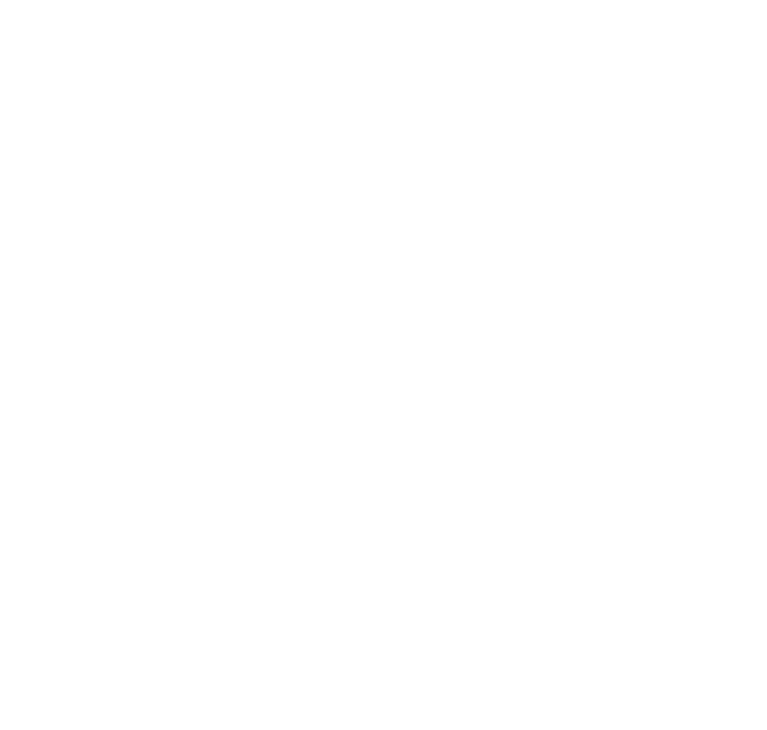 scroll, scrollTop: 0, scrollLeft: 0, axis: both 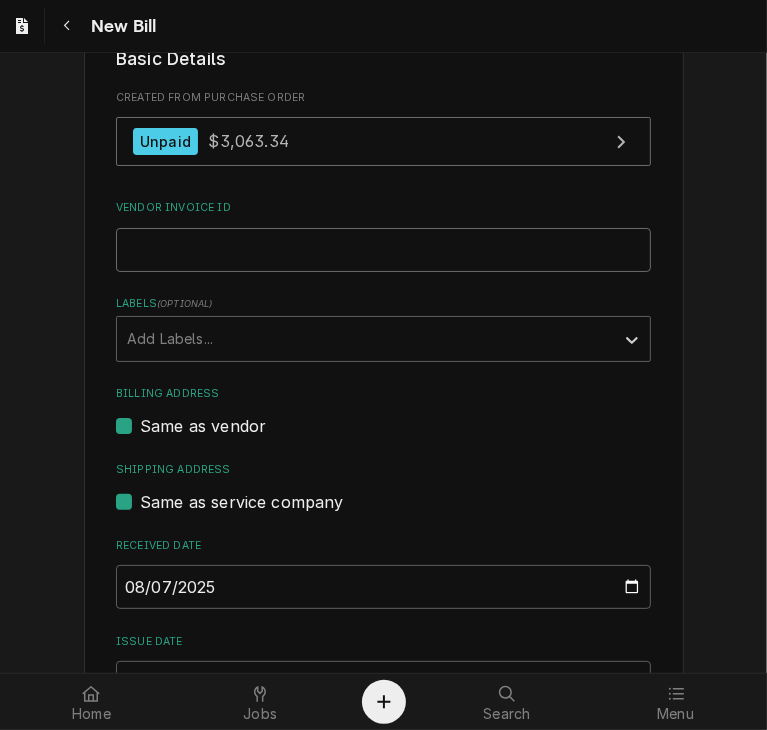 click on "Vendor Invoice ID" at bounding box center [383, 250] 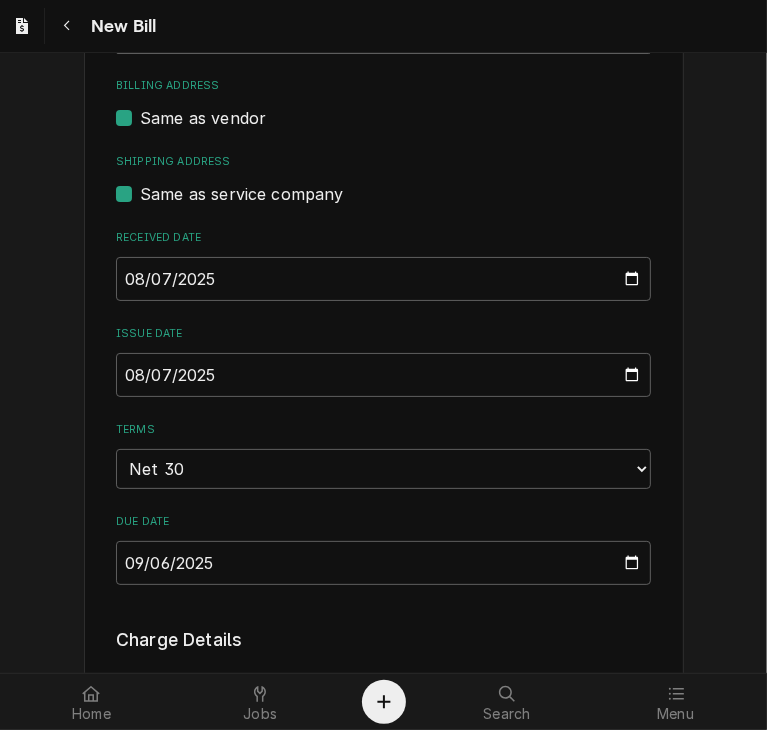 scroll, scrollTop: 999, scrollLeft: 0, axis: vertical 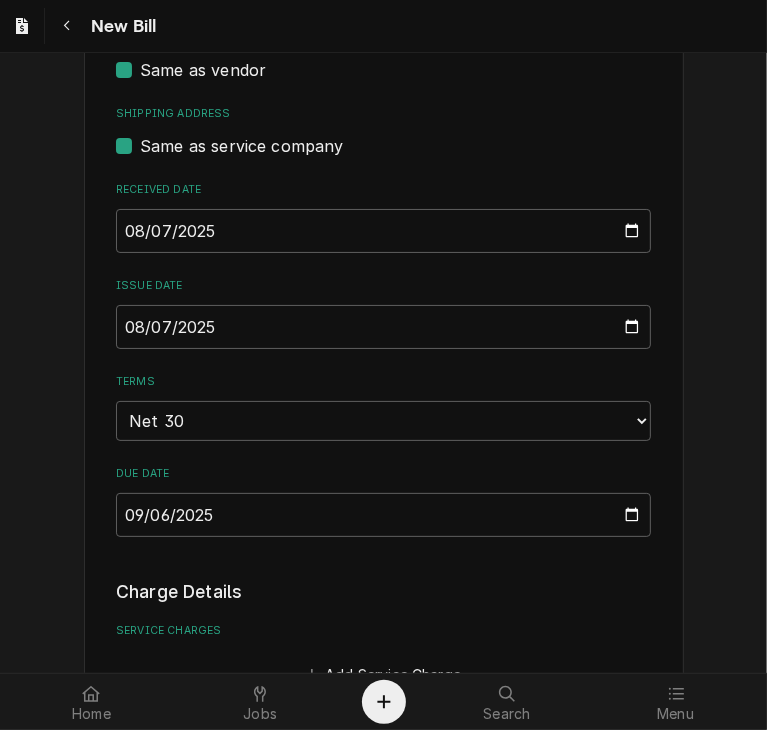 type on "11621763-00" 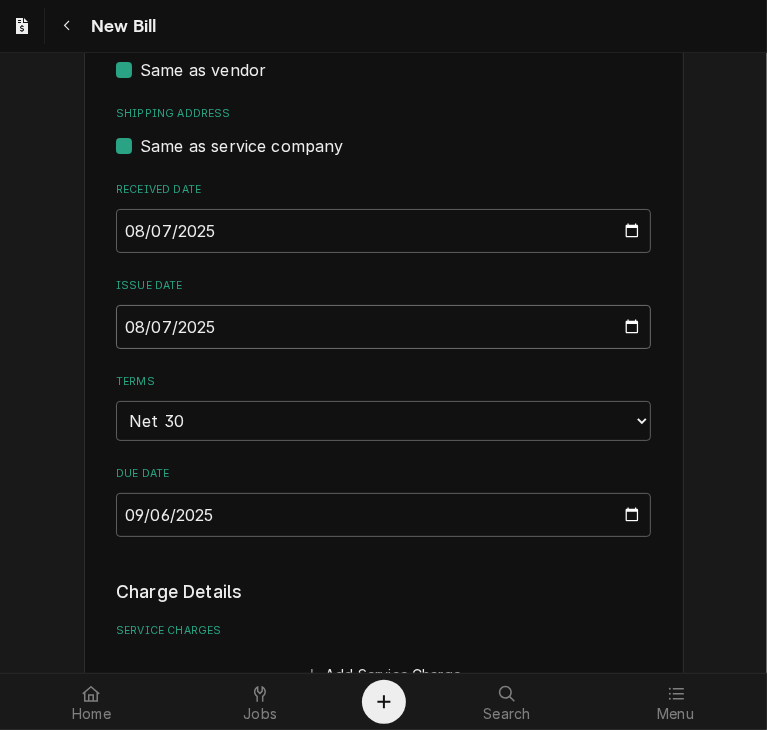 click on "2025-08-07" at bounding box center (383, 327) 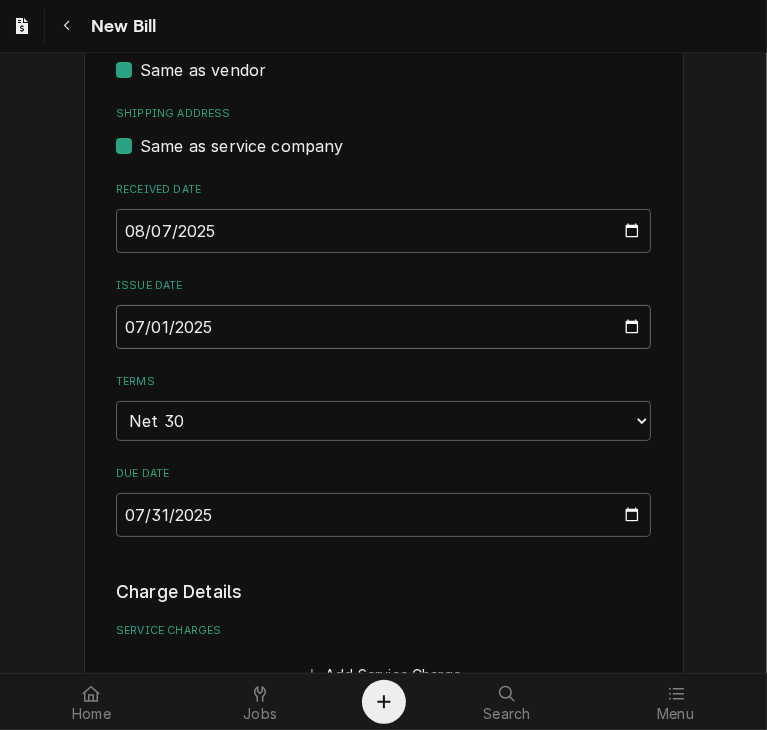 type on "2025-07-11" 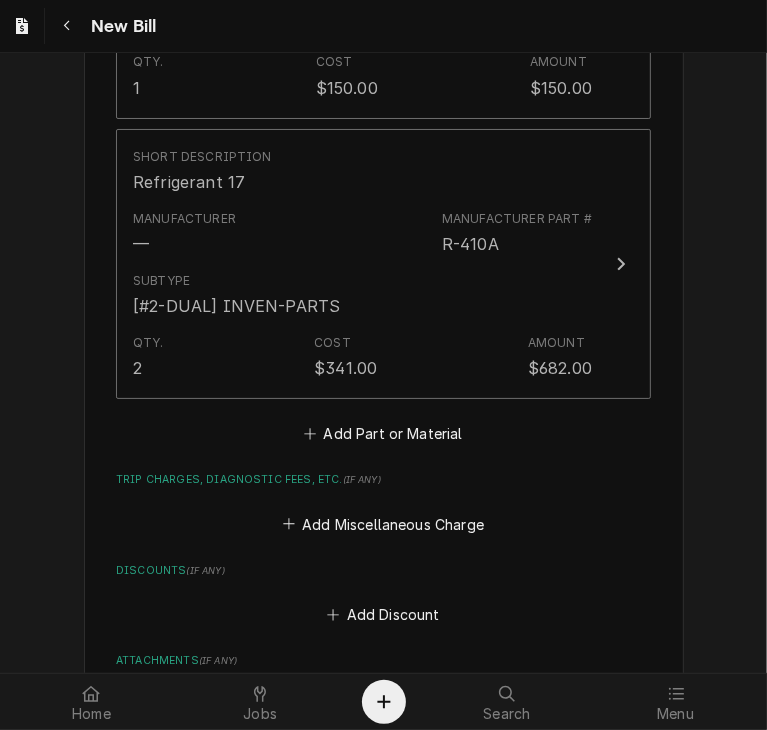 scroll, scrollTop: 2556, scrollLeft: 0, axis: vertical 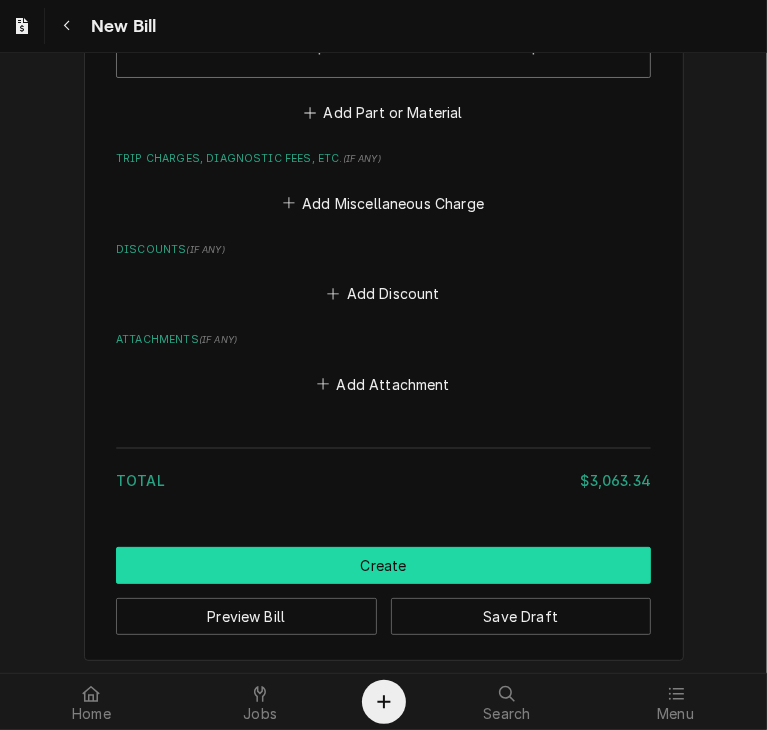 click on "Create" at bounding box center [383, 565] 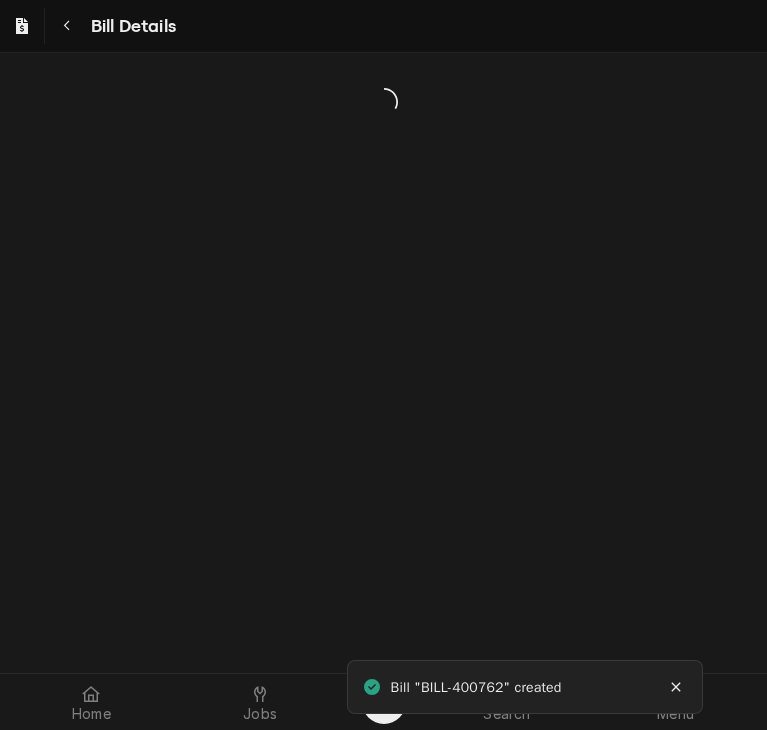 scroll, scrollTop: 0, scrollLeft: 0, axis: both 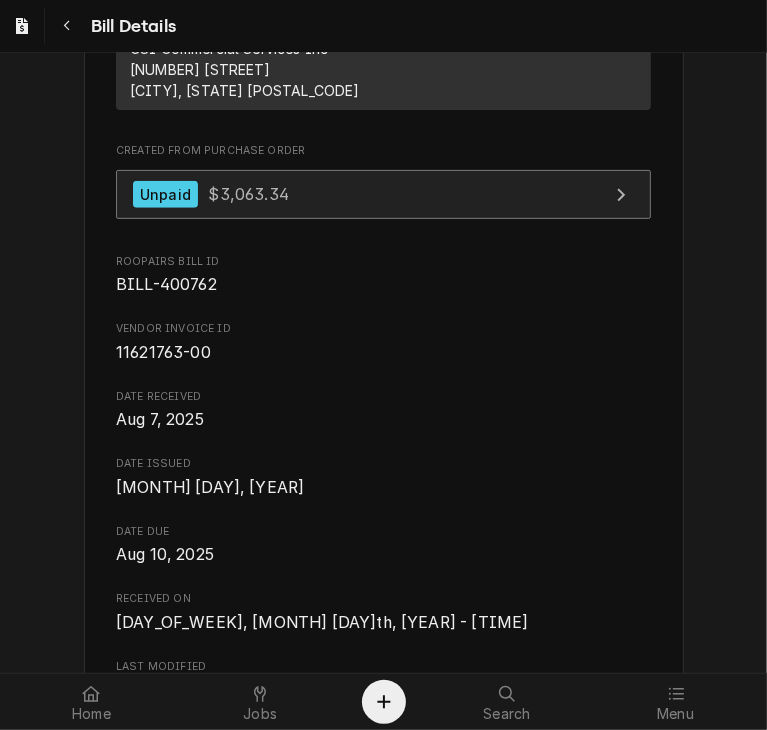 click on "Unpaid $3,063.34" at bounding box center [383, 194] 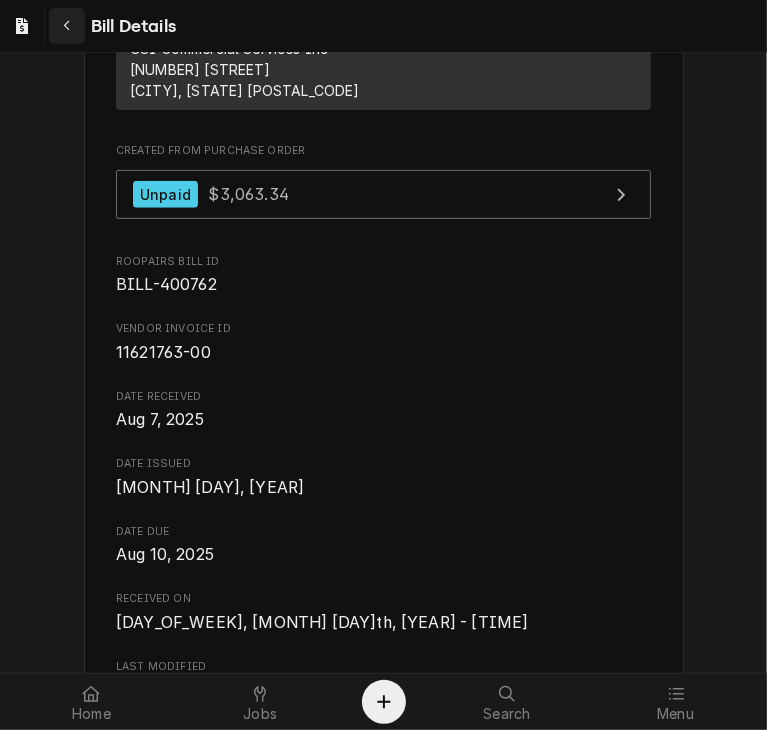 click 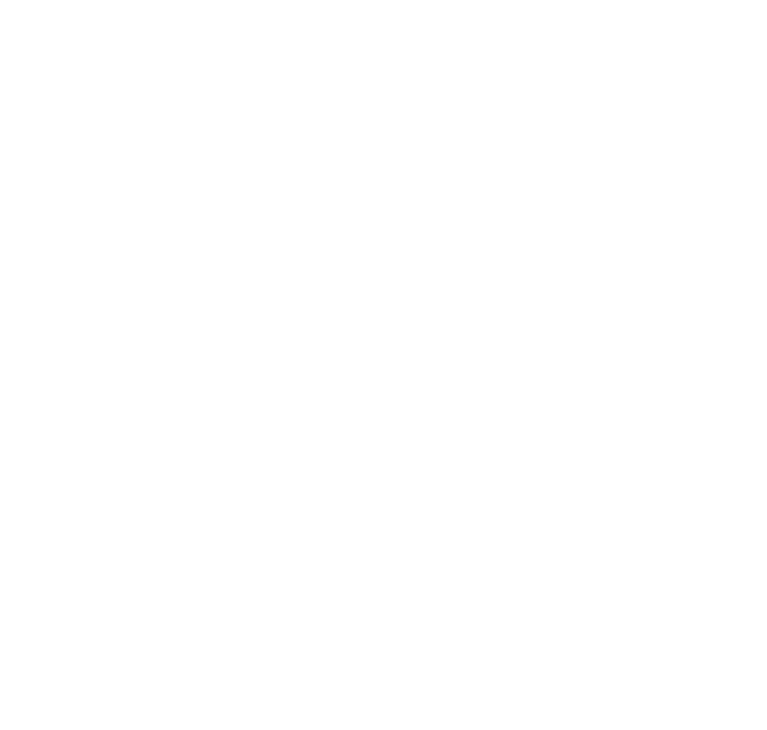 scroll, scrollTop: 0, scrollLeft: 0, axis: both 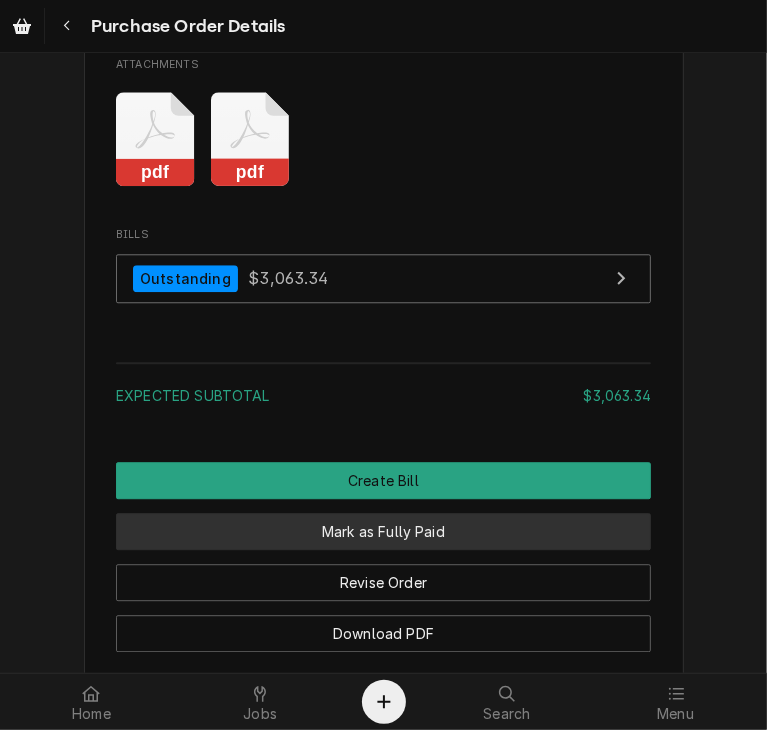 click on "Mark as Fully Paid" at bounding box center (383, 531) 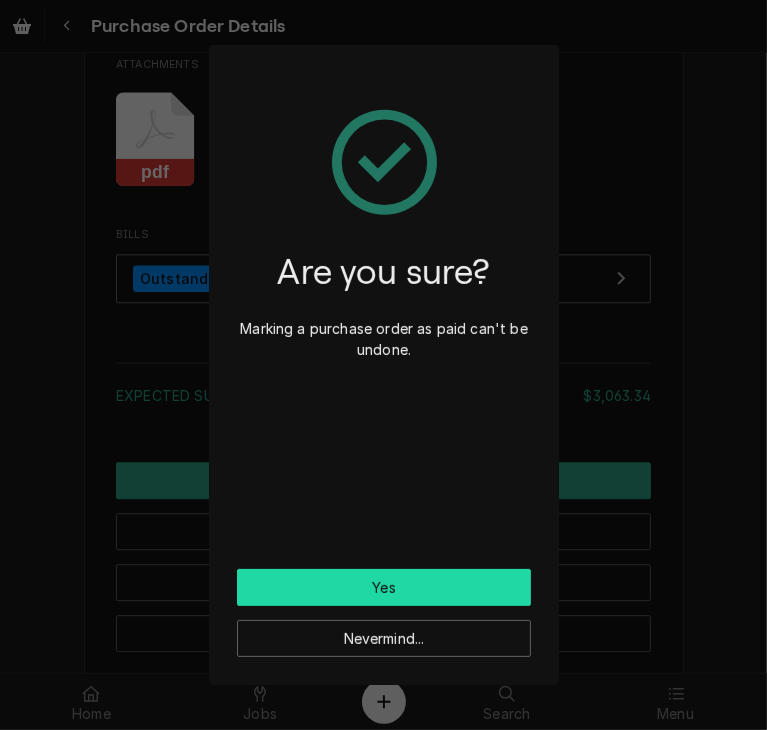 click on "Yes" at bounding box center (384, 587) 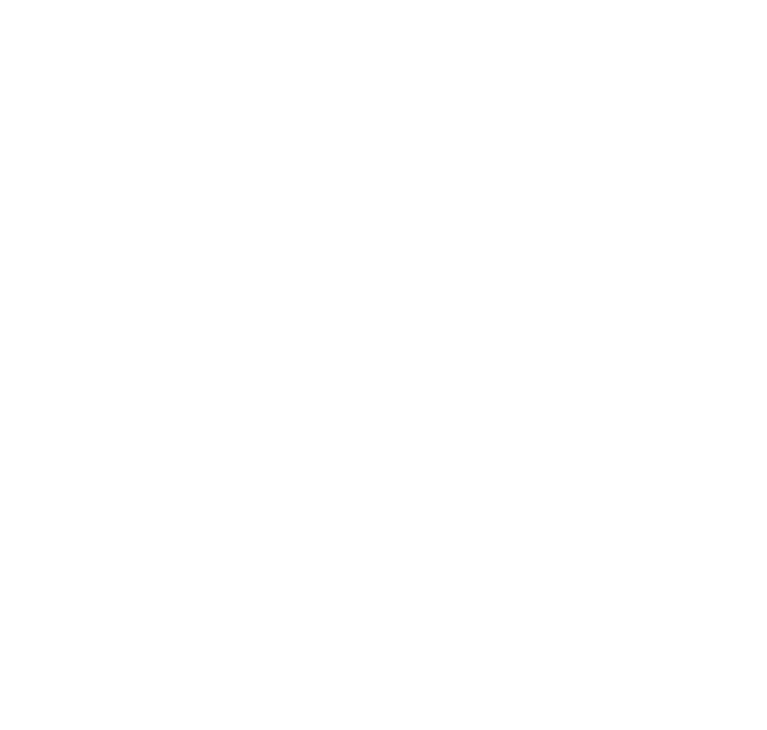 scroll, scrollTop: 0, scrollLeft: 0, axis: both 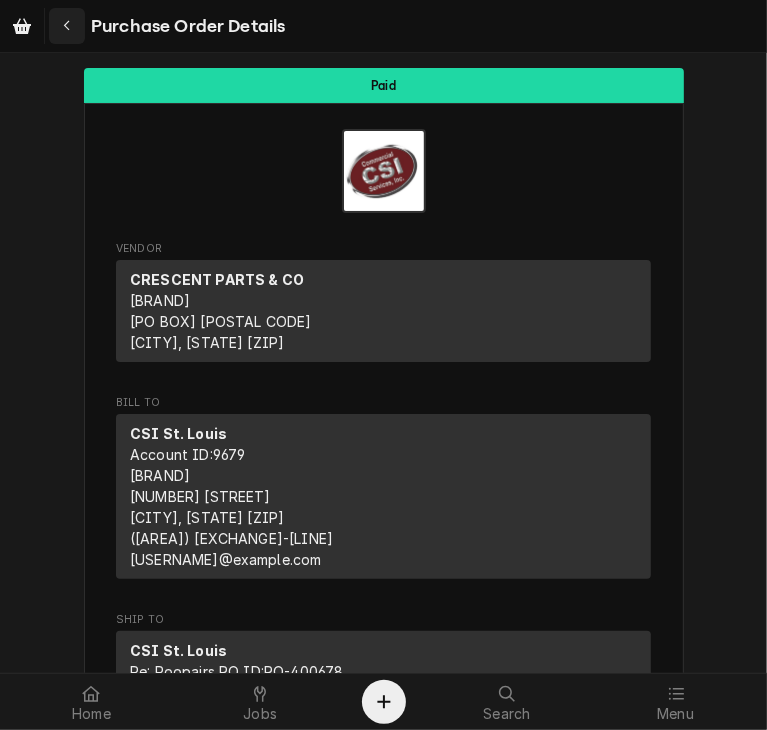 click 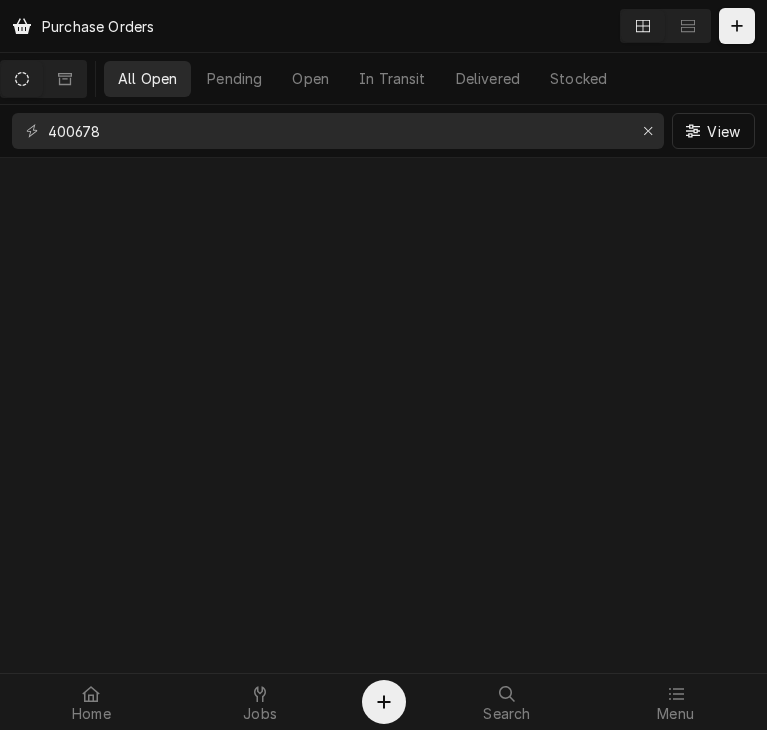scroll, scrollTop: 0, scrollLeft: 0, axis: both 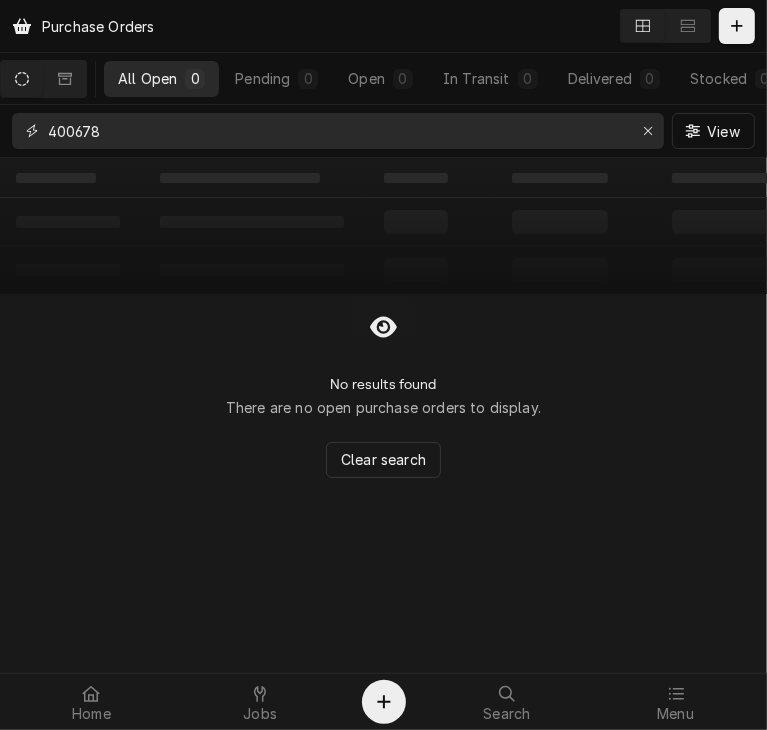 click on "400678" at bounding box center [337, 131] 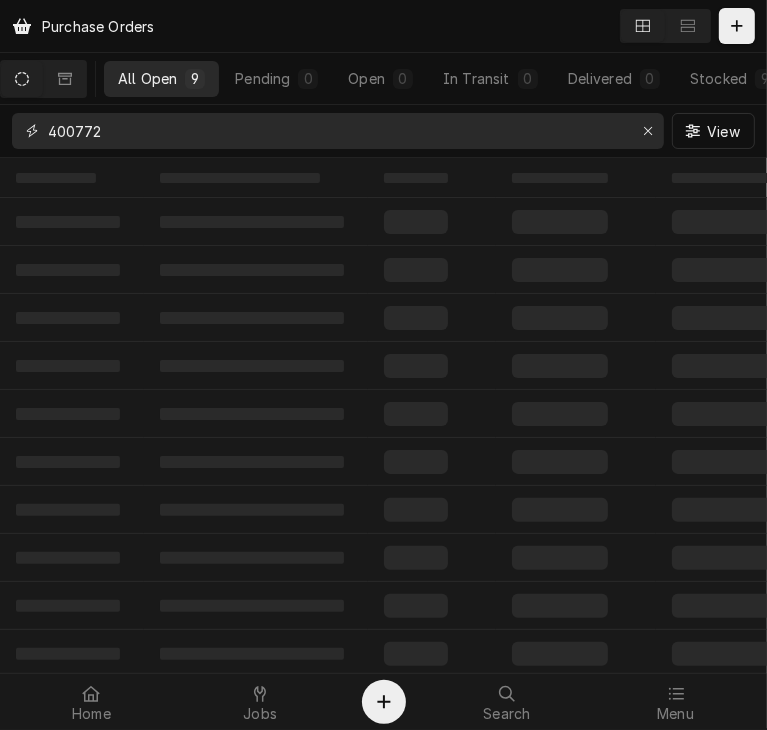 type on "400772" 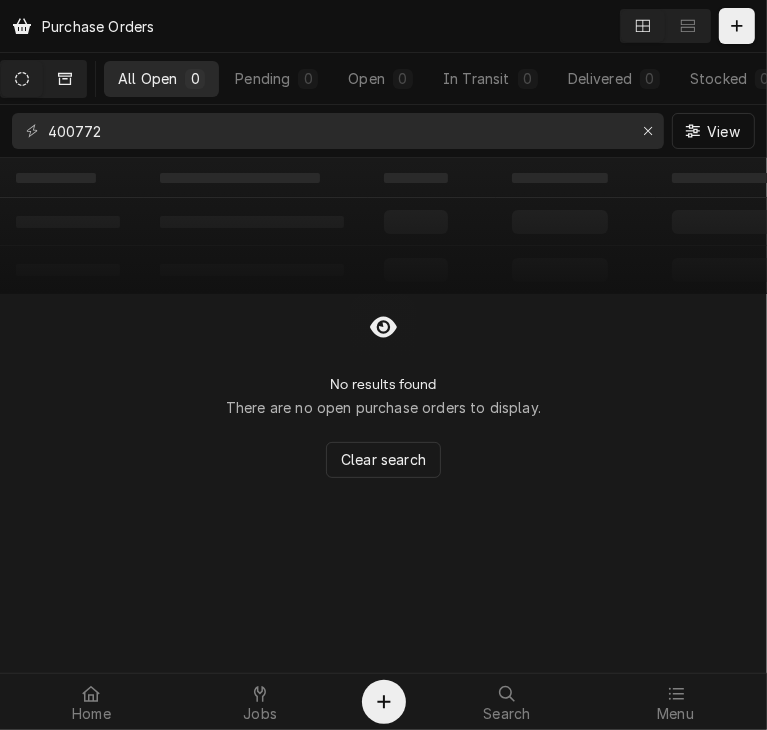 click at bounding box center (65, 79) 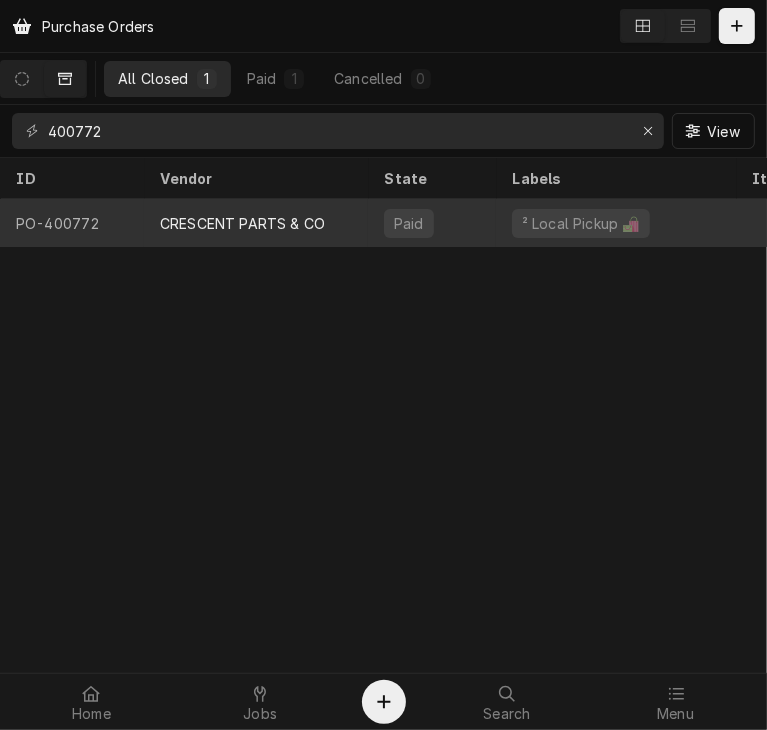 click on "CRESCENT PARTS & CO" at bounding box center (242, 223) 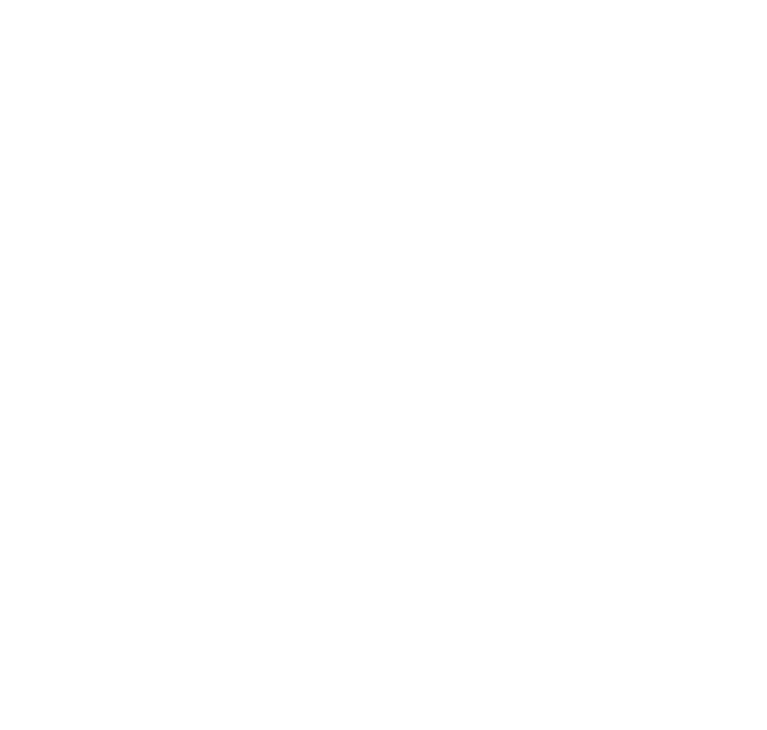 scroll, scrollTop: 0, scrollLeft: 0, axis: both 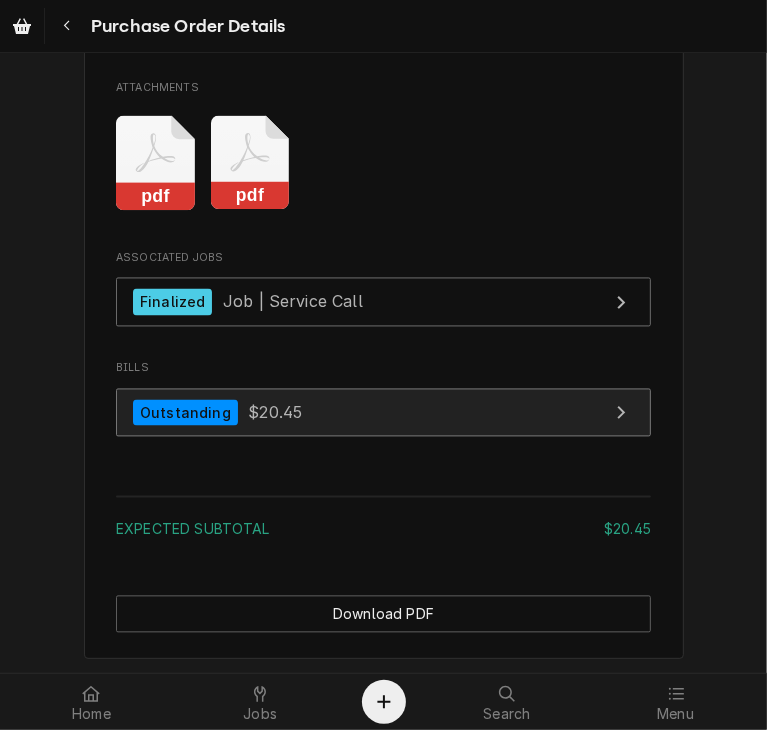 click on "Outstanding $20.45" at bounding box center (383, 413) 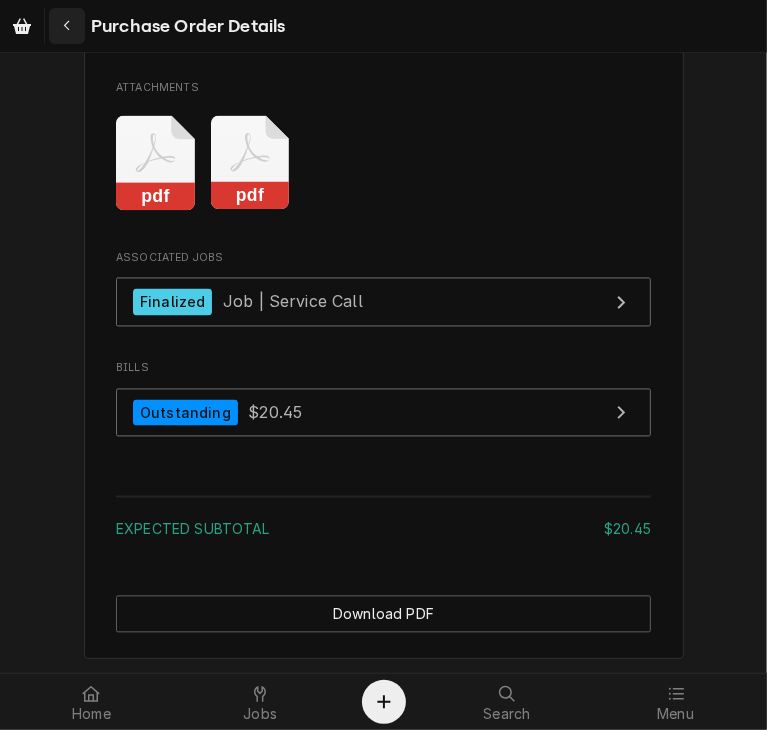 click at bounding box center [67, 26] 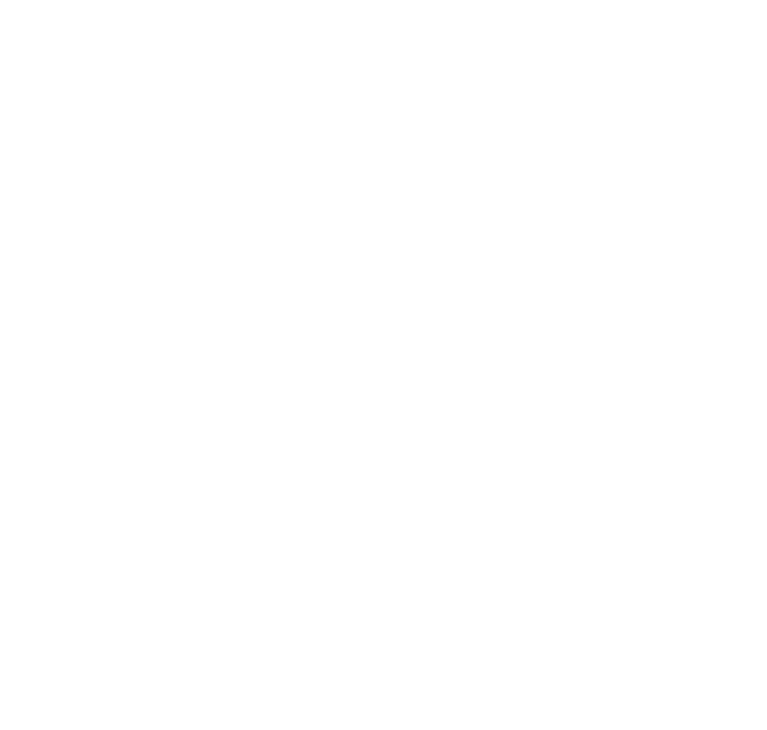 scroll, scrollTop: 0, scrollLeft: 0, axis: both 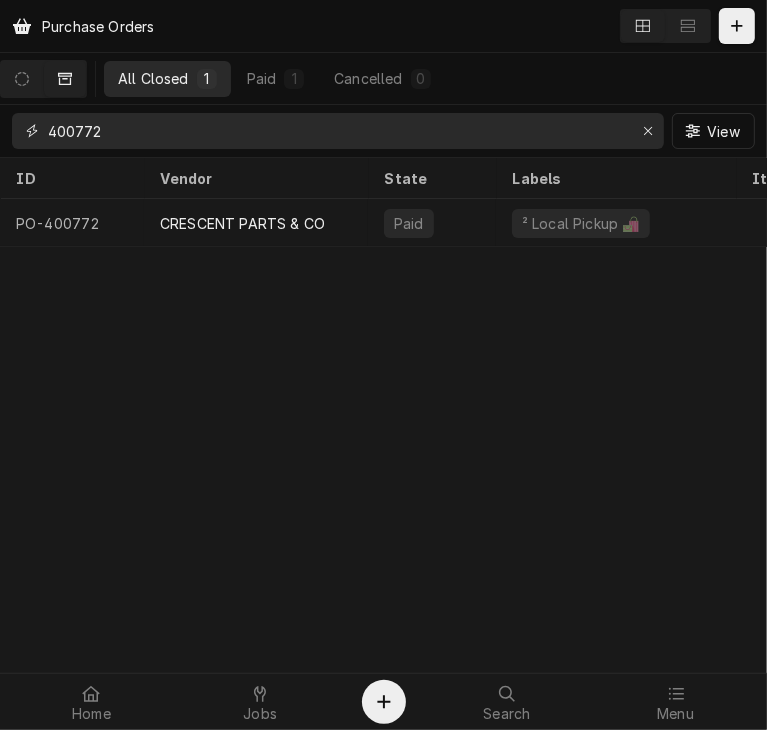 drag, startPoint x: 139, startPoint y: 133, endPoint x: 64, endPoint y: 110, distance: 78.44743 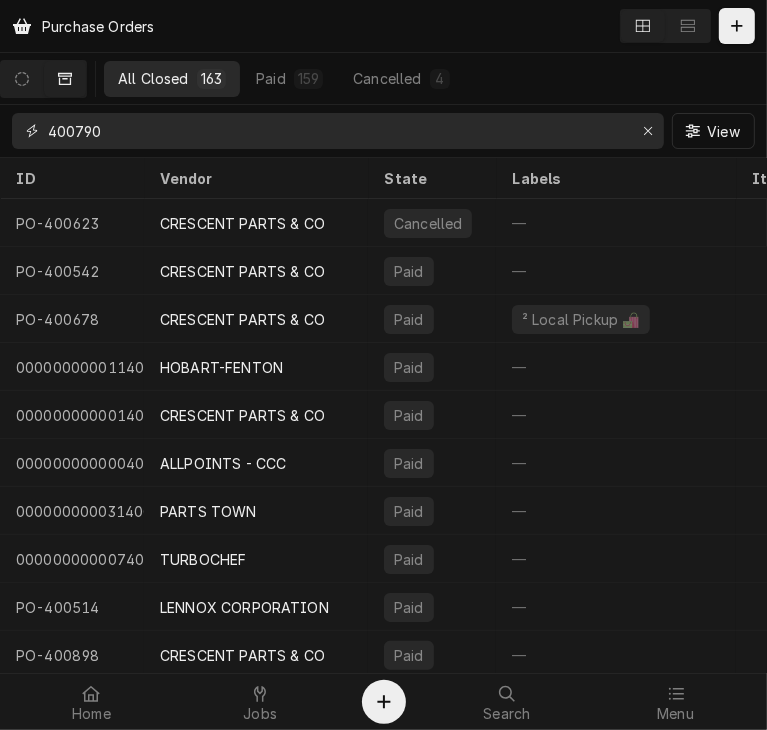 type on "400790" 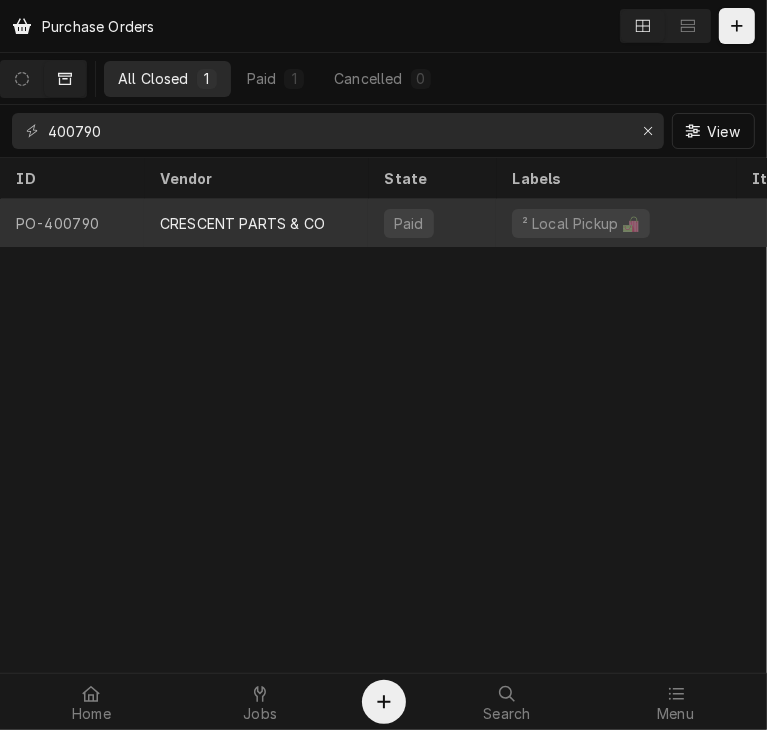 click on "CRESCENT PARTS & CO" at bounding box center (256, 223) 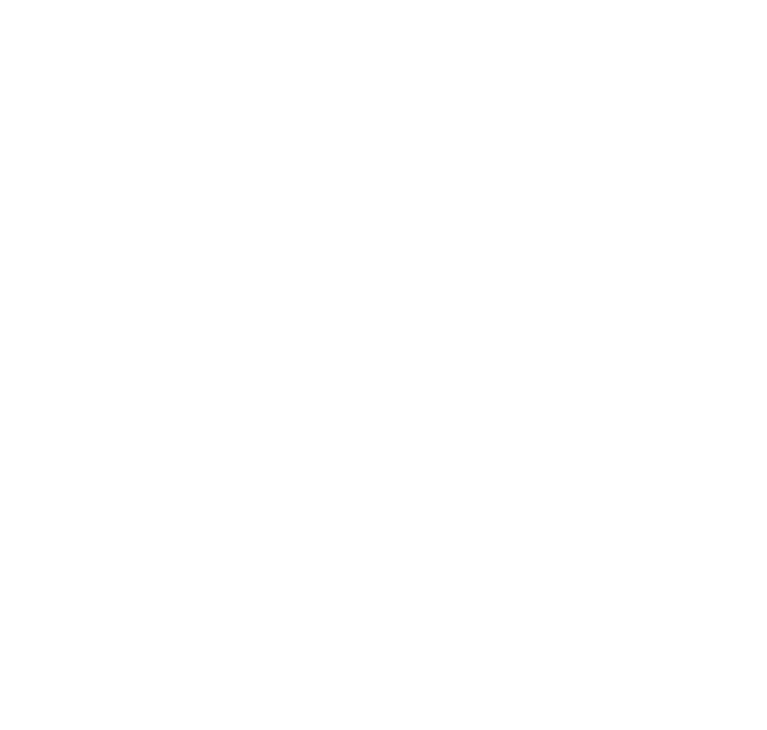 scroll, scrollTop: 0, scrollLeft: 0, axis: both 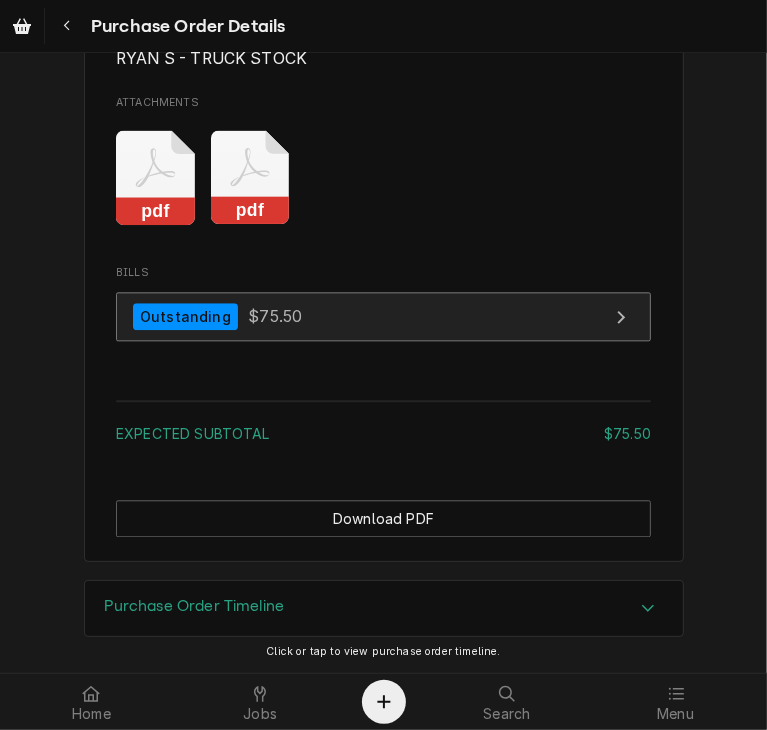 click on "$75.50" at bounding box center [275, 316] 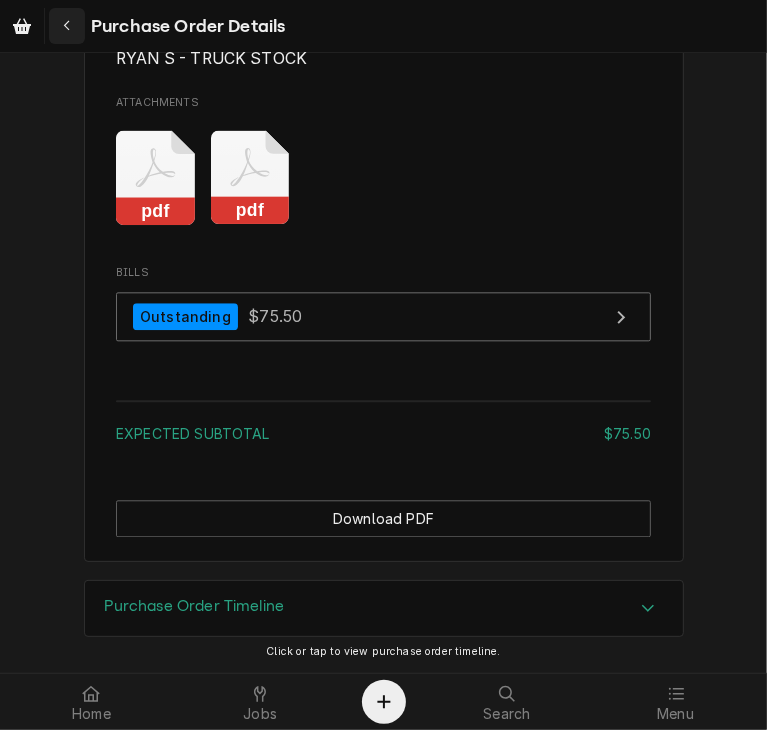 click 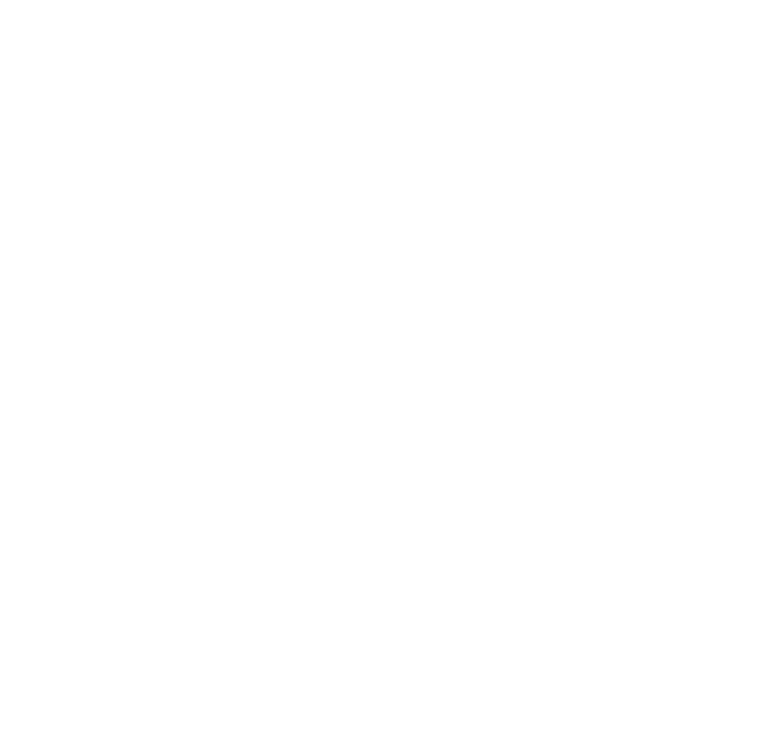 scroll, scrollTop: 0, scrollLeft: 0, axis: both 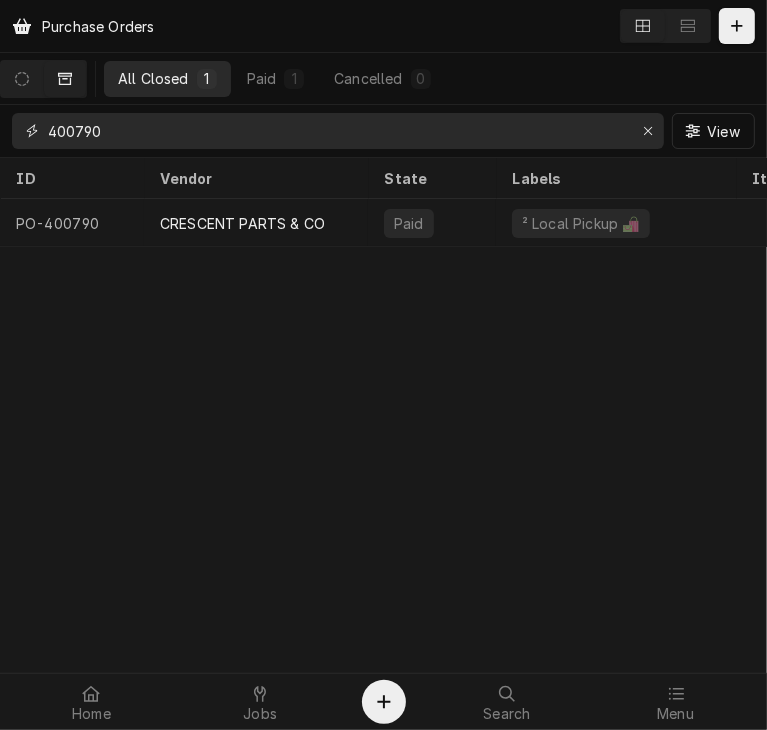 drag, startPoint x: 172, startPoint y: 134, endPoint x: 23, endPoint y: 141, distance: 149.16434 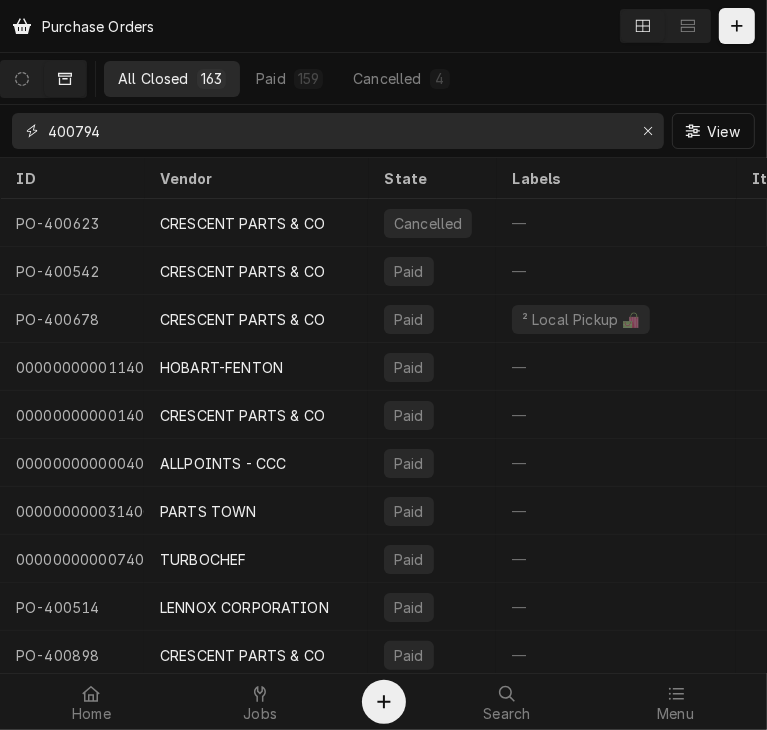 type on "400794" 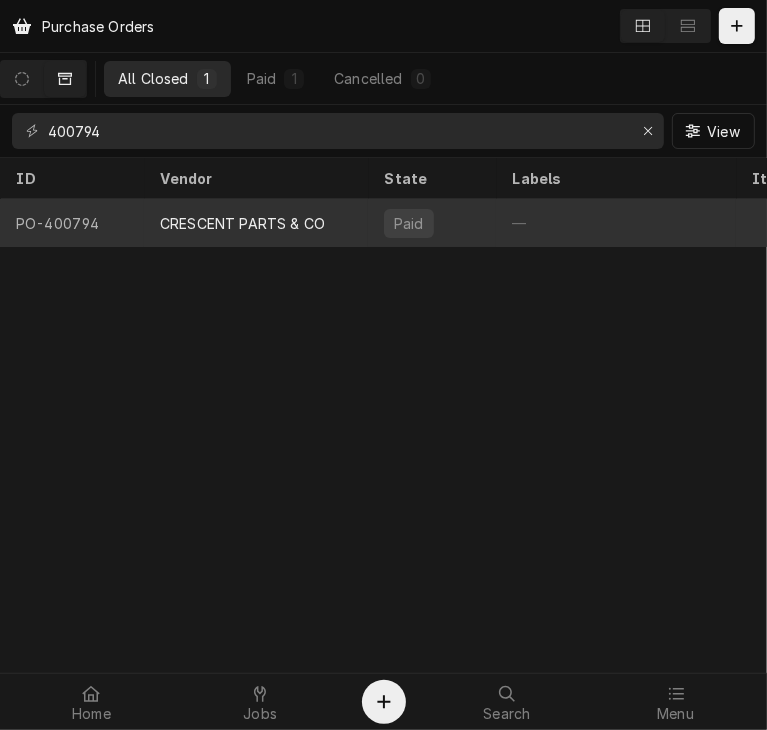 click on "CRESCENT PARTS & CO" at bounding box center (242, 223) 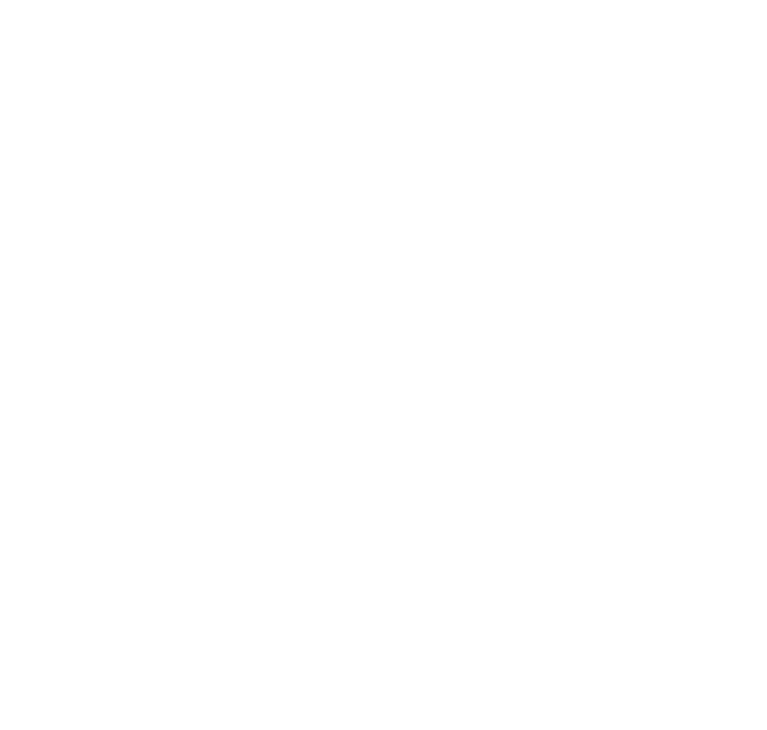scroll, scrollTop: 0, scrollLeft: 0, axis: both 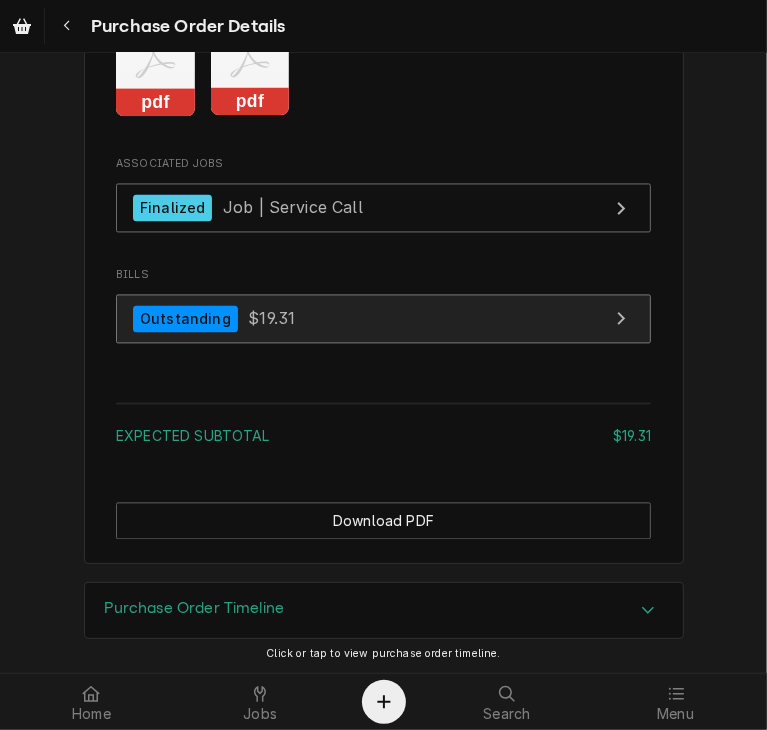 click on "Outstanding $19.31" at bounding box center (383, 318) 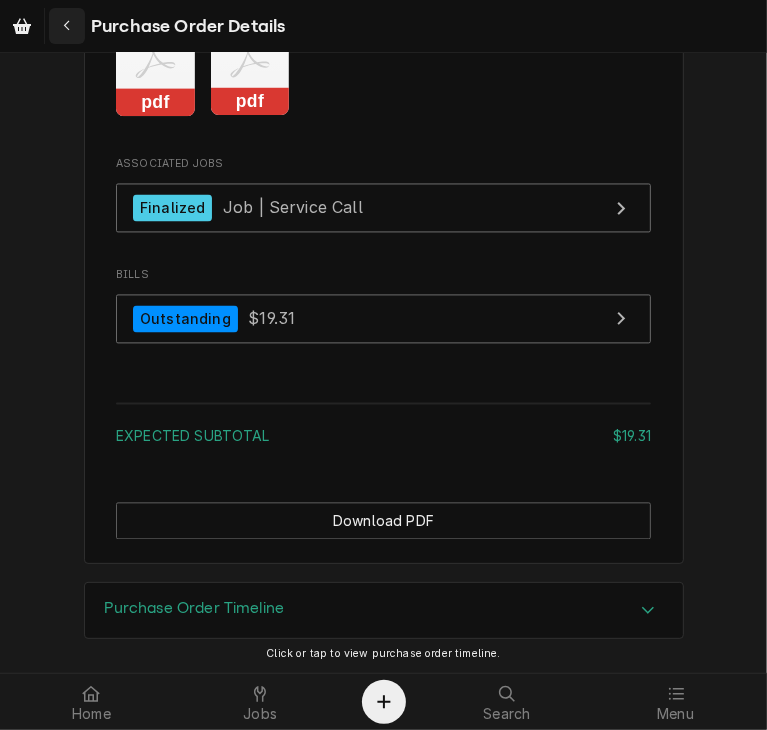 click at bounding box center (67, 26) 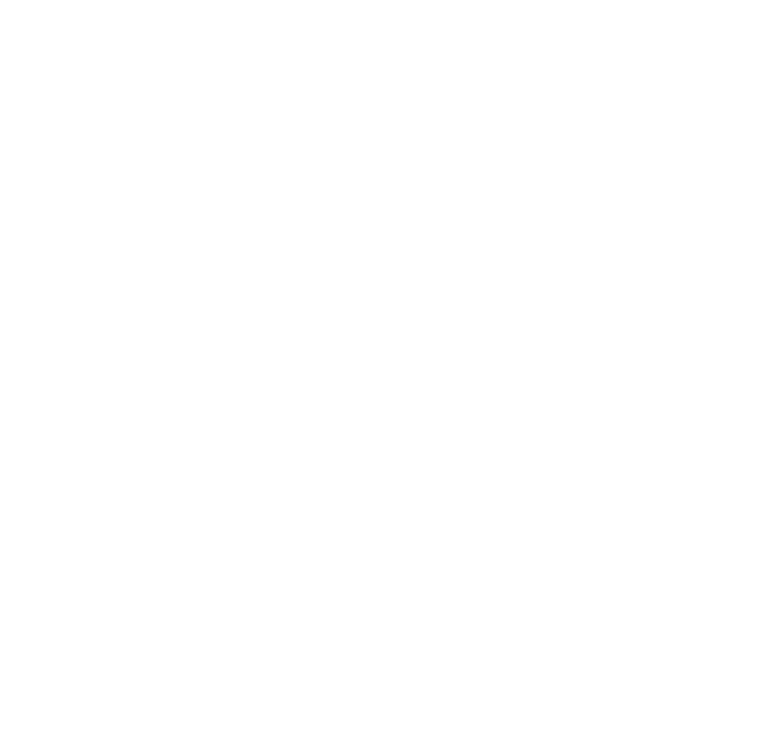 scroll, scrollTop: 0, scrollLeft: 0, axis: both 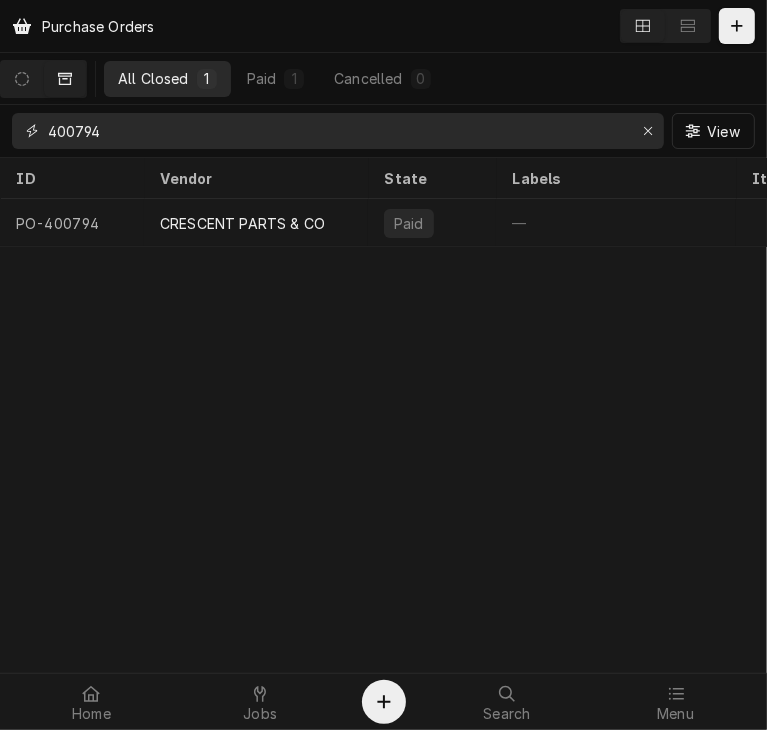 click on "400794" at bounding box center (337, 131) 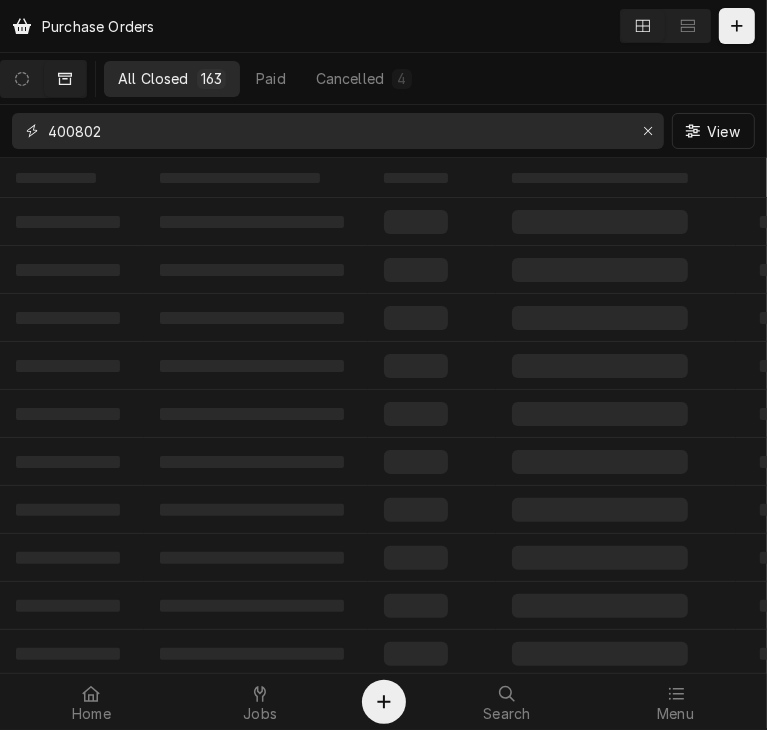 type on "400802" 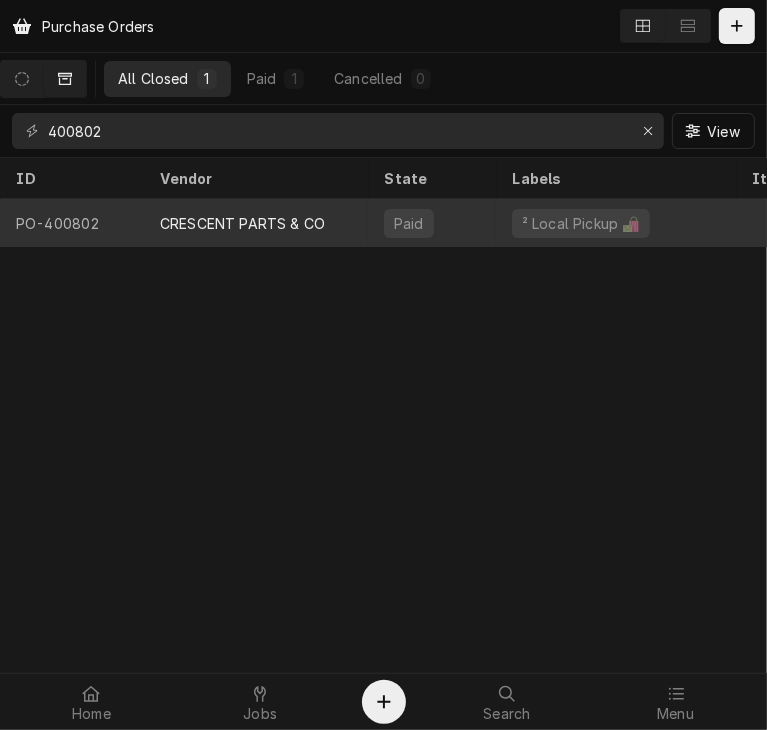 click on "CRESCENT PARTS & CO" at bounding box center (256, 223) 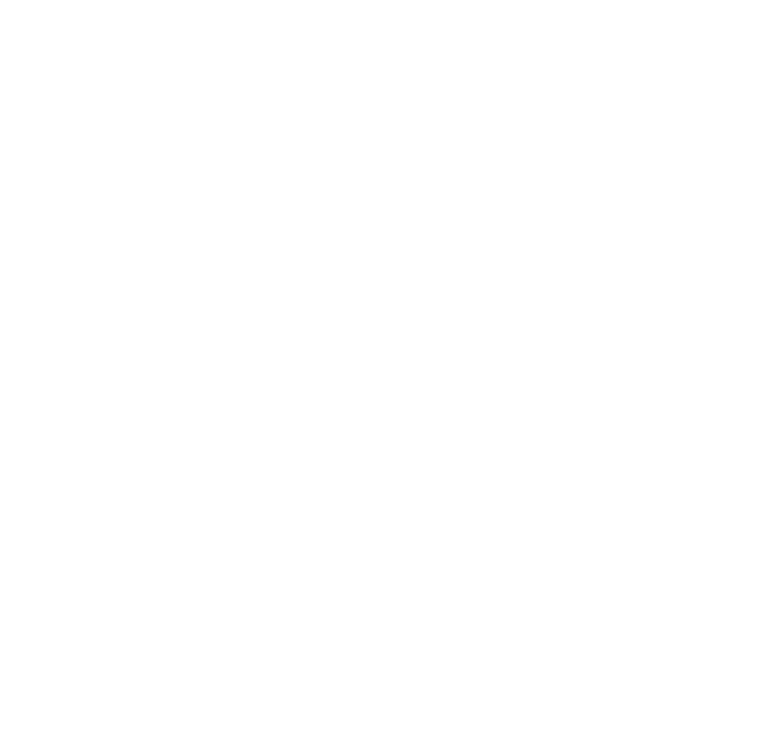 scroll, scrollTop: 0, scrollLeft: 0, axis: both 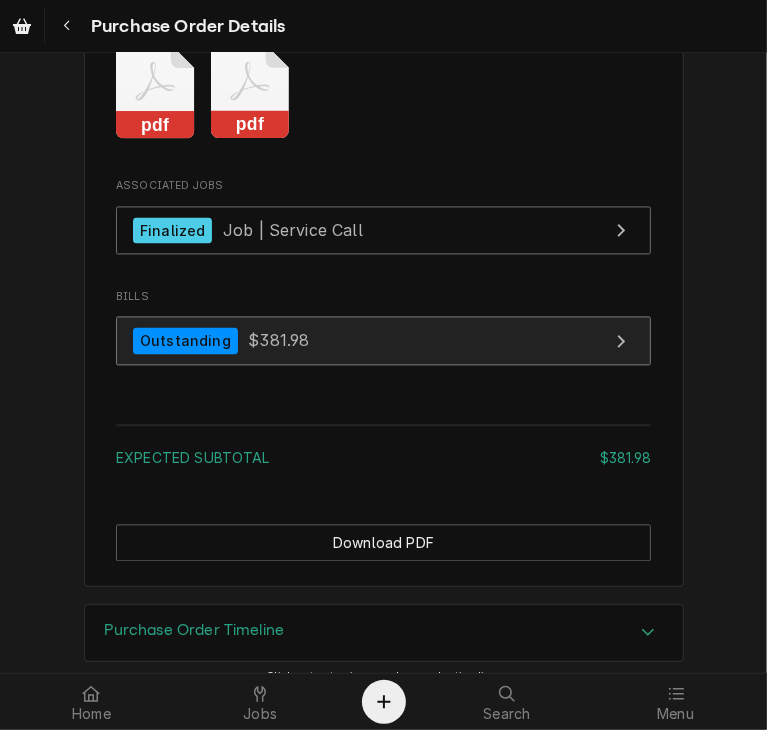 click on "$381.98" at bounding box center (278, 340) 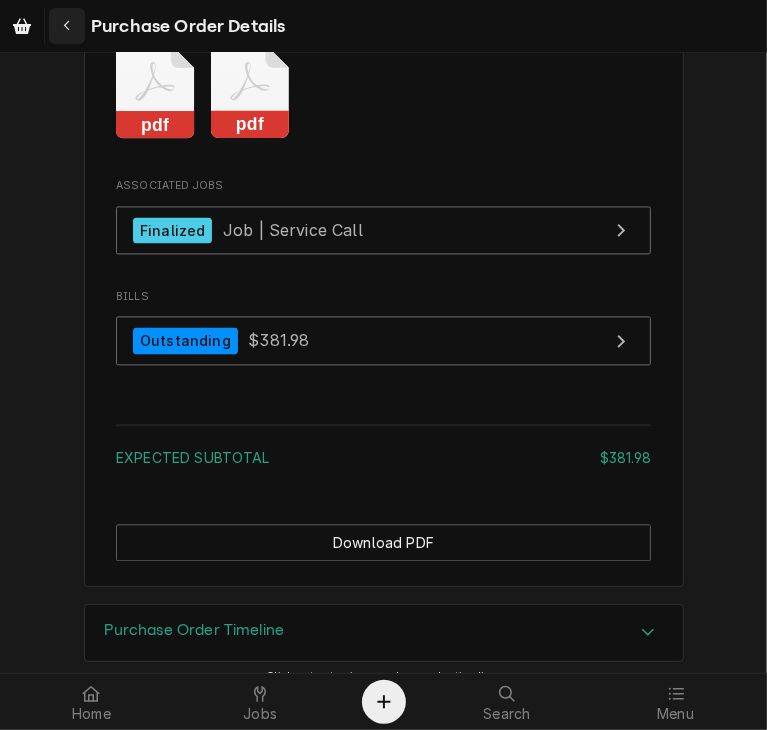 click at bounding box center [67, 26] 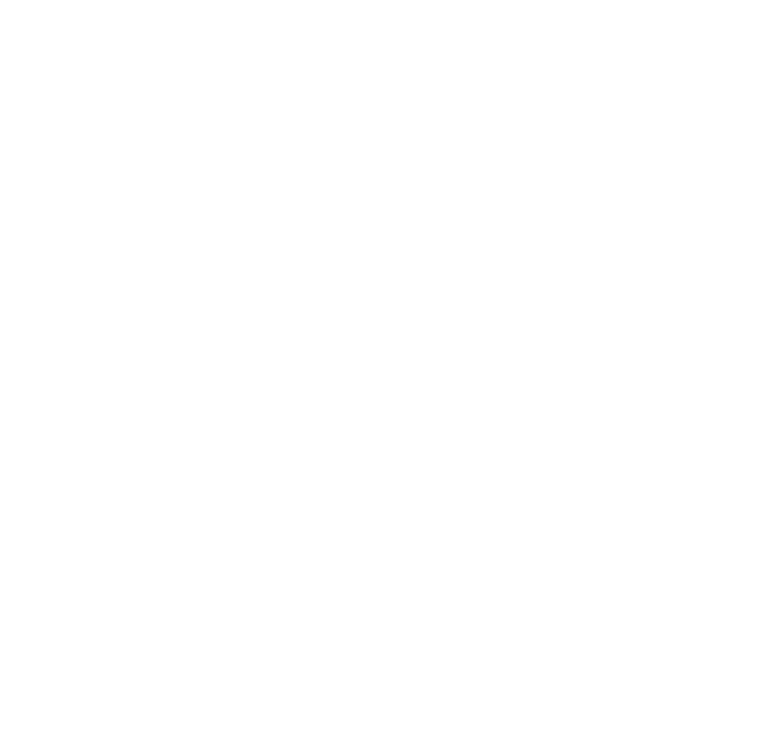 scroll, scrollTop: 0, scrollLeft: 0, axis: both 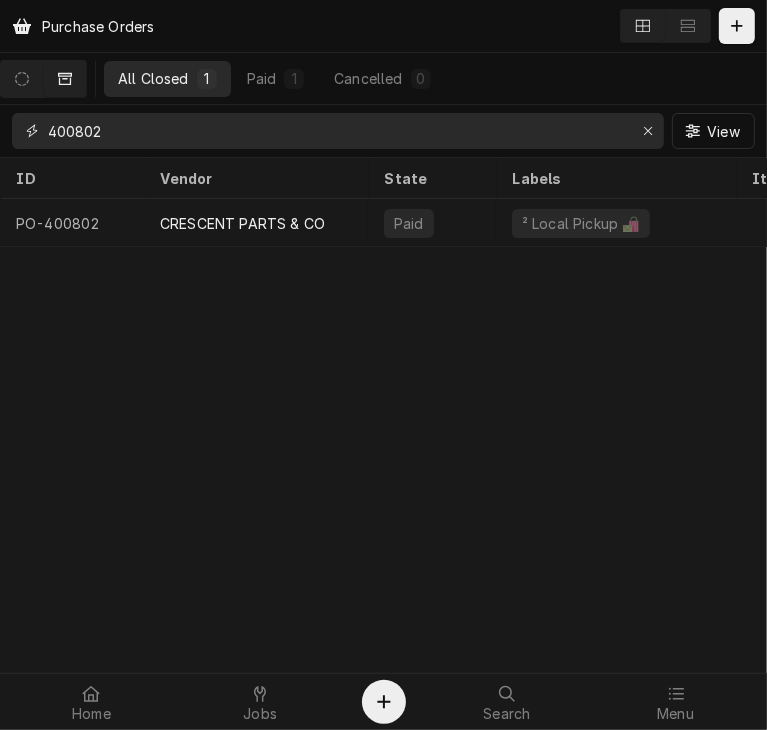 click on "400802" at bounding box center (337, 131) 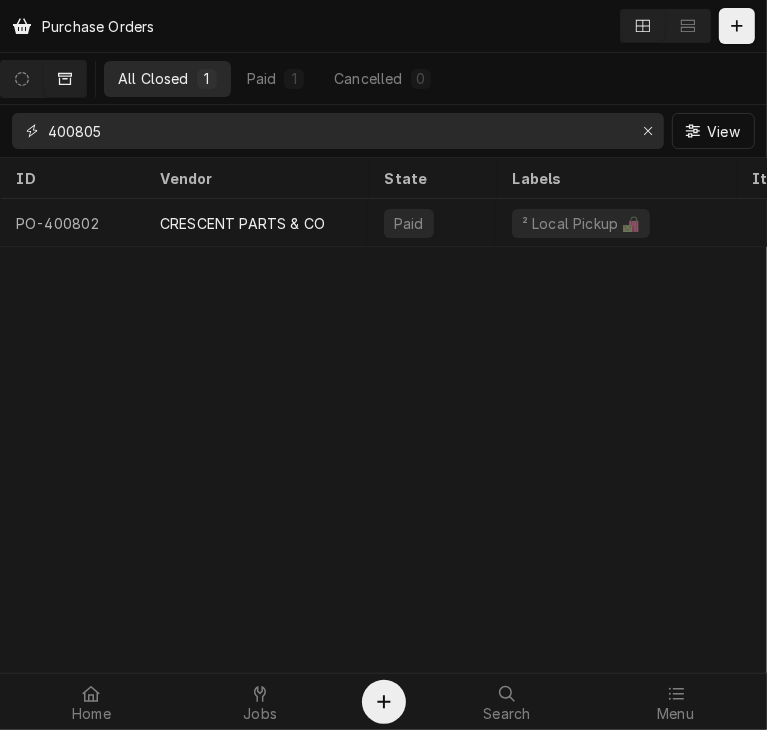 type on "400805" 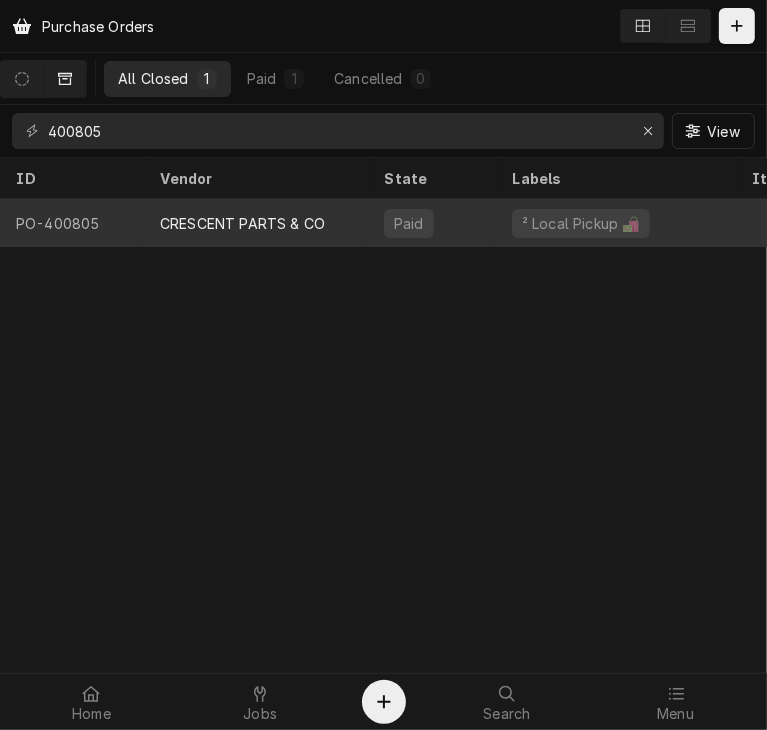 click on "CRESCENT PARTS & CO" at bounding box center [242, 223] 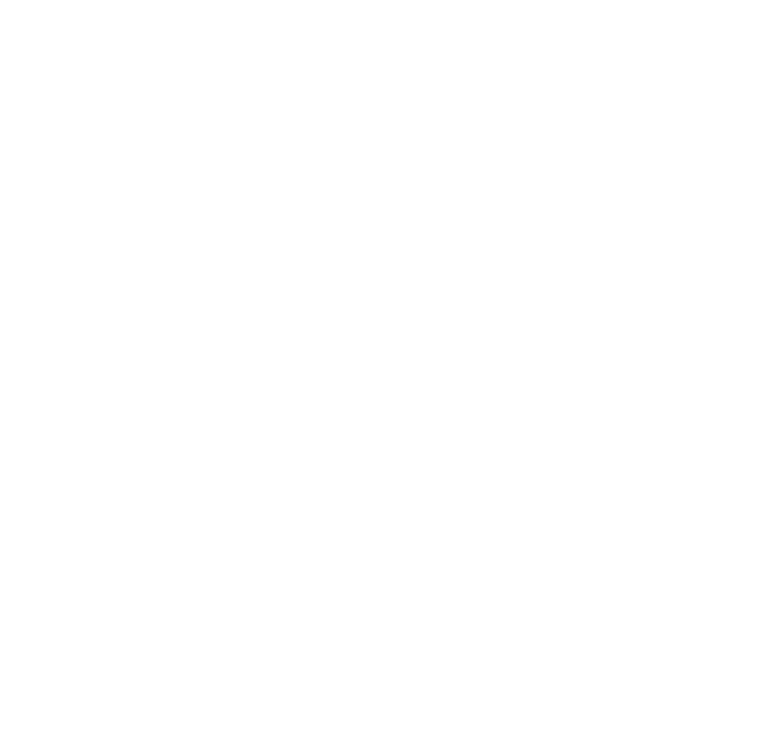 scroll, scrollTop: 0, scrollLeft: 0, axis: both 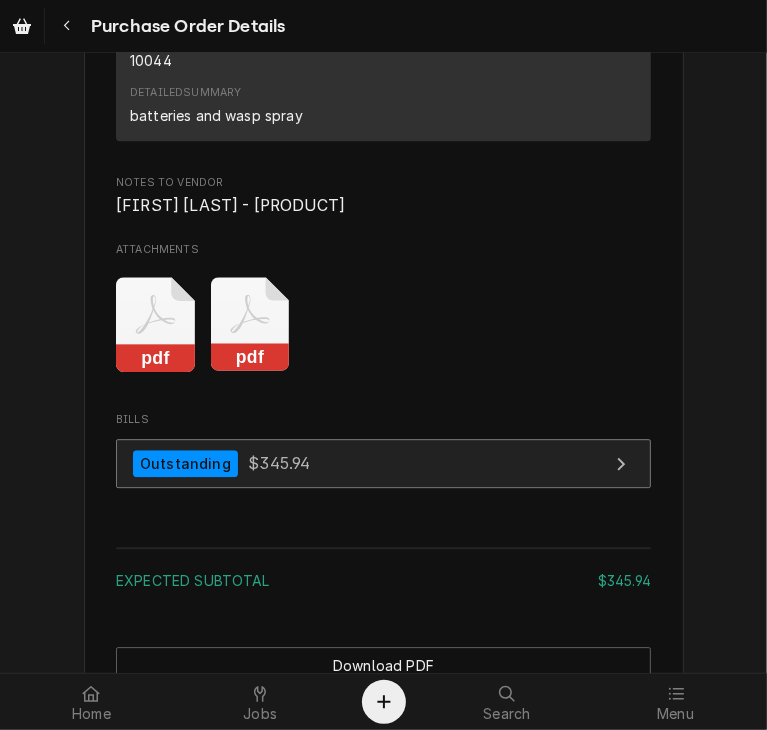 click on "Outstanding $345.94" at bounding box center [383, 463] 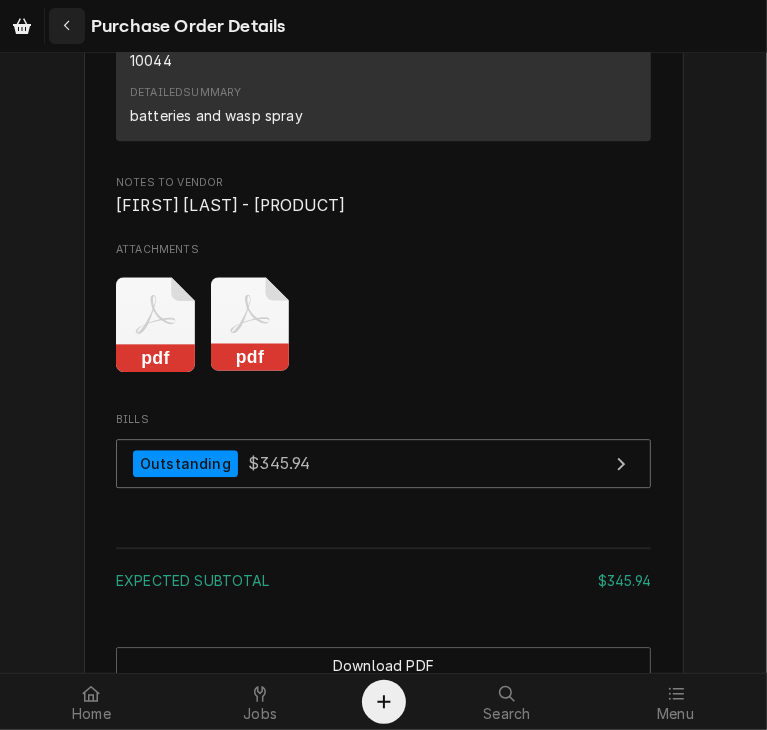 click 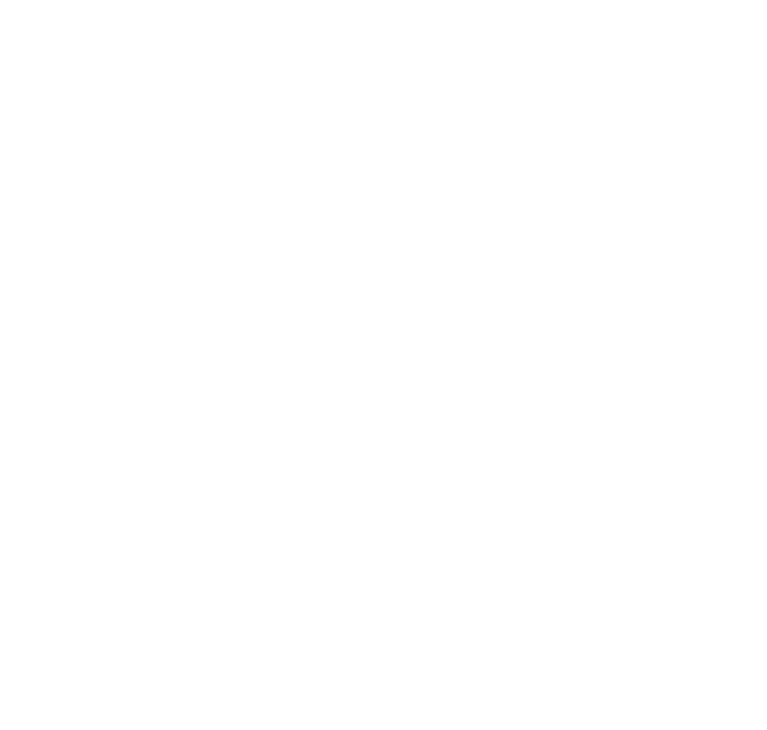 scroll, scrollTop: 0, scrollLeft: 0, axis: both 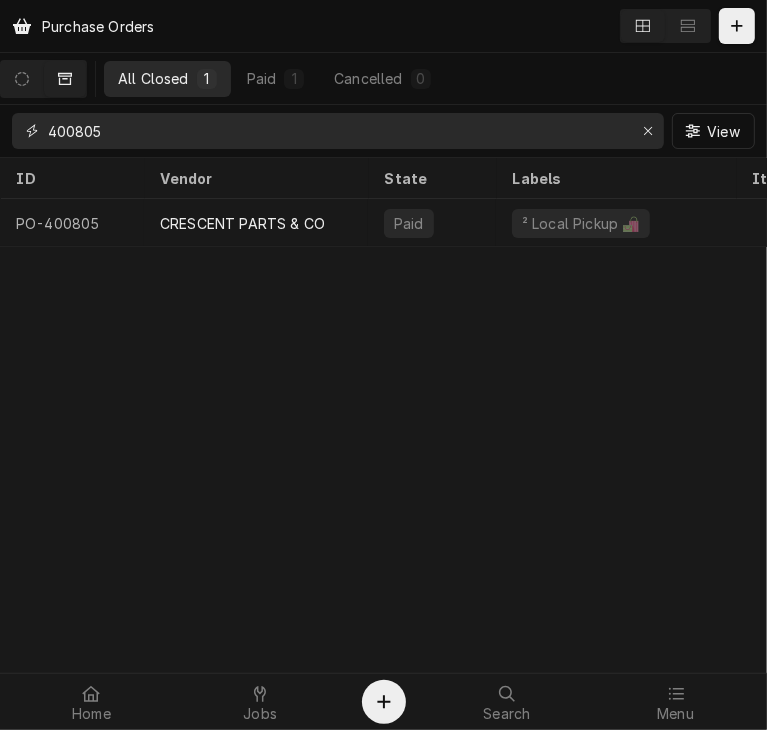 click on "400805" at bounding box center (337, 131) 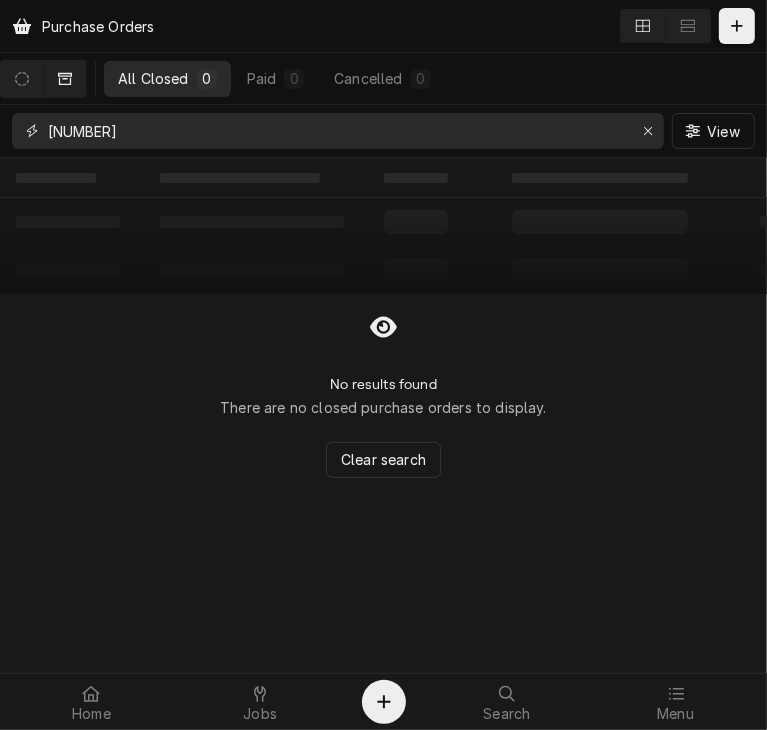 drag, startPoint x: 123, startPoint y: 131, endPoint x: -1, endPoint y: 137, distance: 124.14507 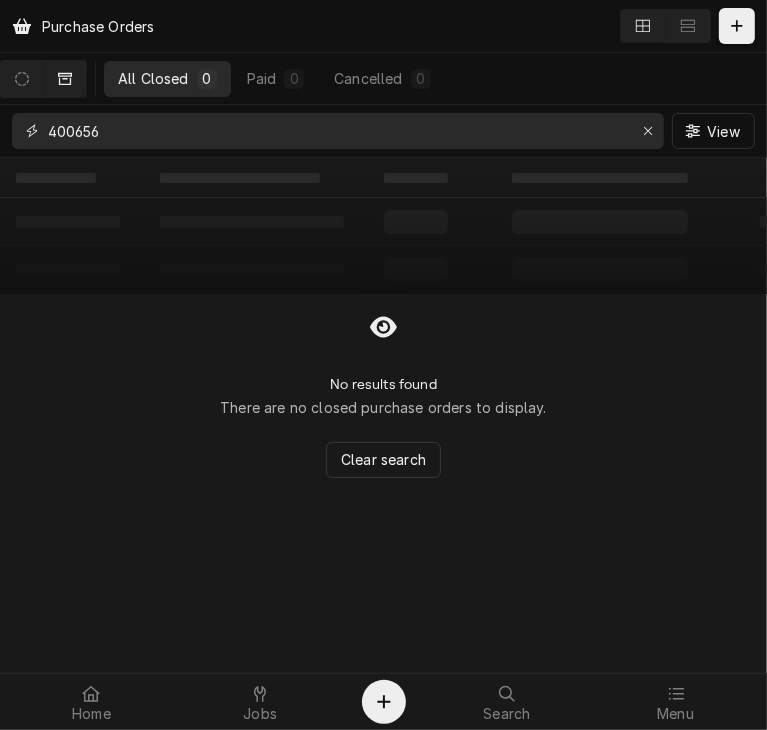 type on "400656" 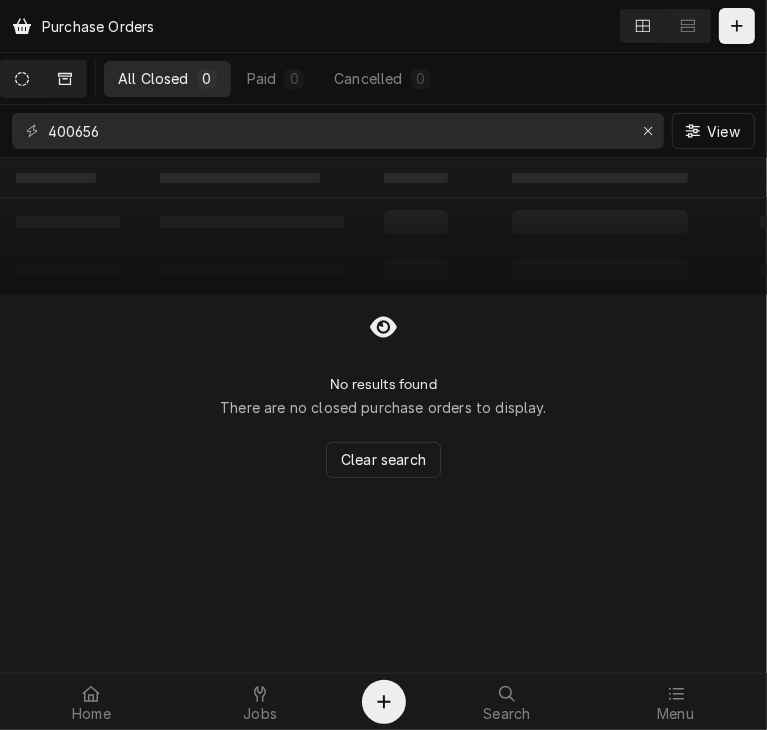 click 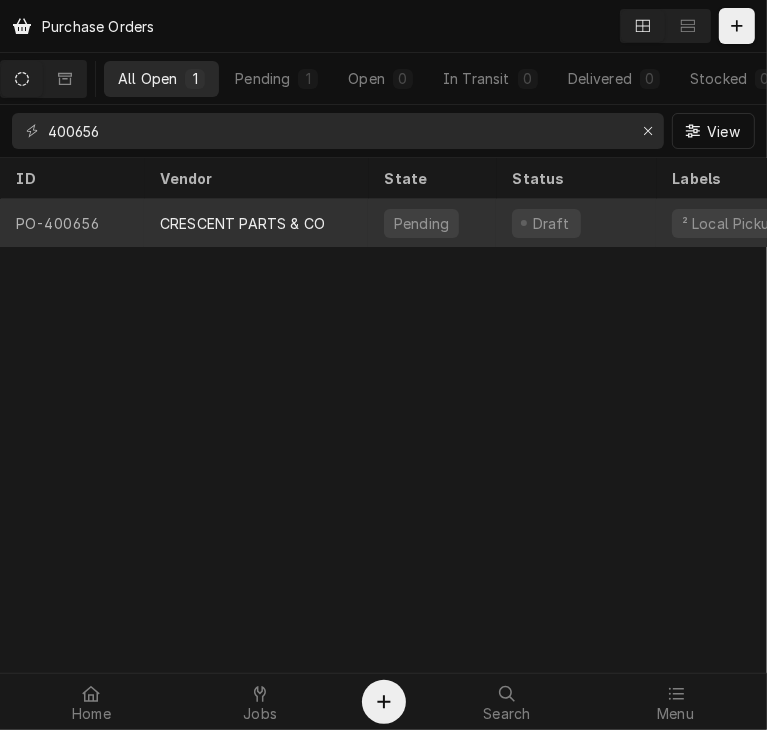 click on "CRESCENT PARTS & CO" at bounding box center [242, 223] 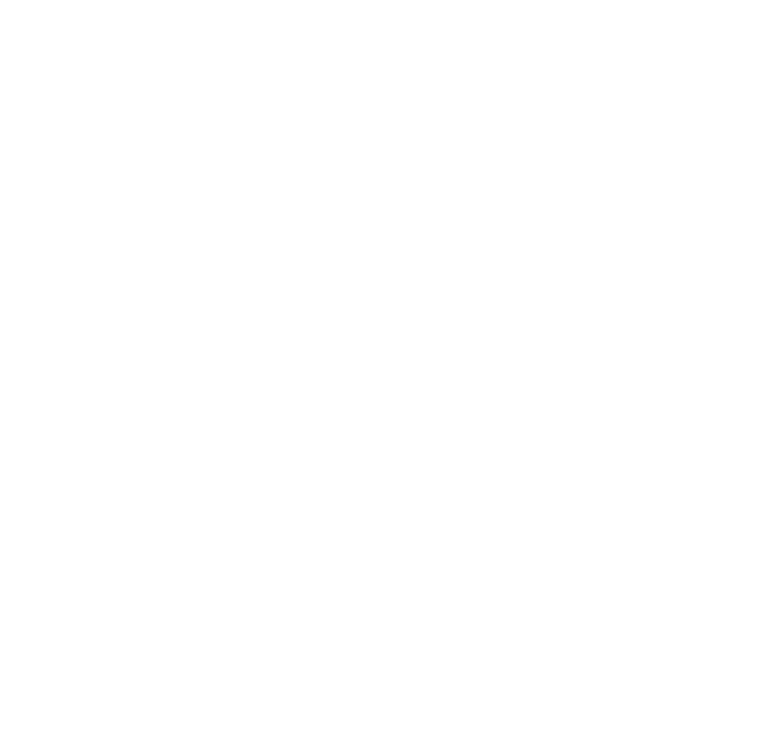 scroll, scrollTop: 0, scrollLeft: 0, axis: both 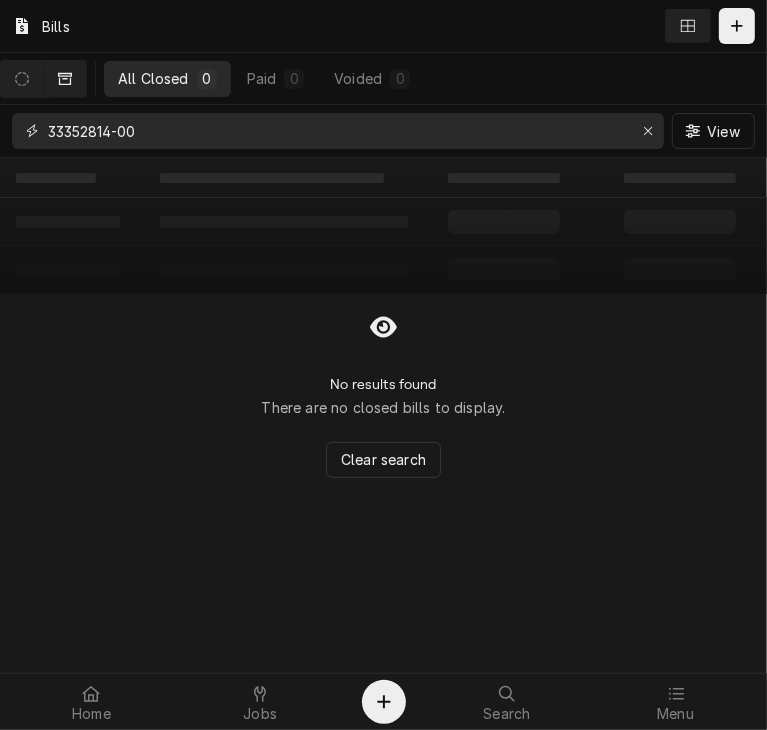 drag, startPoint x: 160, startPoint y: 139, endPoint x: 8, endPoint y: 141, distance: 152.01315 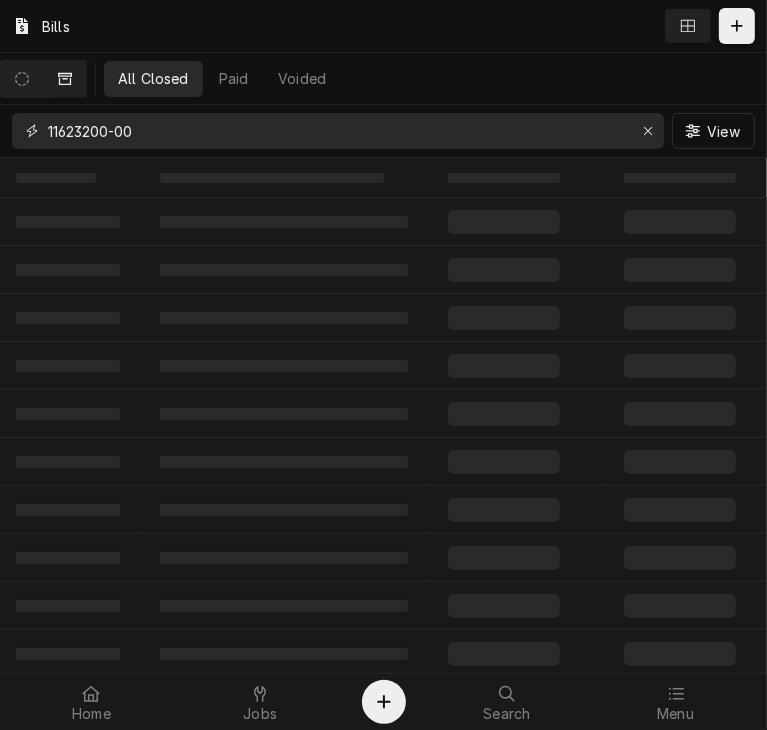 type on "11623200-00" 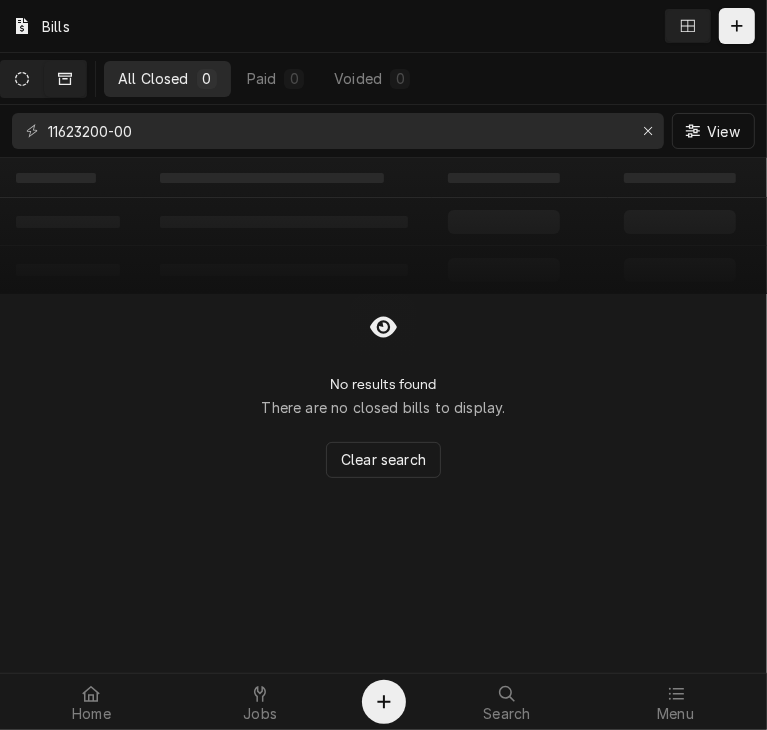 click 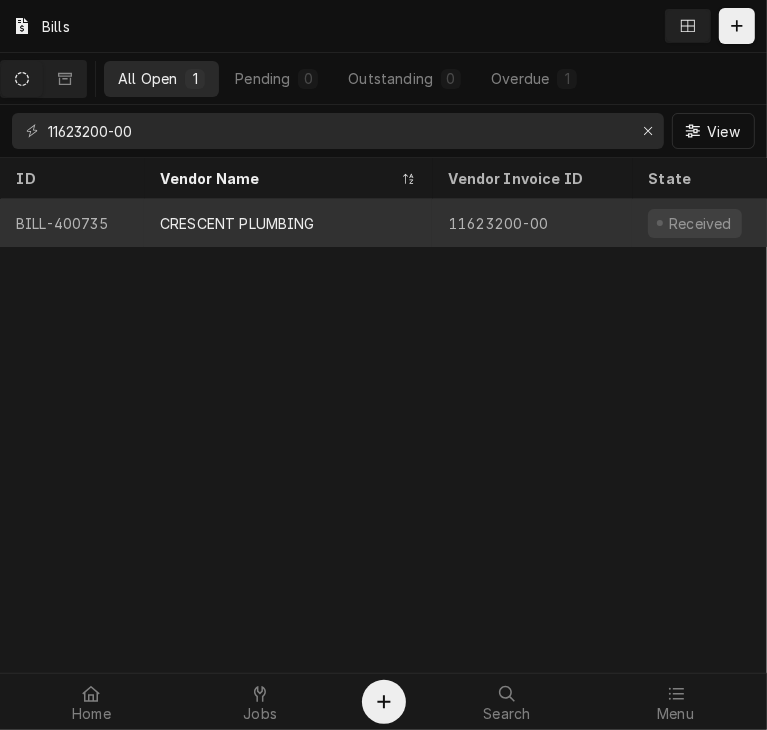 click on "BILL-400735 CRESCENT PLUMBING 11623200-00 Received Due 17 days ago — $158.20 Jul 21   Aug 7   Aug 7   Aug 7   — —" at bounding box center (1124, 223) 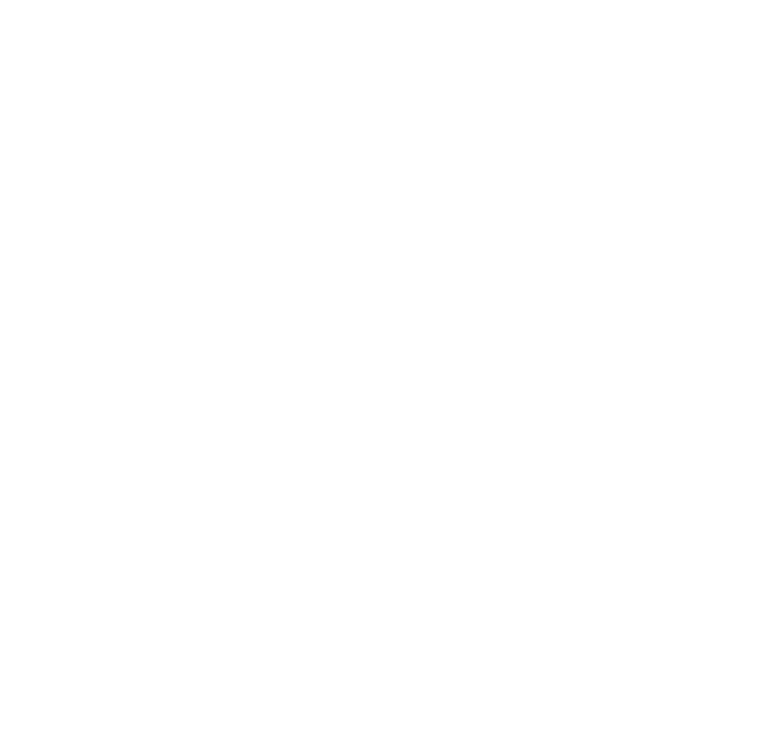 scroll, scrollTop: 0, scrollLeft: 0, axis: both 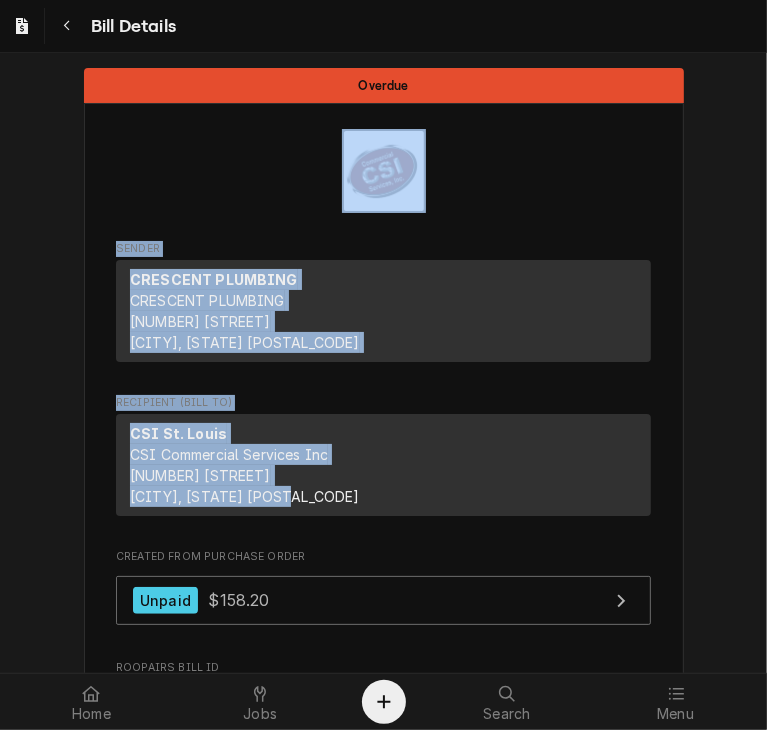 drag, startPoint x: 748, startPoint y: 174, endPoint x: 772, endPoint y: 505, distance: 331.86896 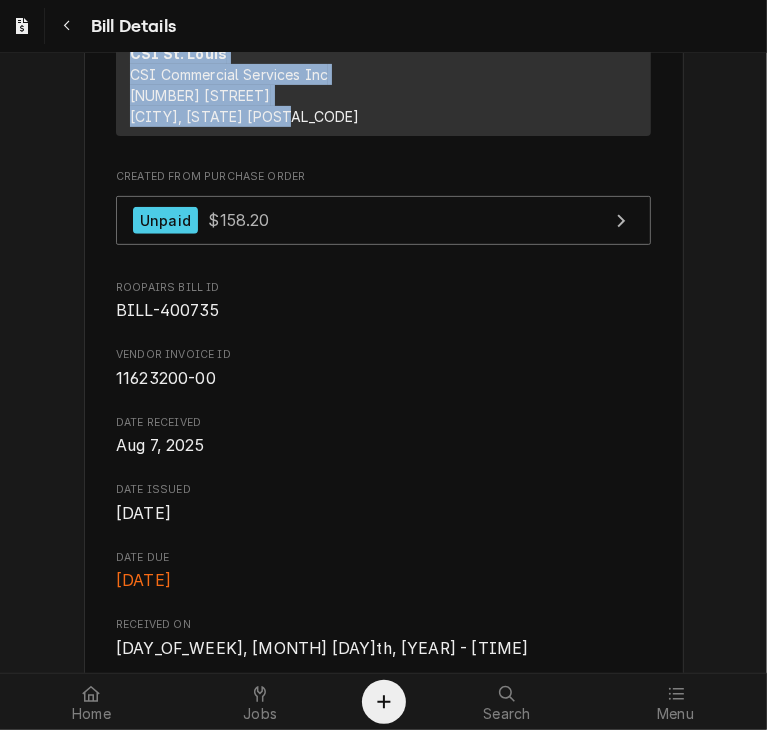 scroll, scrollTop: 0, scrollLeft: 0, axis: both 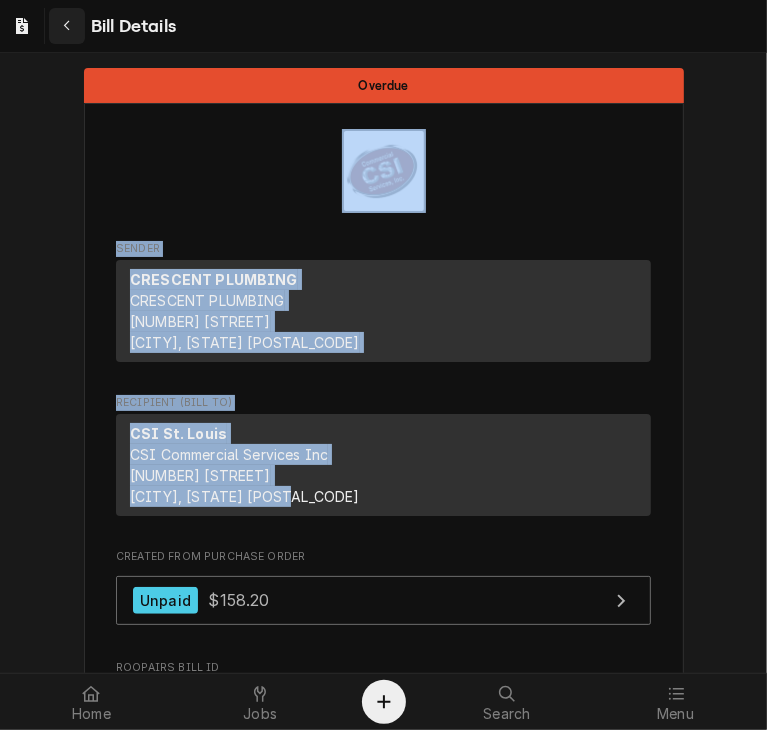 click 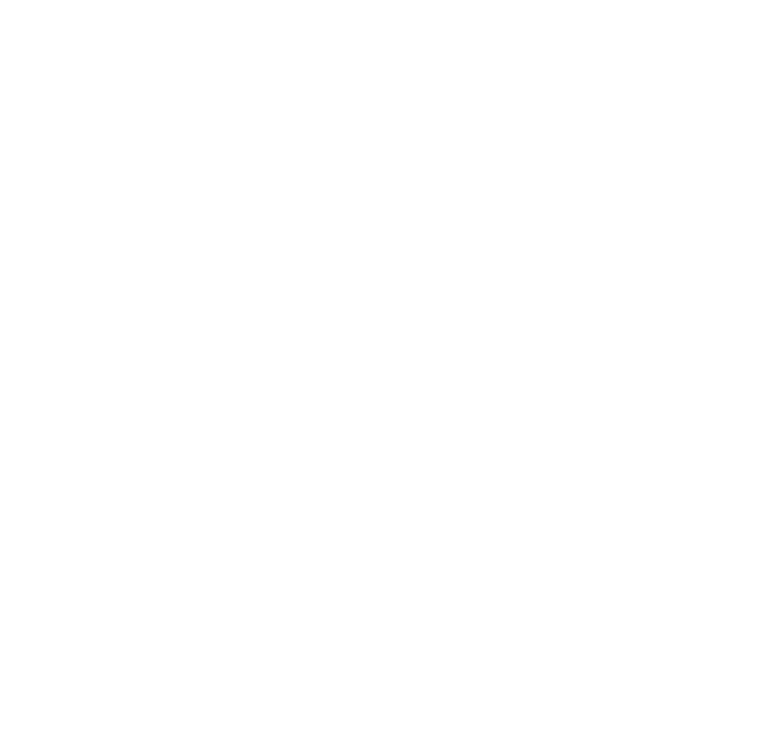 scroll, scrollTop: 0, scrollLeft: 0, axis: both 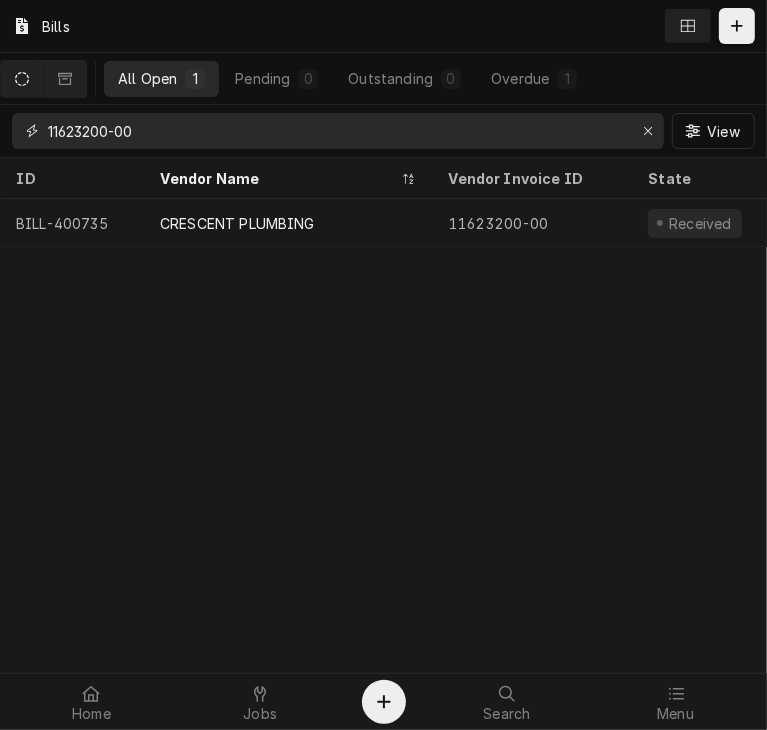 drag, startPoint x: 164, startPoint y: 133, endPoint x: 17, endPoint y: 121, distance: 147.48898 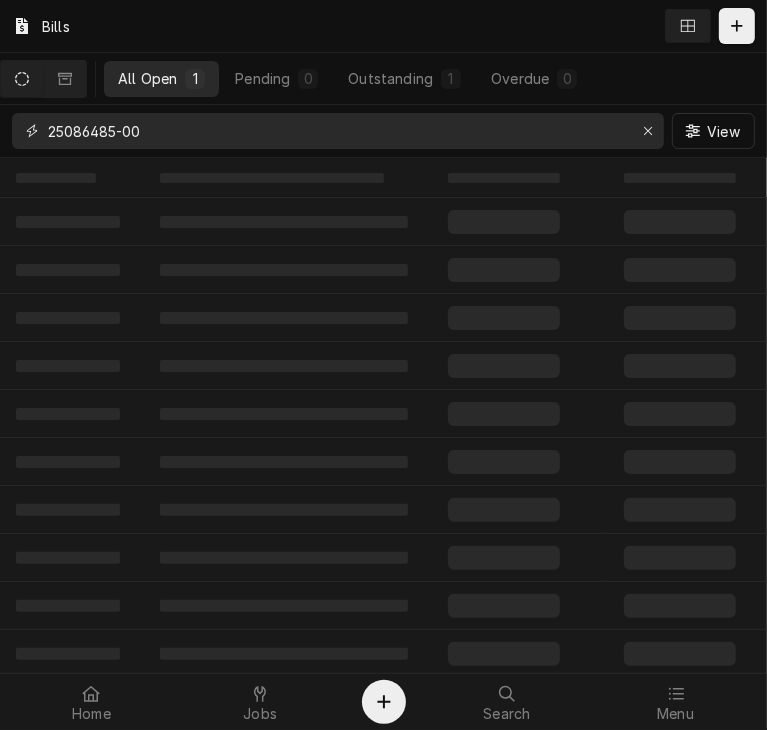 type on "25086485-00" 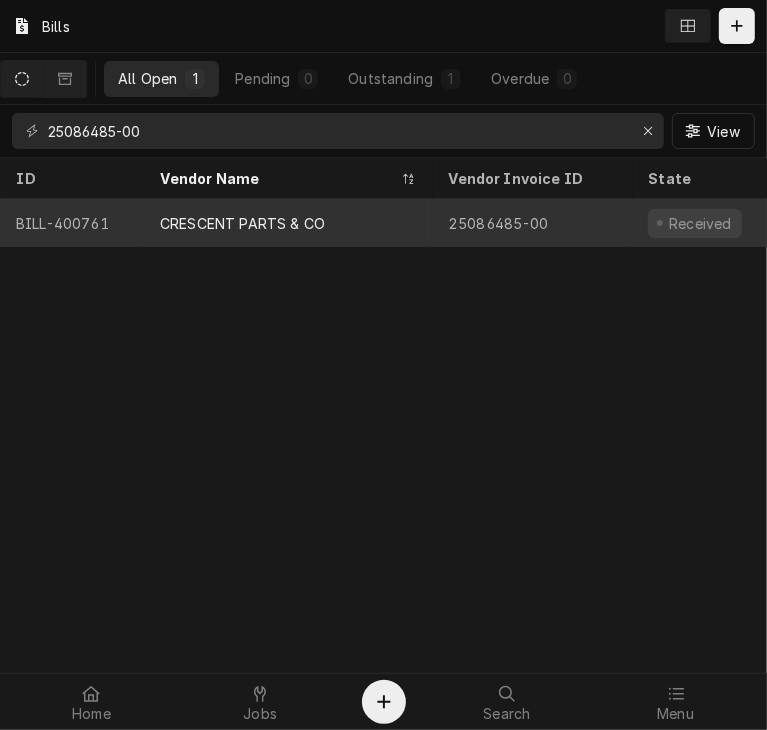 click on "CRESCENT PARTS & CO" at bounding box center (288, 223) 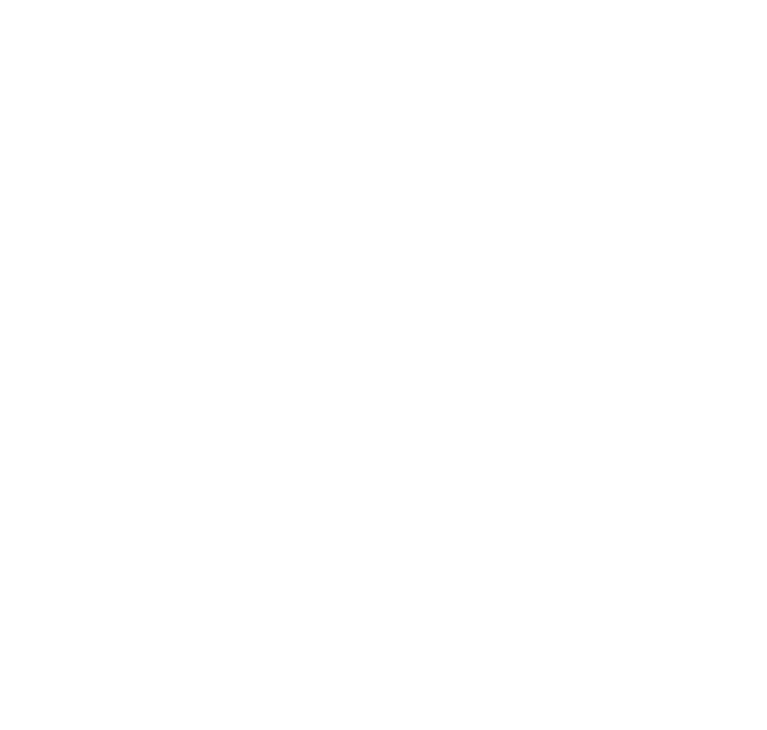 scroll, scrollTop: 0, scrollLeft: 0, axis: both 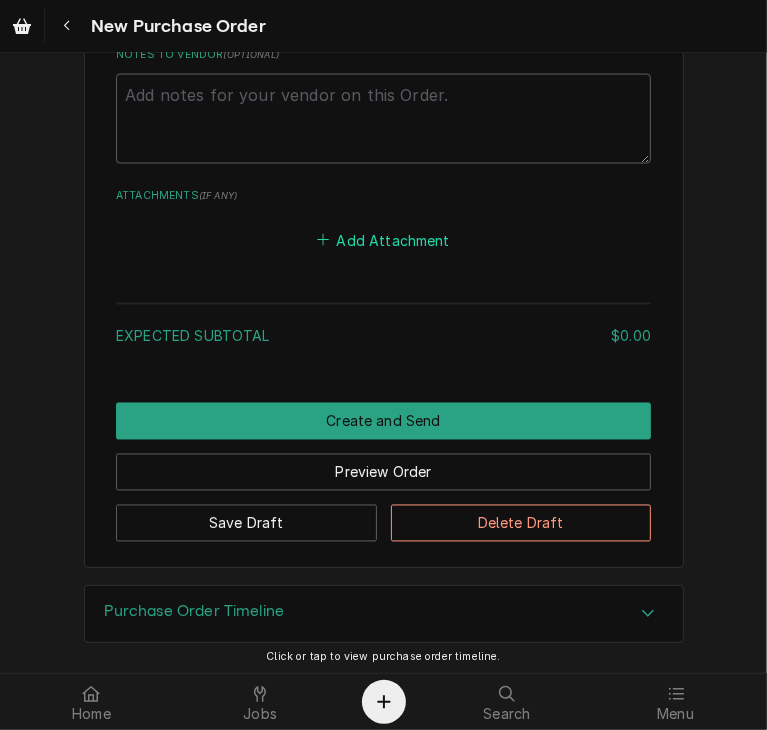 click on "Add Attachment" at bounding box center (384, 240) 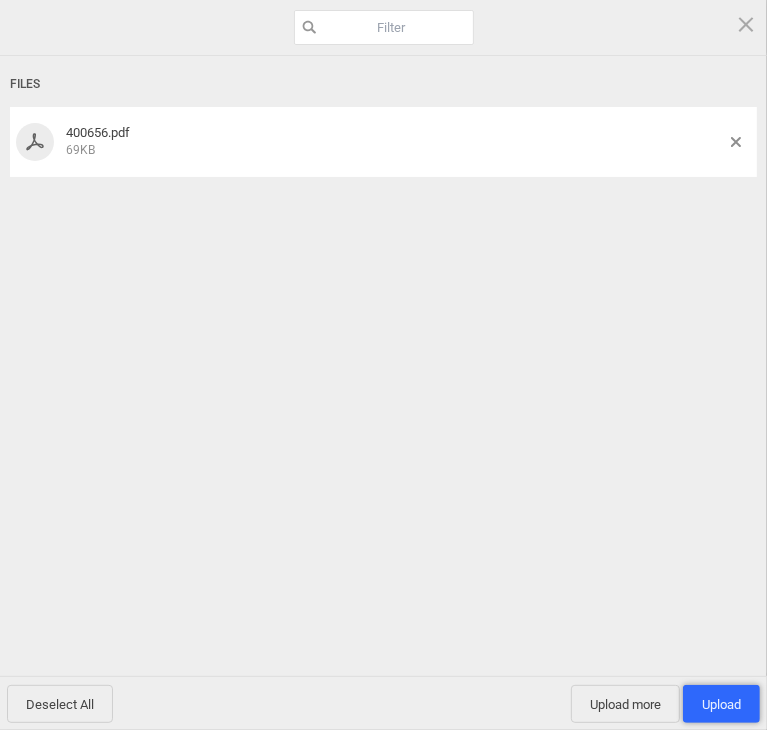 click on "Upload
1" at bounding box center [721, 704] 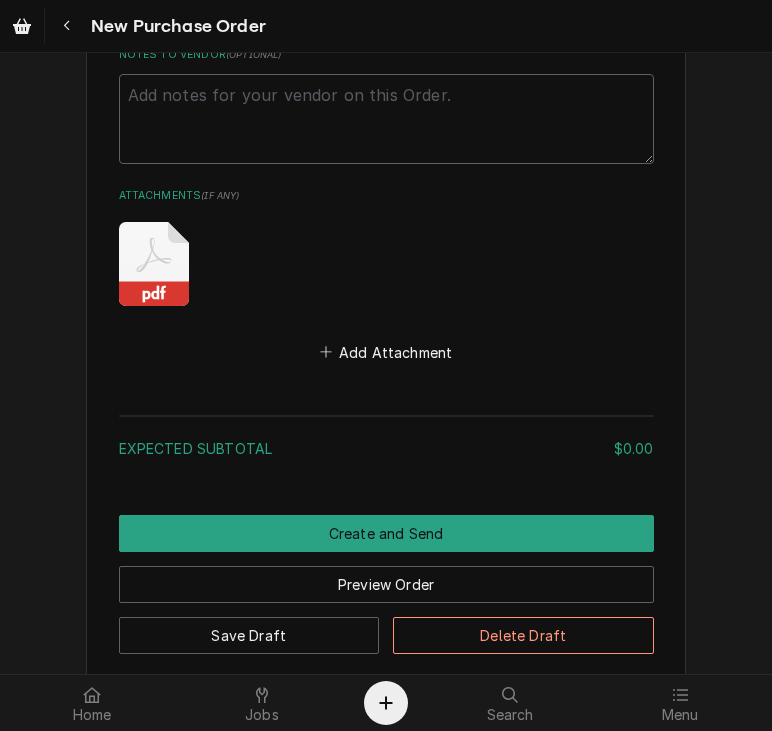 type on "x" 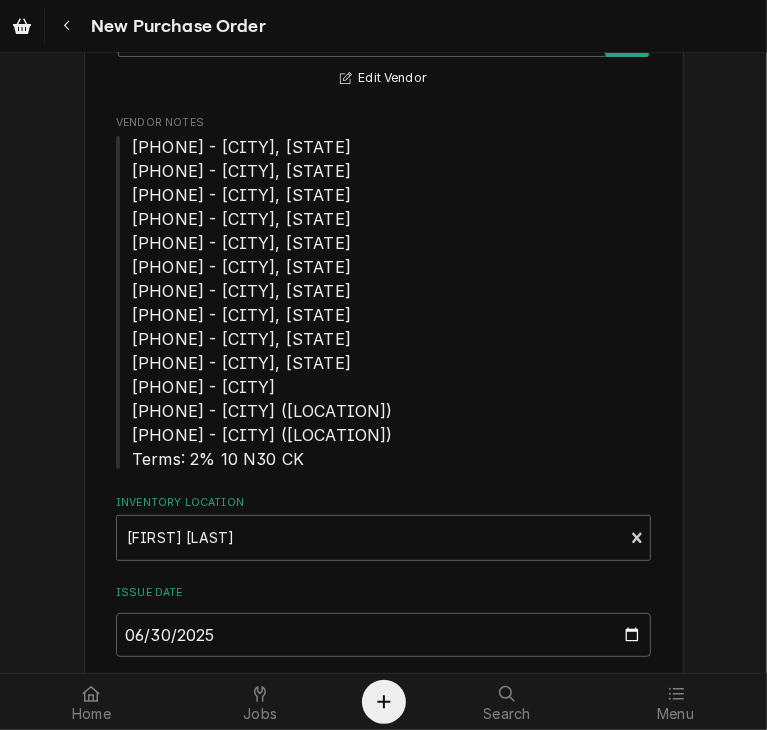 scroll, scrollTop: 0, scrollLeft: 0, axis: both 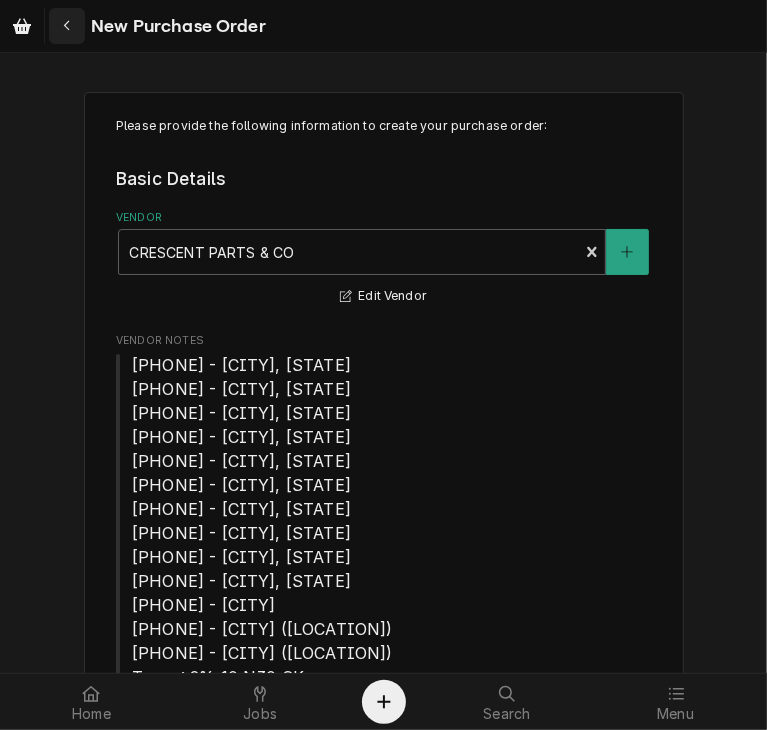 click 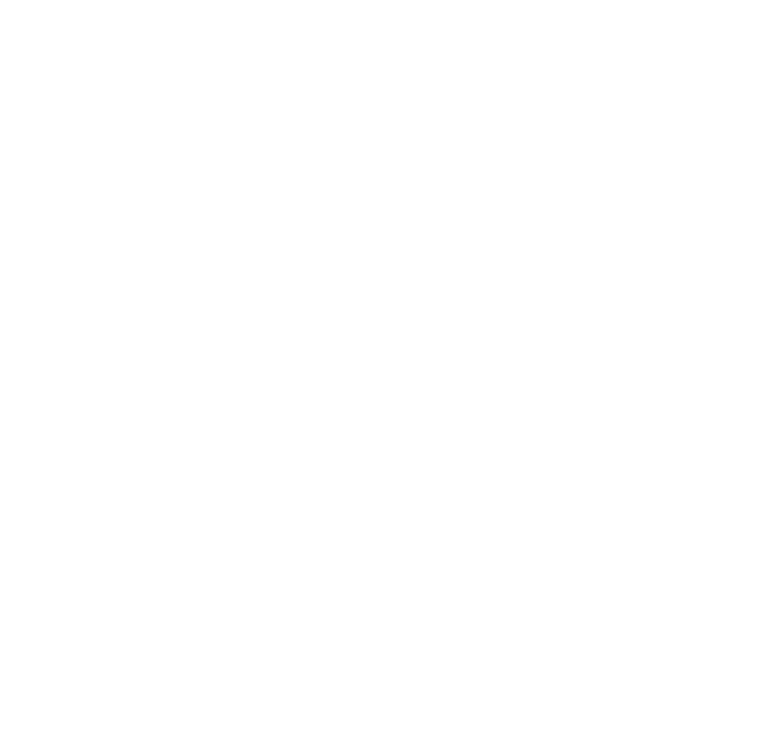 scroll, scrollTop: 0, scrollLeft: 0, axis: both 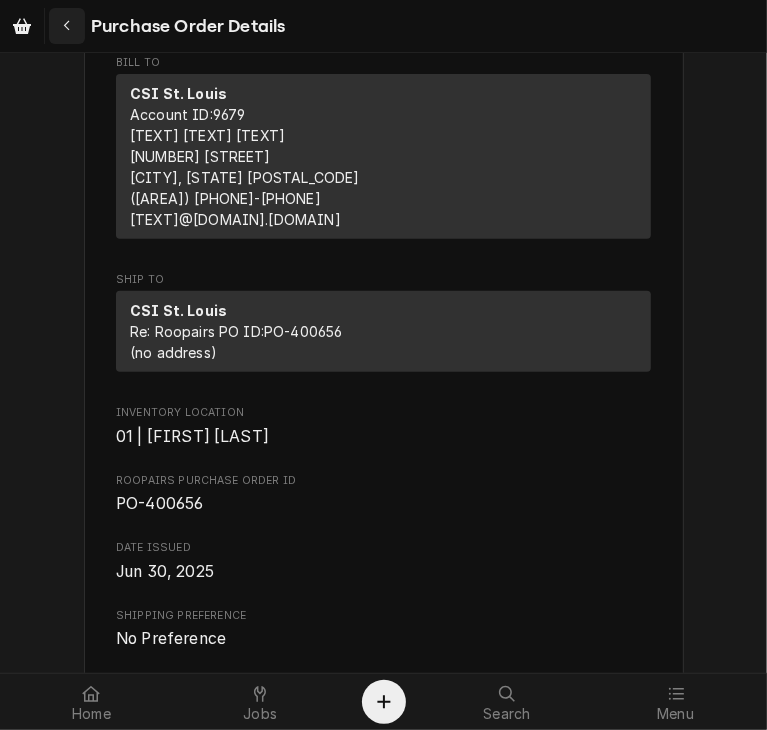 click at bounding box center [67, 26] 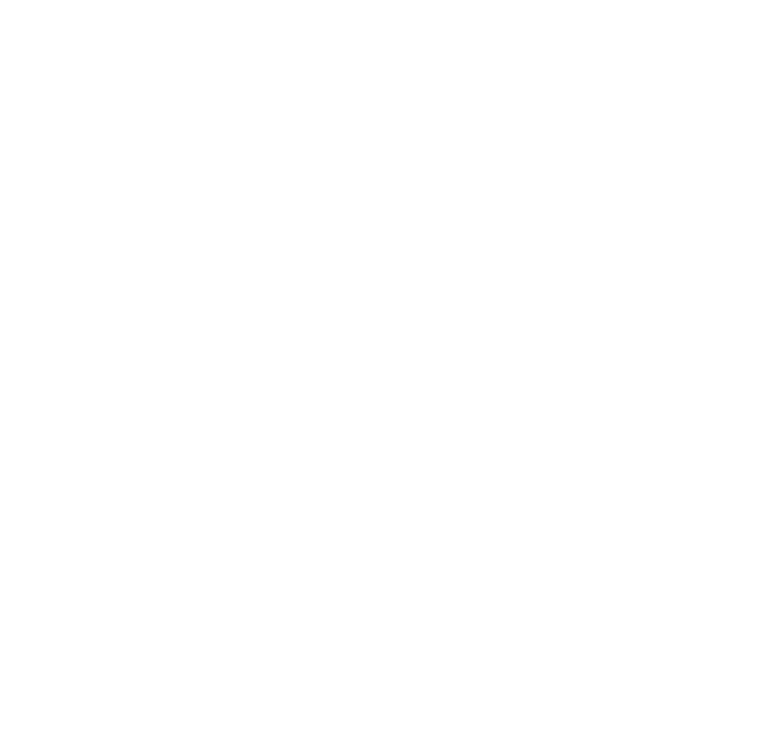 scroll, scrollTop: 0, scrollLeft: 0, axis: both 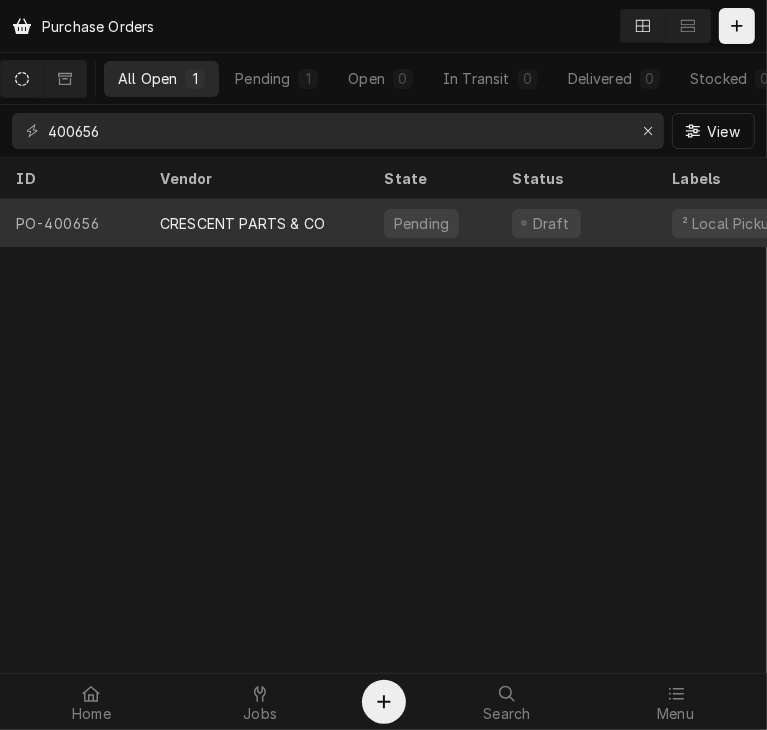 click on "CRESCENT PARTS & CO" at bounding box center (242, 223) 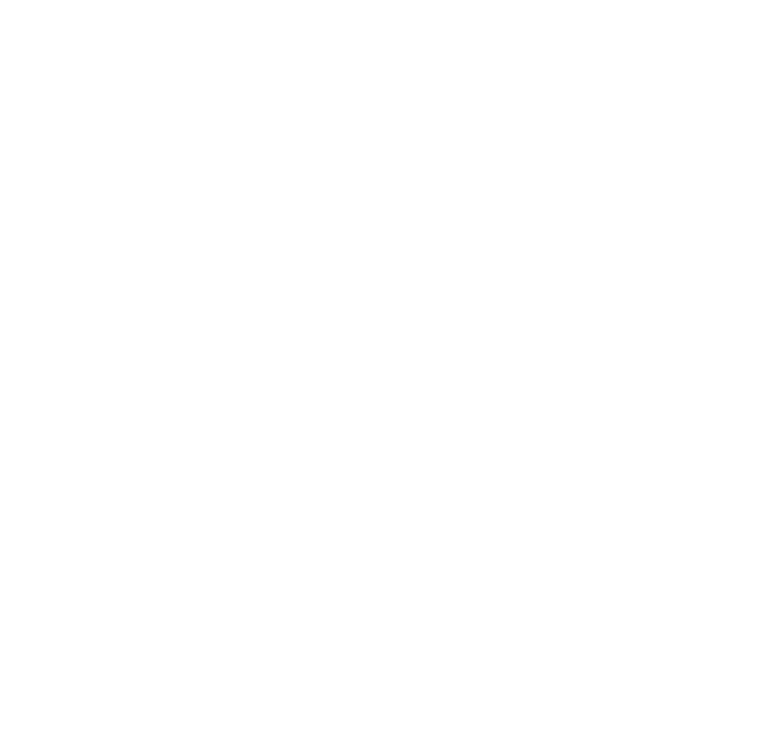 scroll, scrollTop: 0, scrollLeft: 0, axis: both 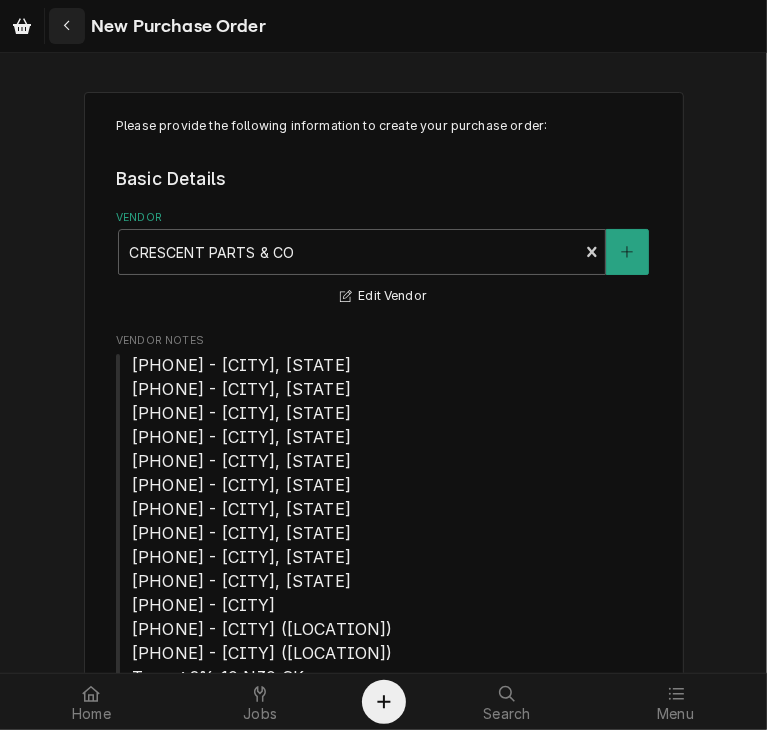 click 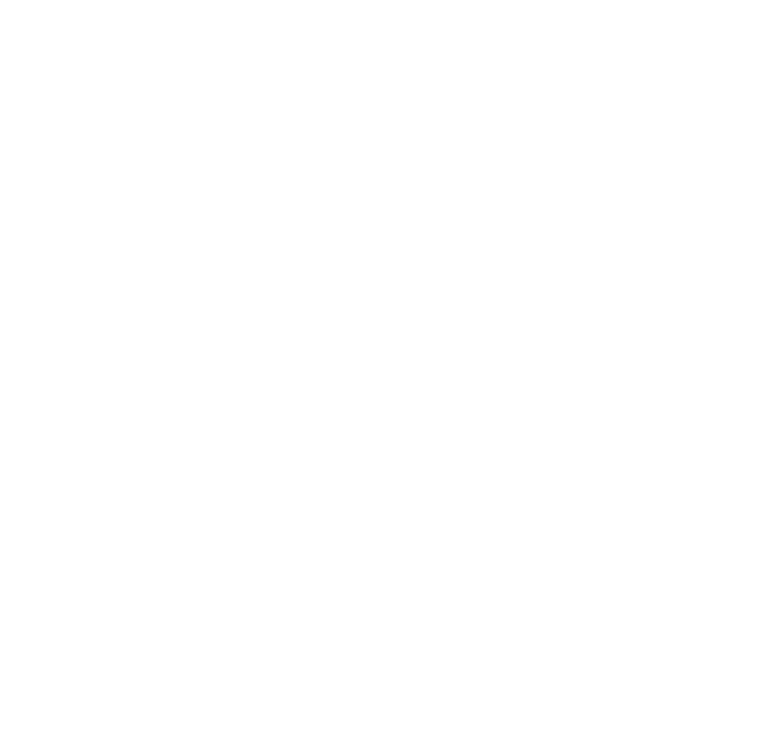 scroll, scrollTop: 0, scrollLeft: 0, axis: both 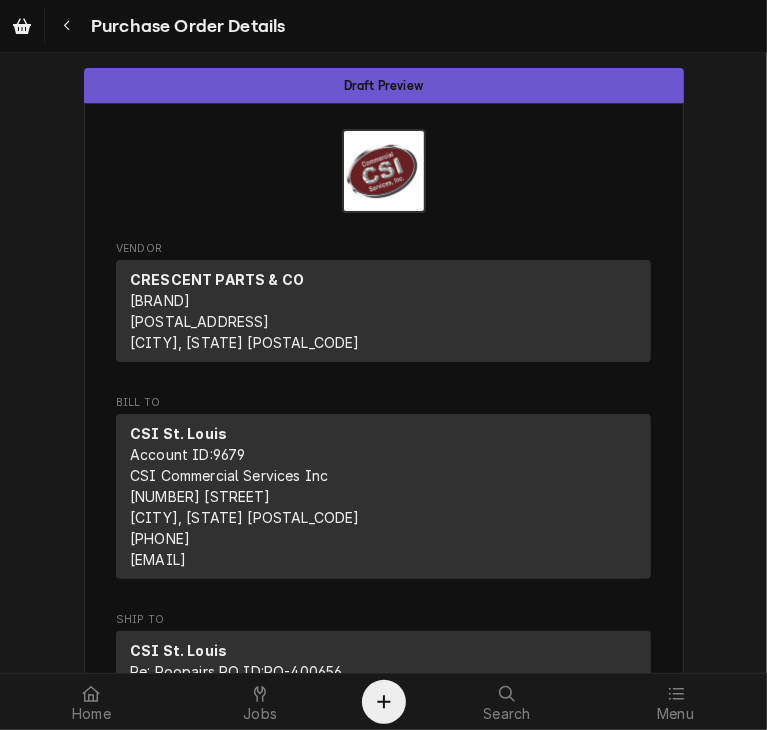 click at bounding box center [383, 171] 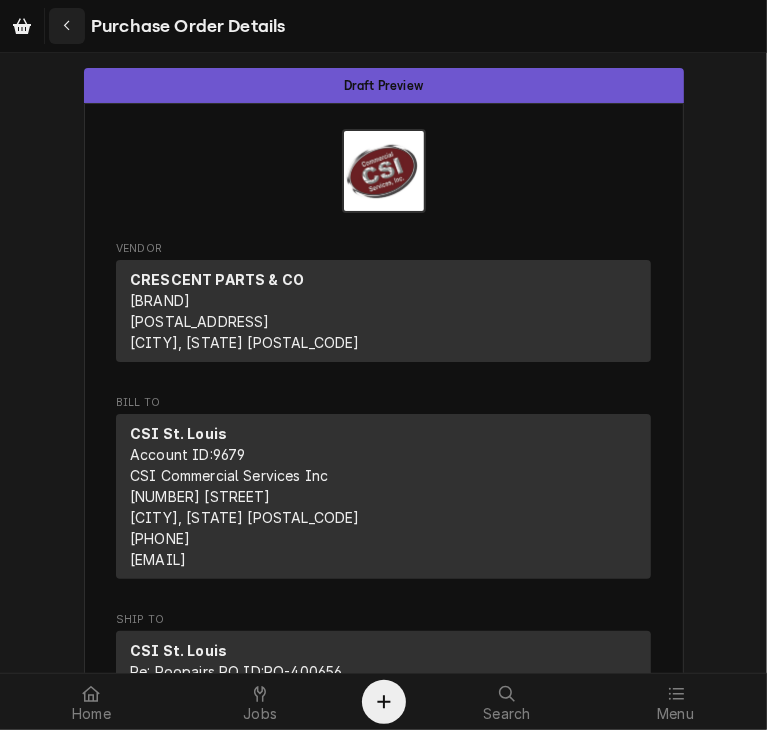 click 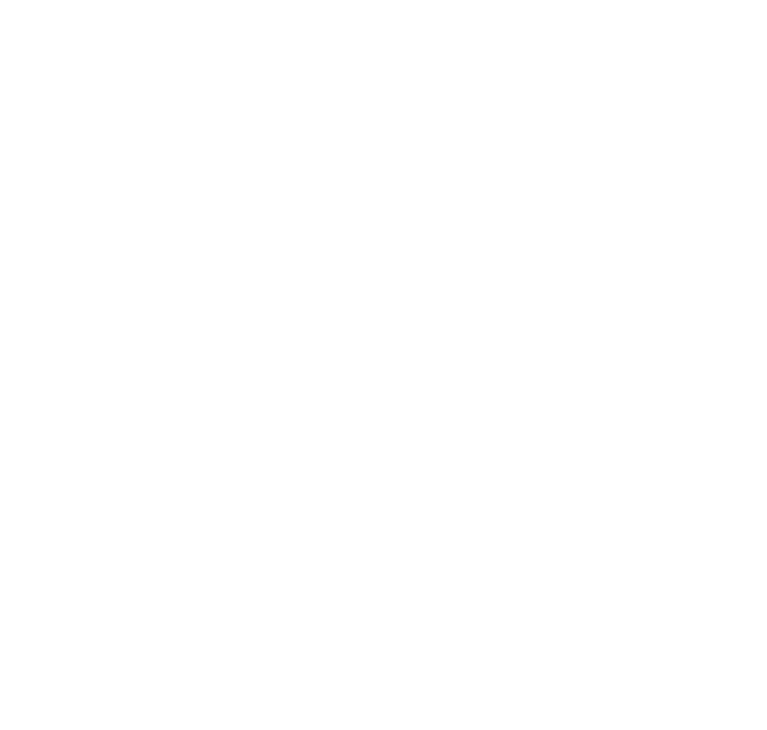 scroll, scrollTop: 0, scrollLeft: 0, axis: both 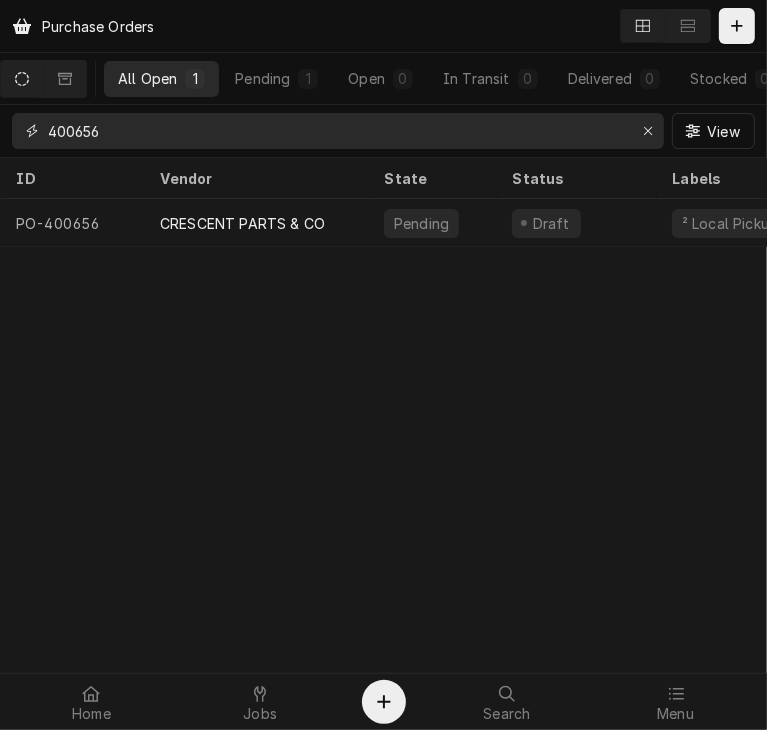 click on "400656" at bounding box center [337, 131] 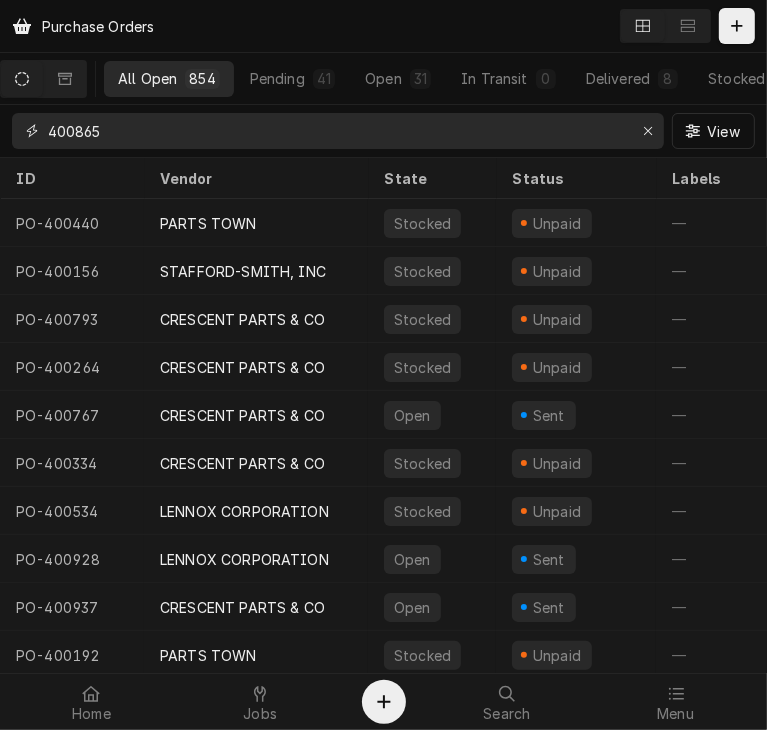 type on "400865" 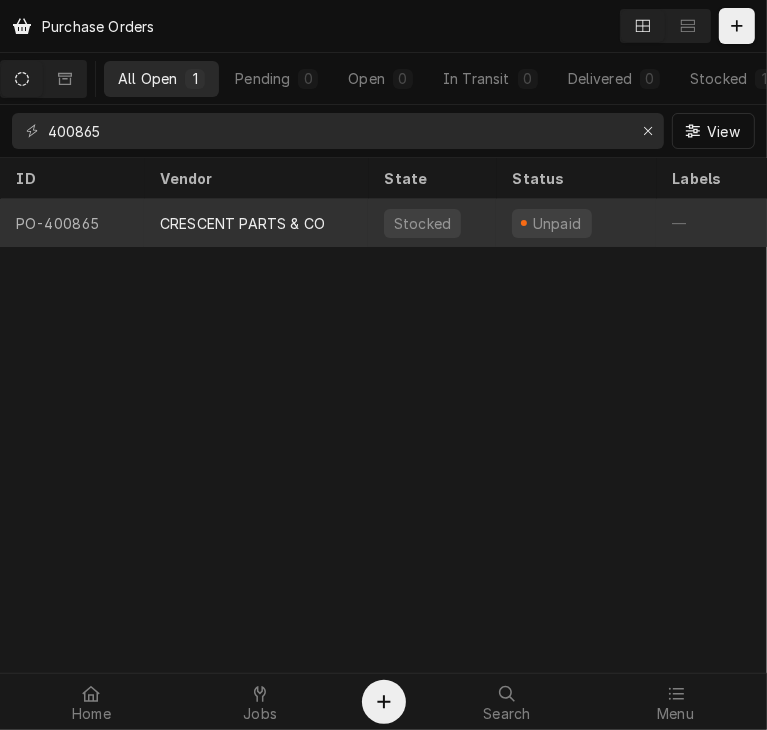 click on "CRESCENT PARTS & CO" at bounding box center (242, 223) 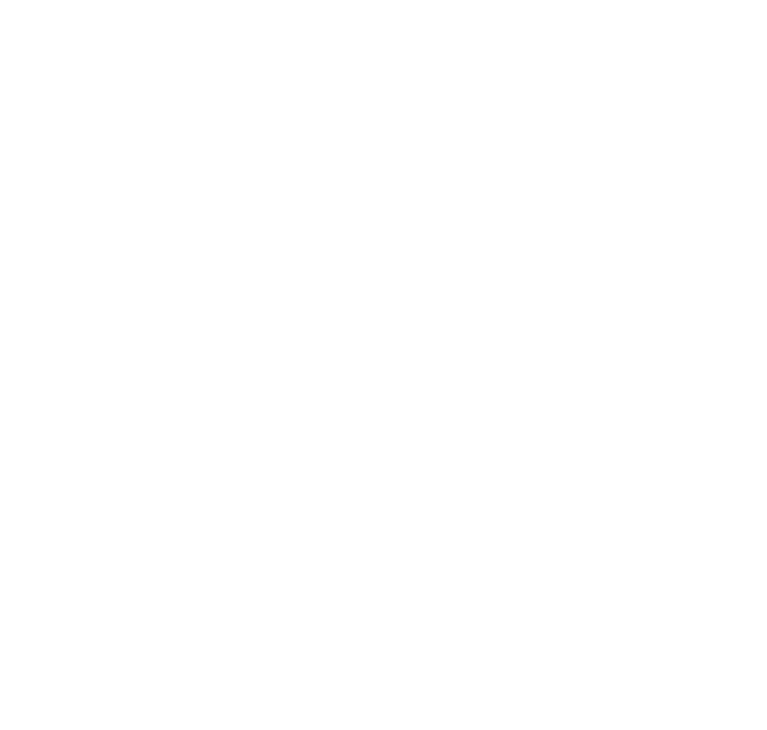 scroll, scrollTop: 0, scrollLeft: 0, axis: both 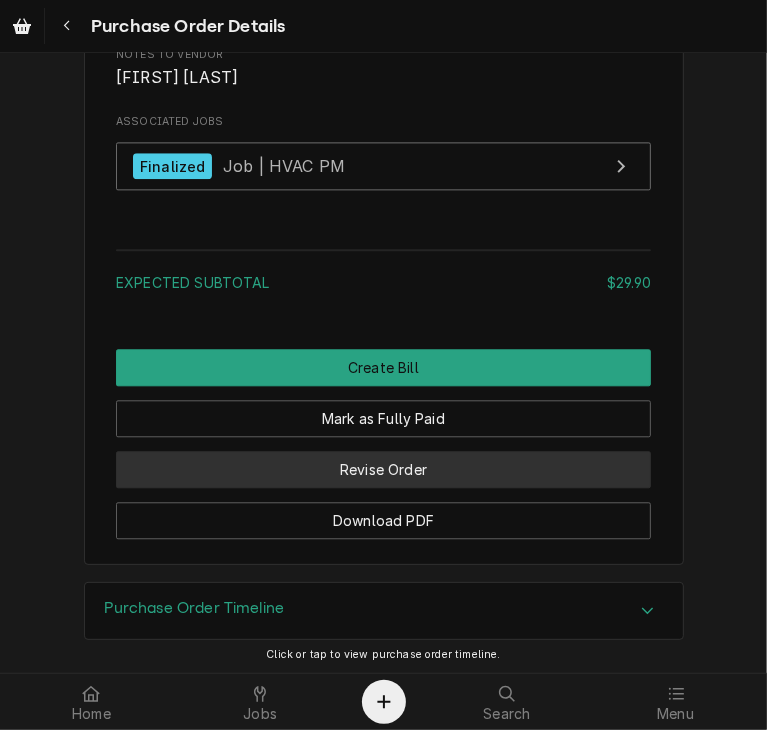 click on "Revise Order" at bounding box center [383, 469] 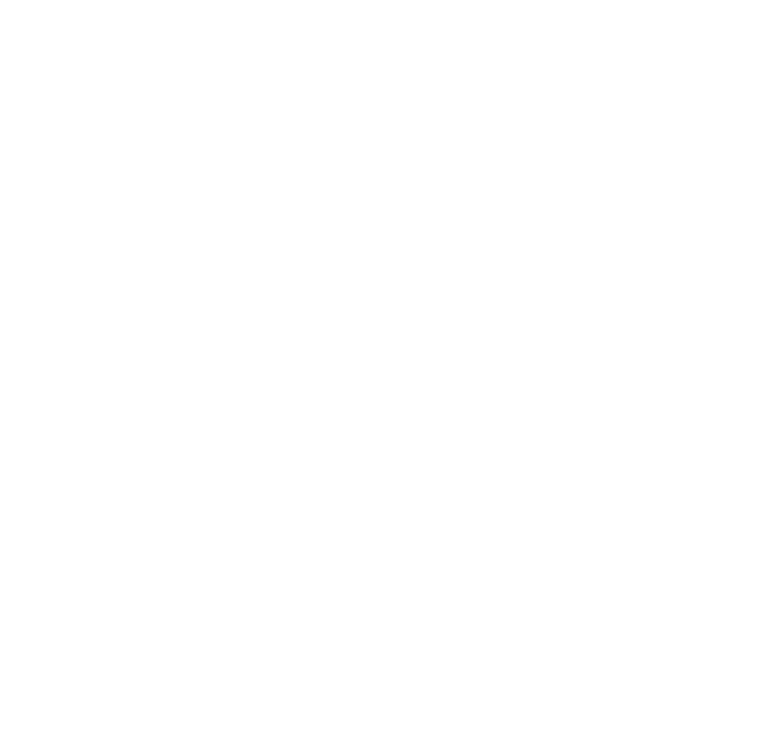 scroll, scrollTop: 0, scrollLeft: 0, axis: both 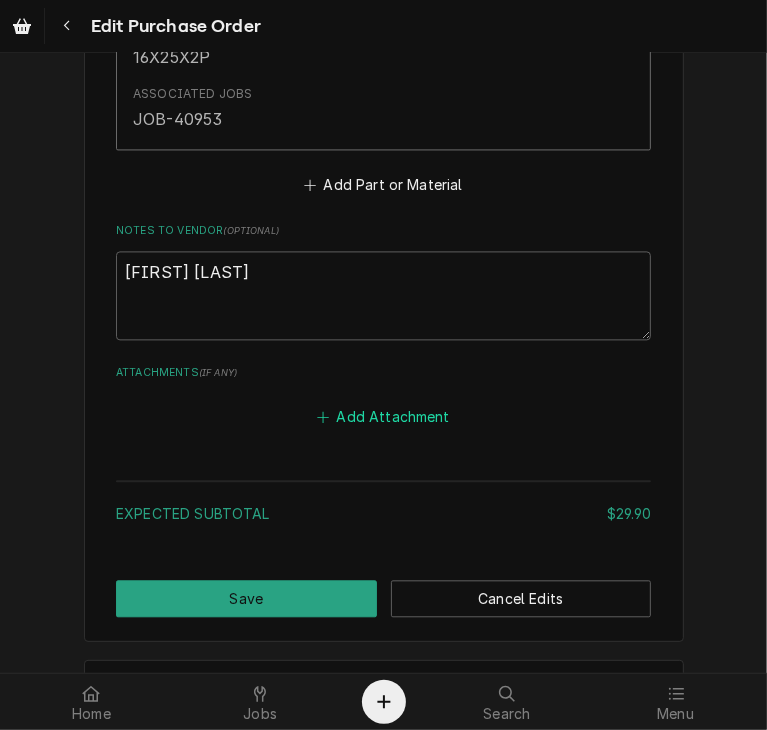 click on "Add Attachment" at bounding box center [384, 417] 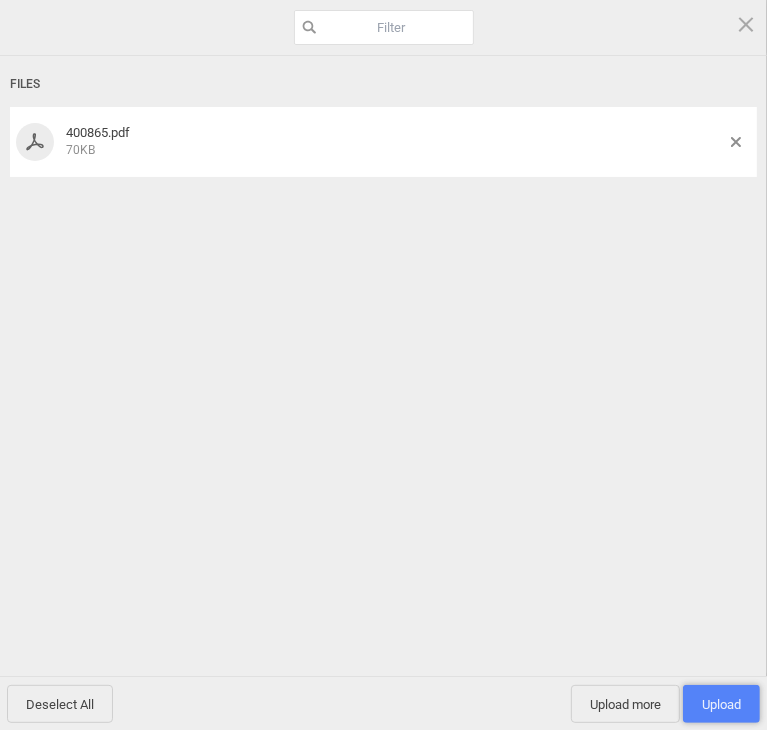 click on "Upload
1" at bounding box center [721, 704] 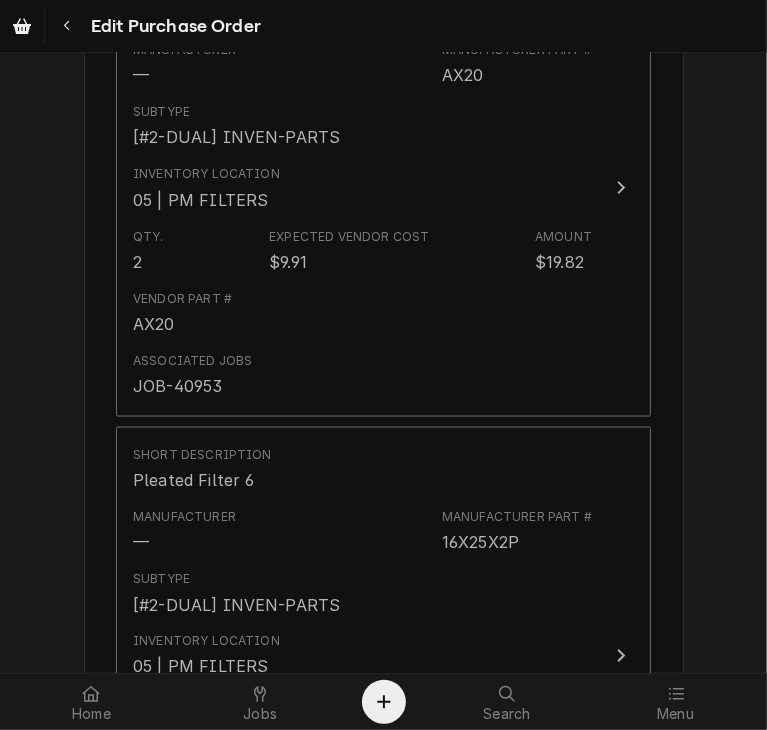 scroll, scrollTop: 1309, scrollLeft: 0, axis: vertical 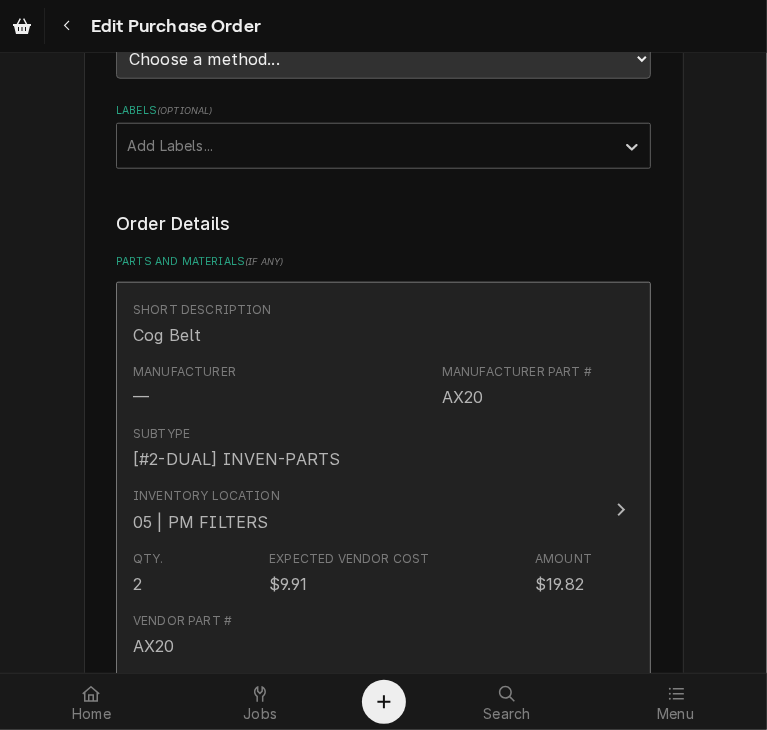drag, startPoint x: 481, startPoint y: 390, endPoint x: 429, endPoint y: 385, distance: 52.23983 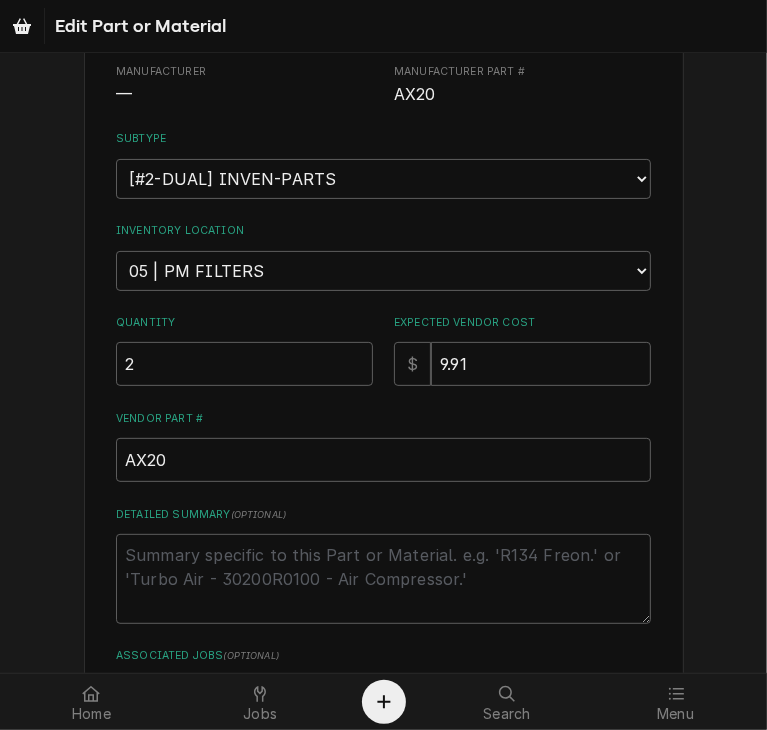 scroll, scrollTop: 0, scrollLeft: 0, axis: both 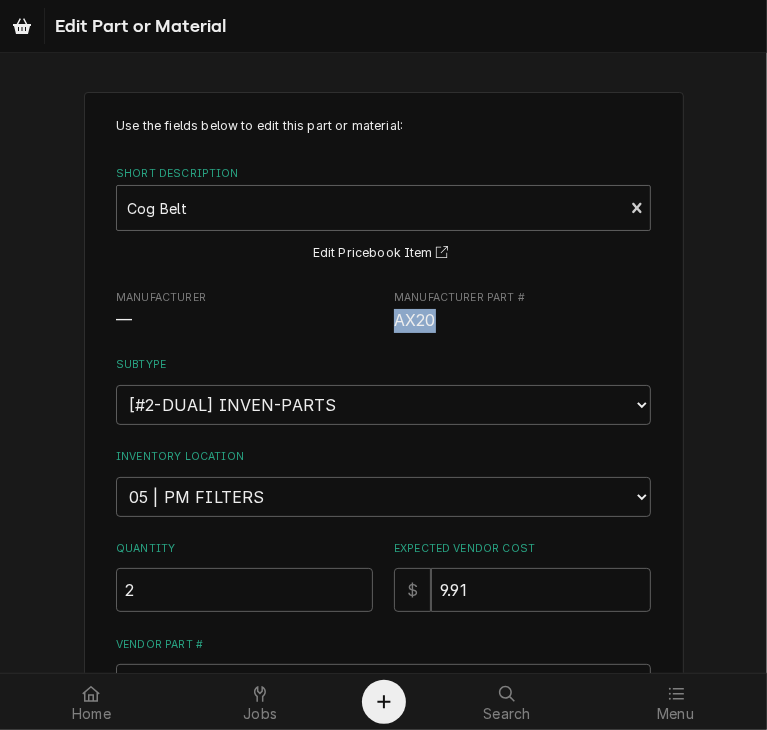 drag, startPoint x: 427, startPoint y: 319, endPoint x: 384, endPoint y: 316, distance: 43.104523 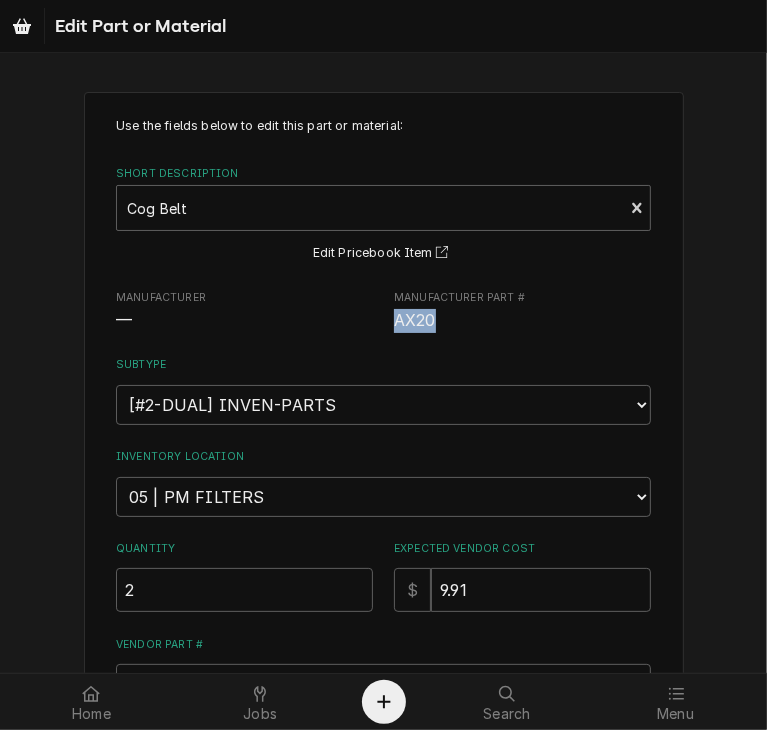copy on "AX20" 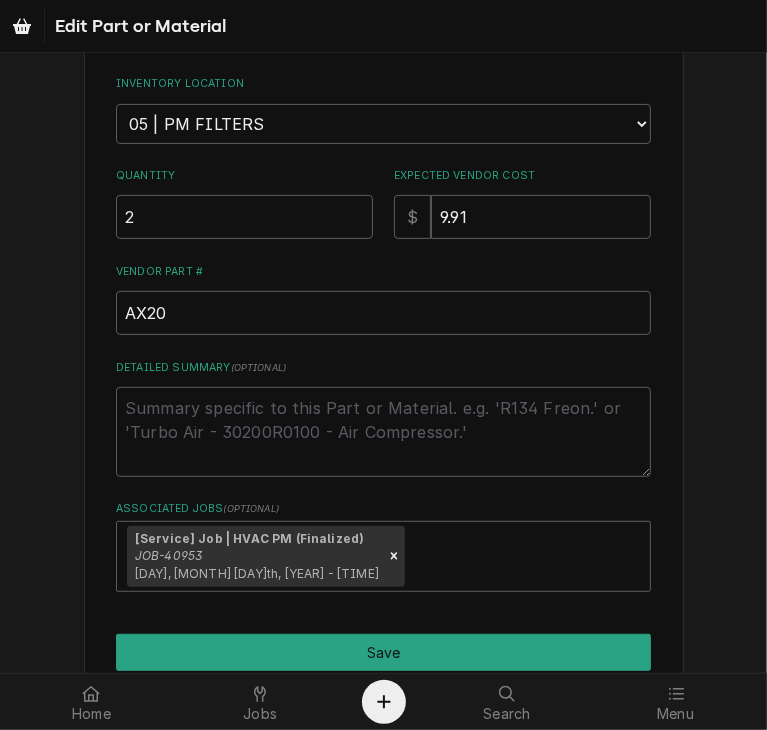 scroll, scrollTop: 460, scrollLeft: 0, axis: vertical 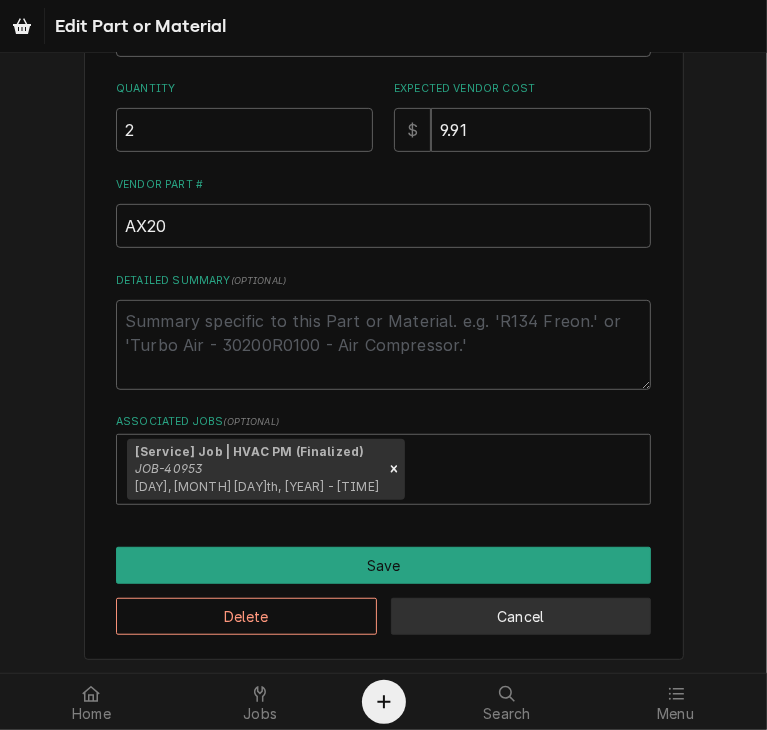 click on "Cancel" at bounding box center [521, 616] 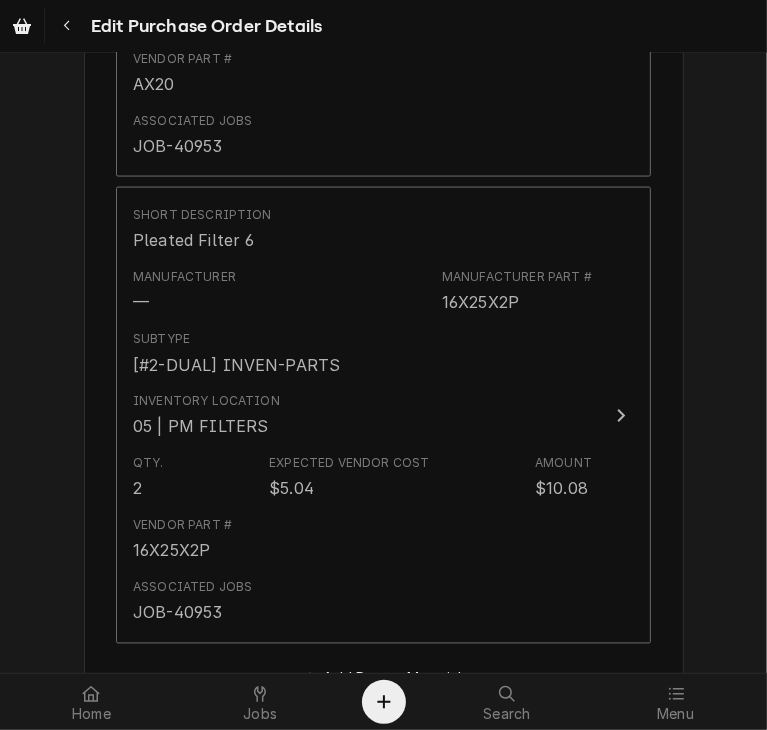 scroll, scrollTop: 1592, scrollLeft: 0, axis: vertical 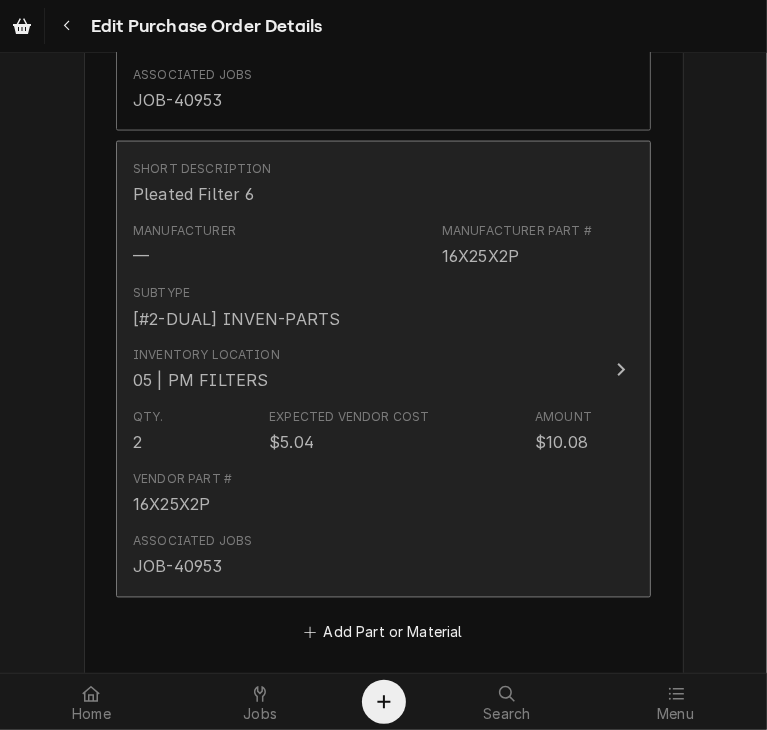 click 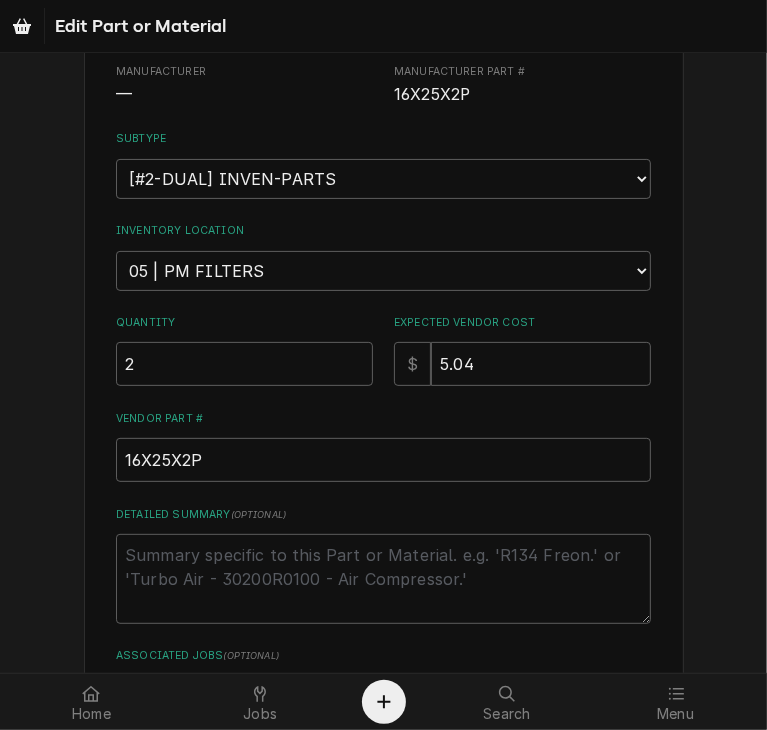 scroll, scrollTop: 0, scrollLeft: 0, axis: both 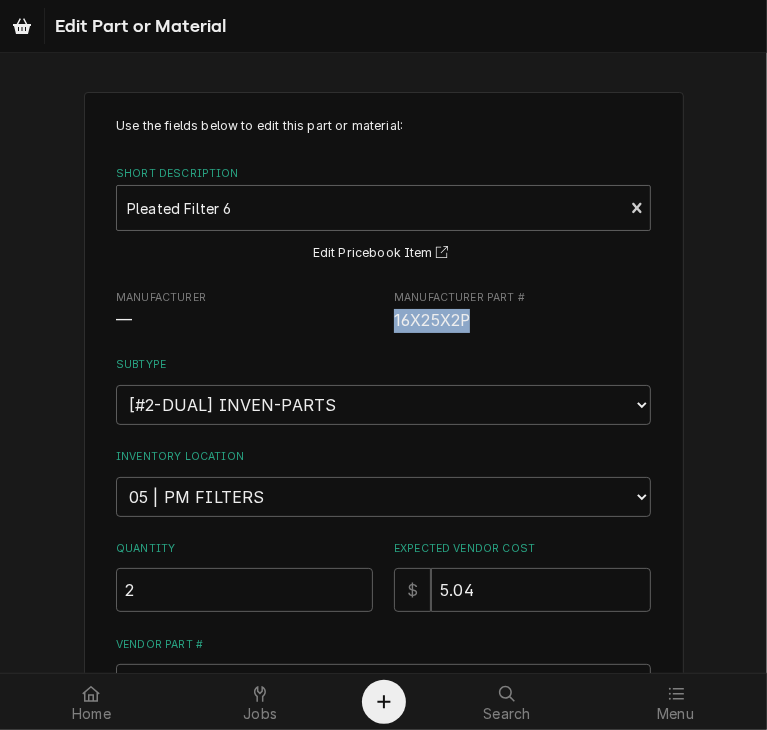 drag, startPoint x: 472, startPoint y: 323, endPoint x: 380, endPoint y: 331, distance: 92.34717 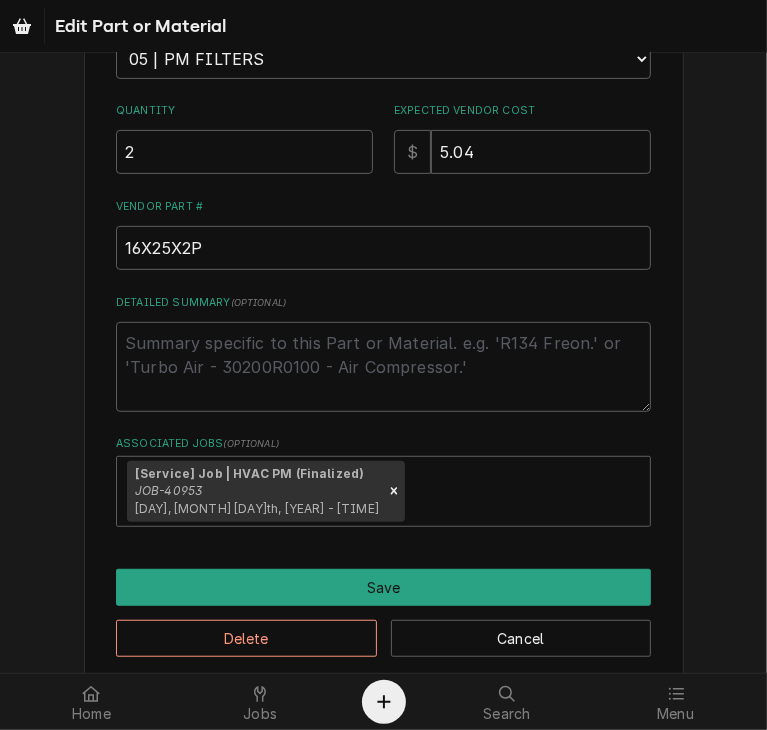 scroll, scrollTop: 460, scrollLeft: 0, axis: vertical 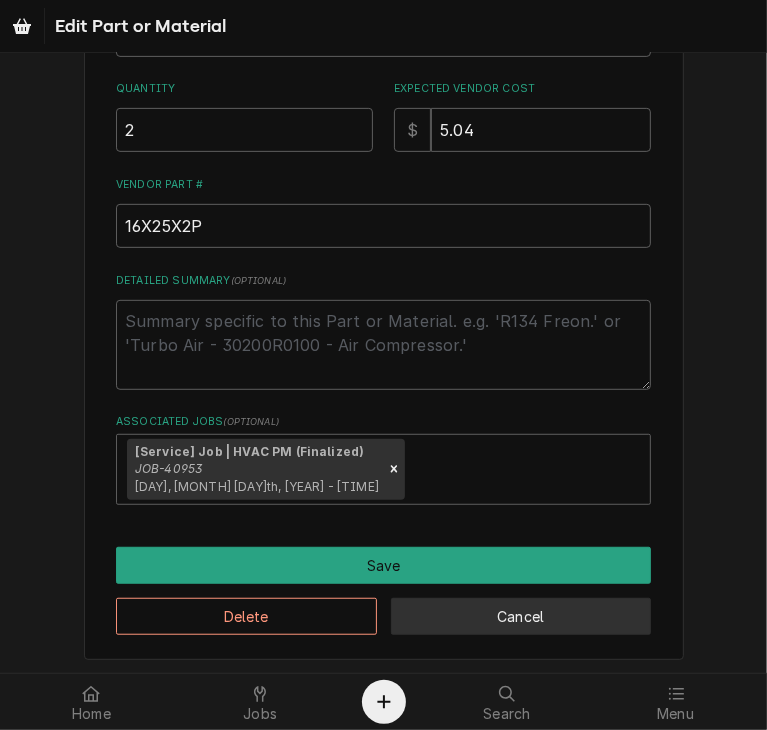 click on "Cancel" at bounding box center [521, 616] 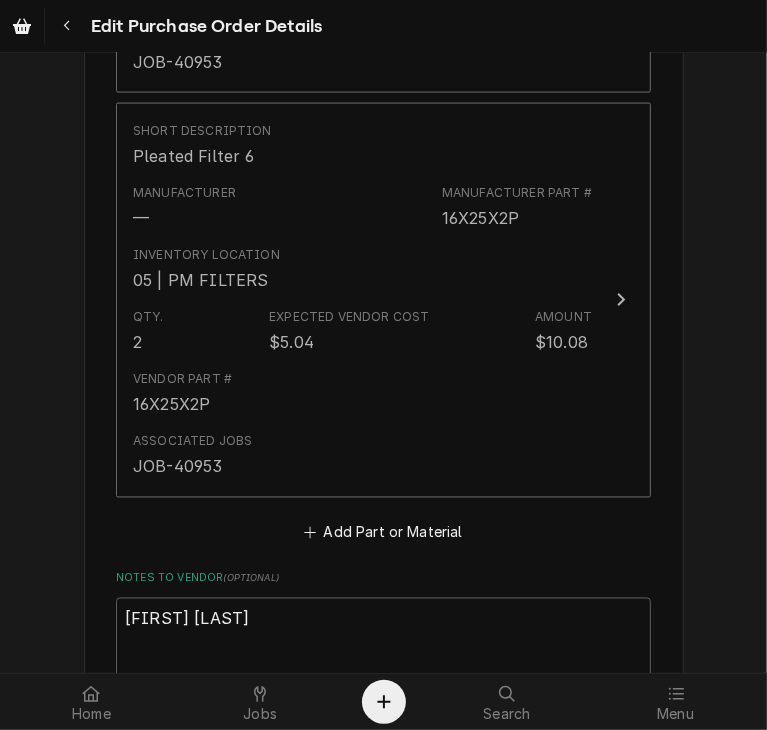 scroll, scrollTop: 1672, scrollLeft: 0, axis: vertical 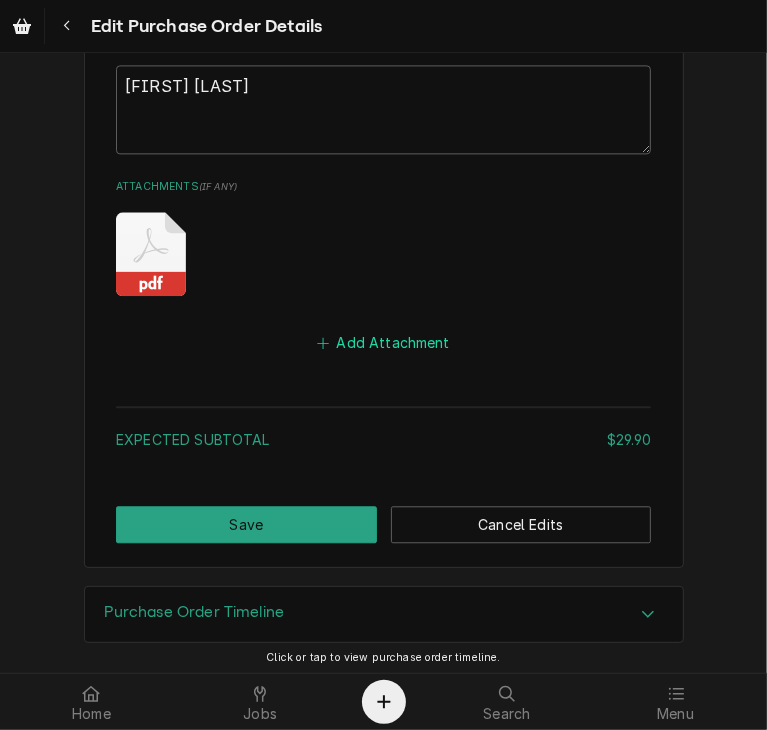 click on "Add Attachment" at bounding box center (384, 343) 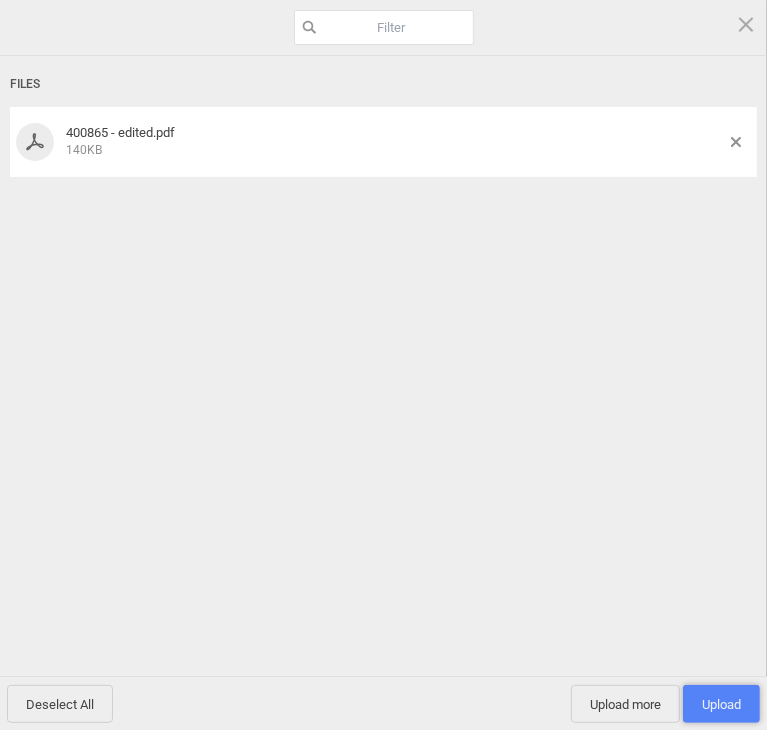 click on "Upload
1" at bounding box center [721, 704] 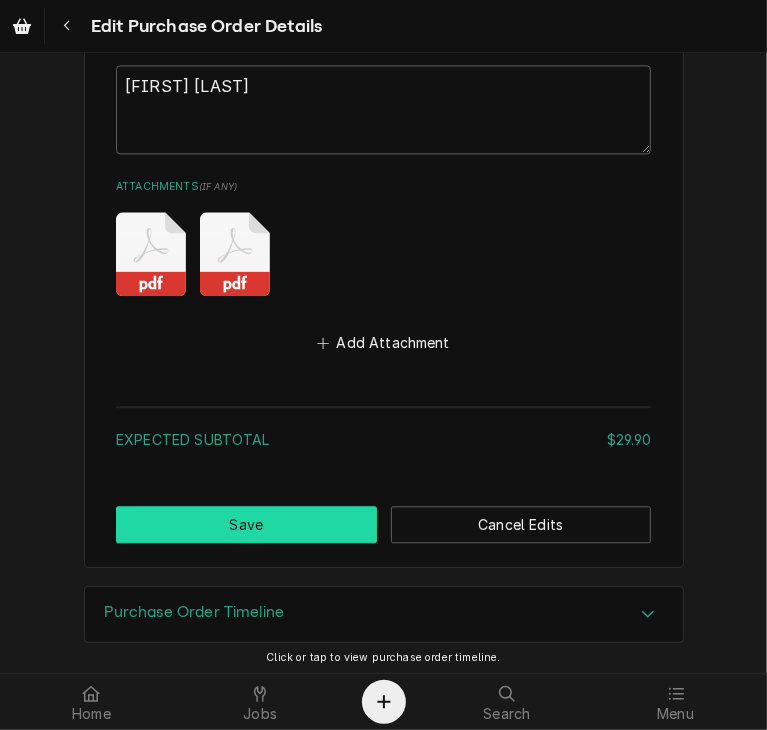 click on "Save" at bounding box center [246, 524] 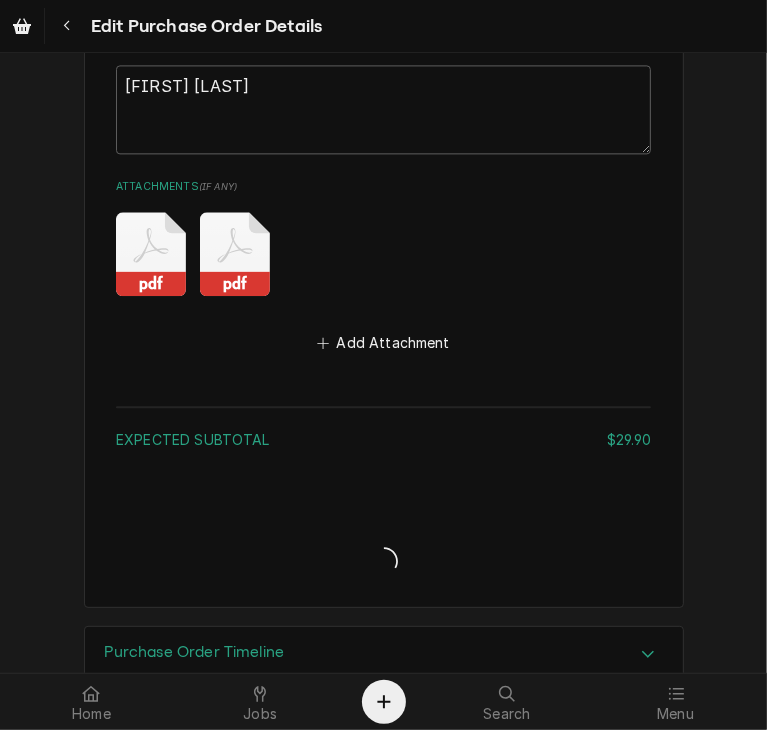 type on "x" 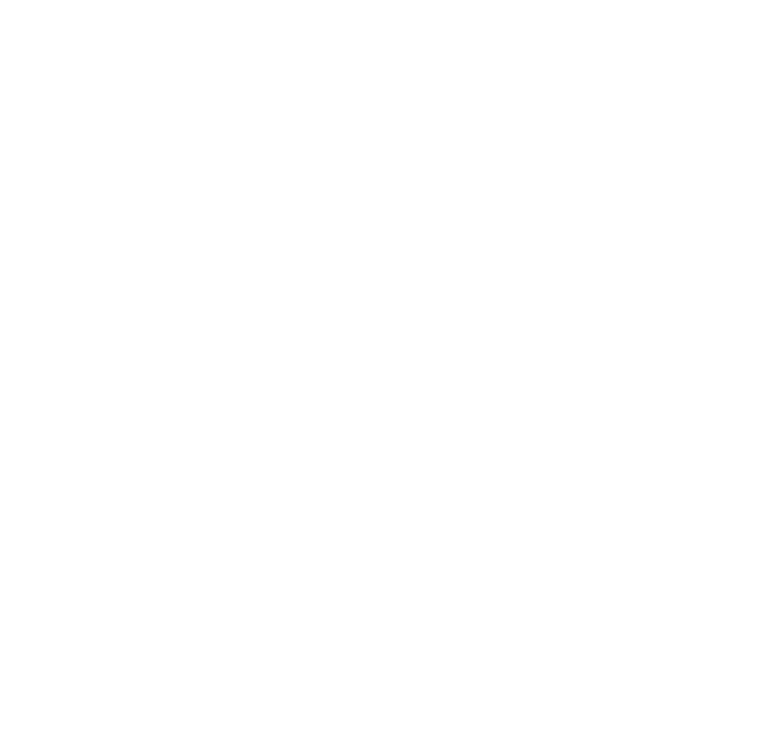 scroll, scrollTop: 0, scrollLeft: 0, axis: both 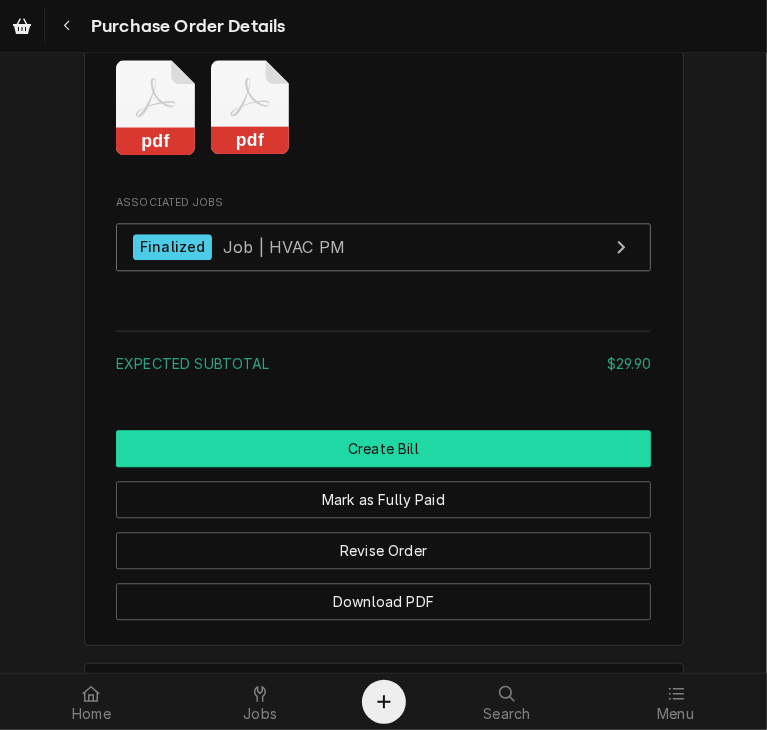 click on "Create Bill" at bounding box center (383, 448) 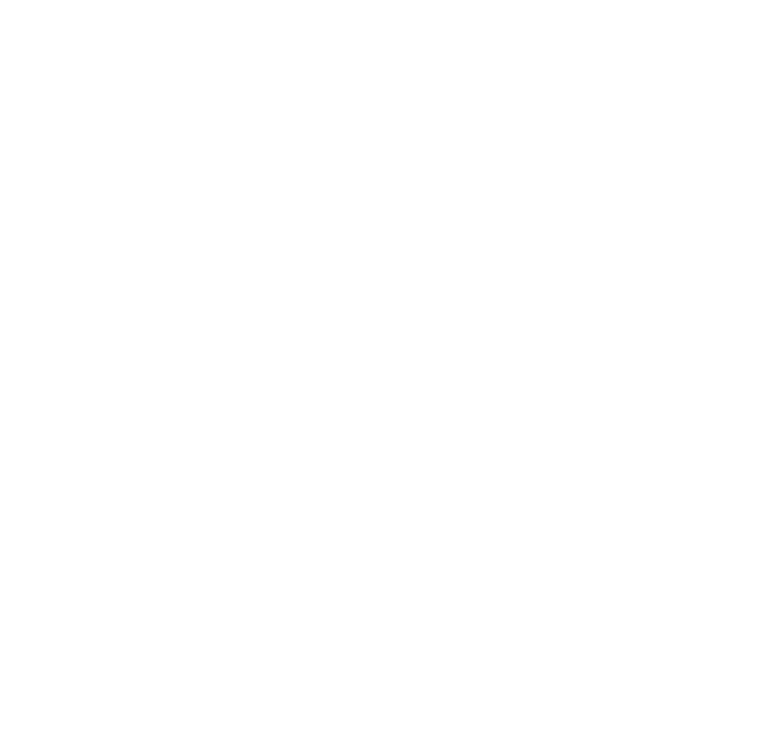 scroll, scrollTop: 0, scrollLeft: 0, axis: both 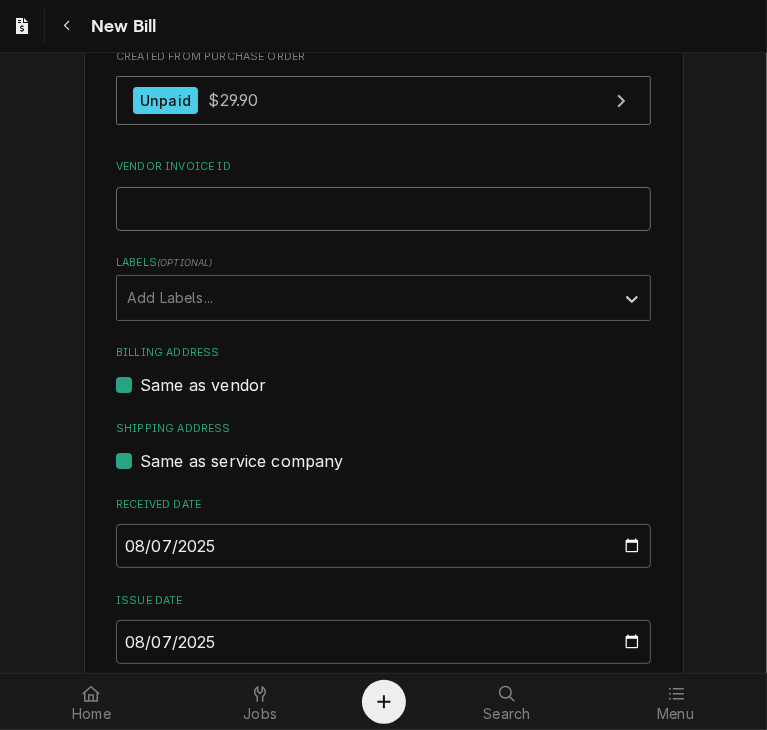 click on "Vendor Invoice ID" at bounding box center (383, 209) 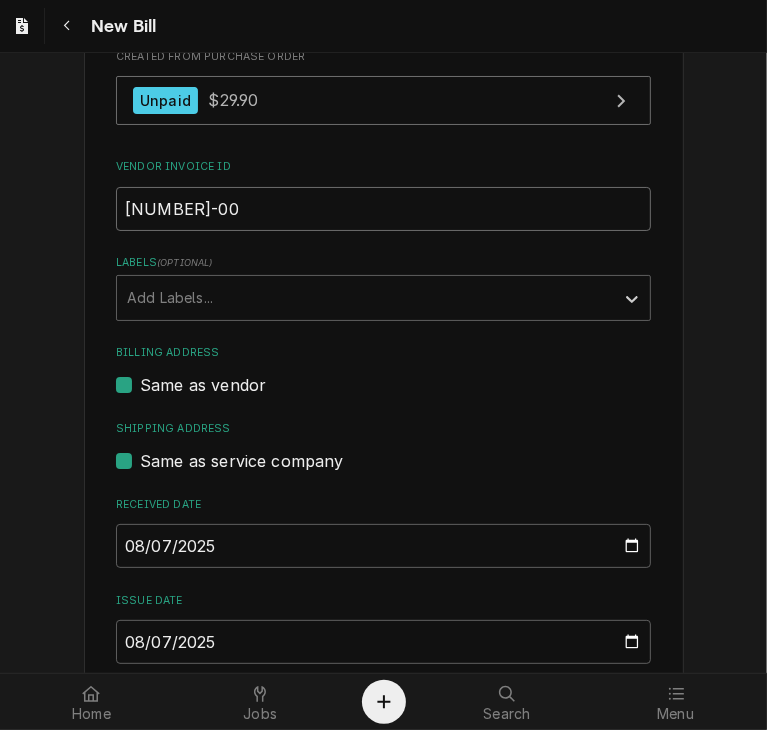 type on "[NUMBER]-00" 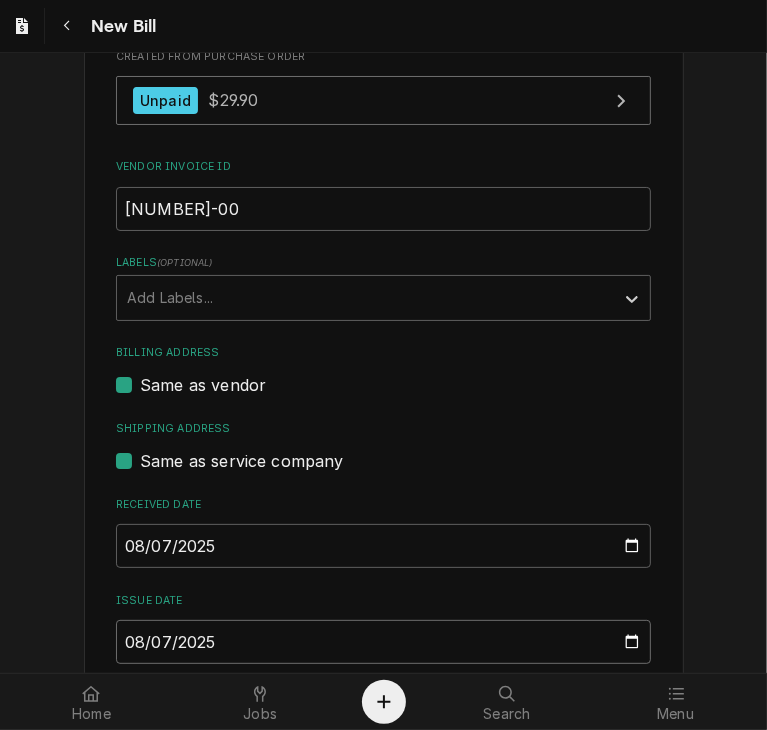 click on "2025-08-07" at bounding box center [383, 642] 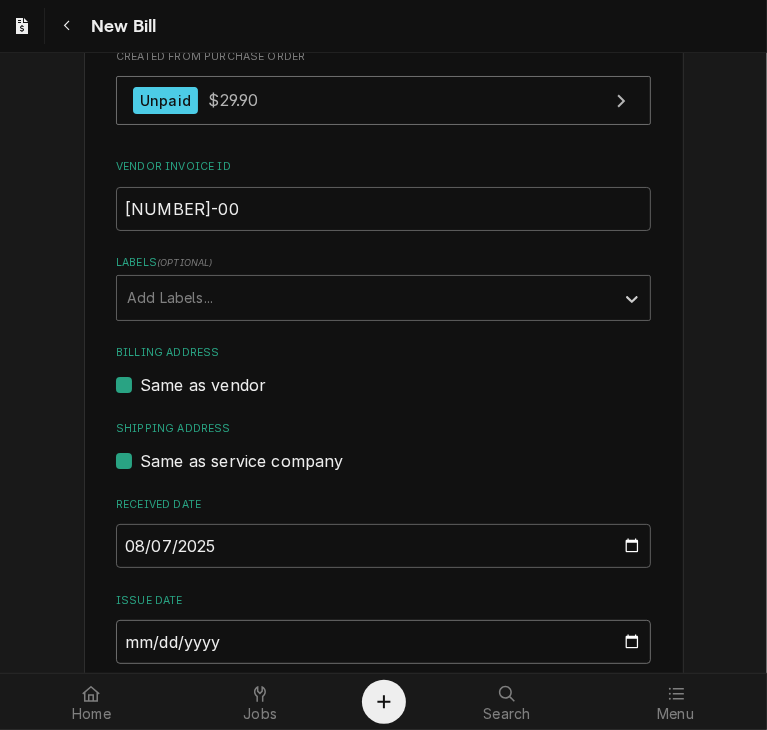 type on "[YEAR]-[MONTH]-[DAY]" 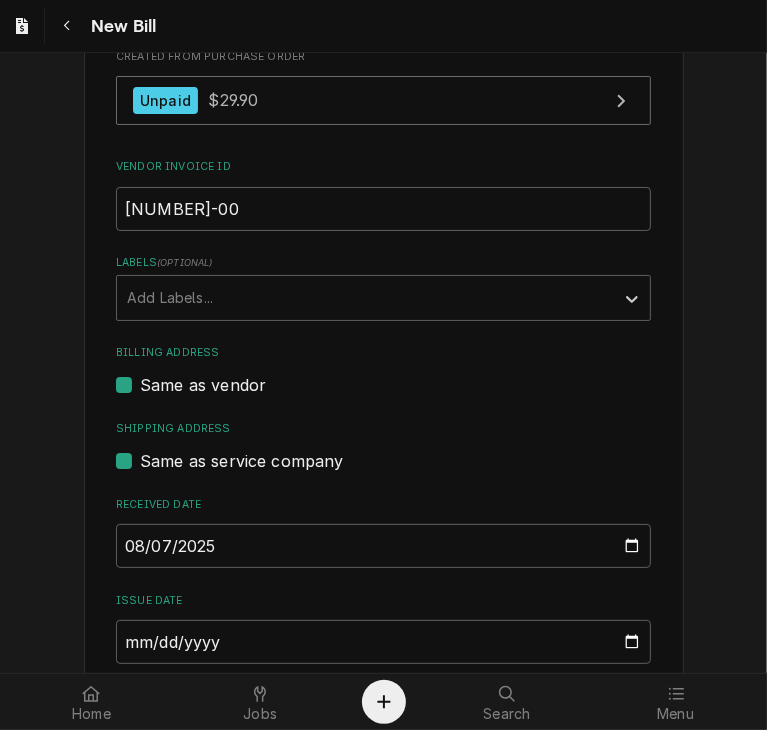 click on "Please provide the following information to create your bill: Vendor Details Vendor CRESCENT PARTS & CO Vendor Notes [PHONE] - Arnold, [STATE]
[PHONE] - Ballwin, [STATE]
[PHONE] - Belleville, [STATE]
[PHONE] - Cape Girardeau, [STATE]
[PHONE] - Columbia, [STATE]
[PHONE] - Marion, [STATE]
[PHONE] - Pontoon Beach, [STATE]
[PHONE] - Poplar Bluff, [STATE]
[PHONE] - Quincy, [STATE]
[PHONE] - Sedalia, [STATE]
[PHONE] - St. Peters
[PHONE] - St. Louis (Natural Bridge)
[PHONE] - St. Louis (59th Street)
Terms: 2% 10 N30 CK Basic Details Created From Purchase Order Unpaid $29.90 Vendor Invoice ID [NUMBER]-00 Labels  ( optional ) Add Labels... Billing Address Same as vendor Shipping Address Same as service company Received Date [YEAR]-[MONTH]-[DAY] Issue Date [YEAR]-[MONTH]-[DAY] Terms Choose payment terms... Same Day Net 7 Net 14 Net 21 Net 30 Net 45 Net 60 Net 90 Due Date [YEAR]-[MONTH]-[DAY] Charge Details Service Charges Add Service Charge Parts and Materials  ( if any ) Short Description Cog Belt Manufacturer — AX20" at bounding box center [383, 798] 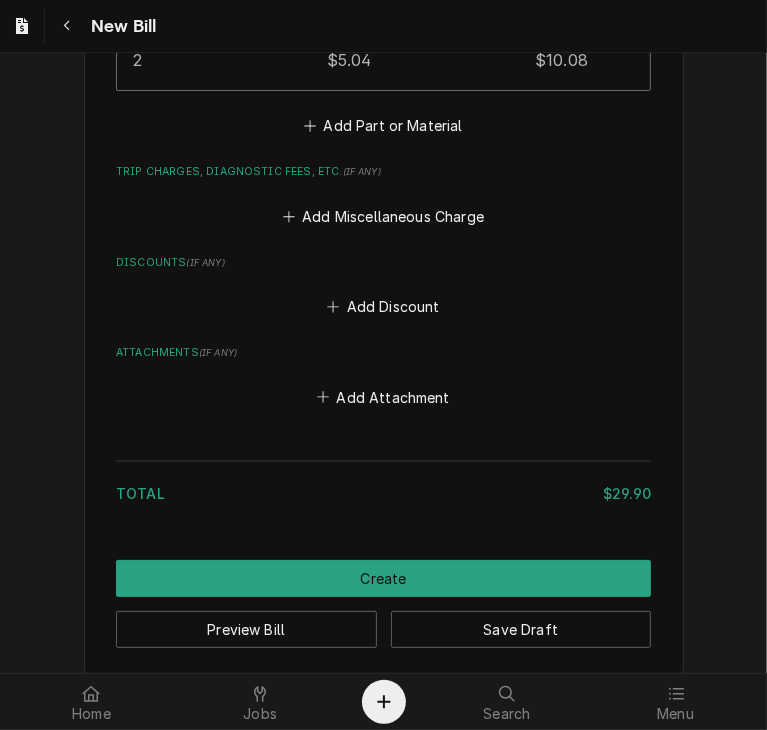 scroll, scrollTop: 2213, scrollLeft: 0, axis: vertical 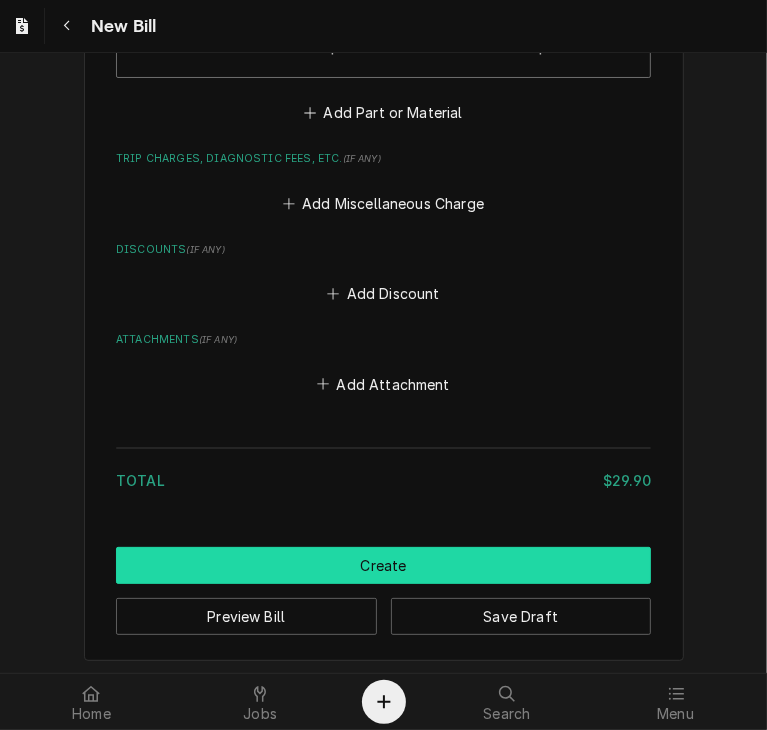 click on "Create" at bounding box center [383, 565] 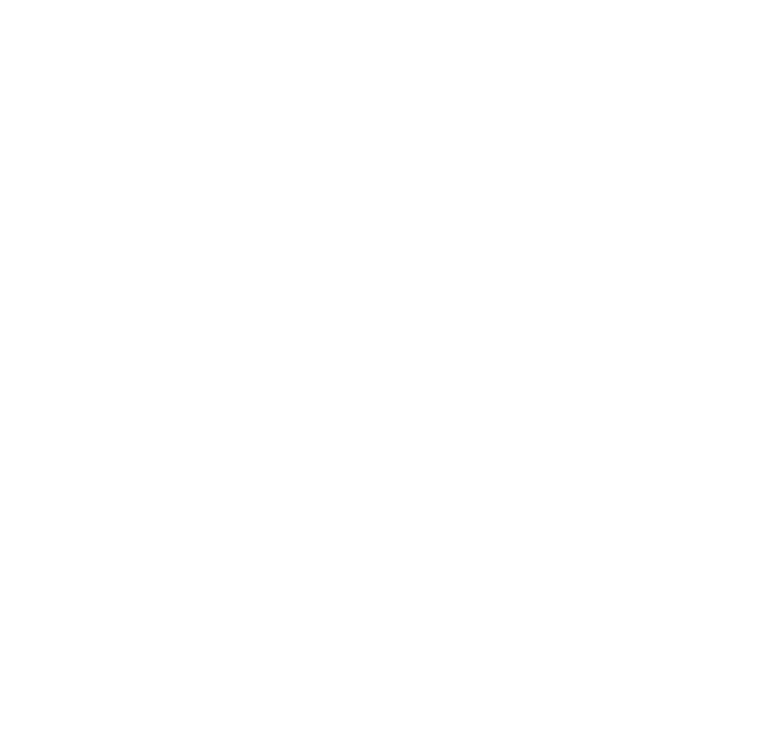 scroll, scrollTop: 0, scrollLeft: 0, axis: both 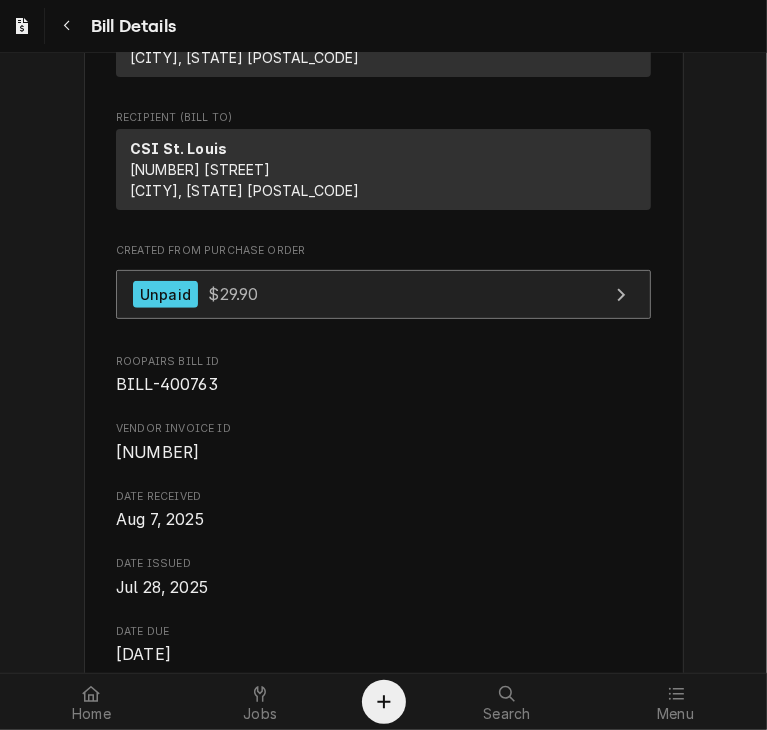 click on "Unpaid $29.90" at bounding box center (383, 294) 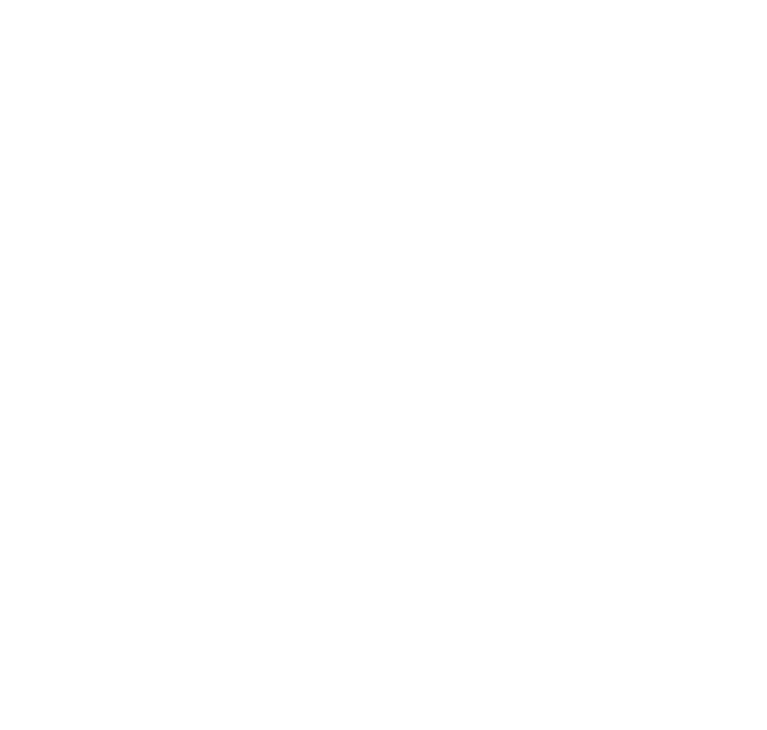 scroll, scrollTop: 0, scrollLeft: 0, axis: both 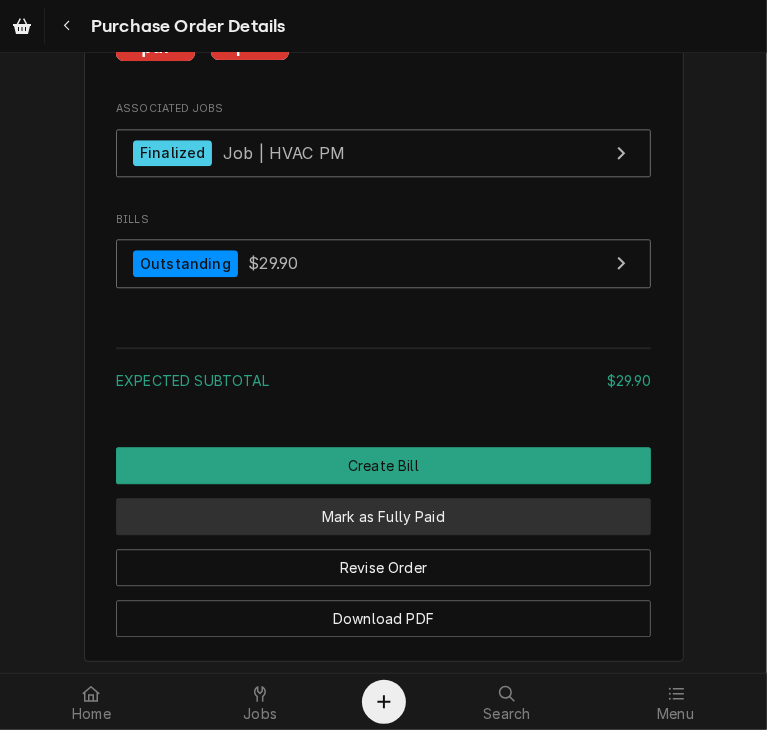 click on "Mark as Fully Paid" at bounding box center (383, 516) 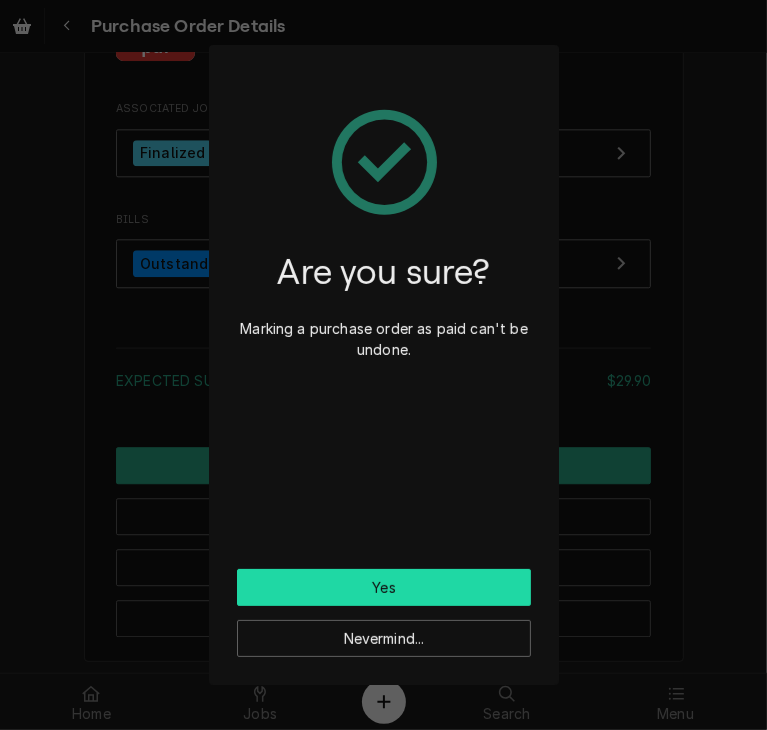 click on "Yes" at bounding box center (384, 587) 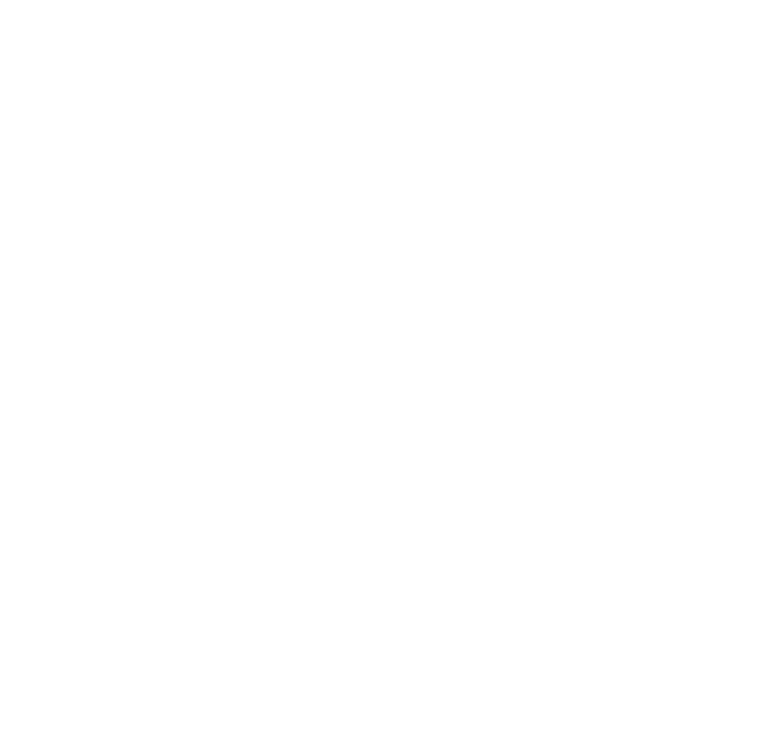 scroll, scrollTop: 0, scrollLeft: 0, axis: both 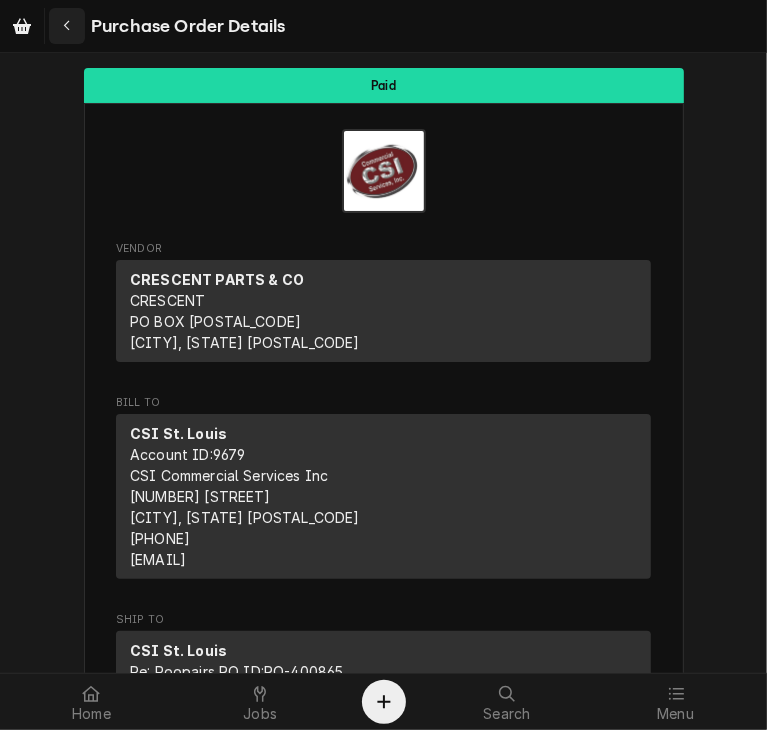 click 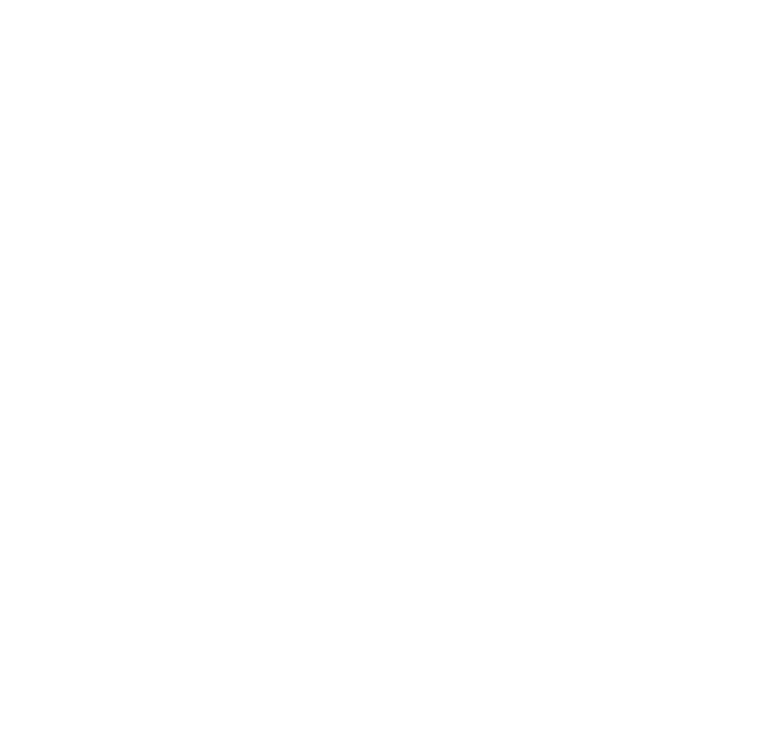 scroll, scrollTop: 0, scrollLeft: 0, axis: both 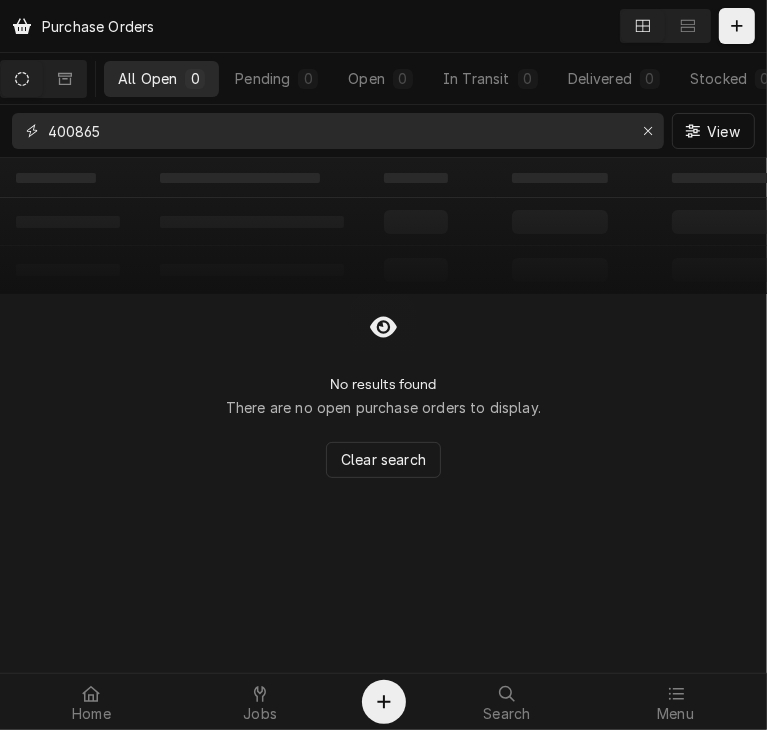 click on "400865" at bounding box center (337, 131) 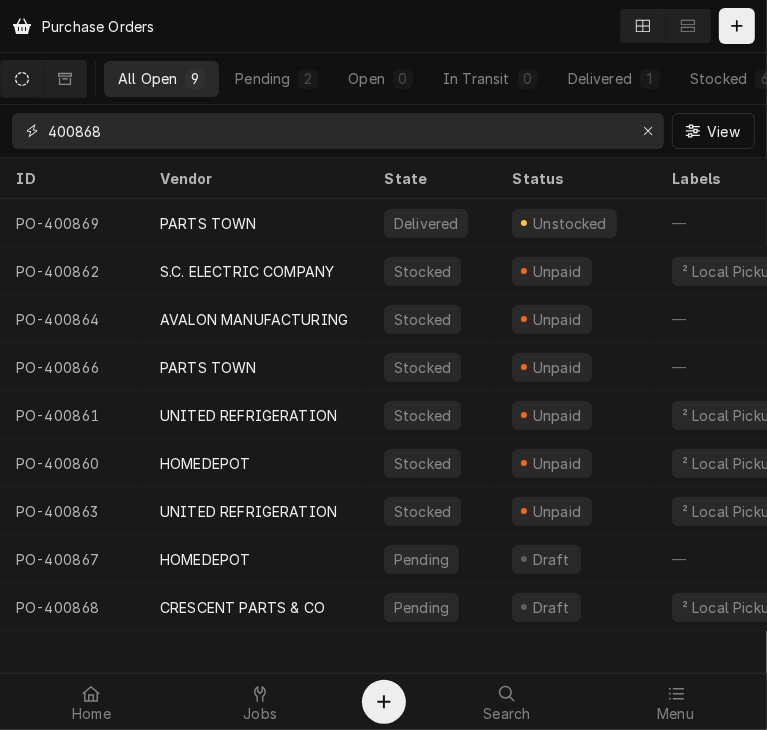 type on "400868" 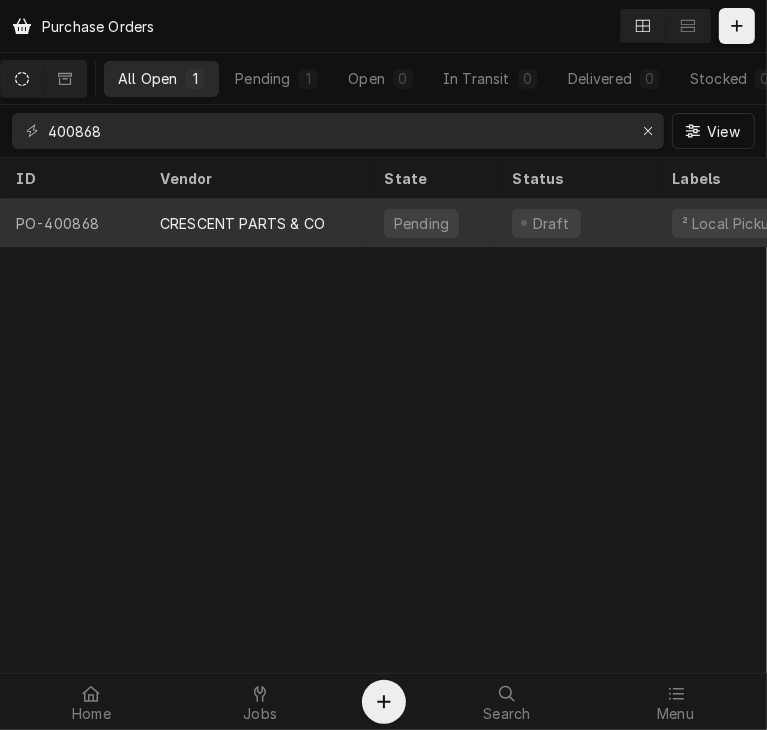 click on "CRESCENT PARTS & CO" at bounding box center (242, 223) 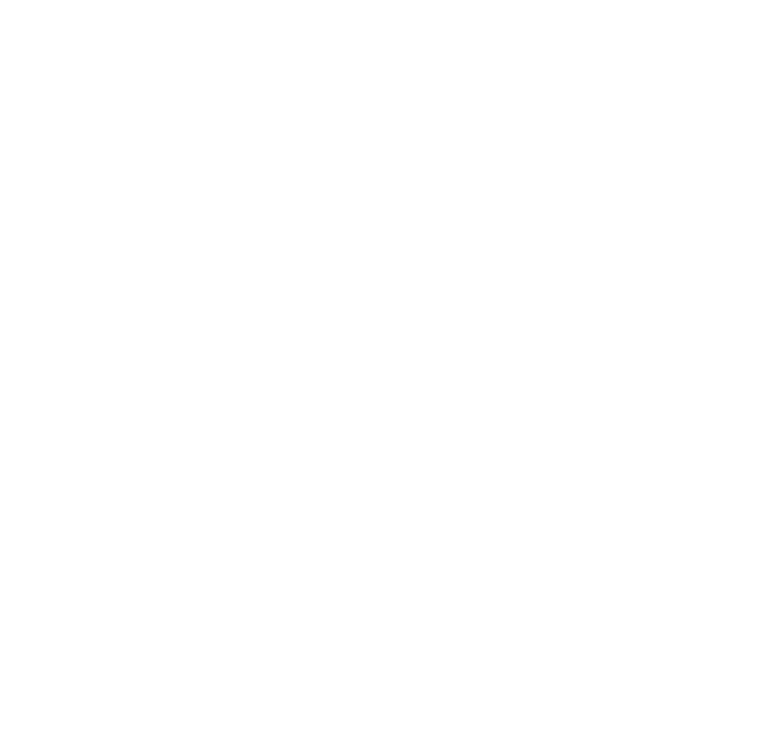scroll, scrollTop: 0, scrollLeft: 0, axis: both 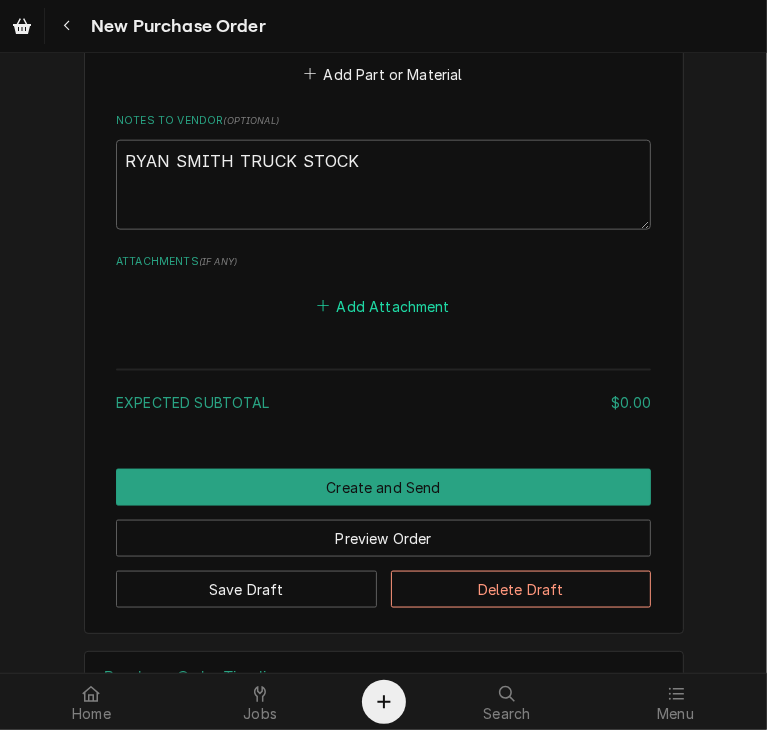 click on "Add Attachment" at bounding box center (384, 306) 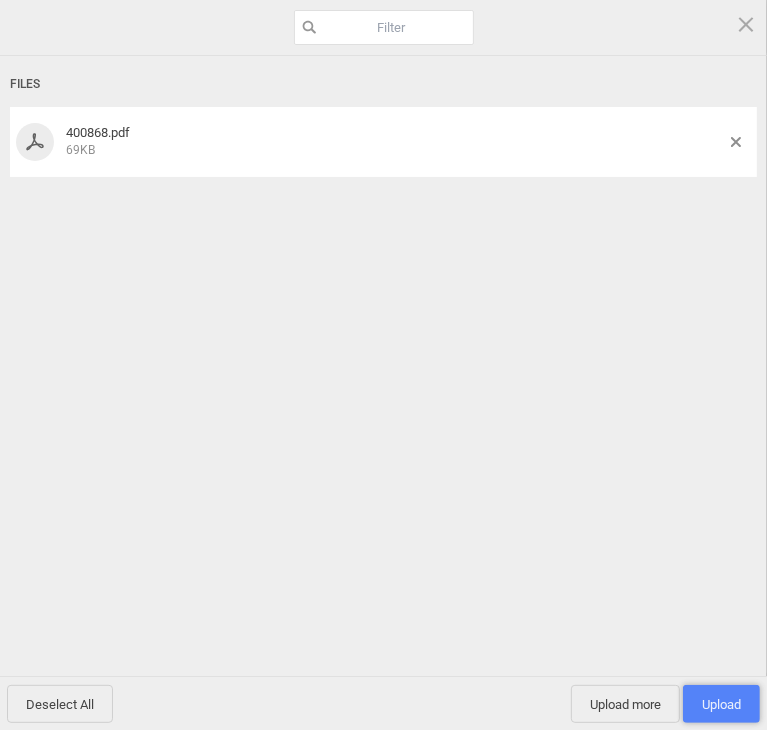click on "Upload
1" at bounding box center (721, 704) 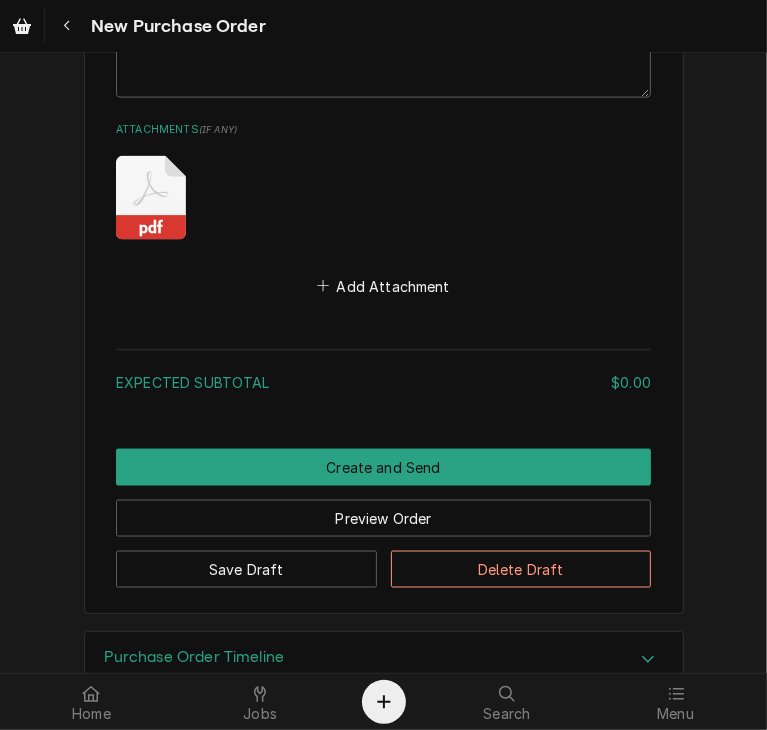 scroll, scrollTop: 1390, scrollLeft: 0, axis: vertical 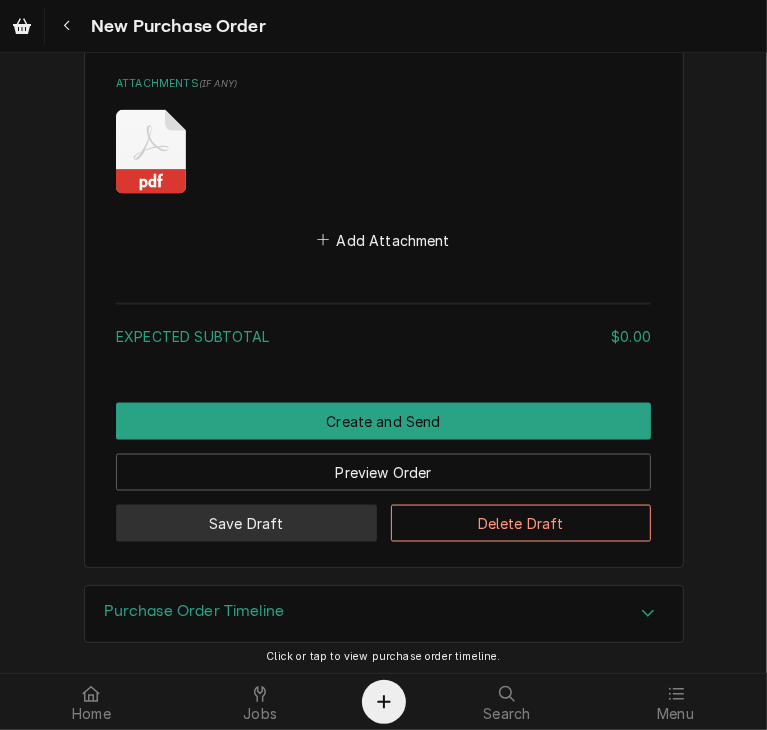 click on "Save Draft" at bounding box center (246, 523) 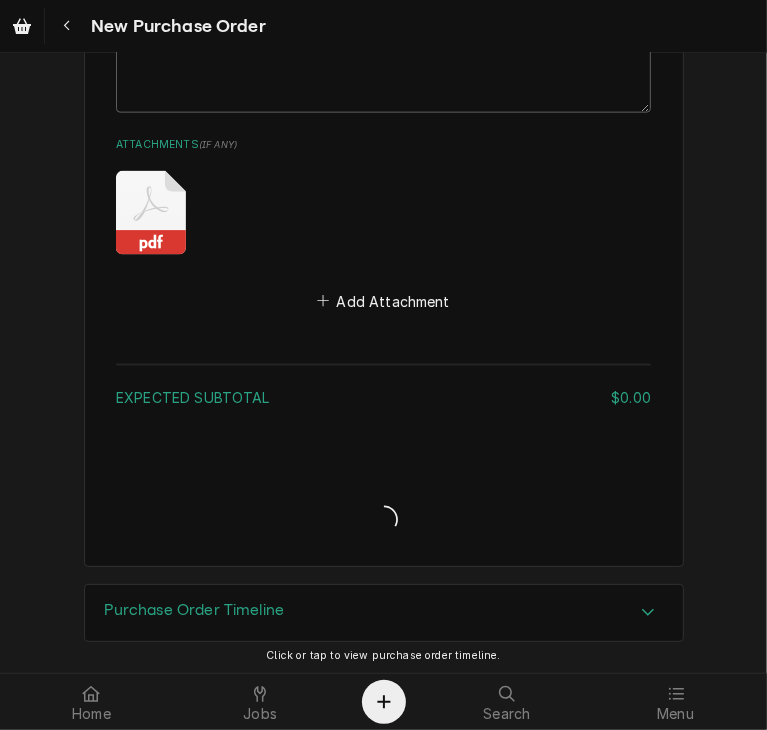 type on "x" 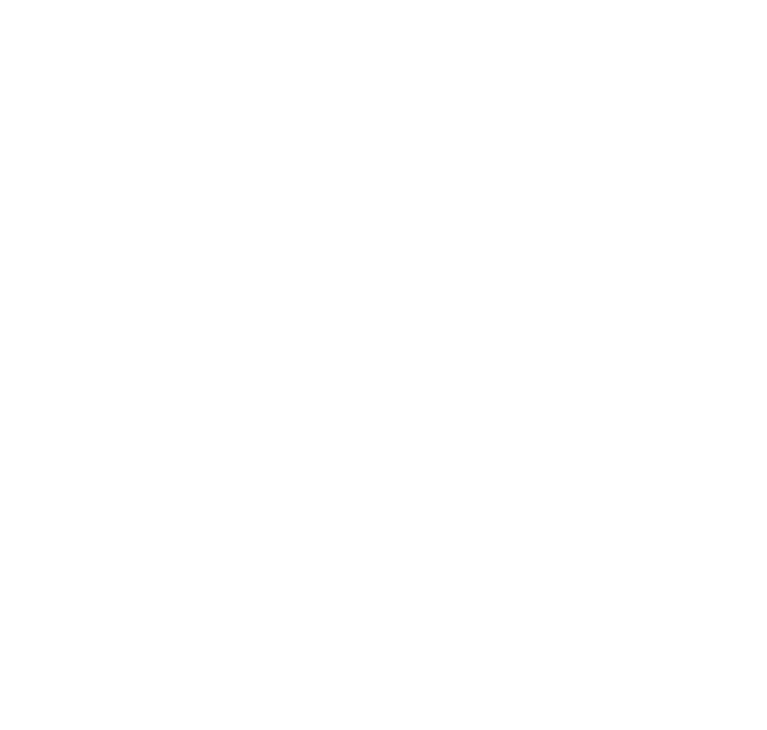 scroll, scrollTop: 0, scrollLeft: 0, axis: both 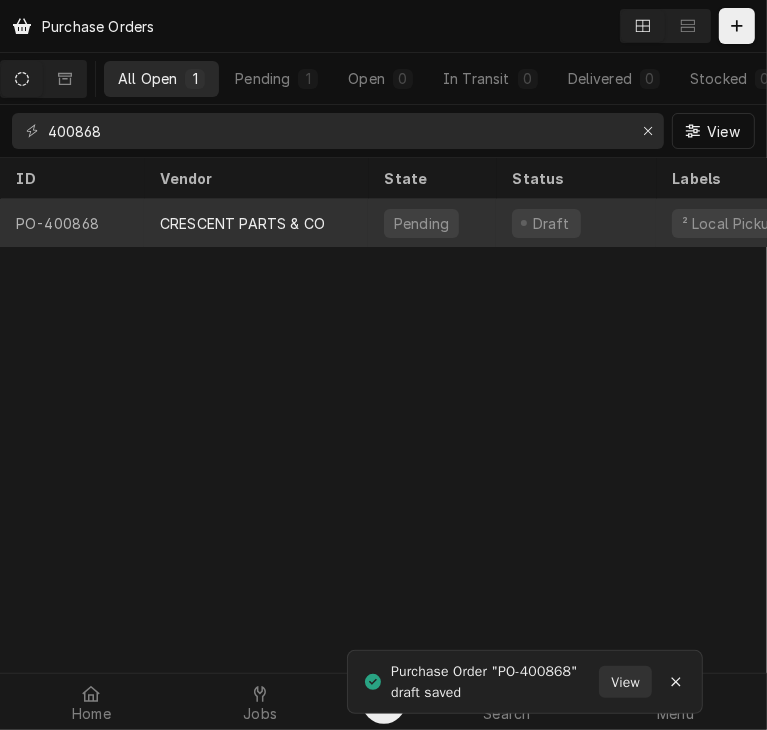 click on "CRESCENT PARTS & CO" at bounding box center [242, 223] 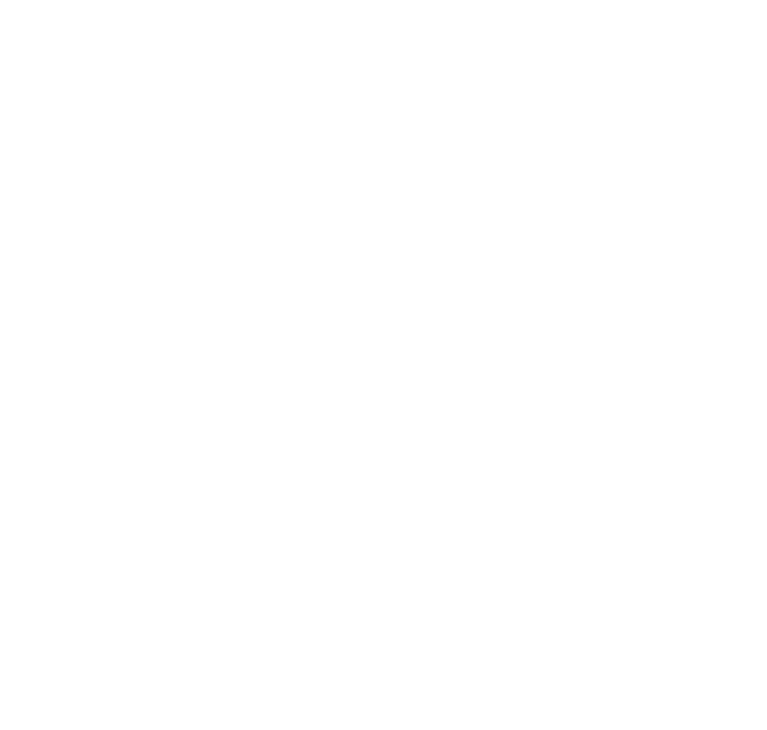 scroll, scrollTop: 0, scrollLeft: 0, axis: both 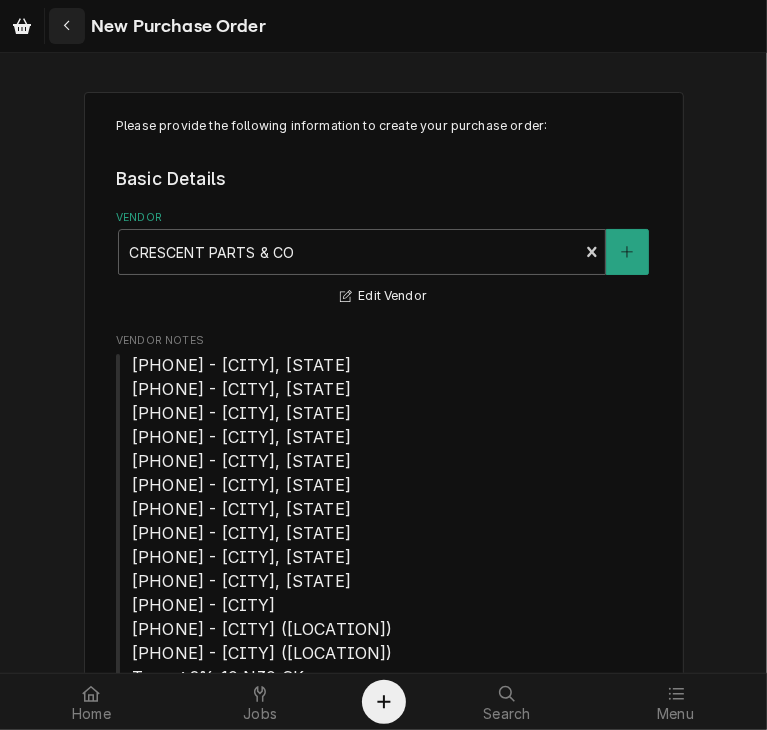 click 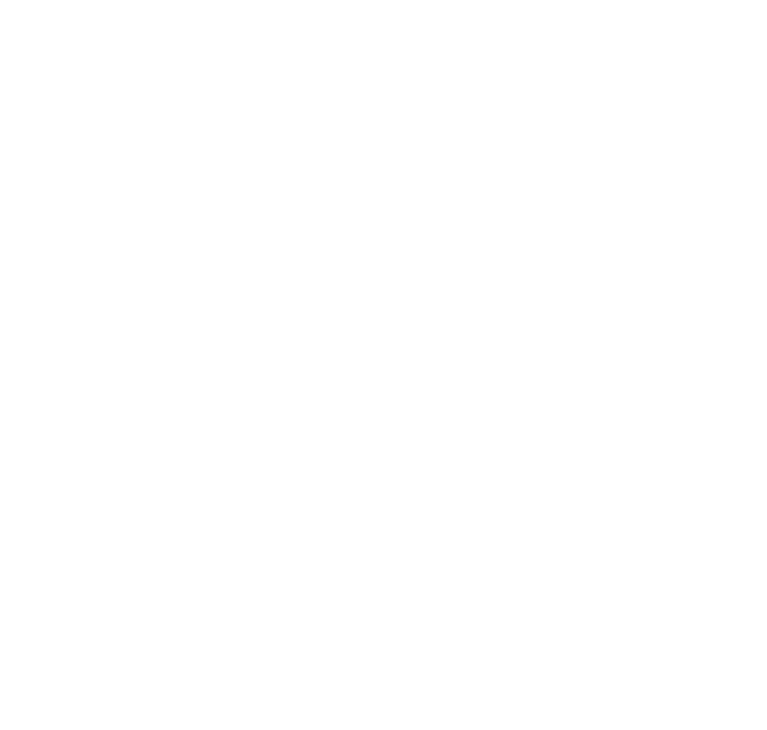 scroll, scrollTop: 0, scrollLeft: 0, axis: both 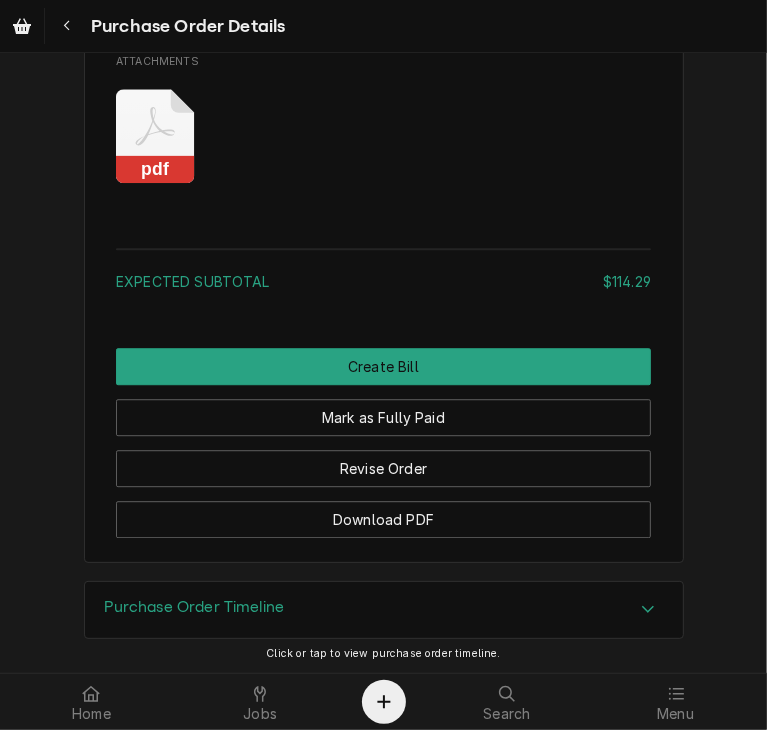 click 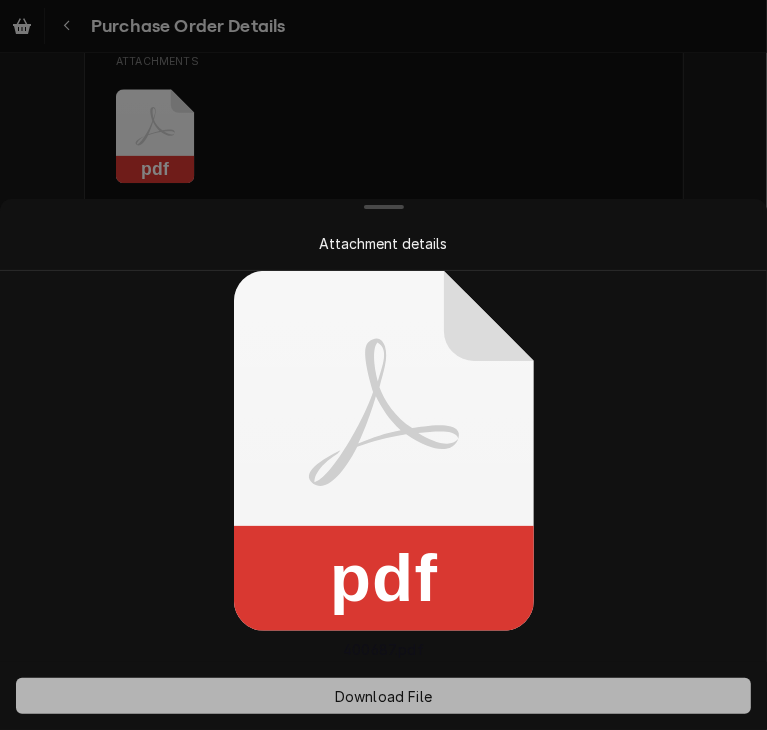 click on "Download File" at bounding box center (383, 696) 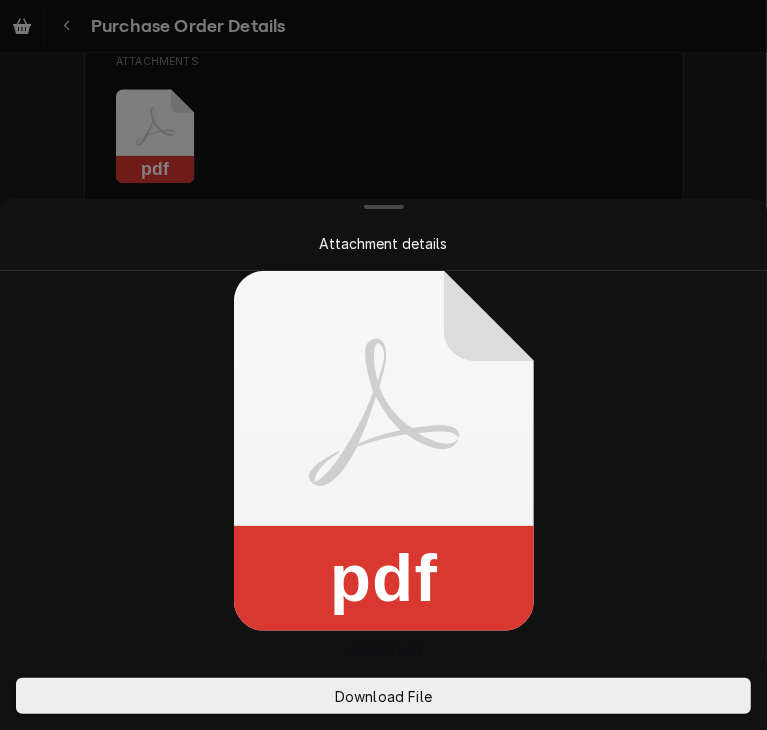click on "pdf 400687.pdf" at bounding box center [383, 465] 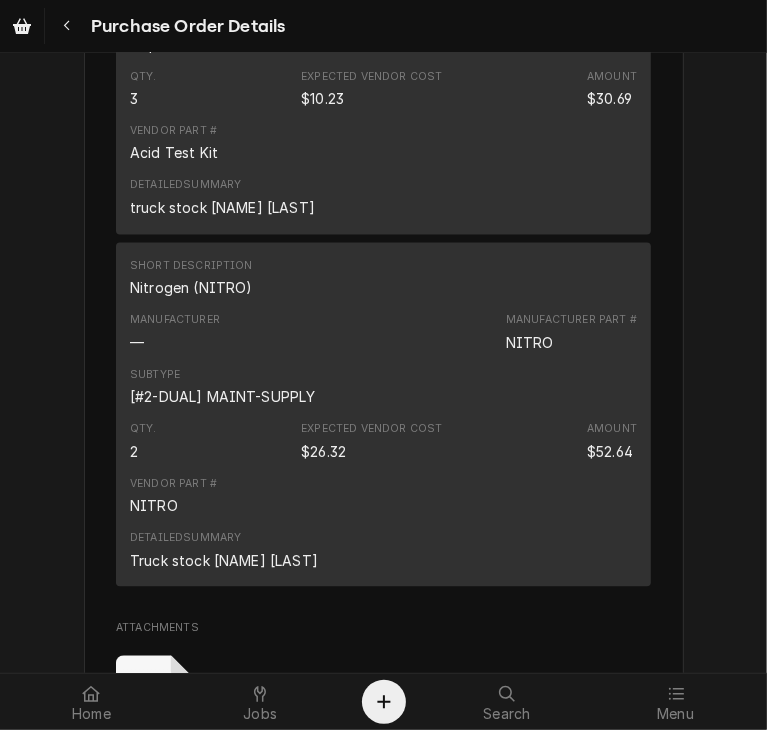 scroll, scrollTop: 2087, scrollLeft: 0, axis: vertical 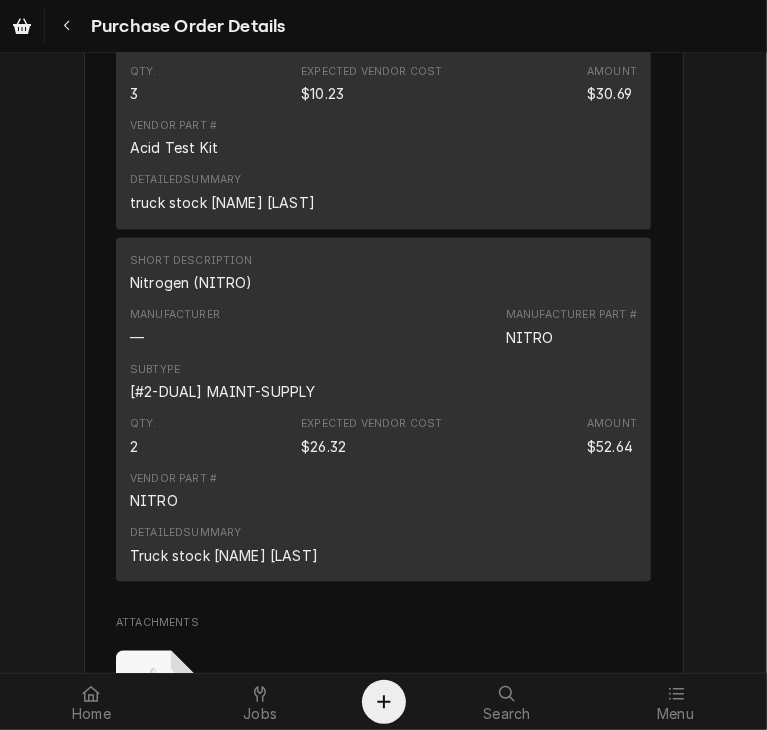 drag, startPoint x: 749, startPoint y: 495, endPoint x: 738, endPoint y: 481, distance: 17.804493 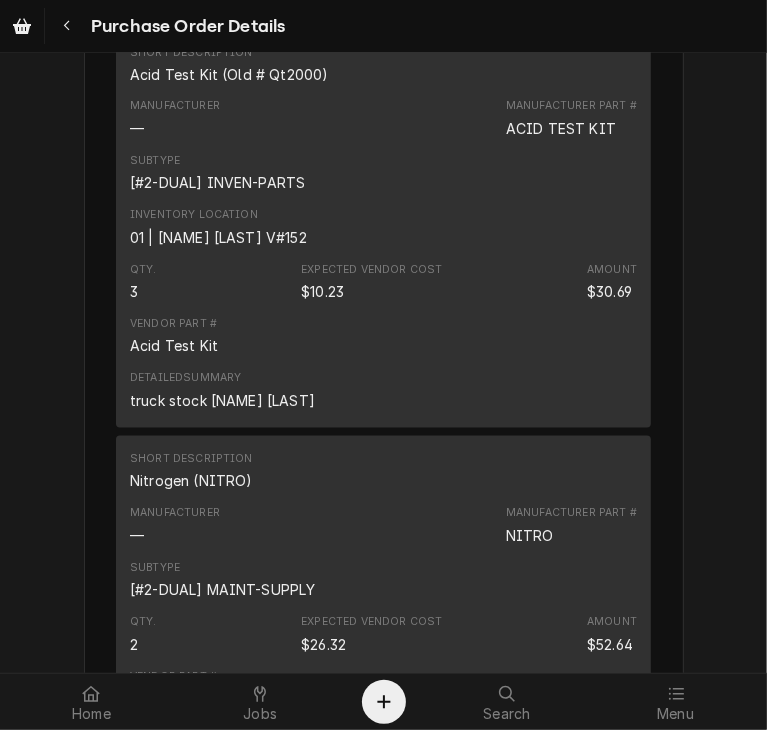 scroll, scrollTop: 1848, scrollLeft: 0, axis: vertical 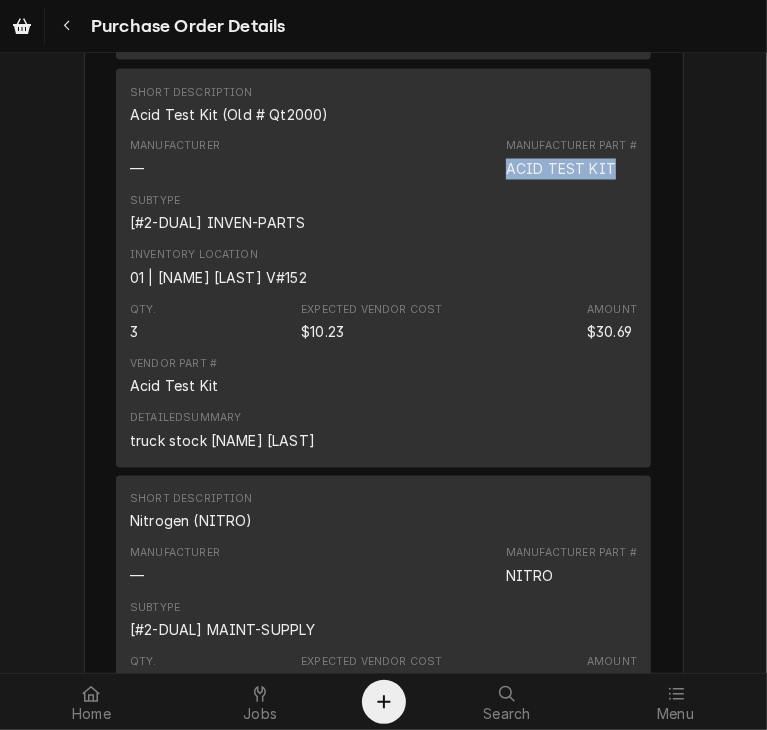 drag, startPoint x: 604, startPoint y: 176, endPoint x: 497, endPoint y: 179, distance: 107.042046 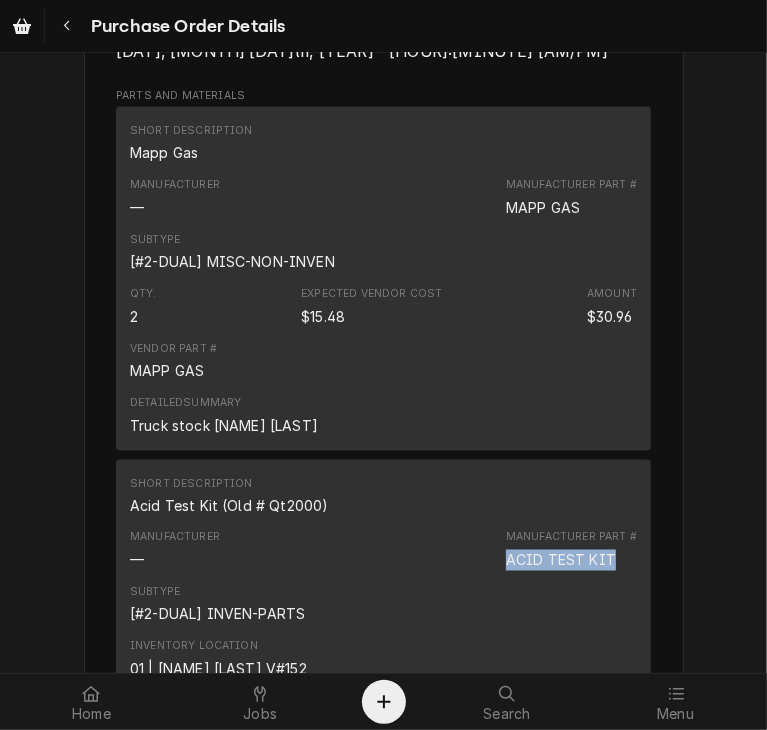 scroll, scrollTop: 1349, scrollLeft: 0, axis: vertical 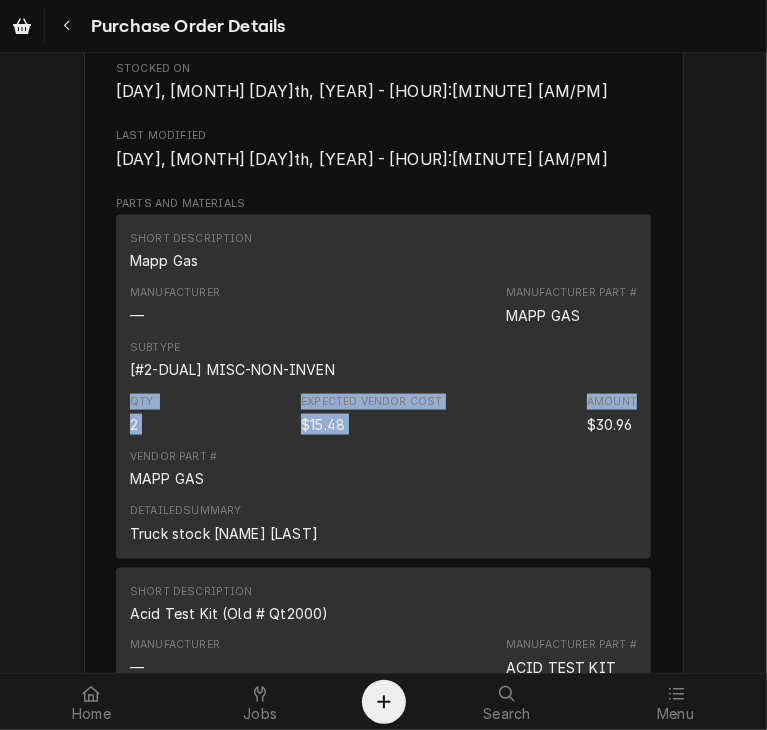 drag, startPoint x: 749, startPoint y: 361, endPoint x: 752, endPoint y: 410, distance: 49.09175 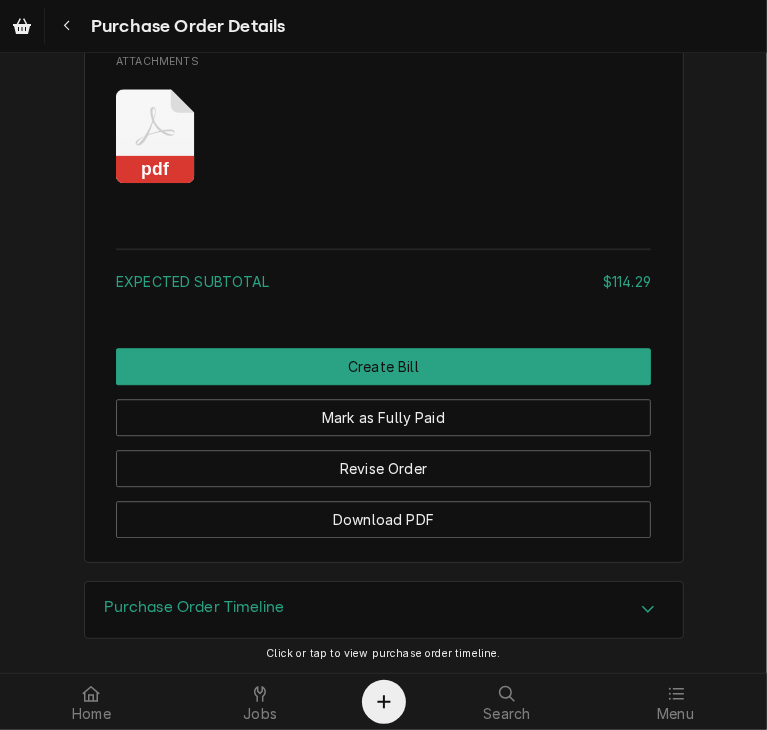 scroll, scrollTop: 2639, scrollLeft: 0, axis: vertical 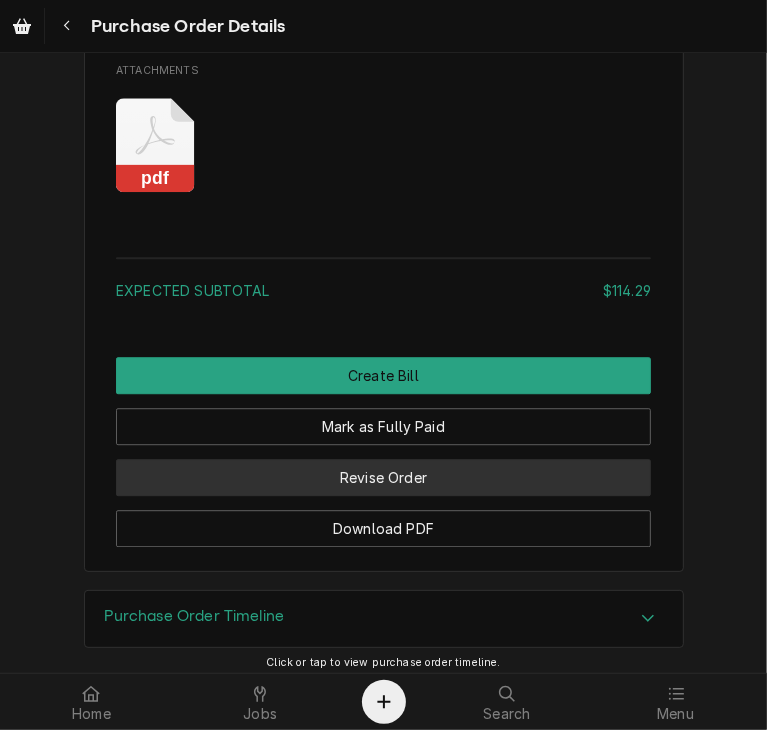 click on "Revise Order" at bounding box center (383, 477) 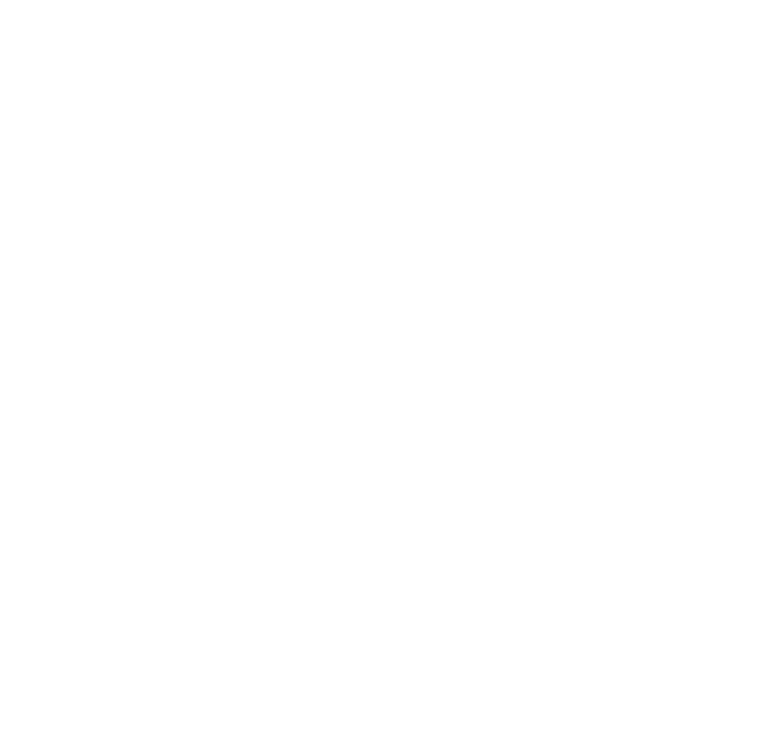 scroll, scrollTop: 0, scrollLeft: 0, axis: both 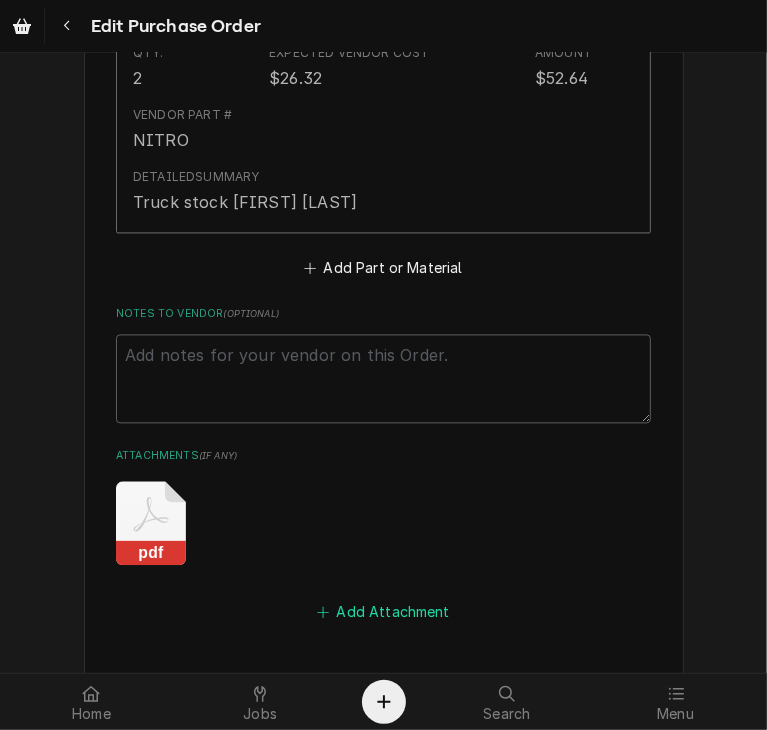 click on "Add Attachment" at bounding box center (384, 612) 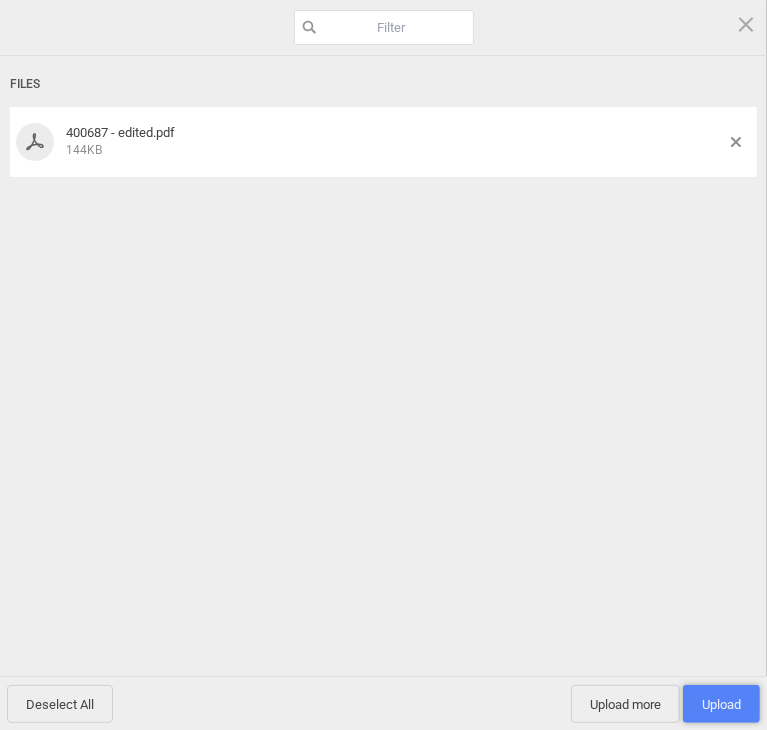 click on "Upload
1" at bounding box center [721, 704] 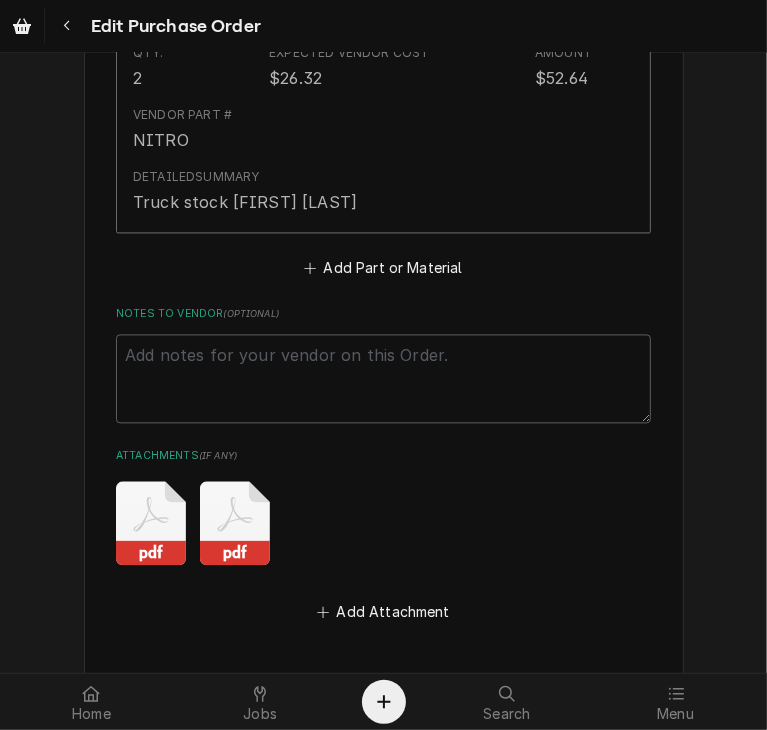 scroll, scrollTop: 2300, scrollLeft: 0, axis: vertical 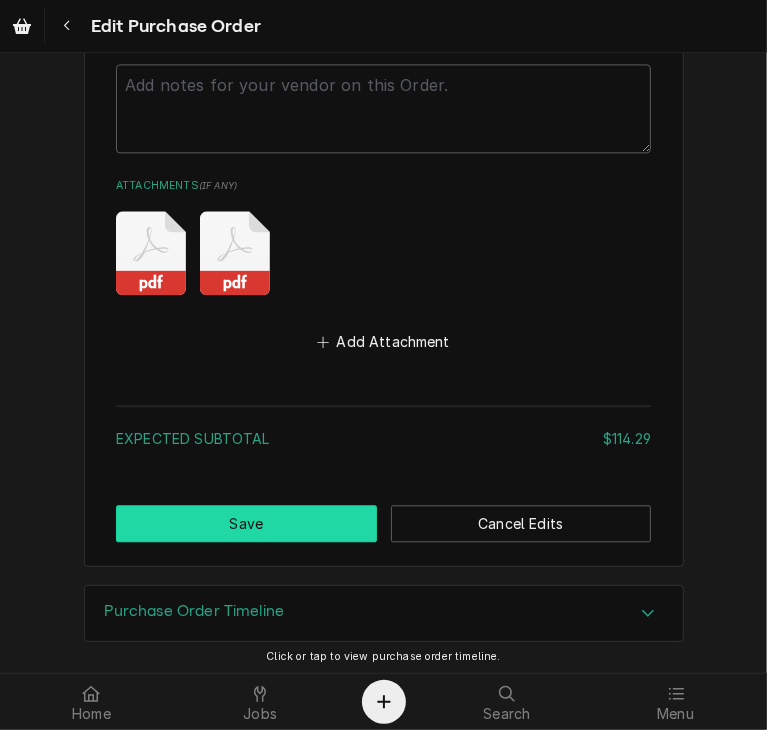 click on "Save" at bounding box center (246, 523) 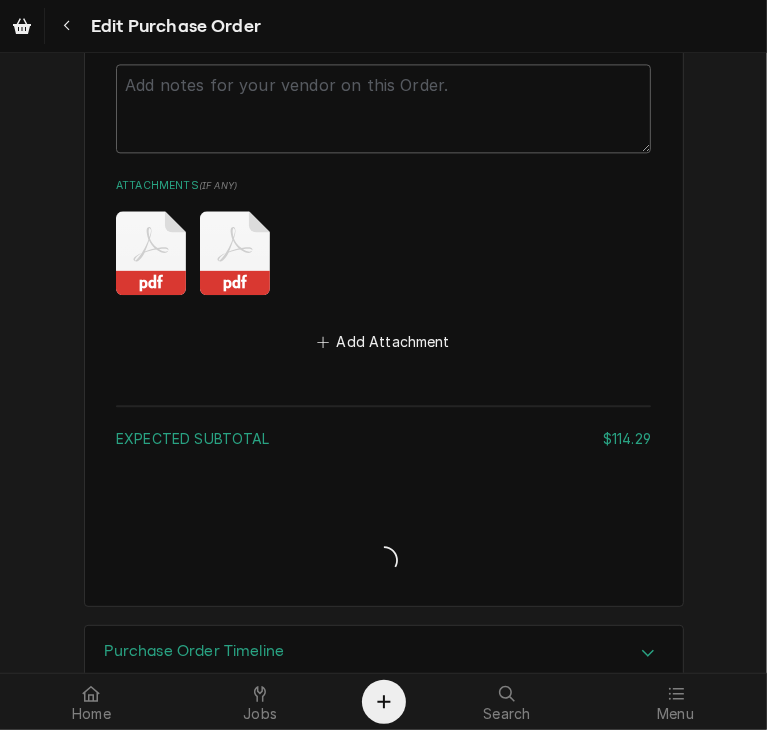 type on "x" 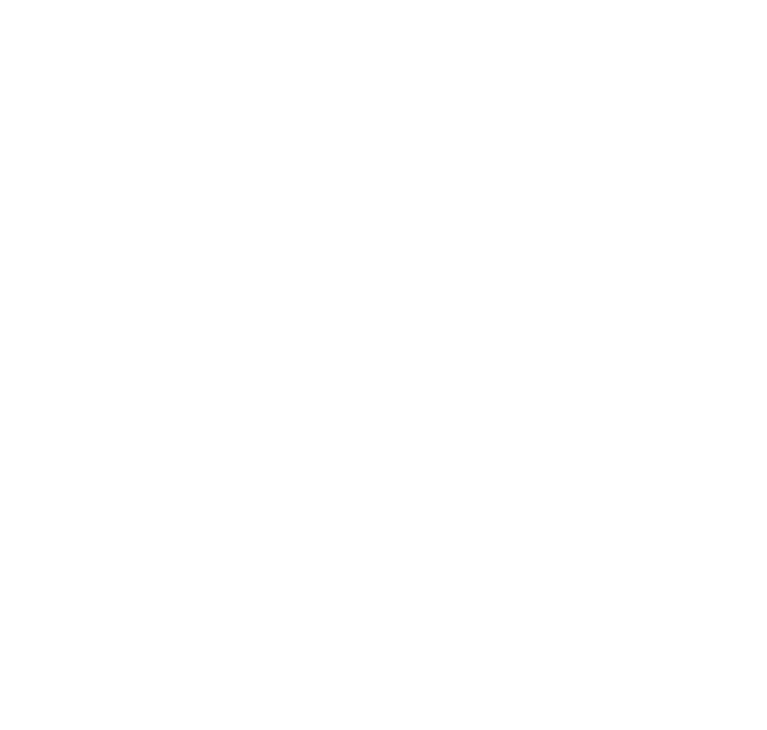 scroll, scrollTop: 0, scrollLeft: 0, axis: both 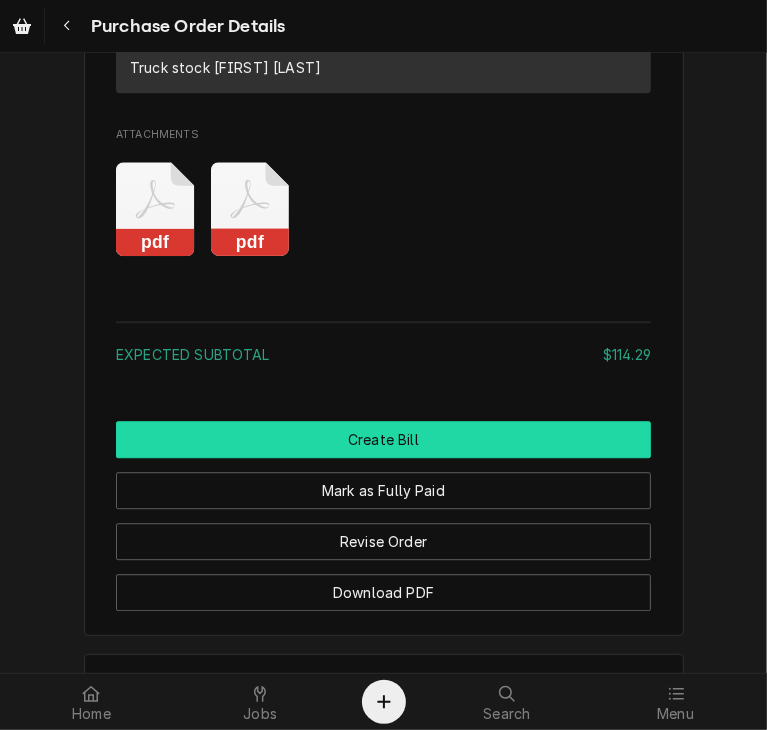 click on "Create Bill" at bounding box center [383, 439] 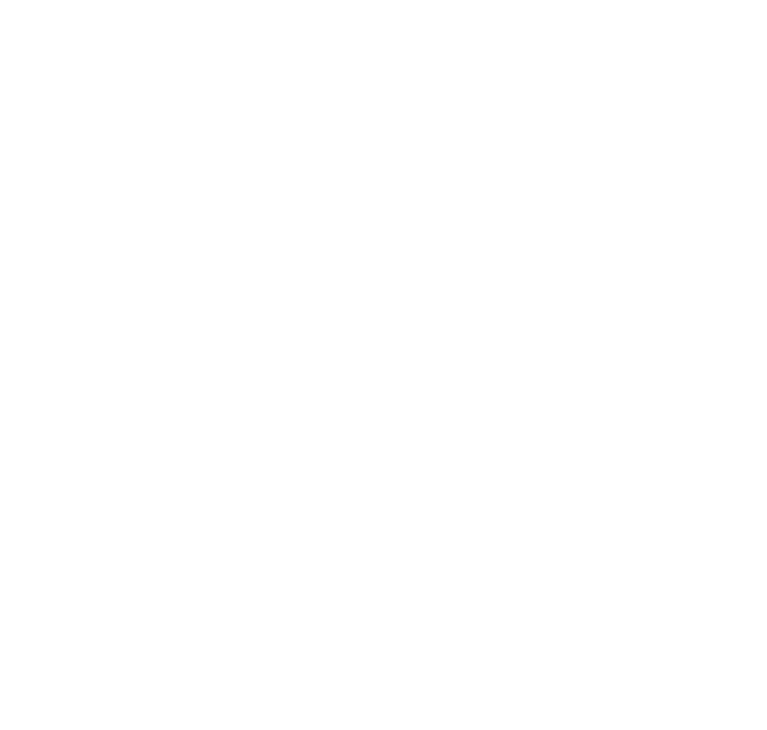 scroll, scrollTop: 0, scrollLeft: 0, axis: both 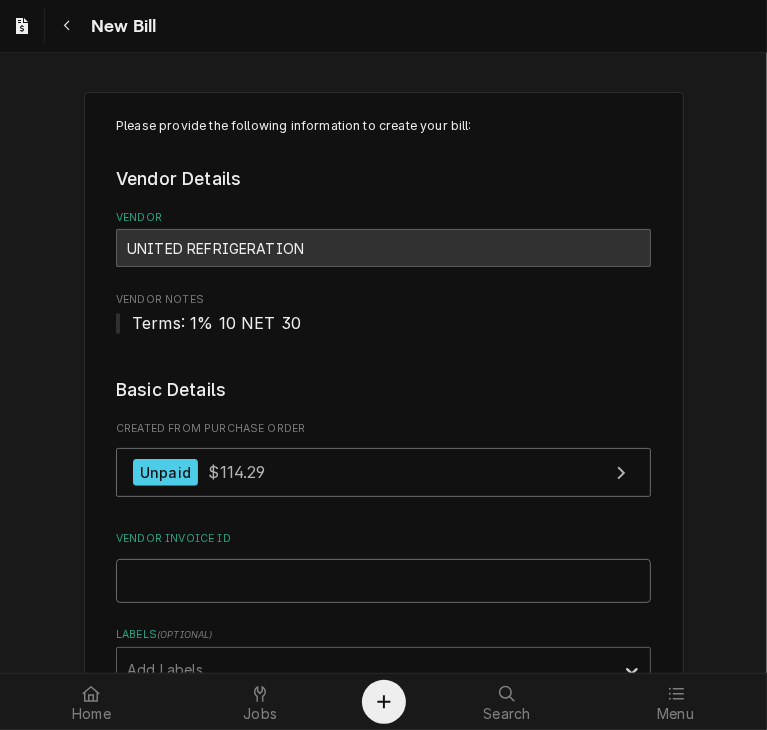 click on "Vendor Invoice ID" at bounding box center (383, 581) 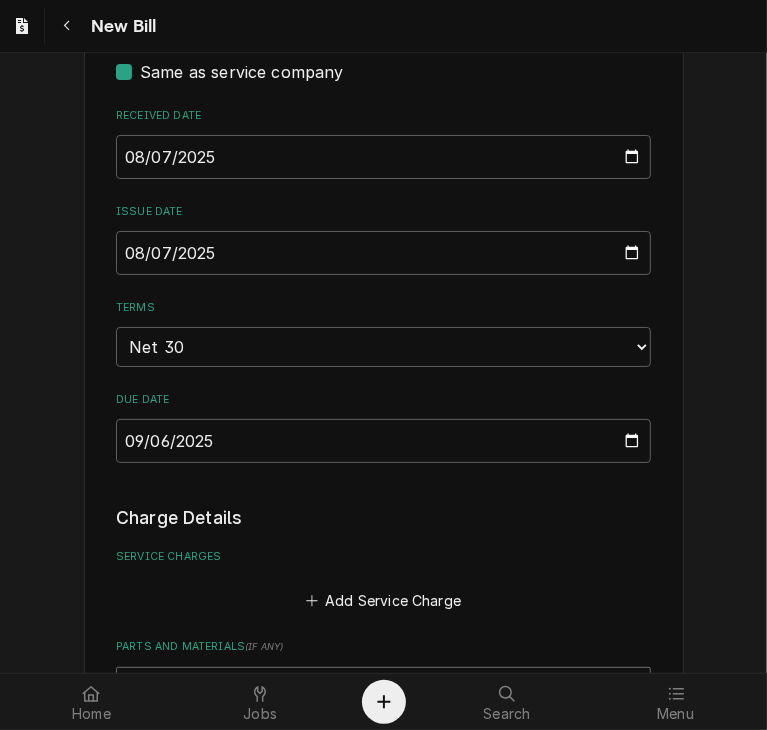 scroll, scrollTop: 765, scrollLeft: 0, axis: vertical 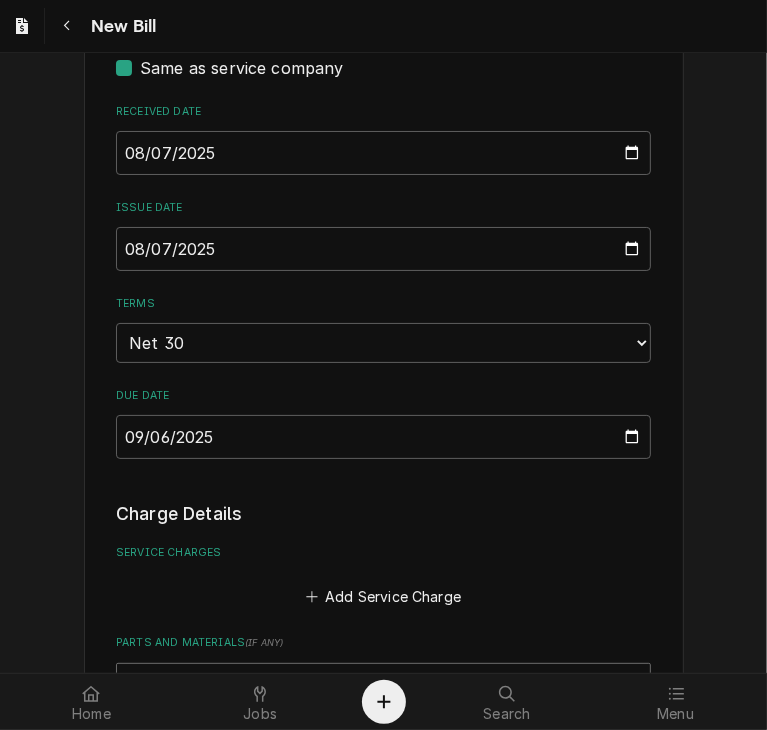 type on "13735689-00" 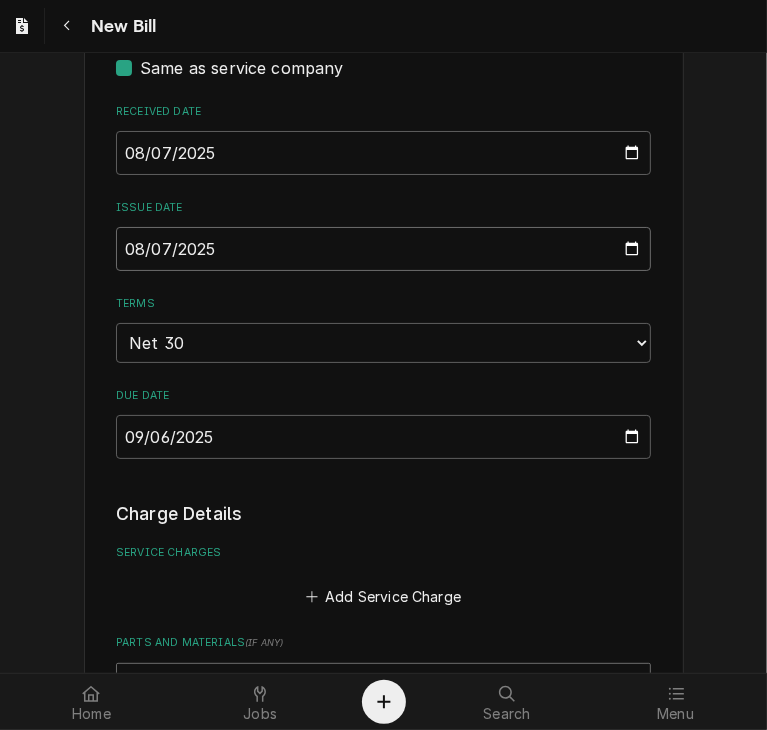 click on "2025-08-07" at bounding box center (383, 249) 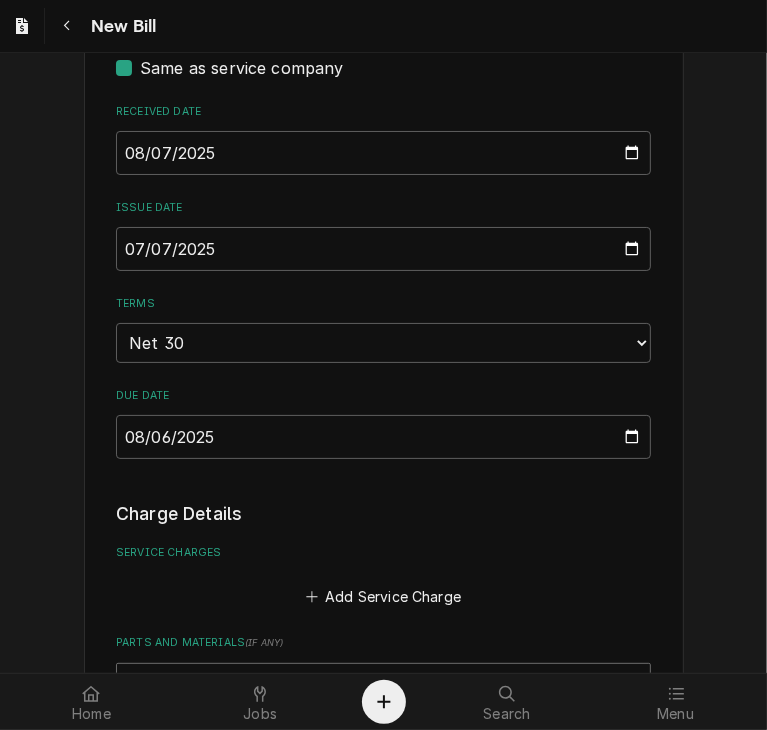 click on "Please provide the following information to create your bill: Vendor Details Vendor UNITED REFRIGERATION Vendor Notes Terms: 1% 10 NET 30 Basic Details Created From Purchase Order Unpaid $114.29 Vendor Invoice ID [NUMBER] Labels  ( optional ) Add Labels... Billing Address Same as vendor Shipping Address Same as service company Received Date [DATE] Issue Date [DATE] Terms Choose payment terms... Same Day Net 7 Net 14 Net 21 Net 30 Net 45 Net 60 Net 90 Due Date [DATE] Charge Details Service Charges Add Service Charge Parts and Materials  ( if any ) Short Description Mapp Gas Manufacturer — Manufacturer Part # MAPP GAS Subtype [#2-DUAL] MISC-NON-INVEN Qty. 2 Cost $15.48 Amount $30.96 Detailed  Summary Truck stock [NAME] [LAST] Short Description Acid Test Kit (Old # Qt2000) Manufacturer — Manufacturer Part # ACID TEST KIT Subtype [#2-DUAL] INVEN-PARTS Qty. 3 Cost $10.23 Amount $30.69 Detailed  Summary truck stock [NAME] [LAST] Short Description Nitrogen (NITRO) Manufacturer — Manufacturer Part # NITRO 2" at bounding box center [383, 795] 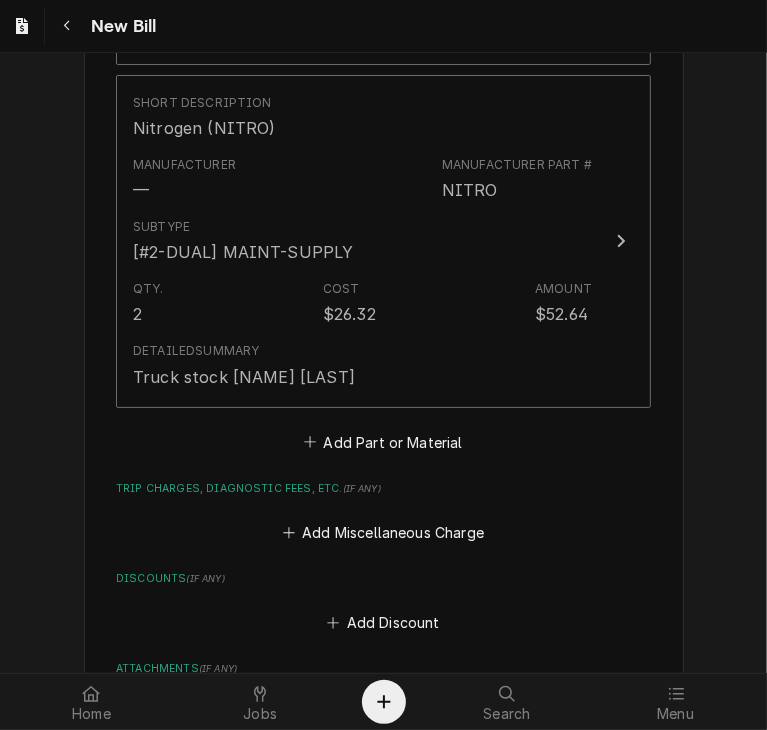 scroll, scrollTop: 2368, scrollLeft: 0, axis: vertical 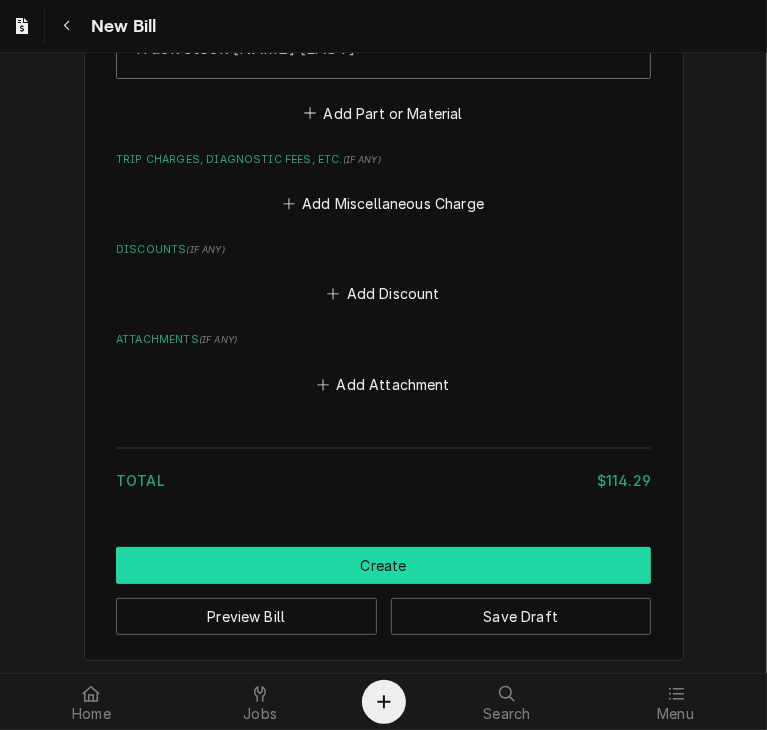 click on "Create" at bounding box center [383, 565] 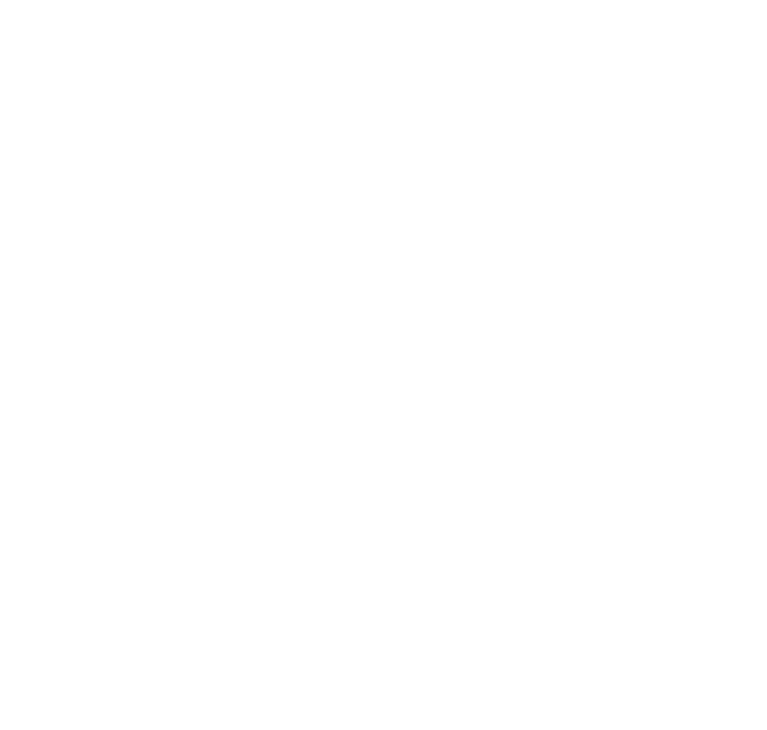 scroll, scrollTop: 0, scrollLeft: 0, axis: both 